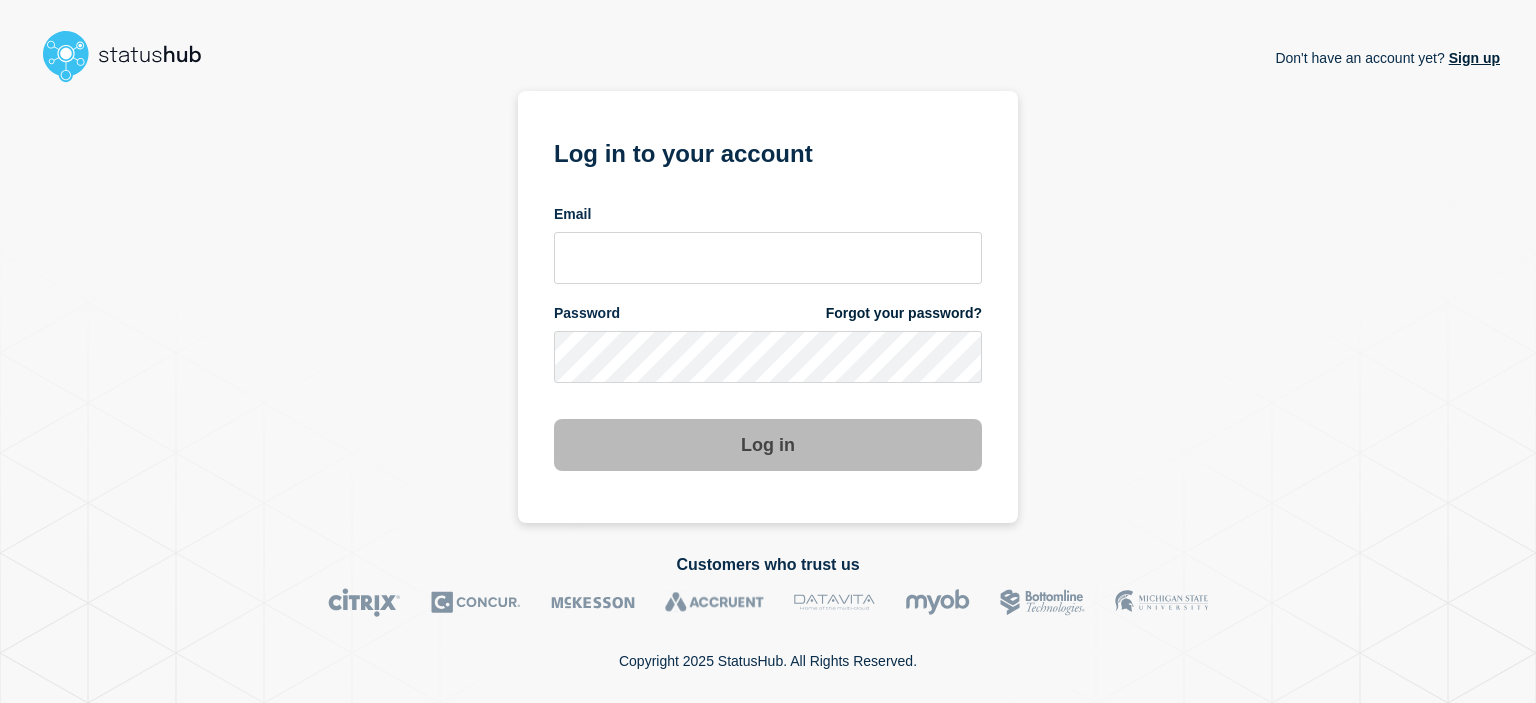 scroll, scrollTop: 0, scrollLeft: 0, axis: both 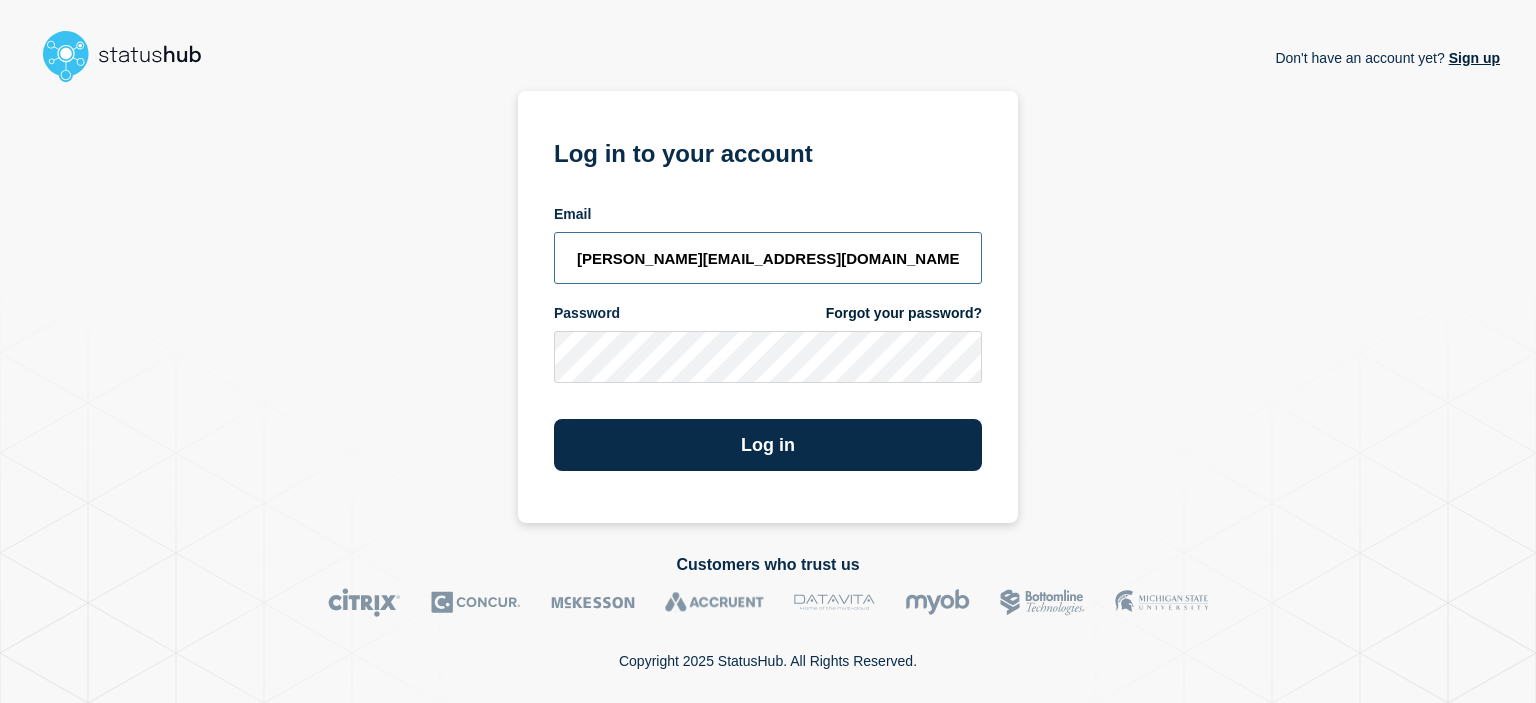 click on "[PERSON_NAME][EMAIL_ADDRESS][DOMAIN_NAME]" at bounding box center [768, 258] 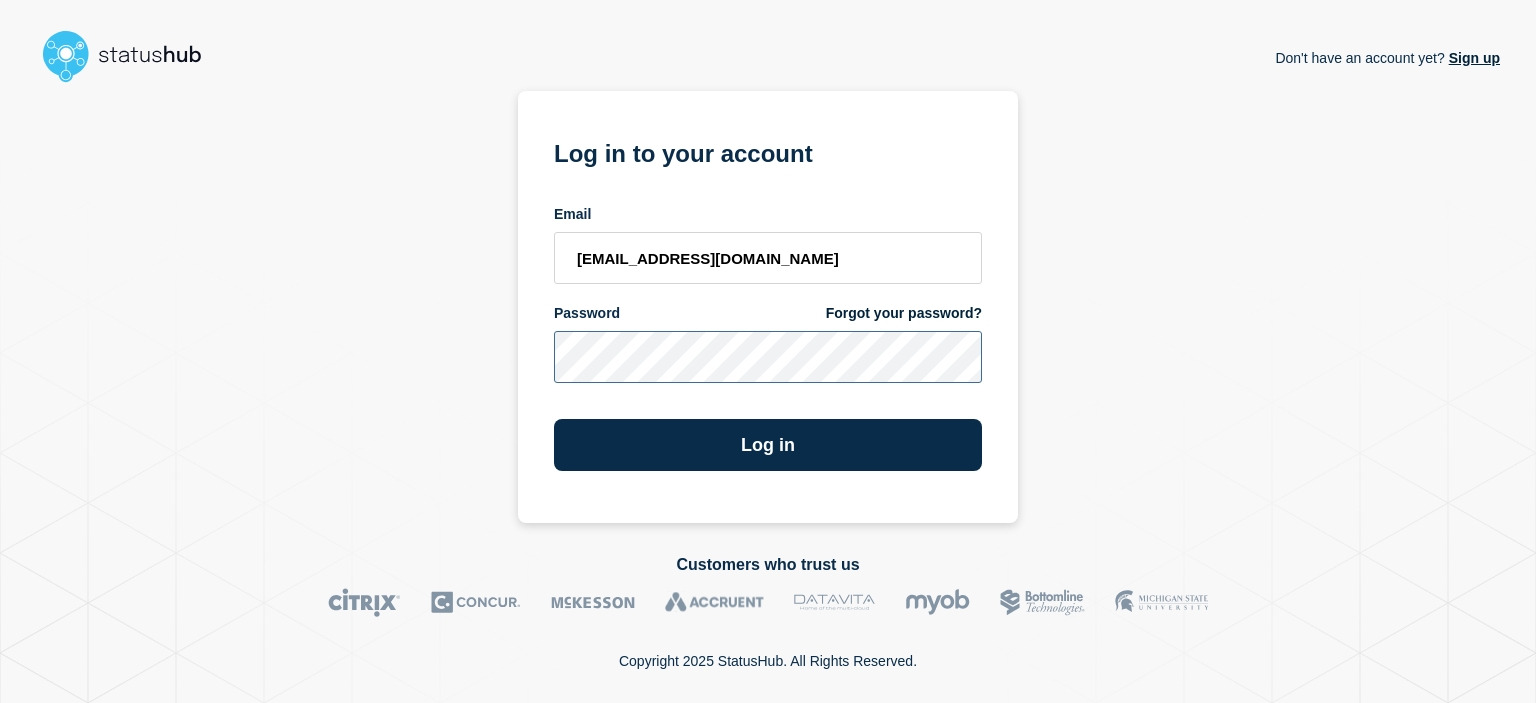 click on "Log in" at bounding box center [768, 445] 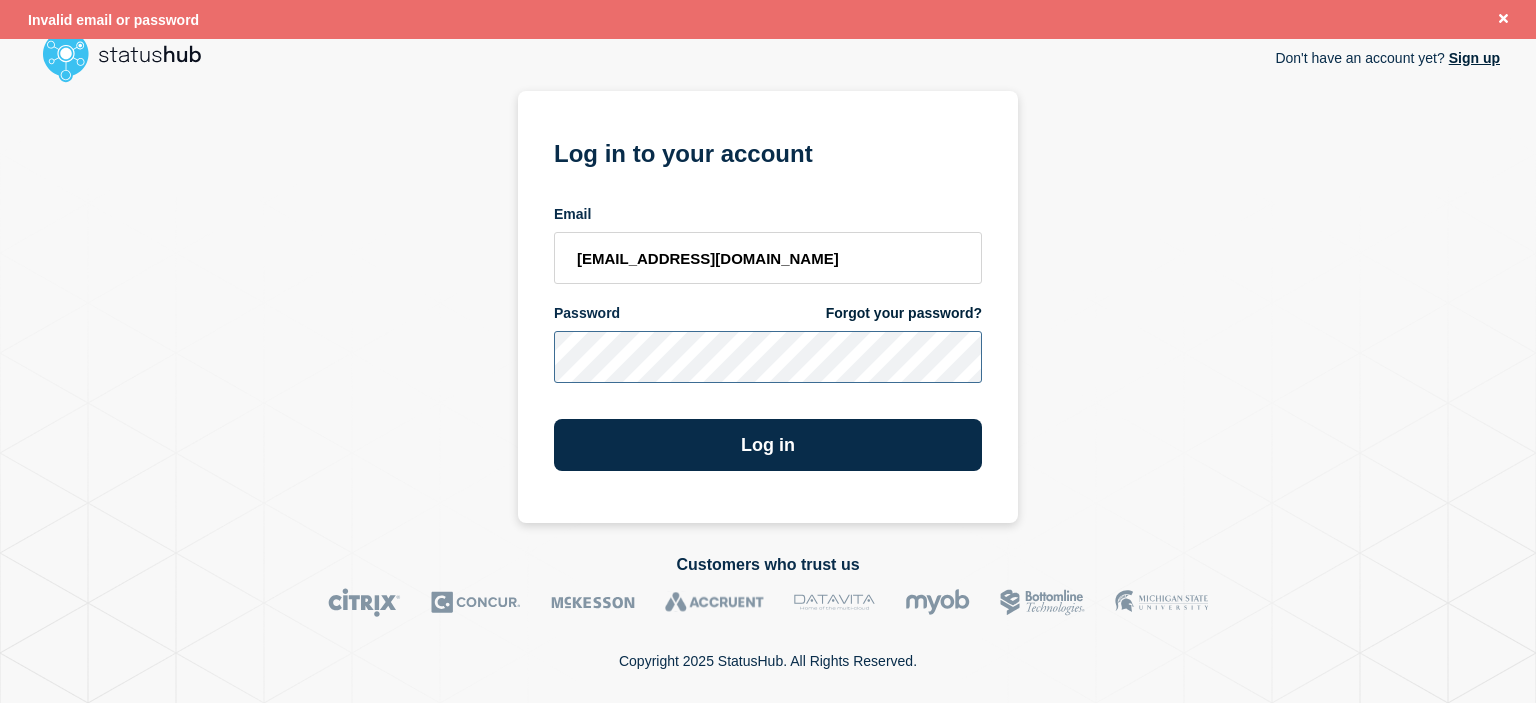 click on "Don't have an account yet?  Sign up Log in to your account Email tone.innerdal@ist.com Password Forgot your password? Log in" at bounding box center [768, 307] 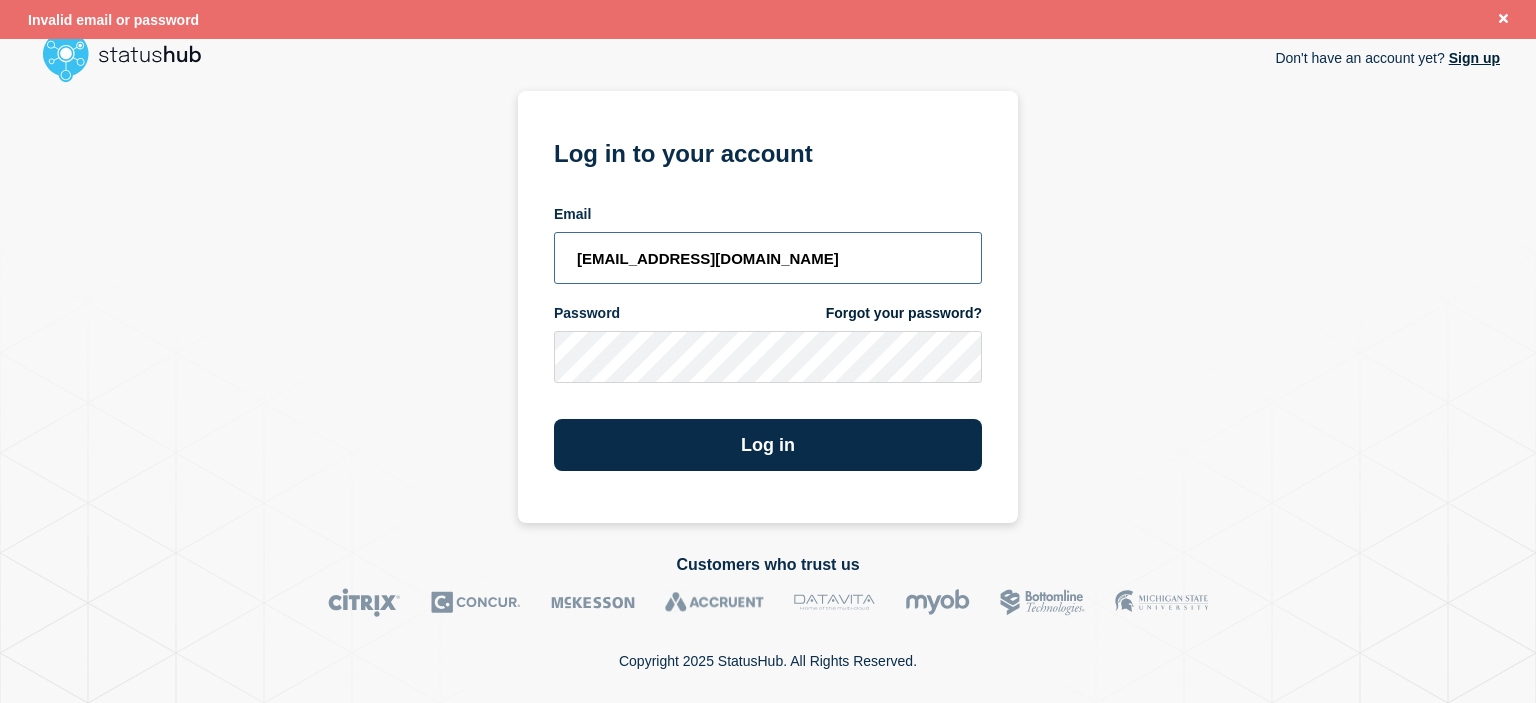 click on "tone.innerdal@ist.com" at bounding box center [768, 258] 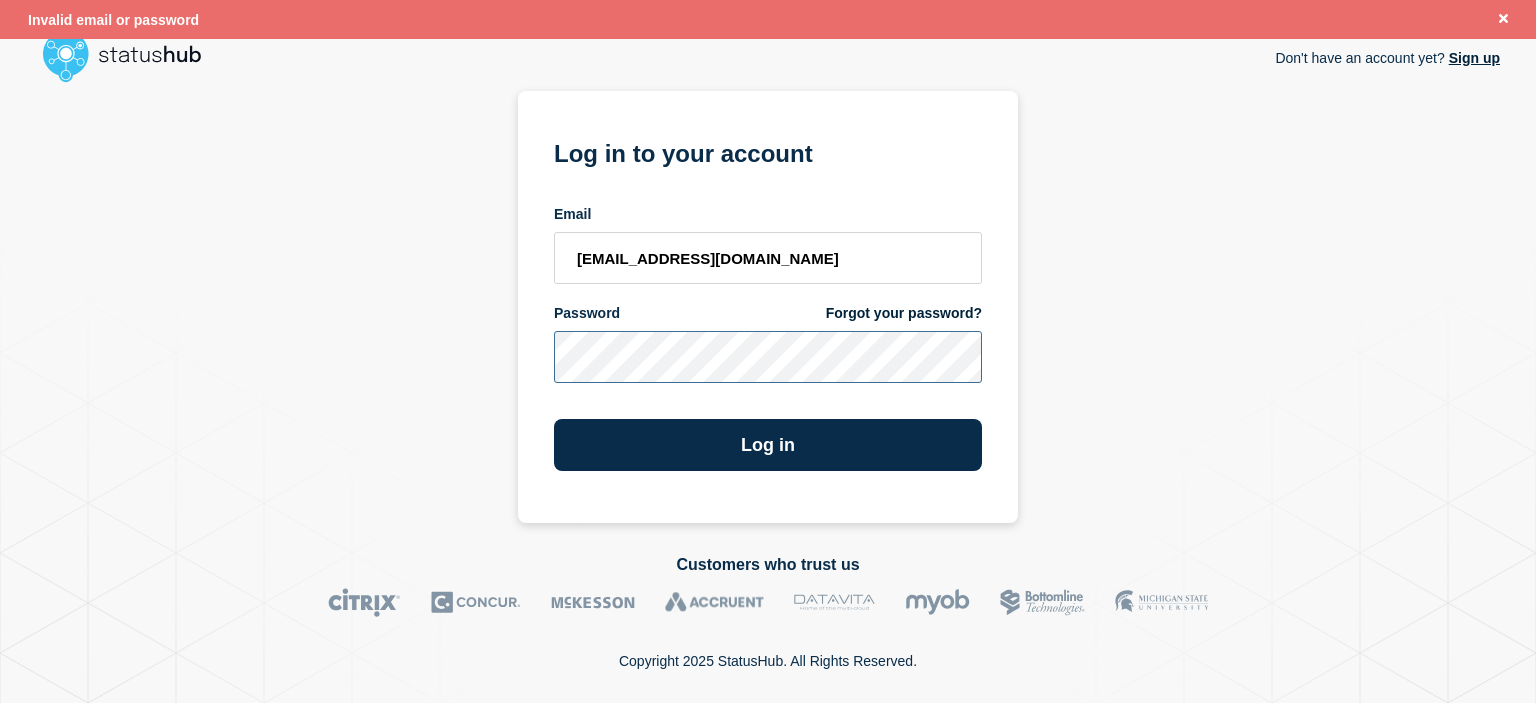 click on "Don't have an account yet?  Sign up Log in to your account Email tone.innerdal@ist.com Password Forgot your password? Log in" at bounding box center [768, 307] 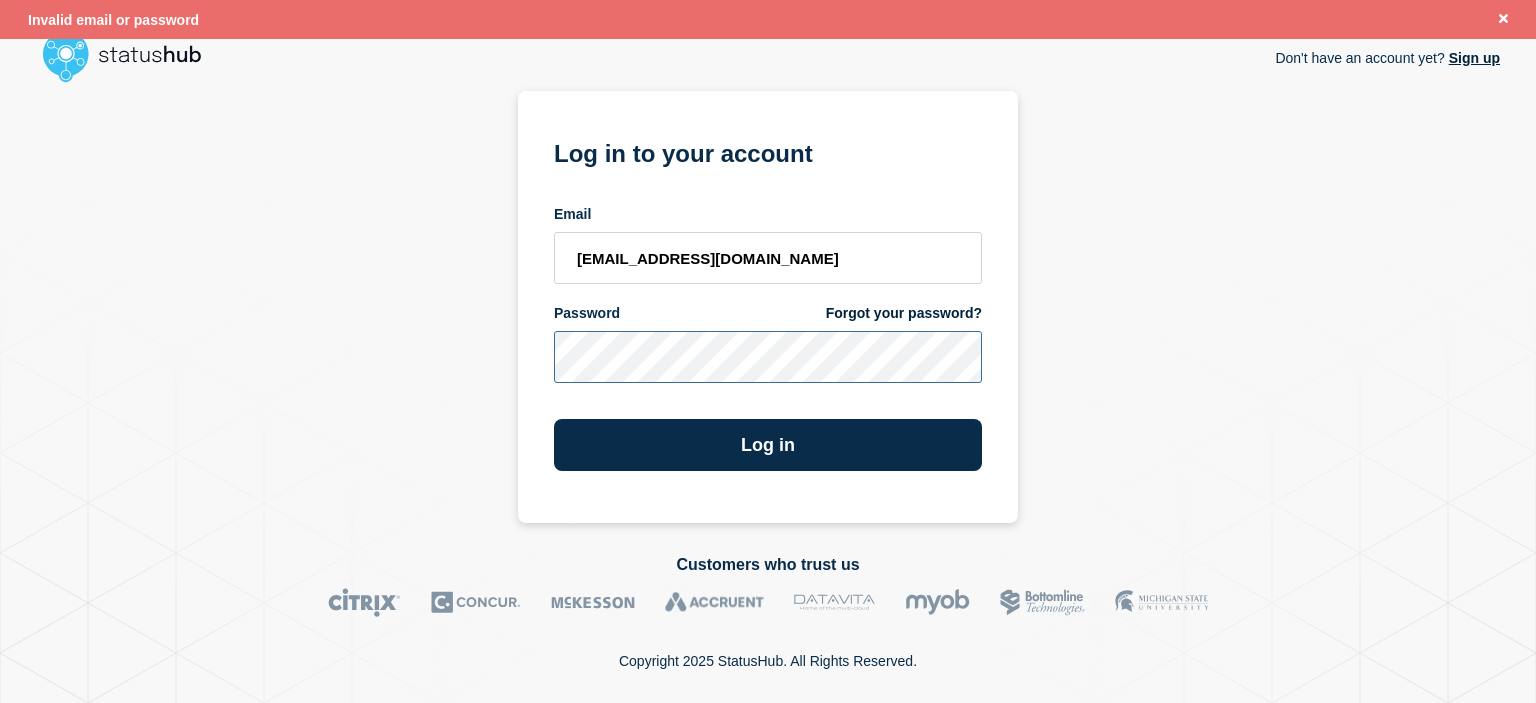 click on "Don't have an account yet?  Sign up Log in to your account Email tone.innerdal@ist.com Password Forgot your password? Log in" at bounding box center (768, 307) 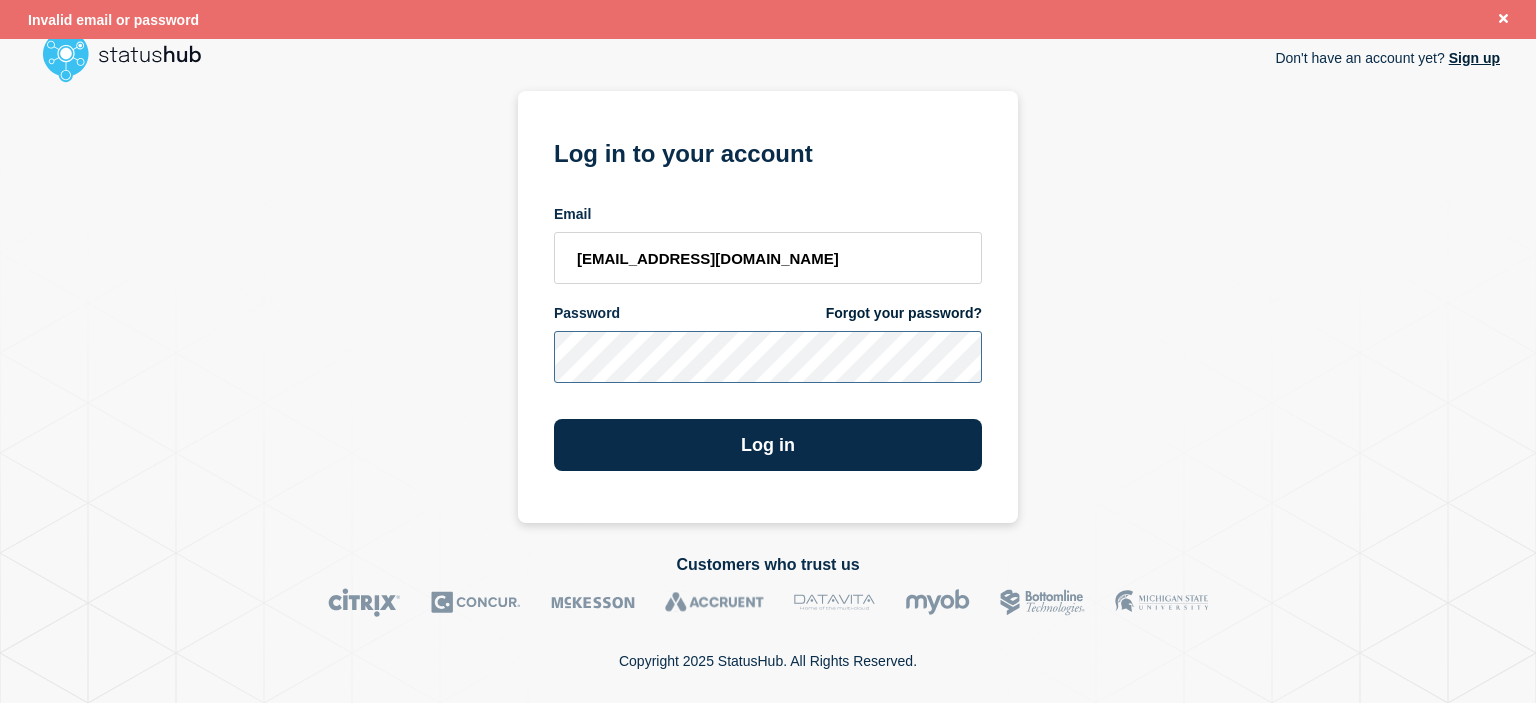 click on "Log in" at bounding box center (768, 445) 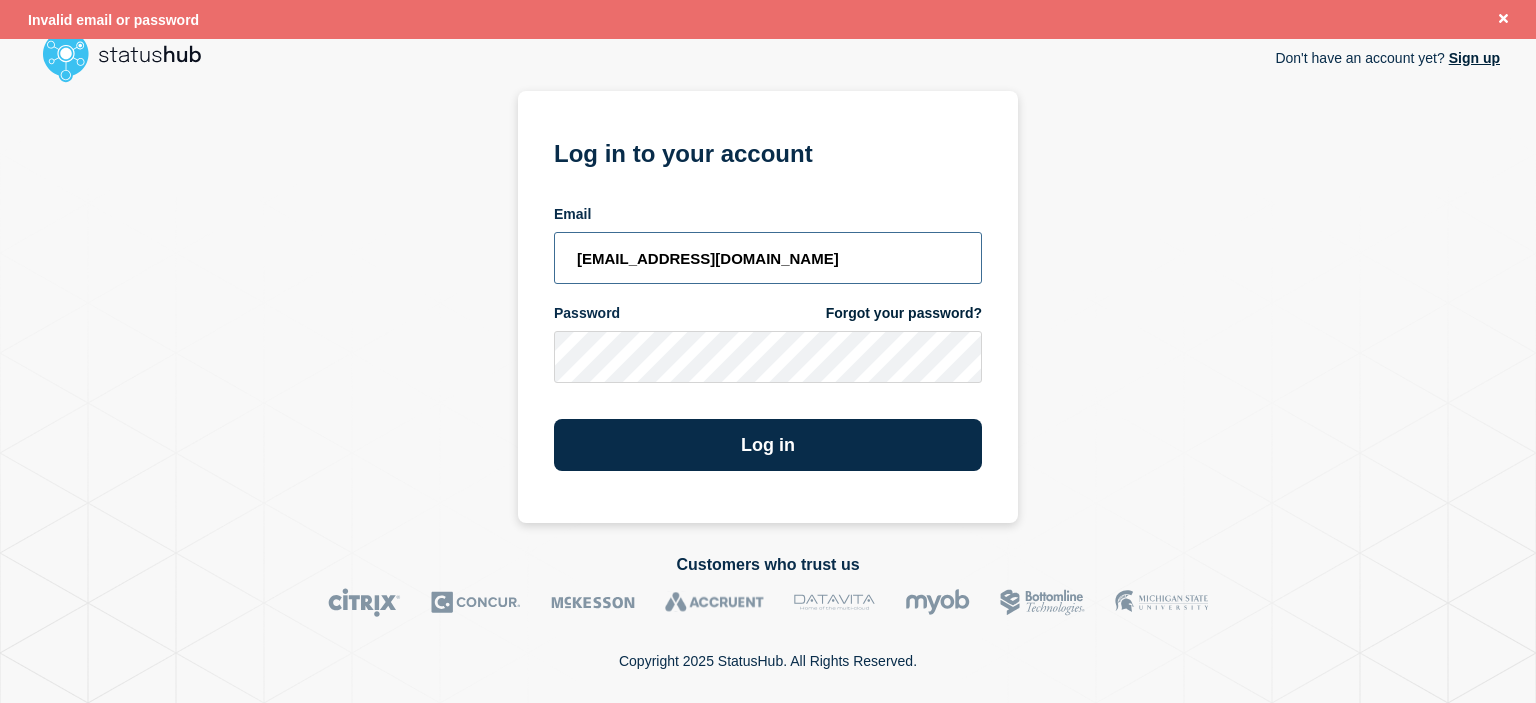 click on "tone.innerdal@ist.com" at bounding box center [768, 258] 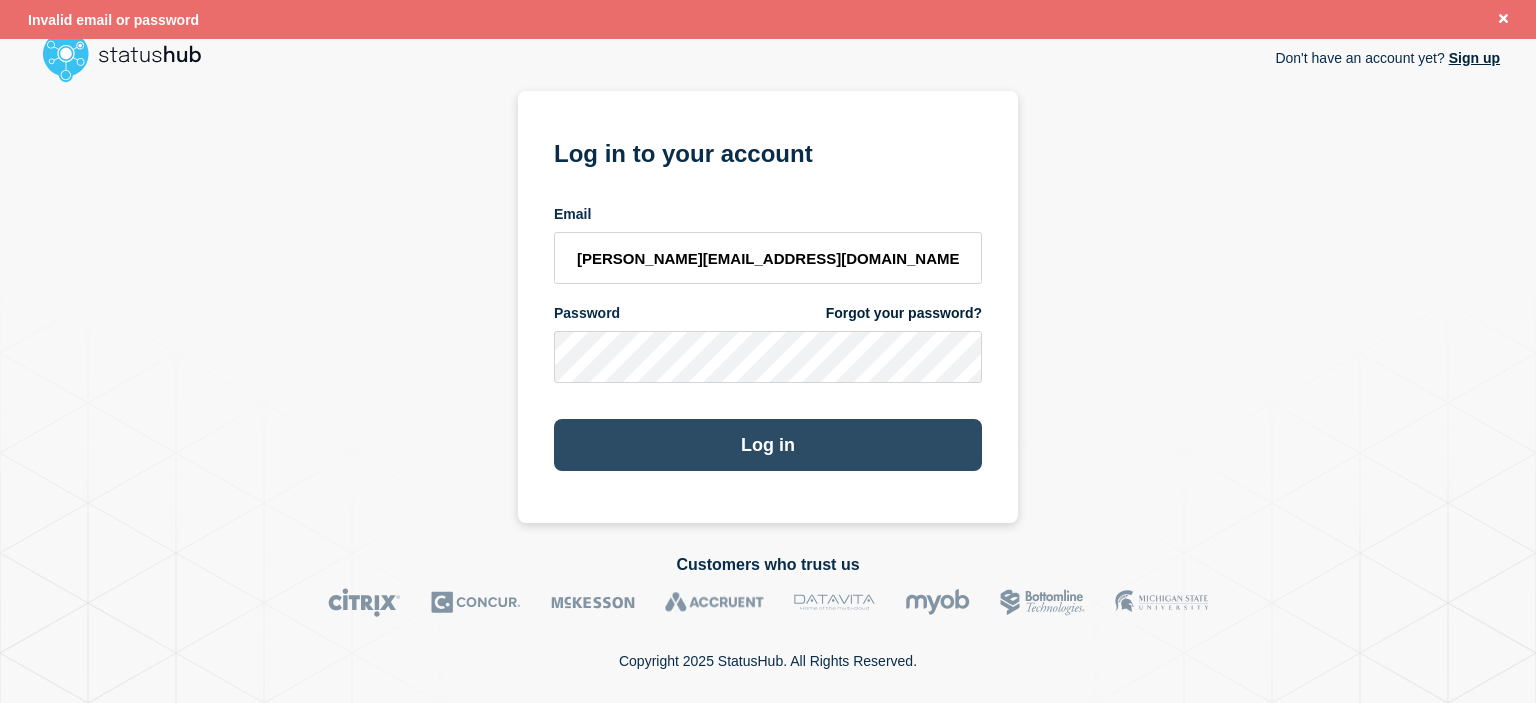 type on "camilla.almvik@ist.com" 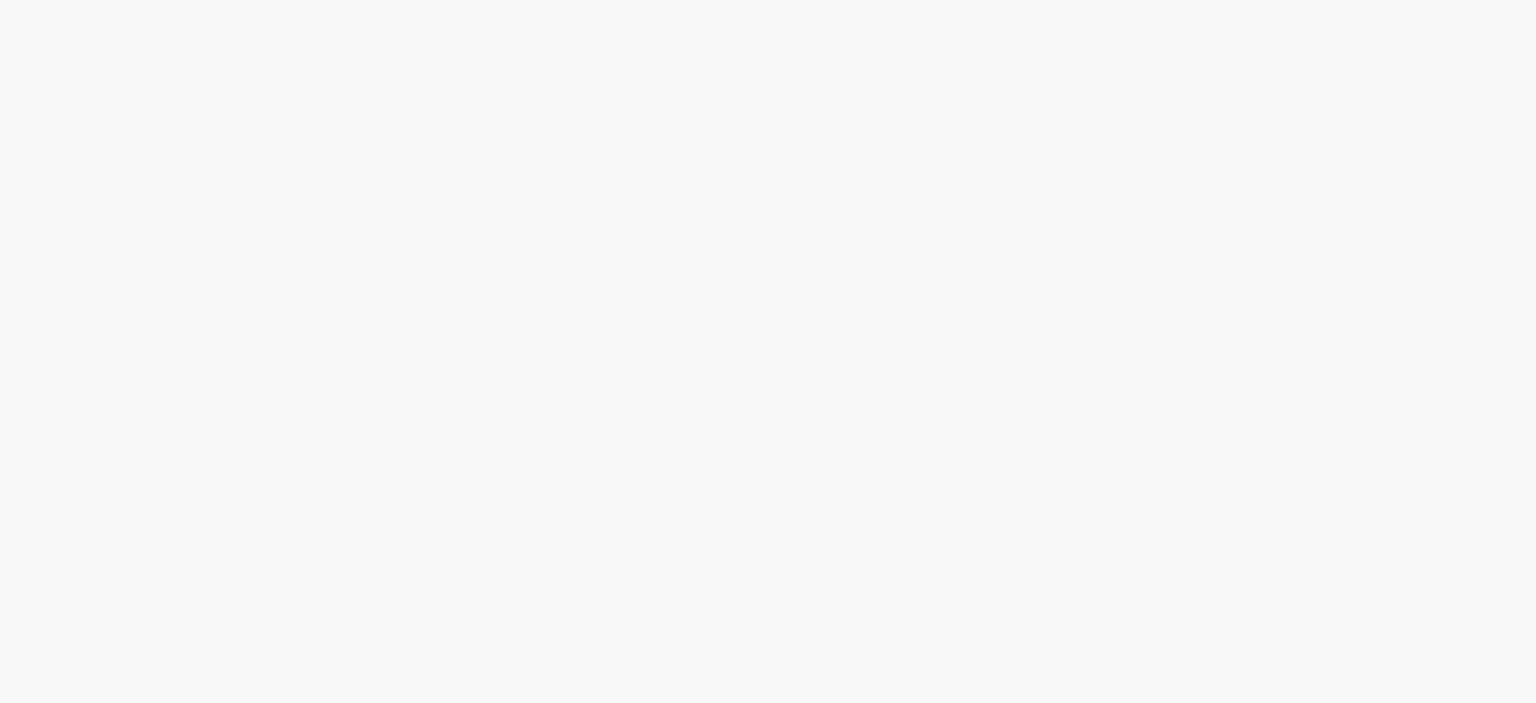 scroll, scrollTop: 0, scrollLeft: 0, axis: both 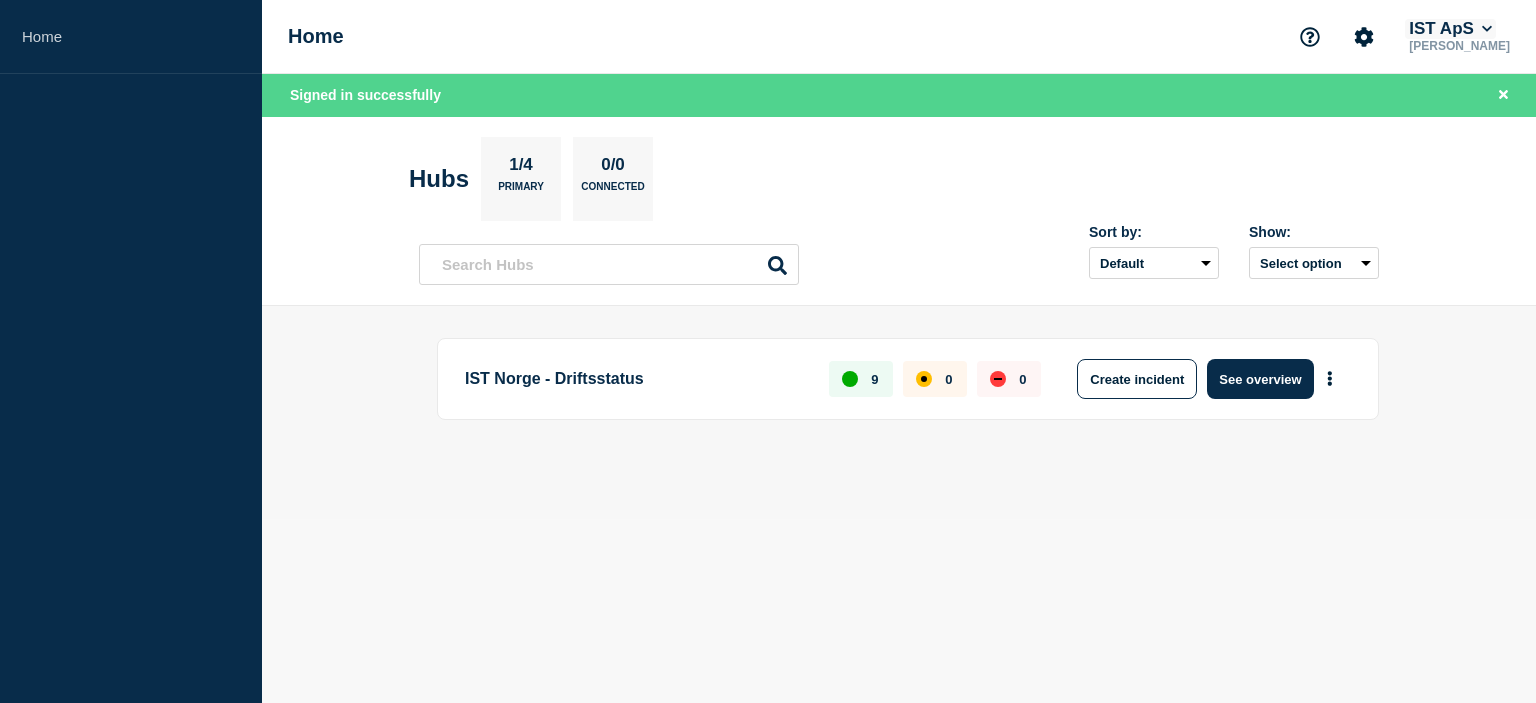 click on "IST ApS" 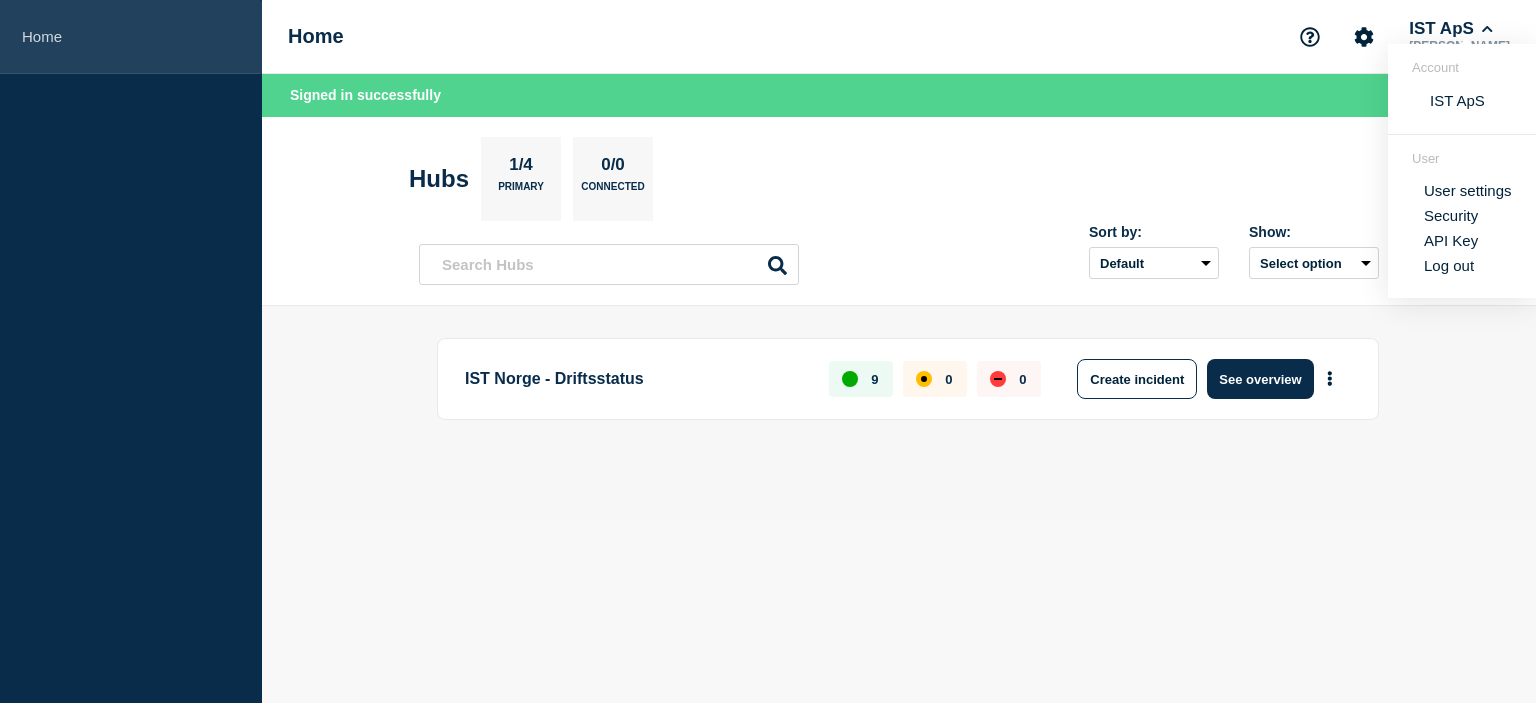 click on "Home" at bounding box center [131, 37] 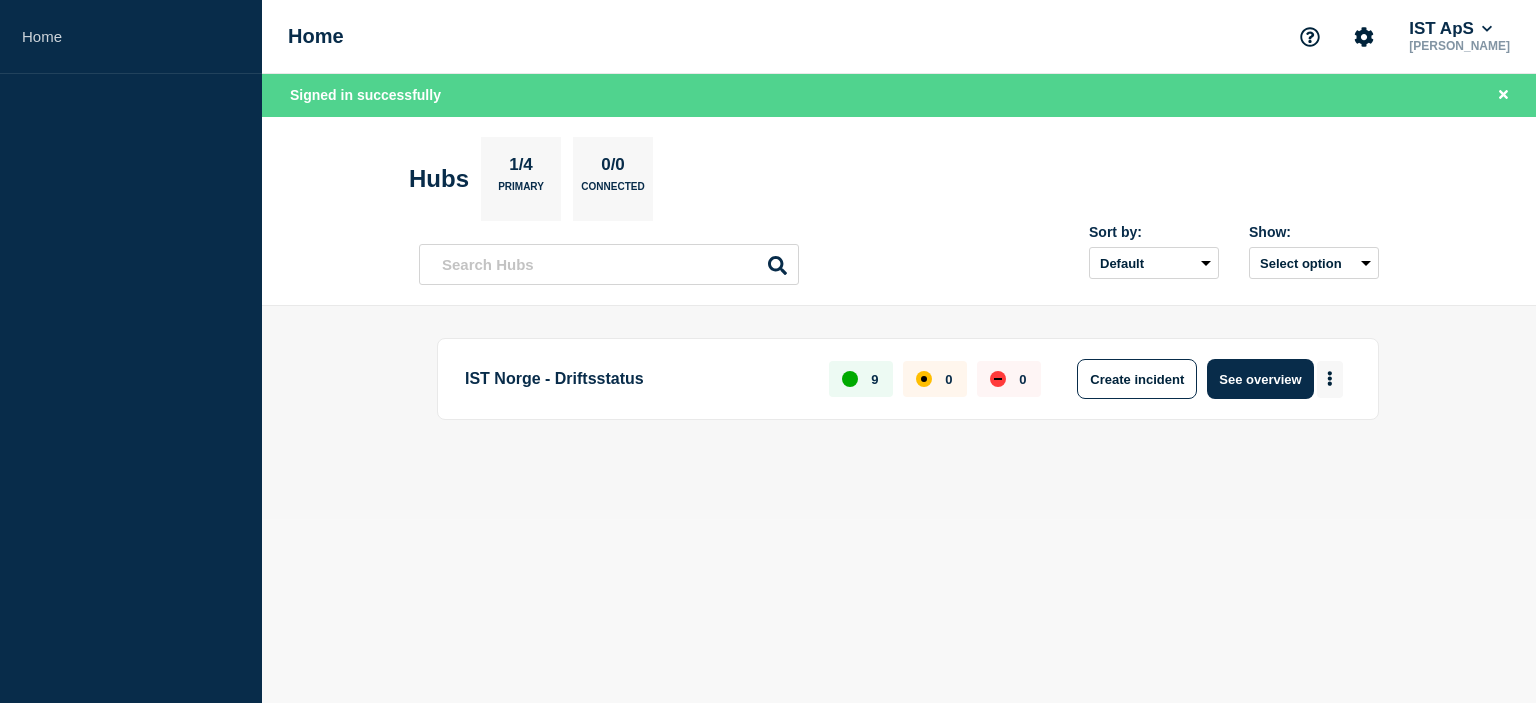 click 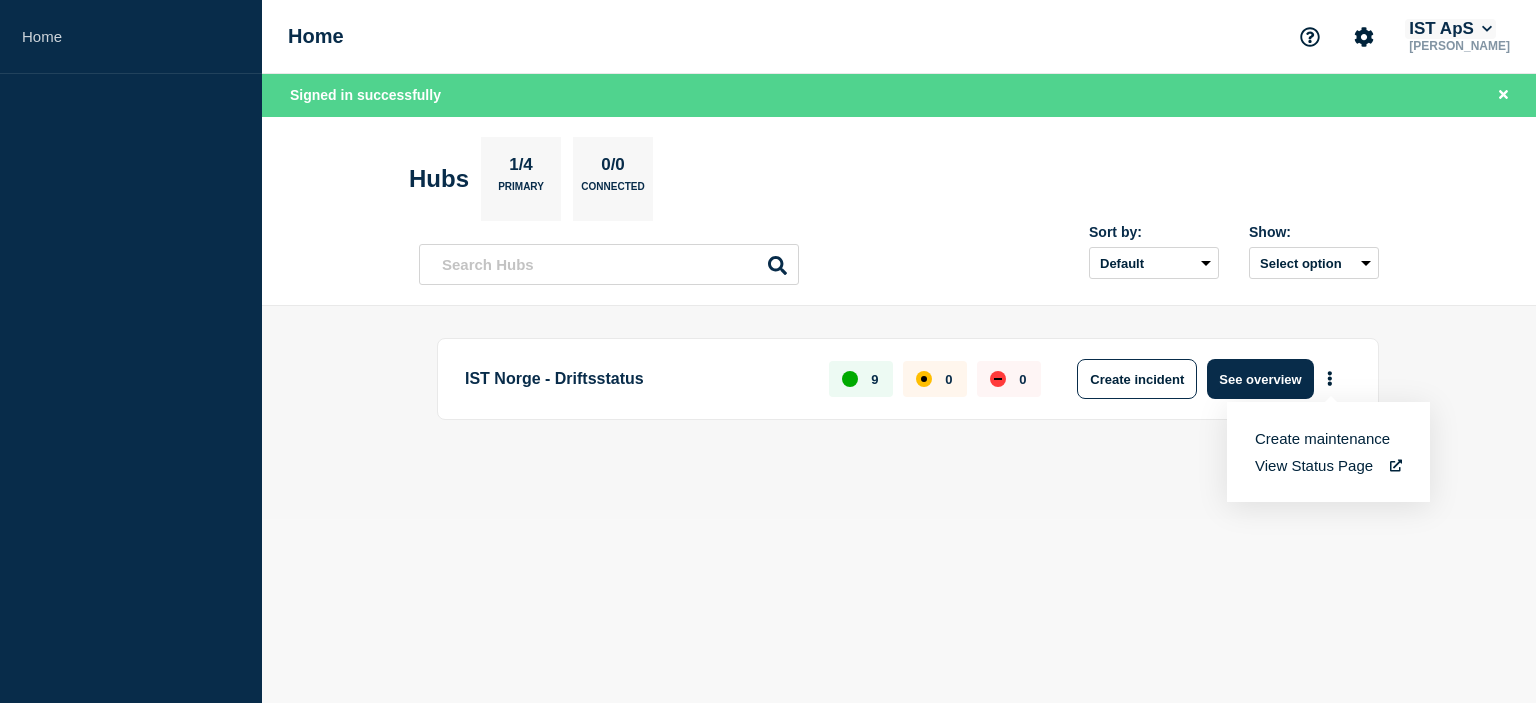 click on "IST ApS" 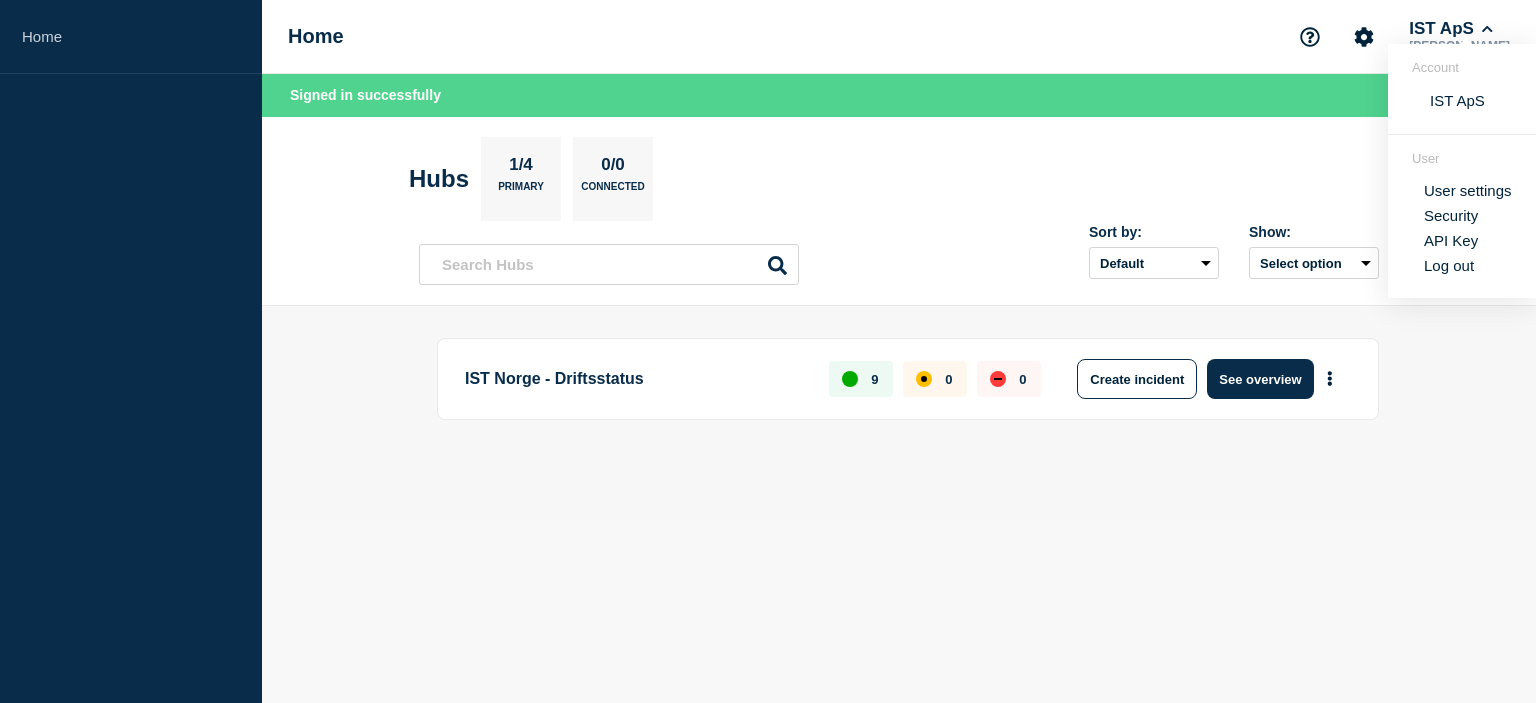 click on "Security" at bounding box center (1451, 215) 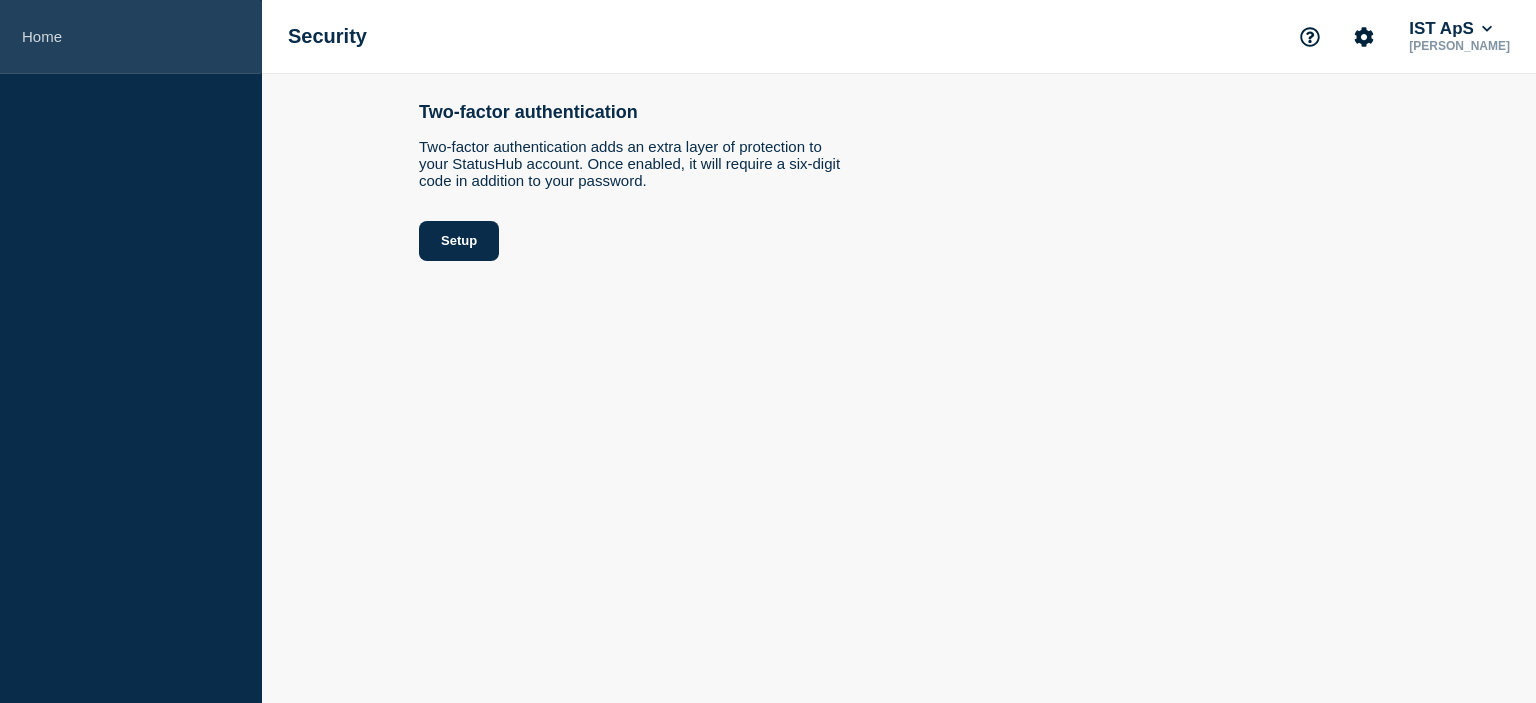 click on "Home" at bounding box center (131, 37) 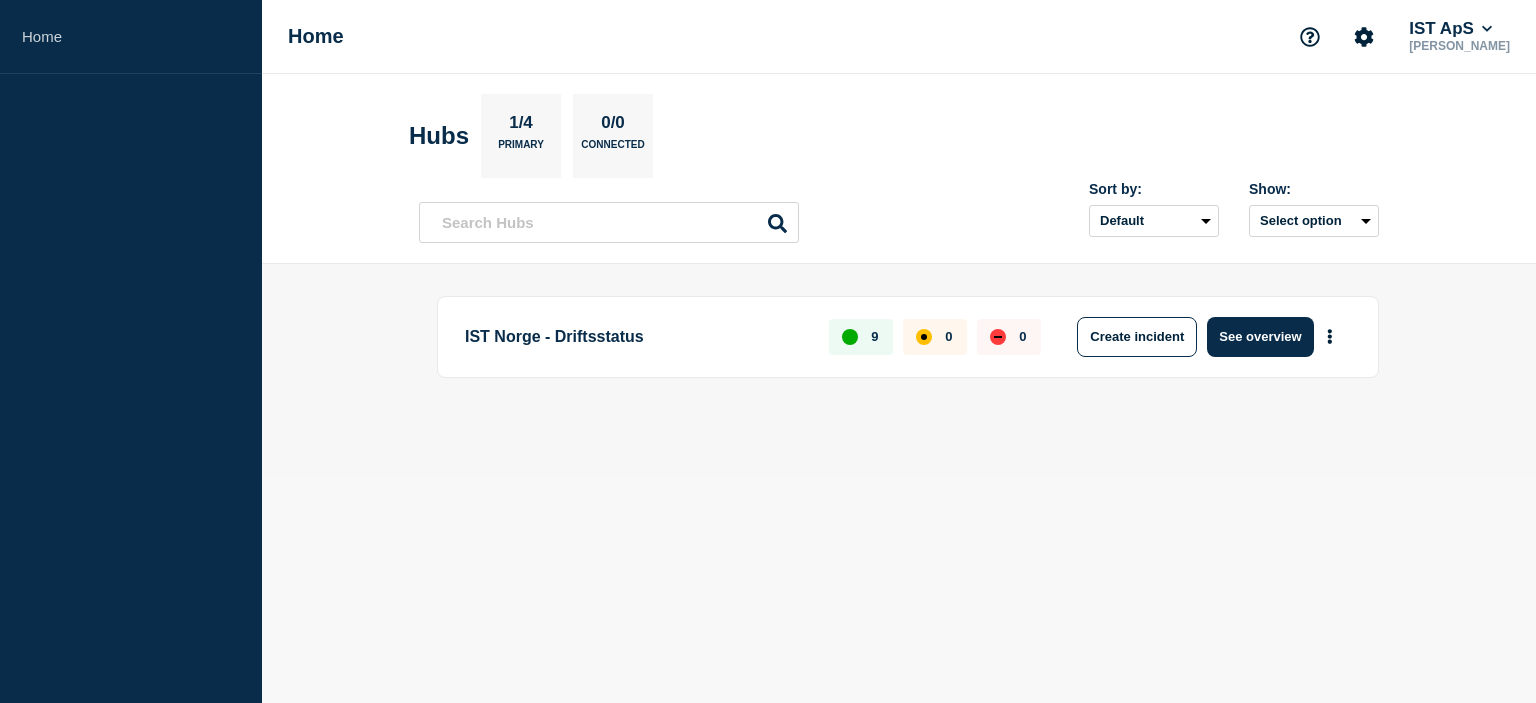 click on "Primary" at bounding box center [521, 149] 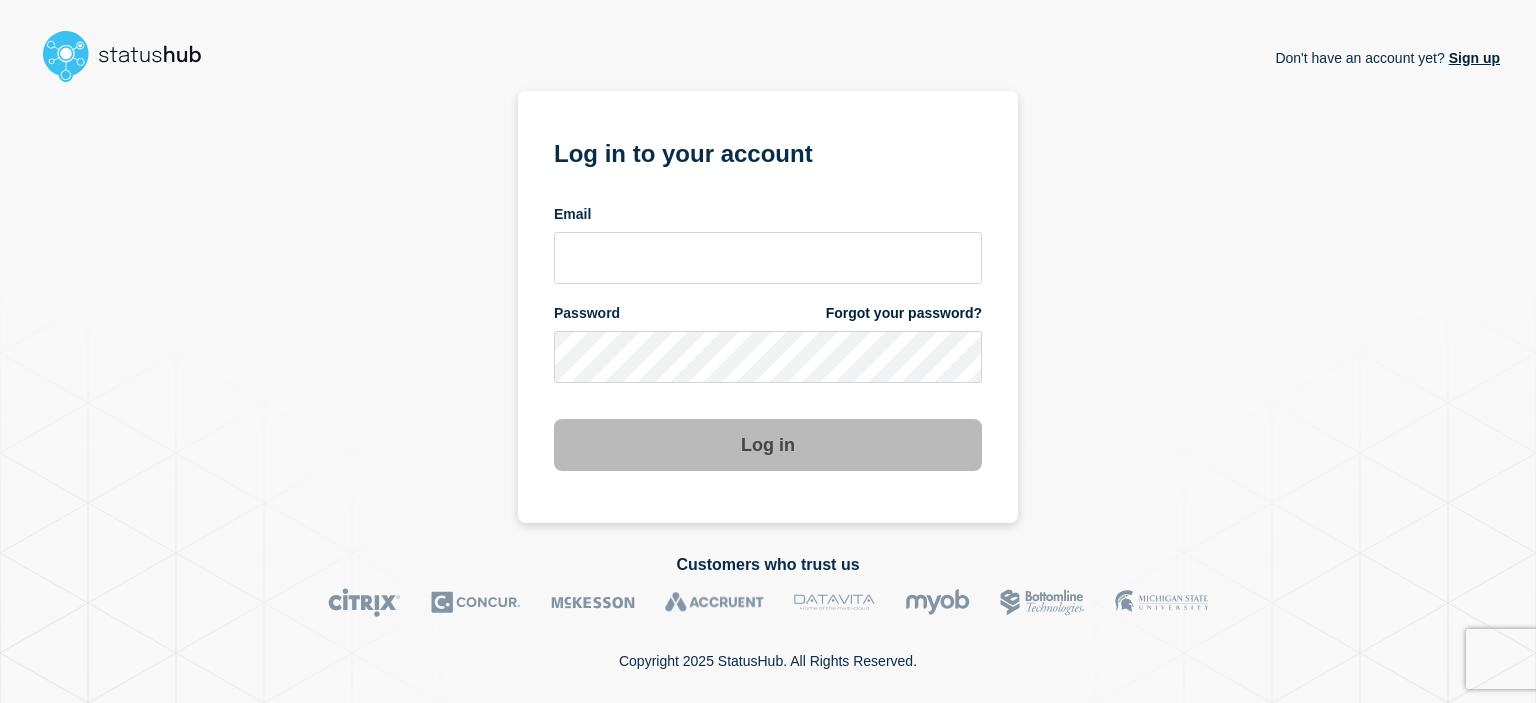 scroll, scrollTop: 0, scrollLeft: 0, axis: both 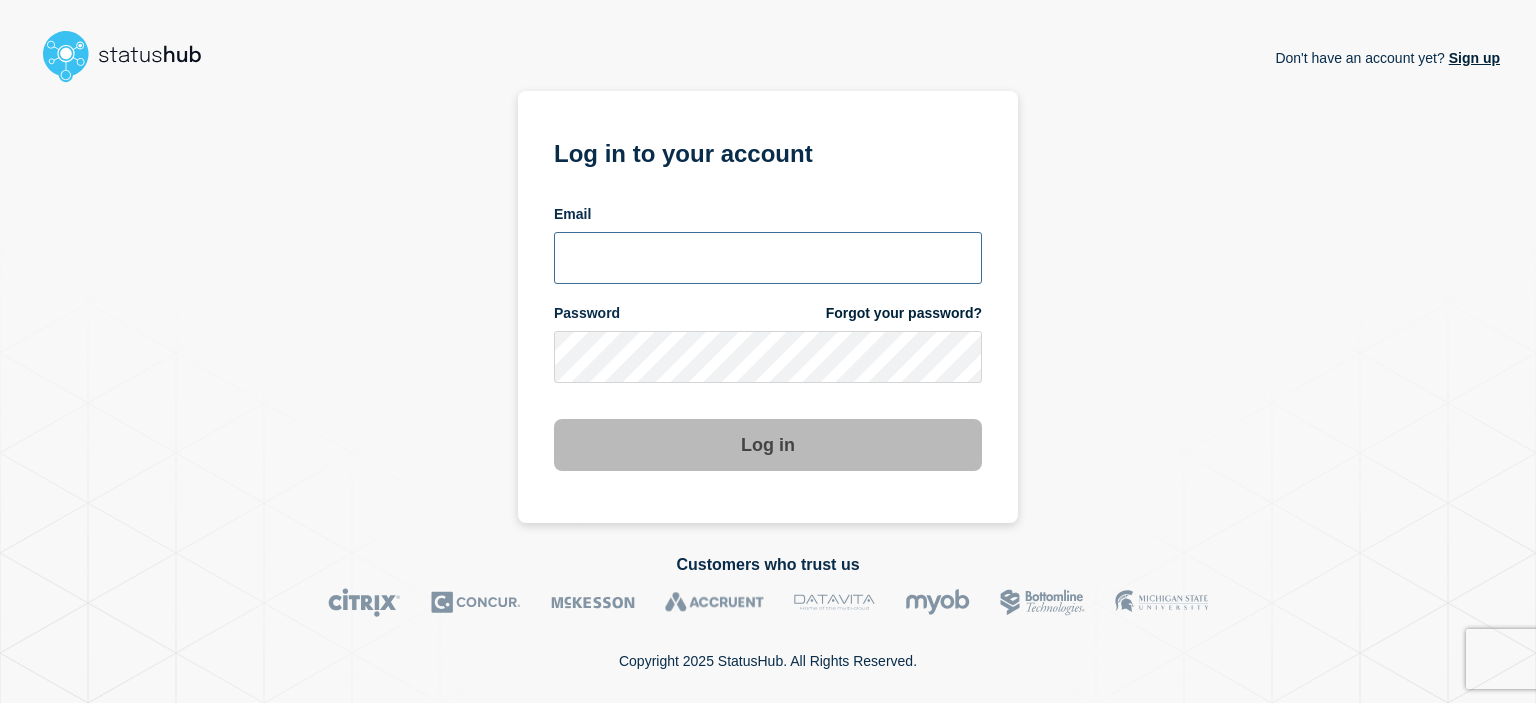 type on "[PERSON_NAME][EMAIL_ADDRESS][DOMAIN_NAME]" 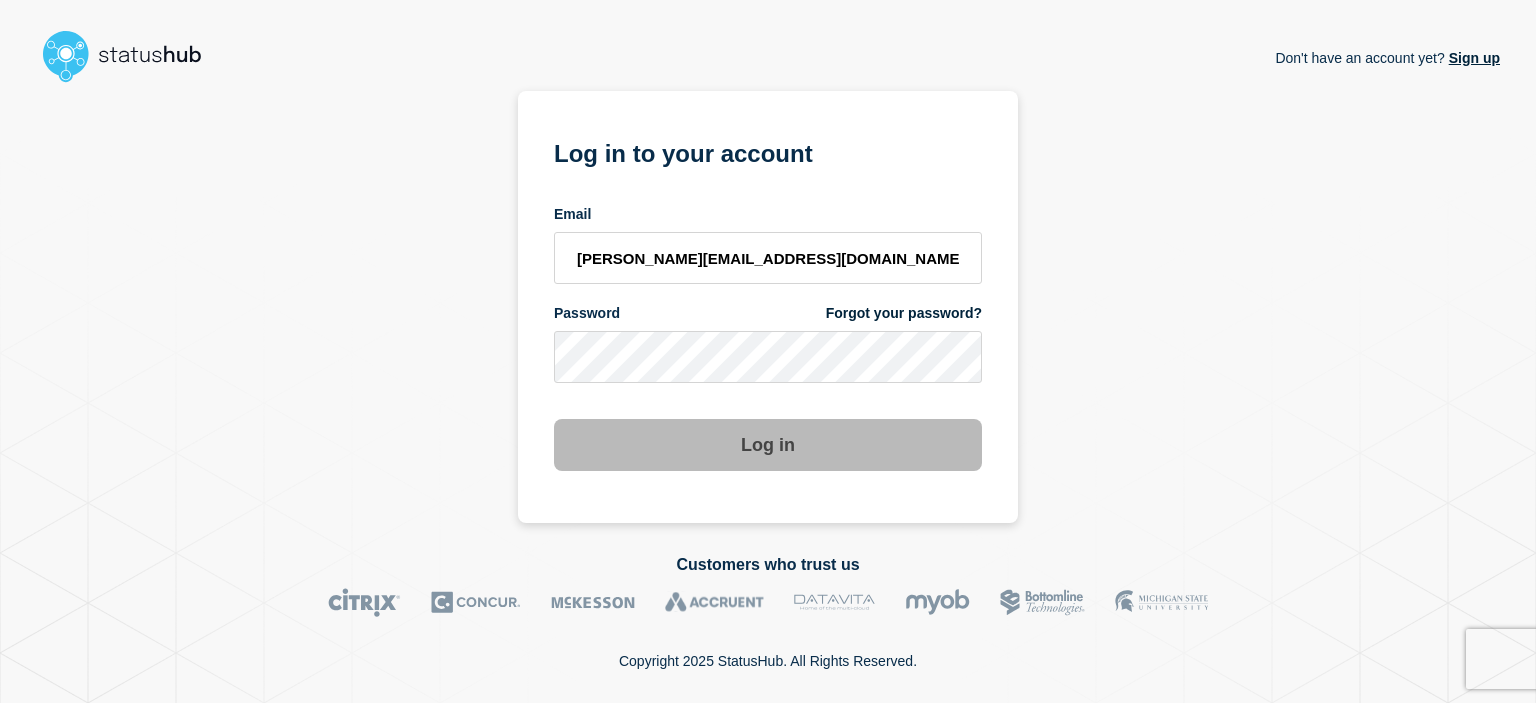 click on "Log in" at bounding box center [768, 445] 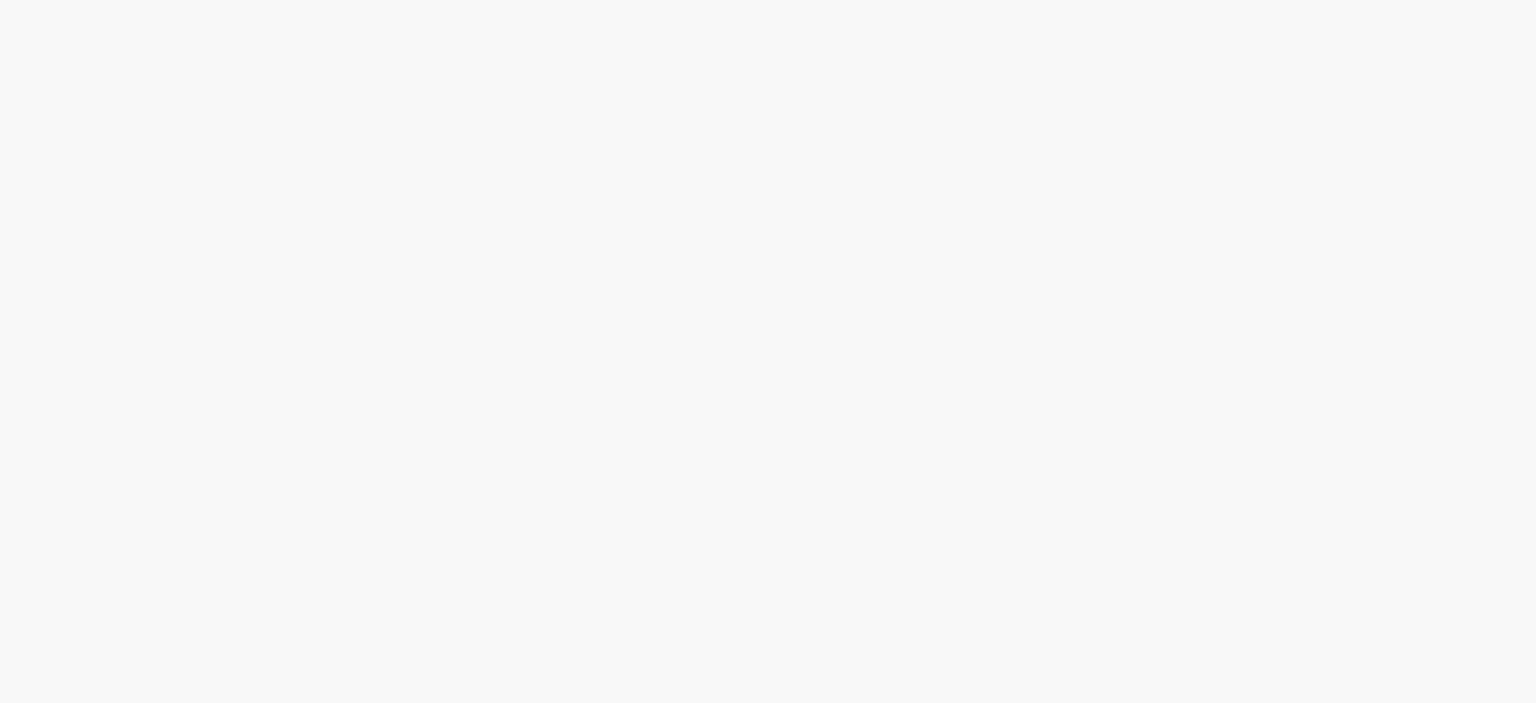 scroll, scrollTop: 0, scrollLeft: 0, axis: both 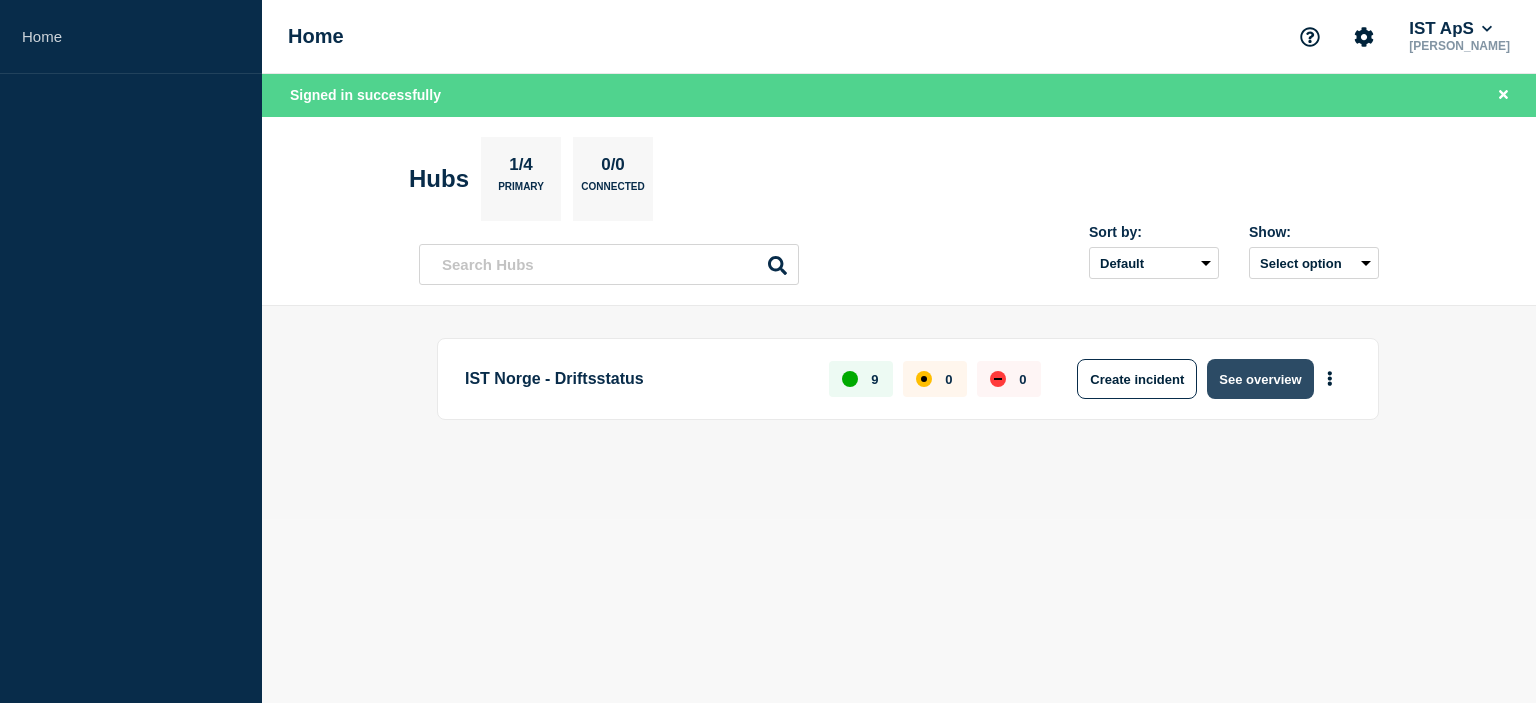 click on "See overview" at bounding box center (1260, 379) 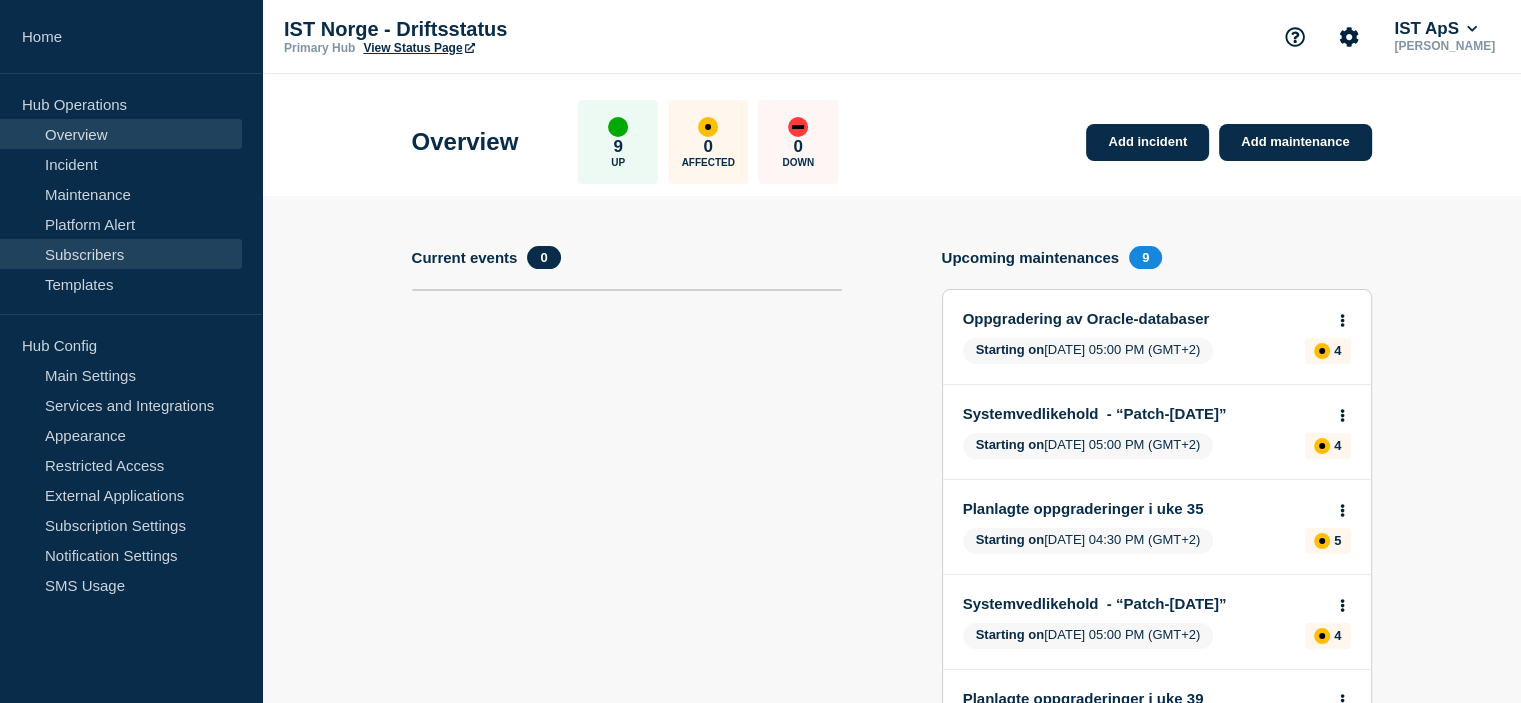 click on "Subscribers" at bounding box center [121, 254] 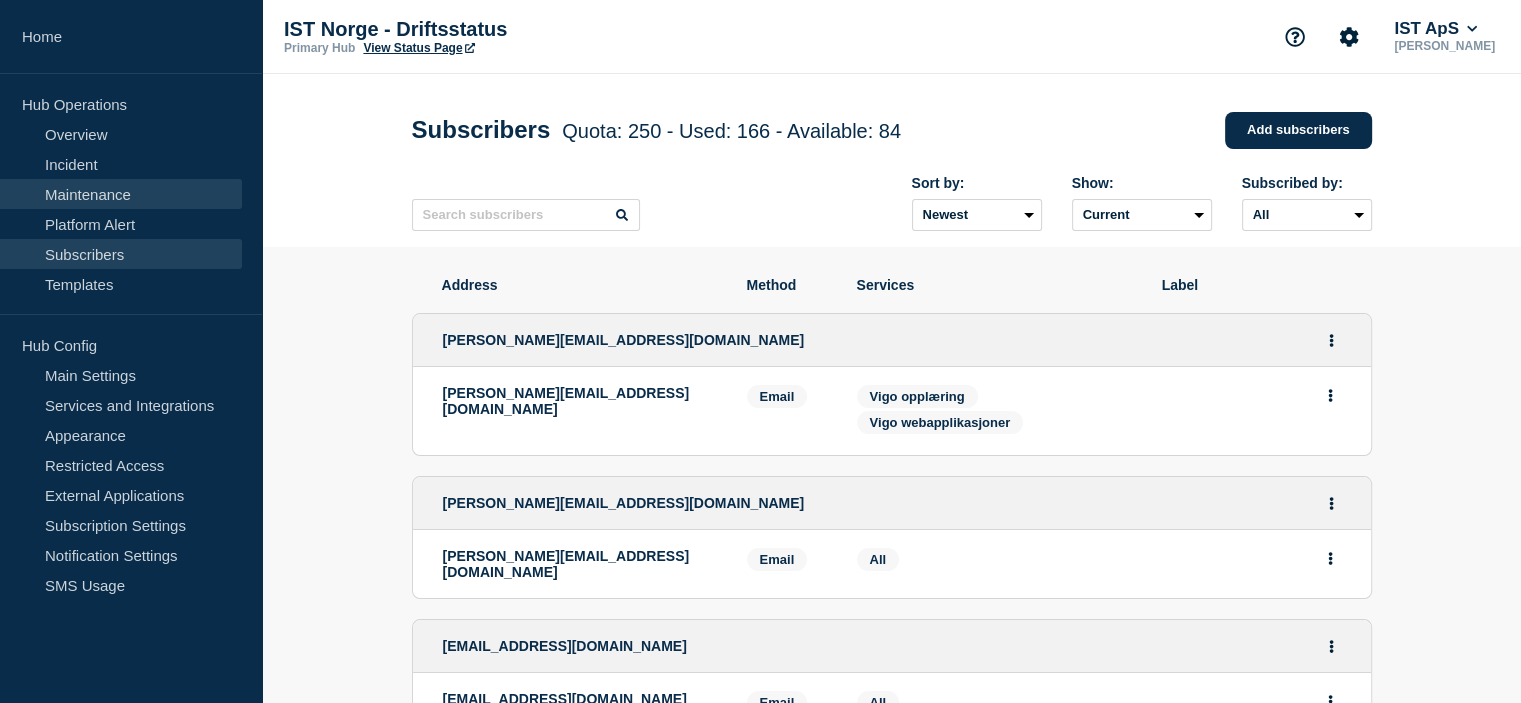 click on "Maintenance" at bounding box center [121, 194] 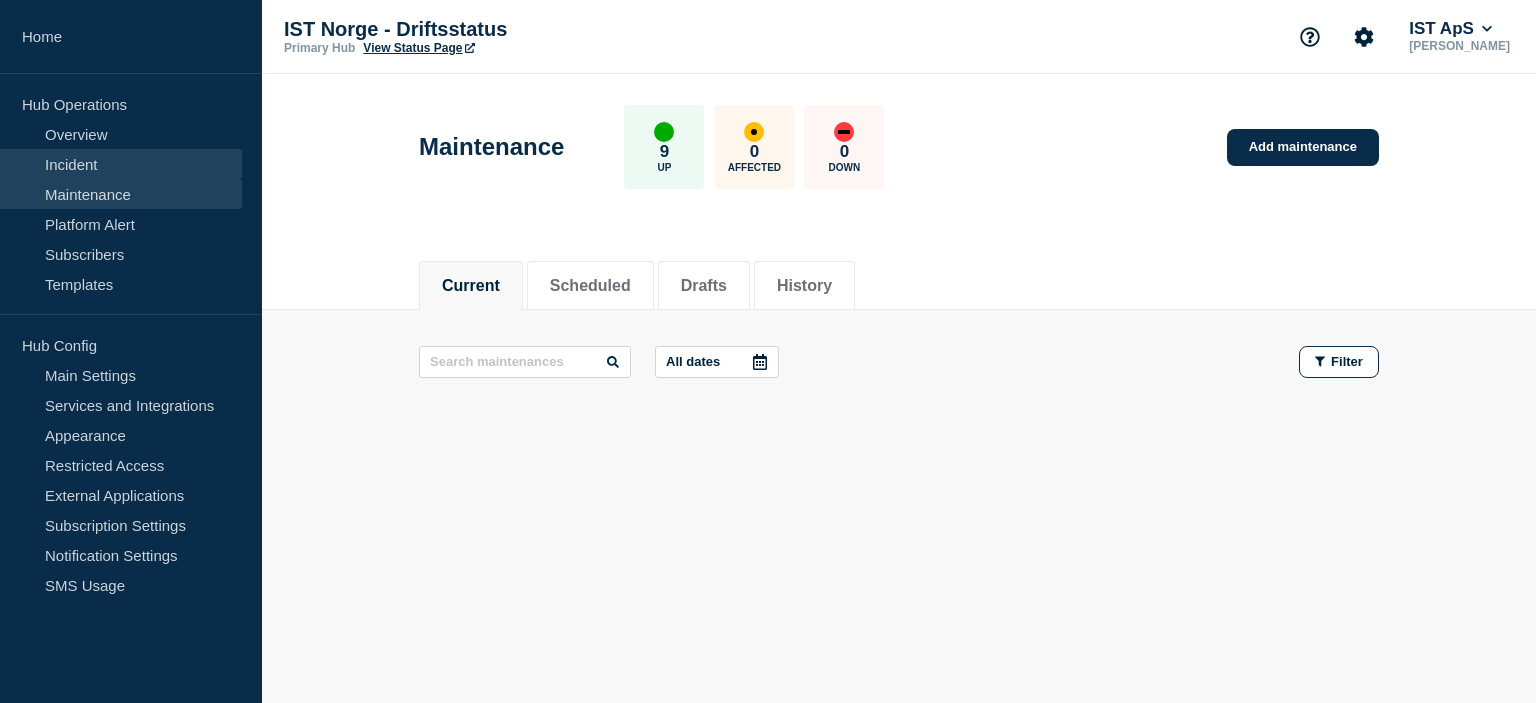 click on "Incident" at bounding box center [121, 164] 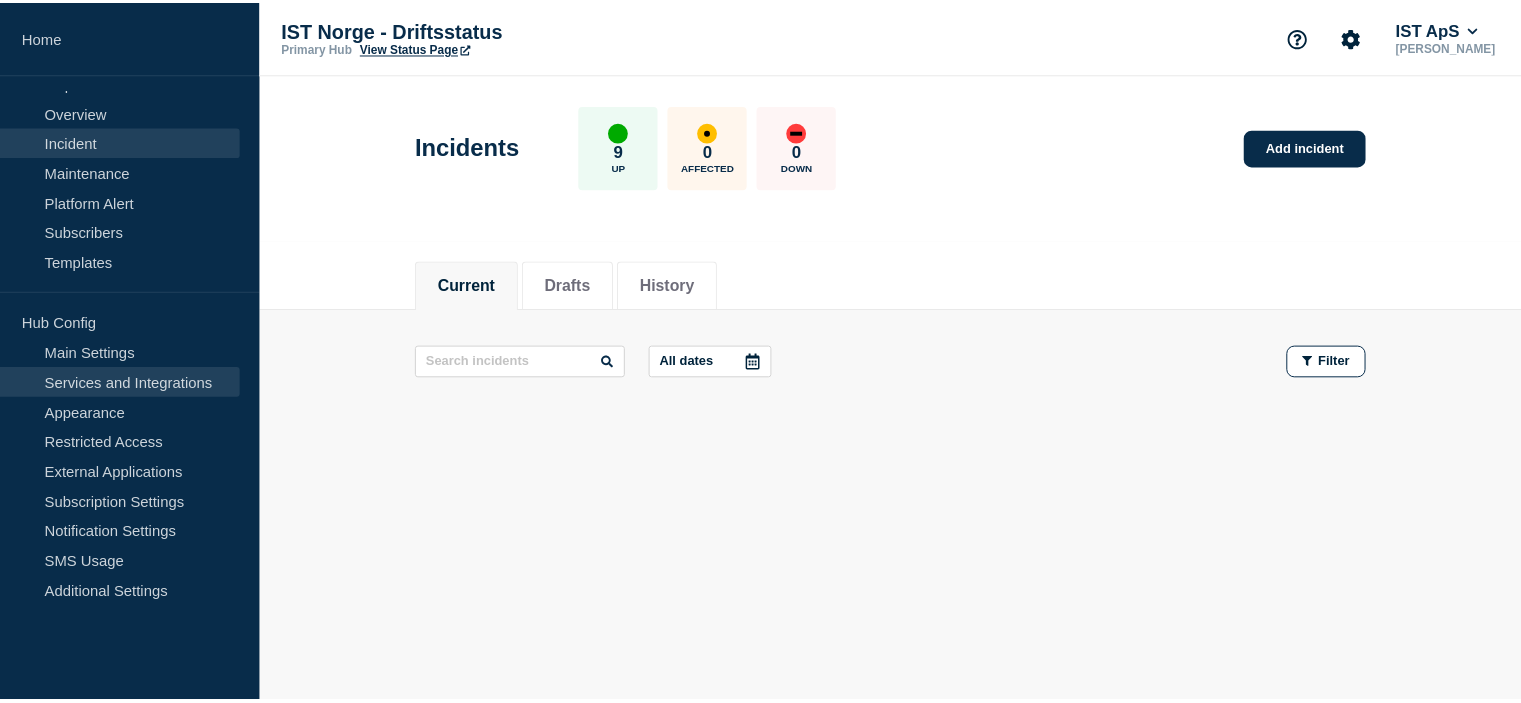 scroll, scrollTop: 85, scrollLeft: 0, axis: vertical 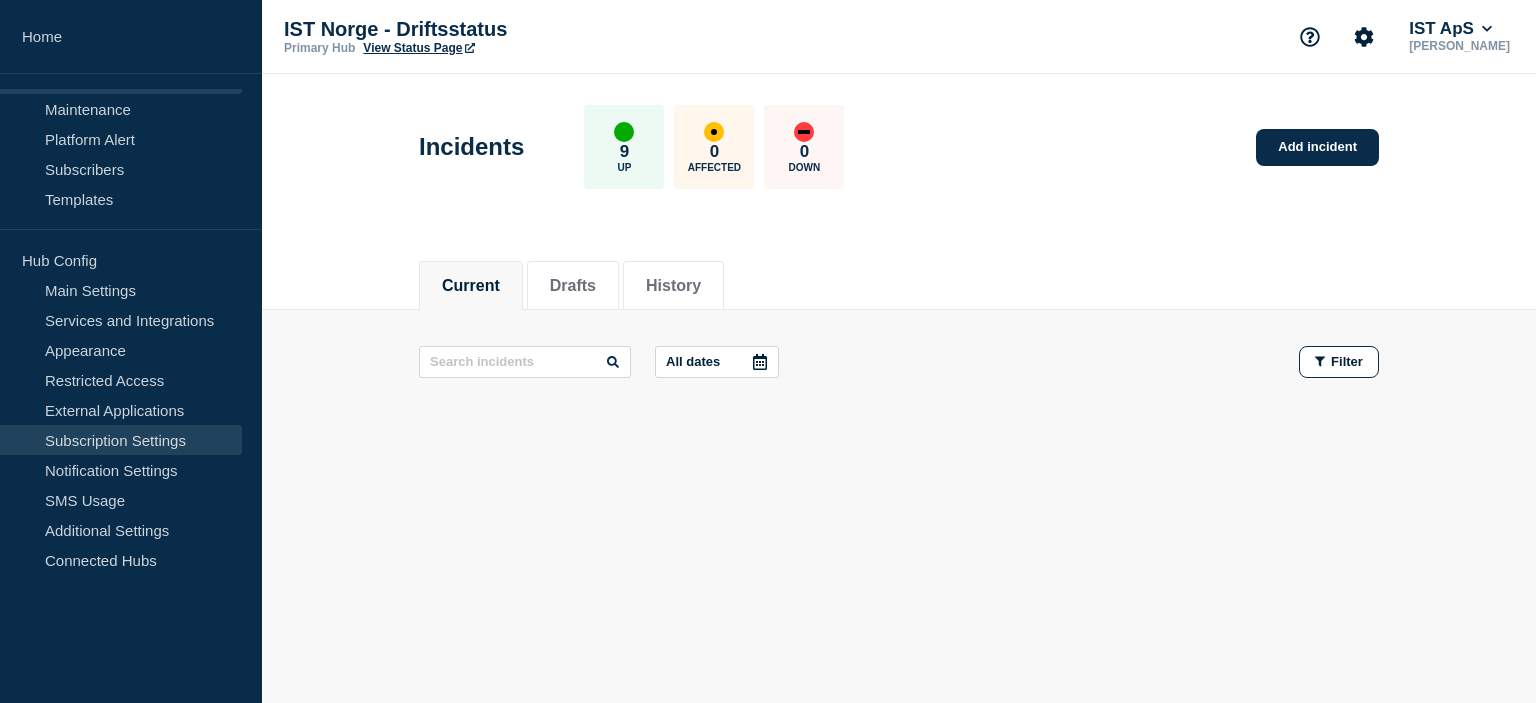click on "Subscription Settings" at bounding box center [121, 440] 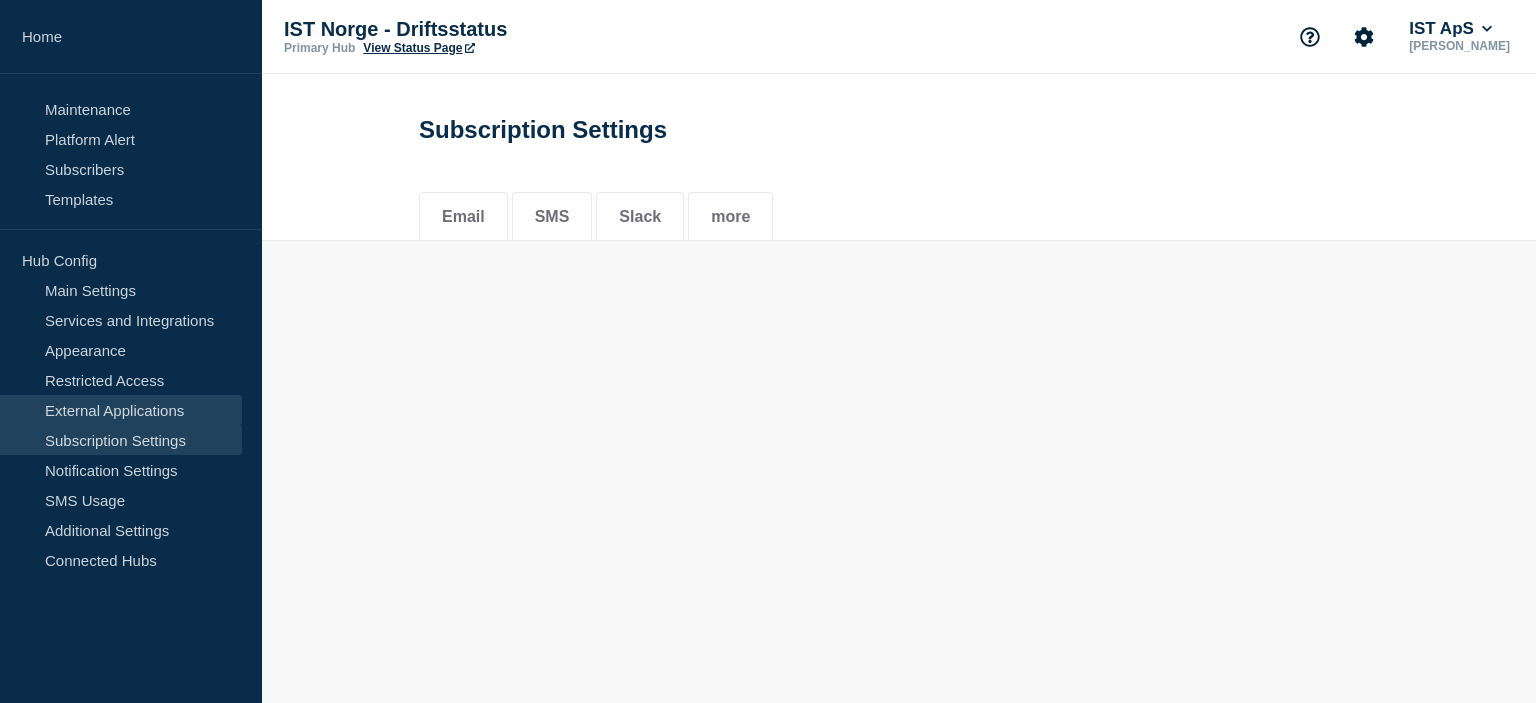 click on "External Applications" at bounding box center [121, 410] 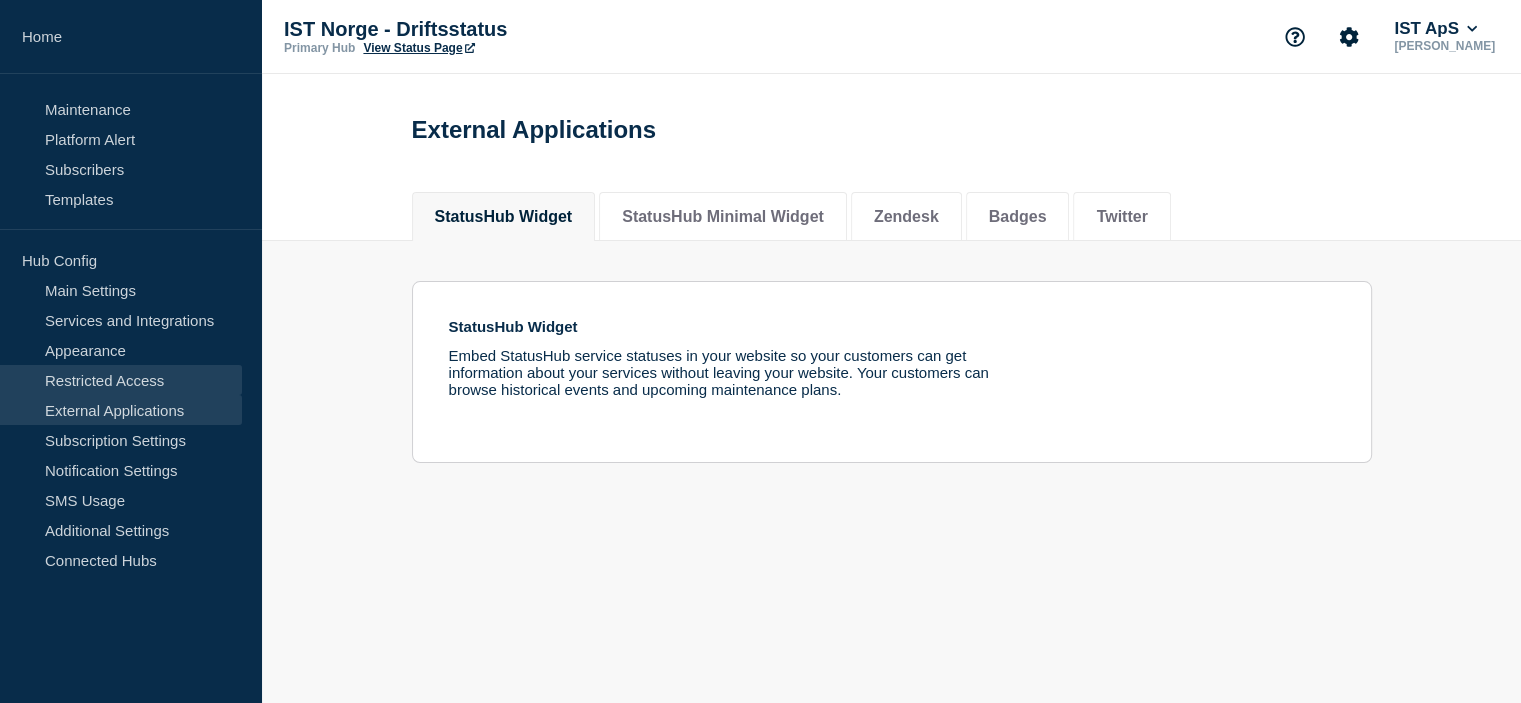 click on "Restricted Access" at bounding box center [121, 380] 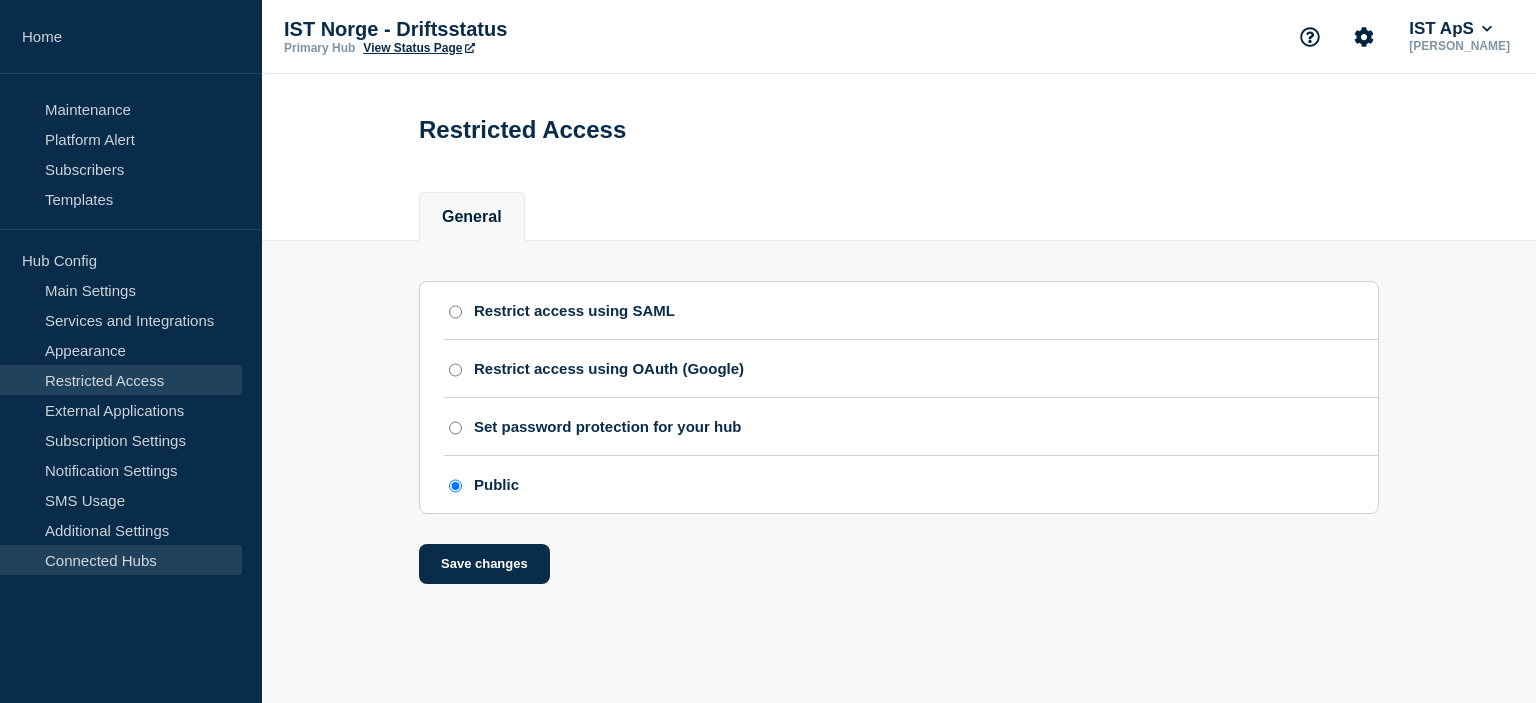 click on "Connected Hubs" at bounding box center (121, 560) 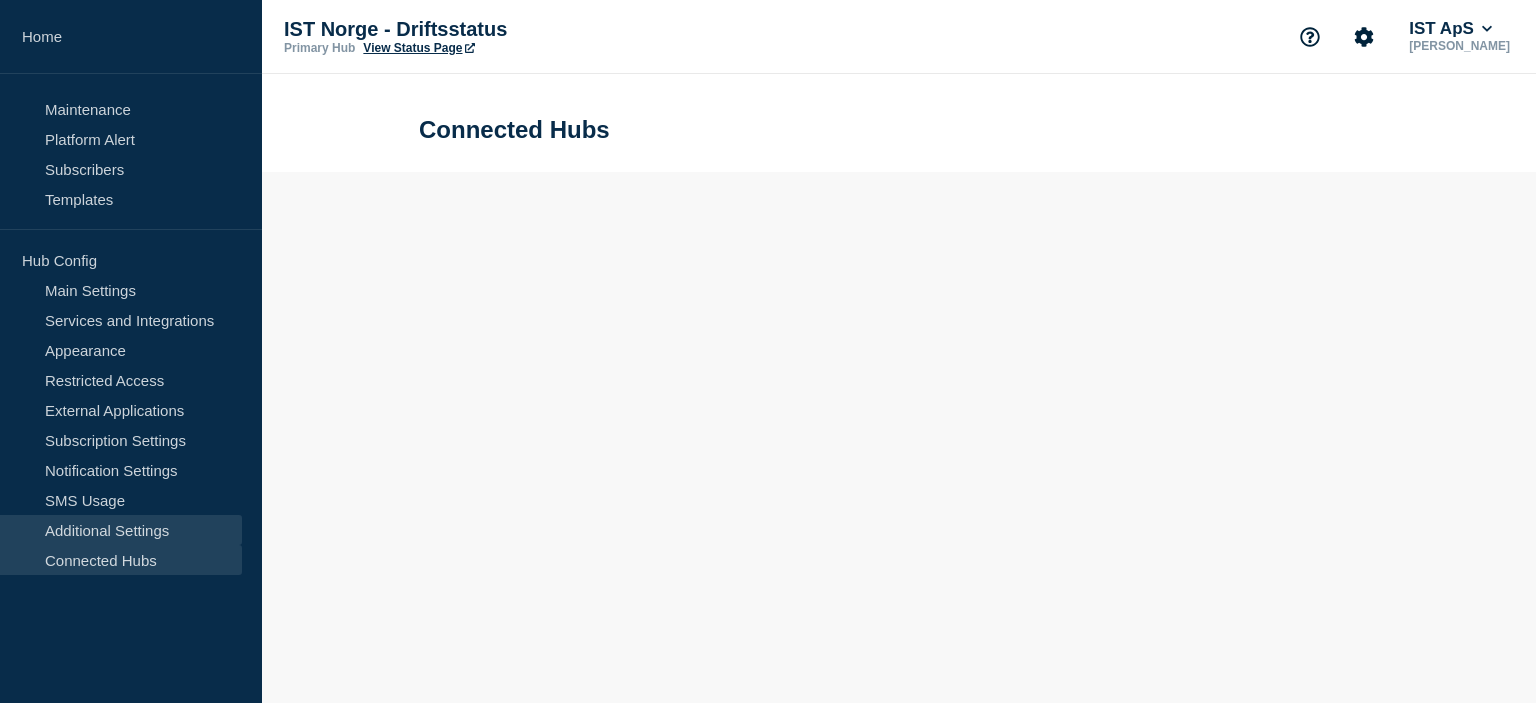 click on "Additional Settings" at bounding box center (121, 530) 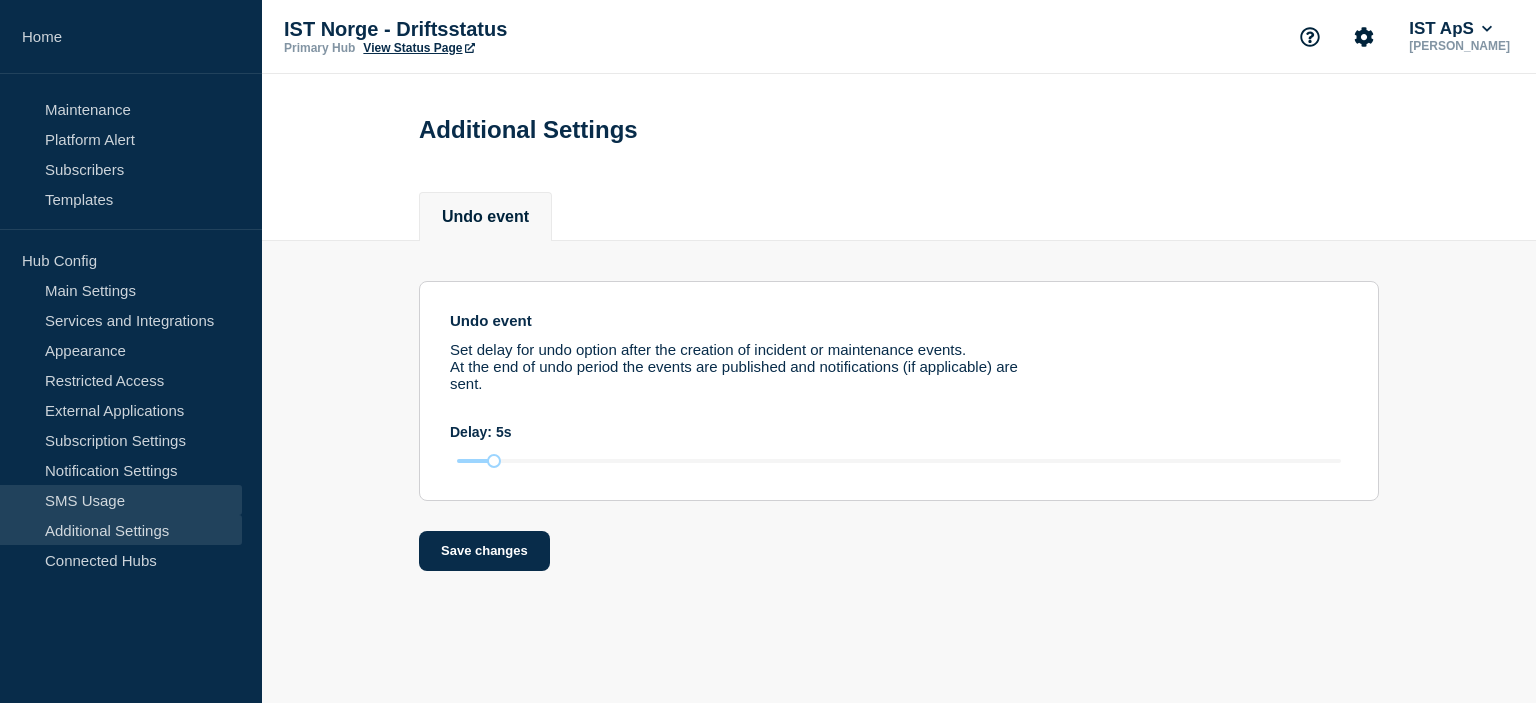 click on "SMS Usage" at bounding box center (121, 500) 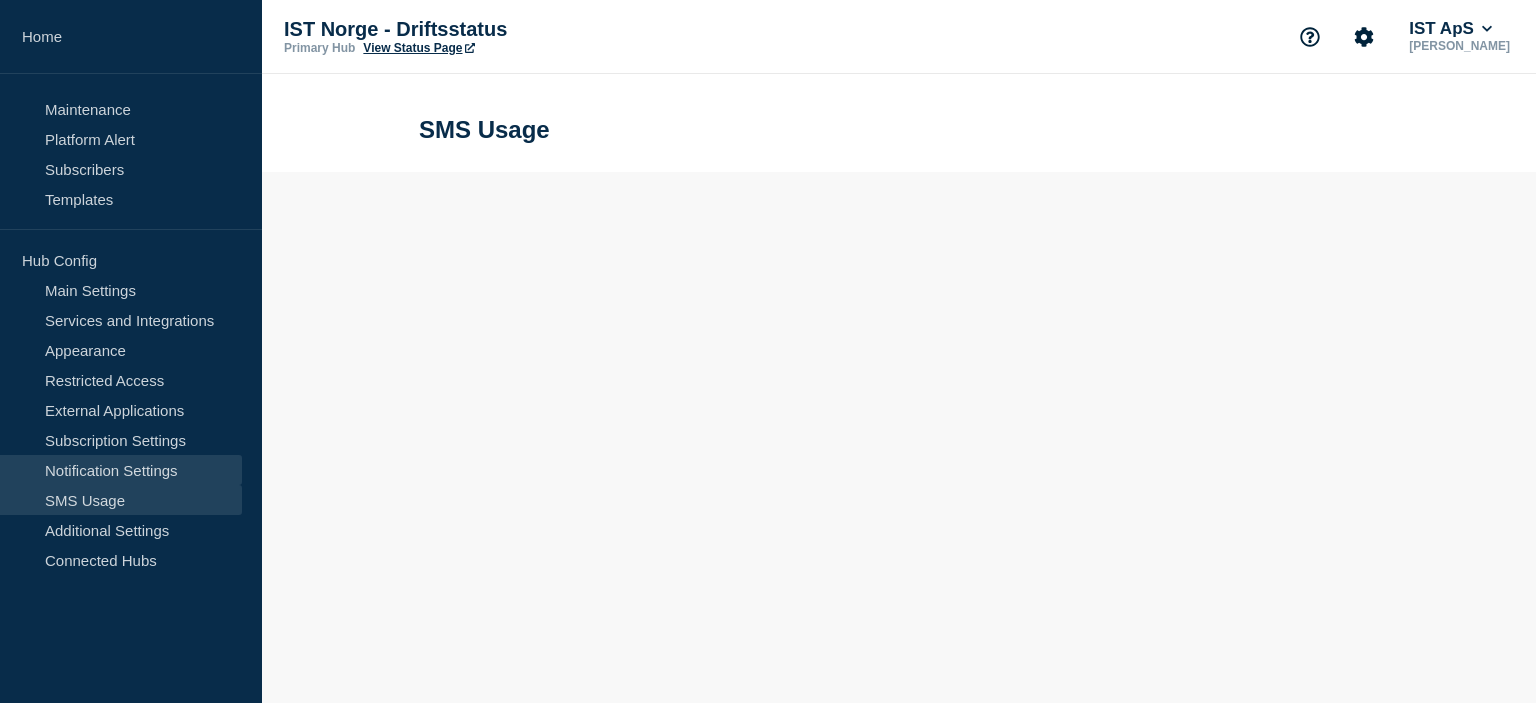 click on "Notification Settings" at bounding box center [121, 470] 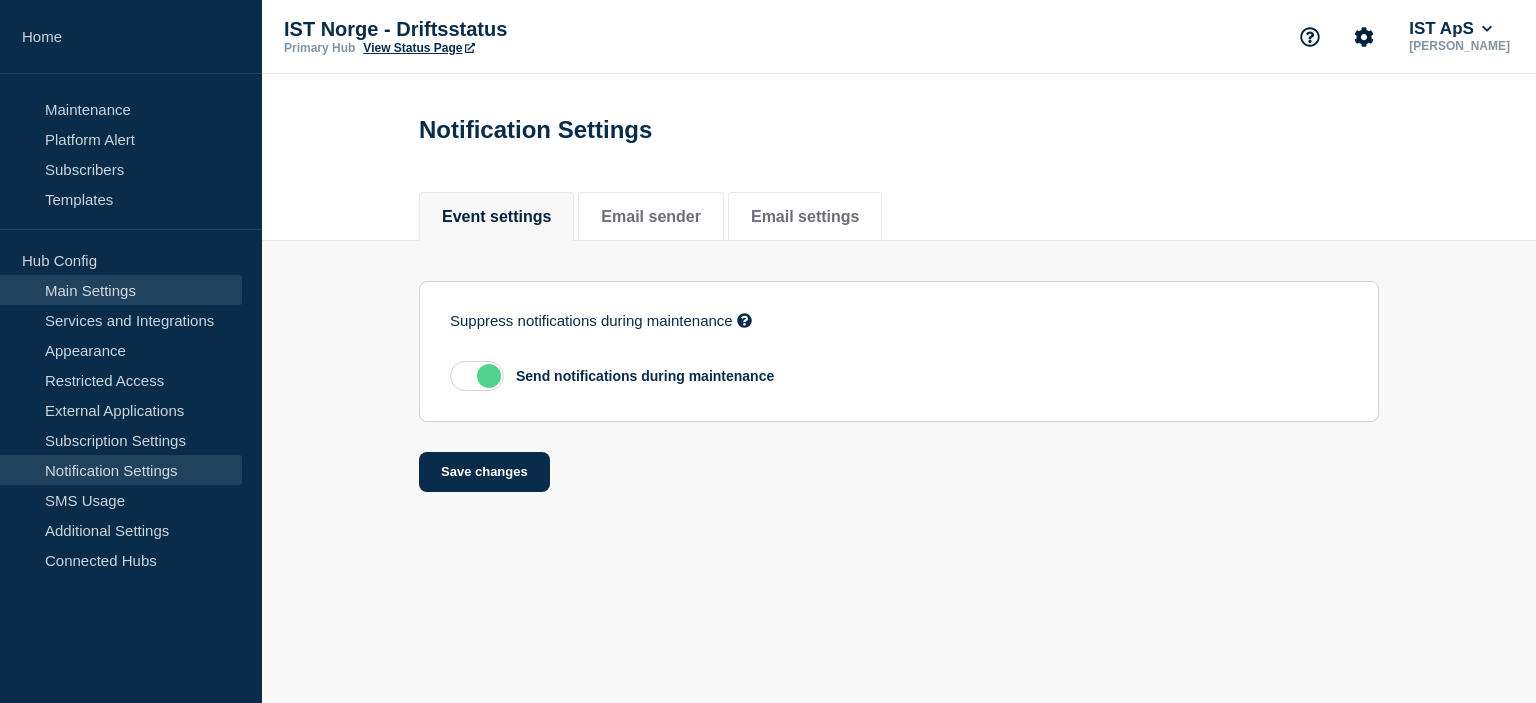 click on "Main Settings" at bounding box center [121, 290] 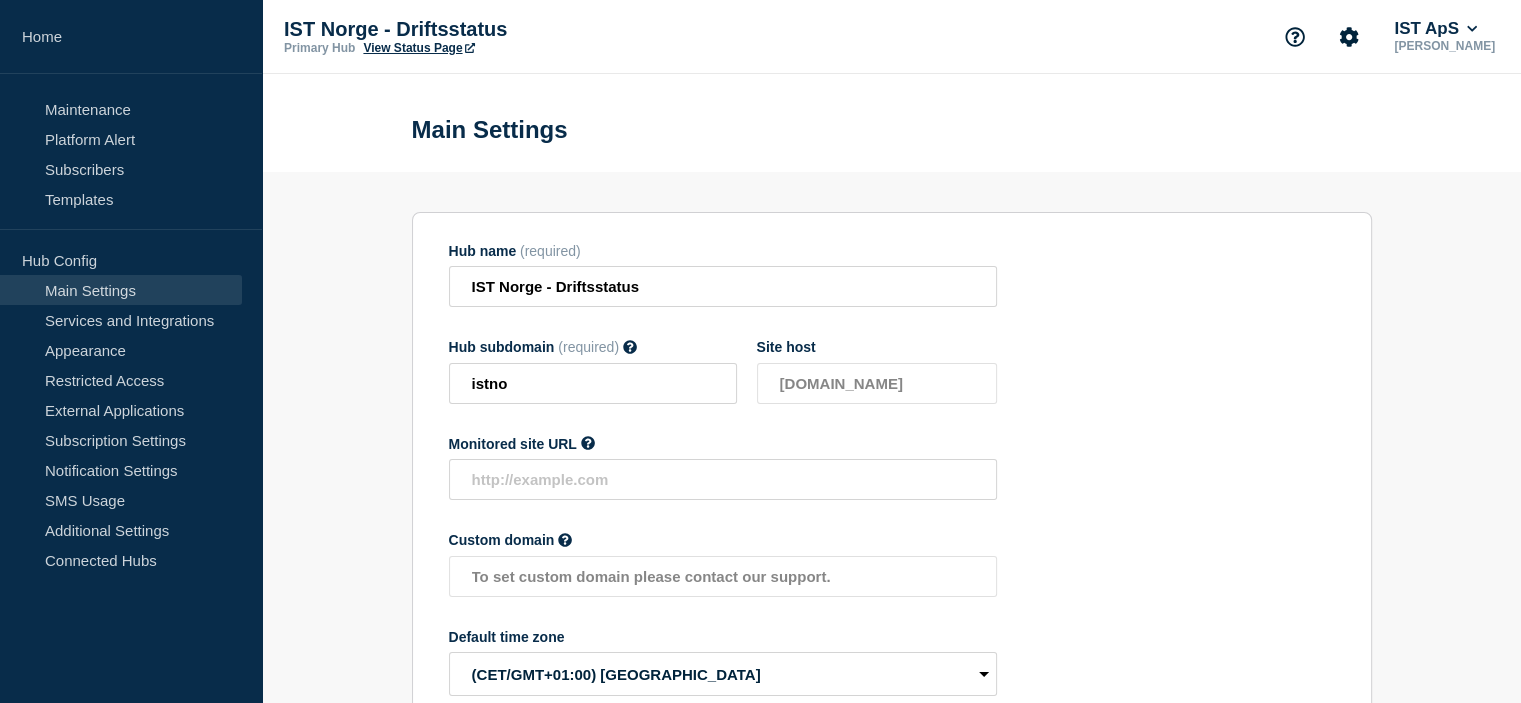 scroll, scrollTop: 0, scrollLeft: 0, axis: both 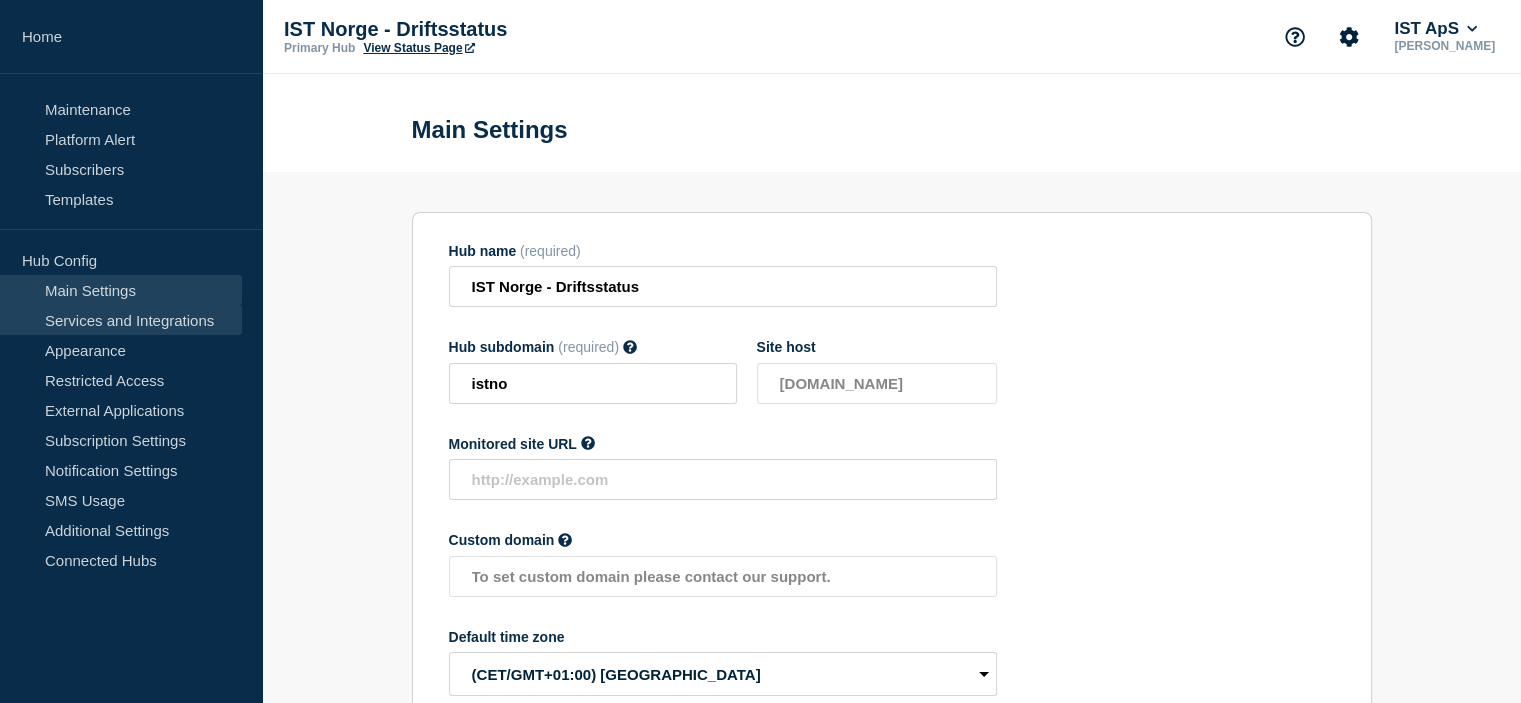 click on "Services and Integrations" at bounding box center [121, 320] 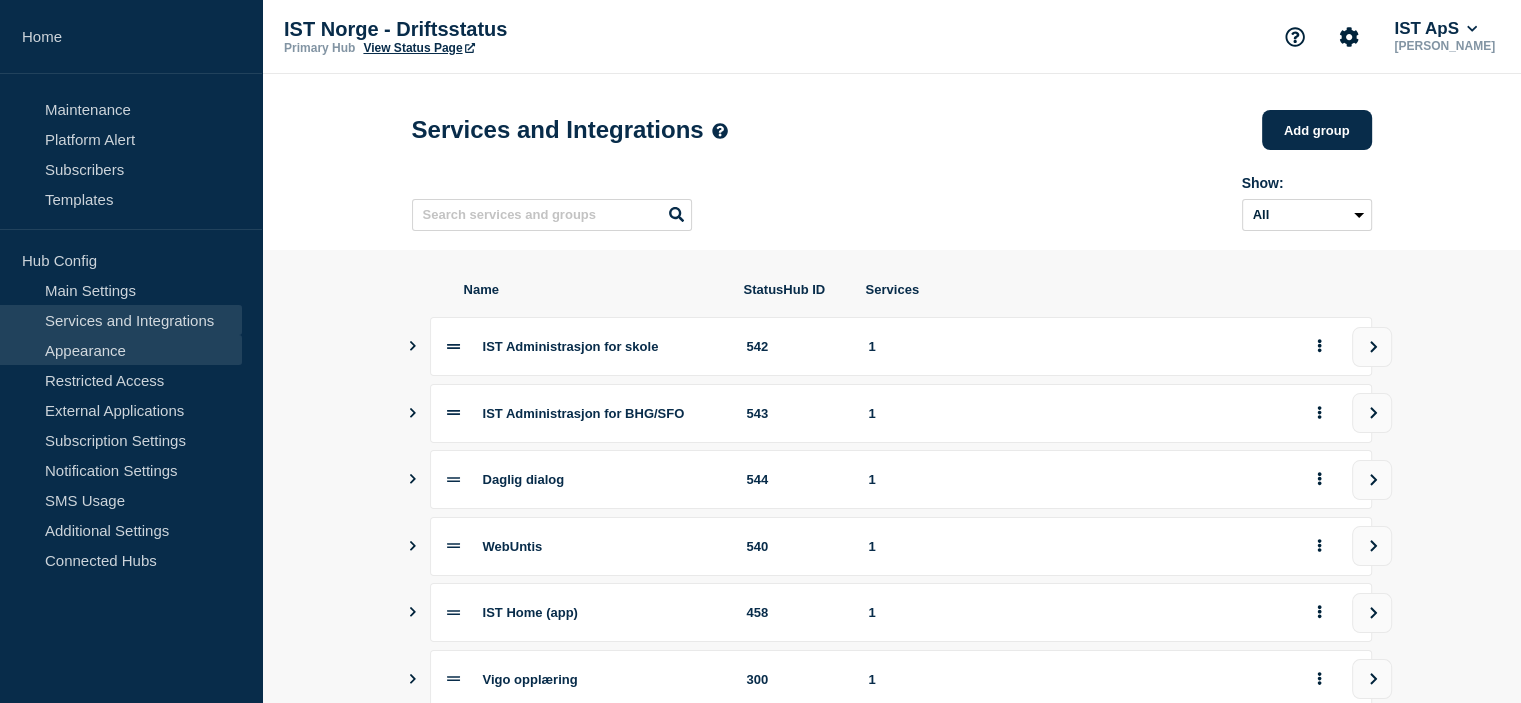 click on "Appearance" at bounding box center [121, 350] 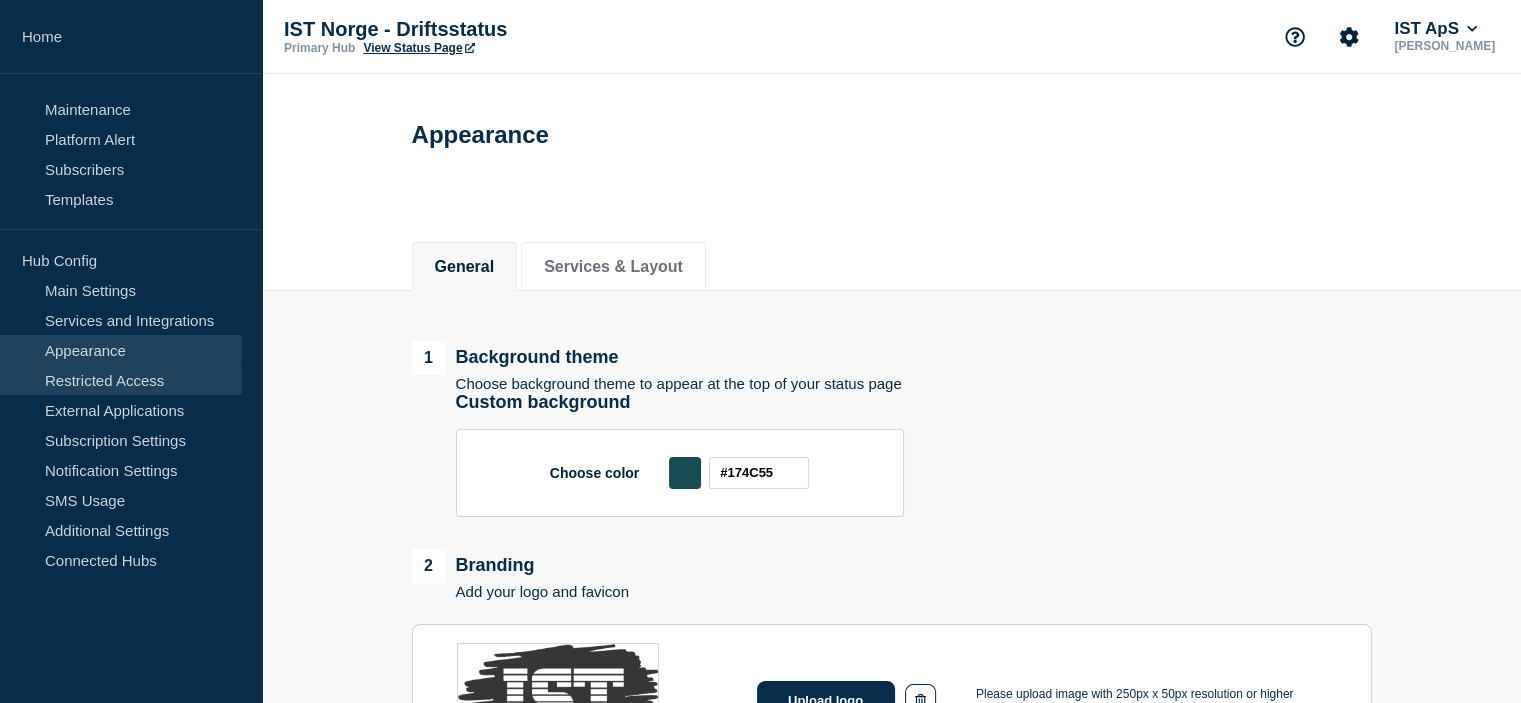 click on "Restricted Access" at bounding box center (121, 380) 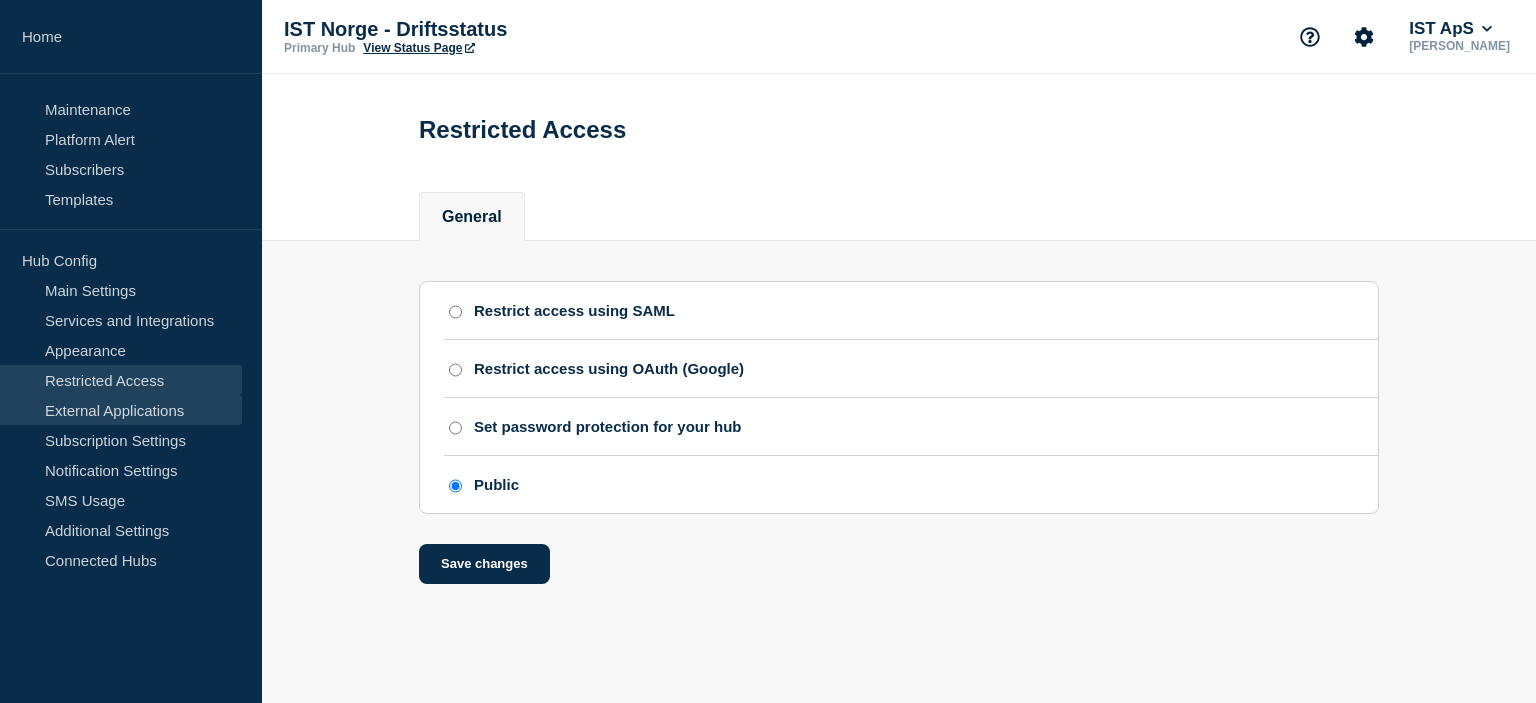 click on "External Applications" at bounding box center (121, 410) 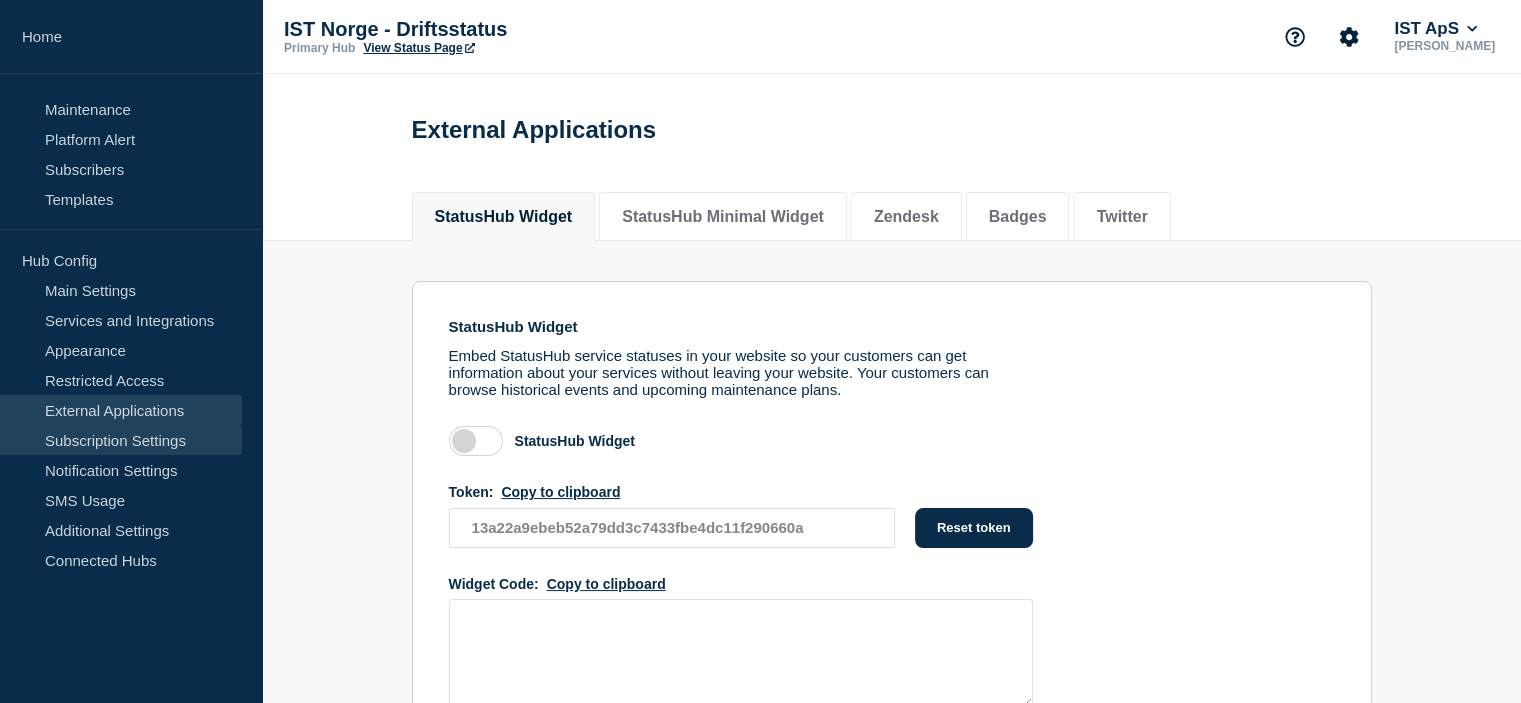 click on "Subscription Settings" at bounding box center (121, 440) 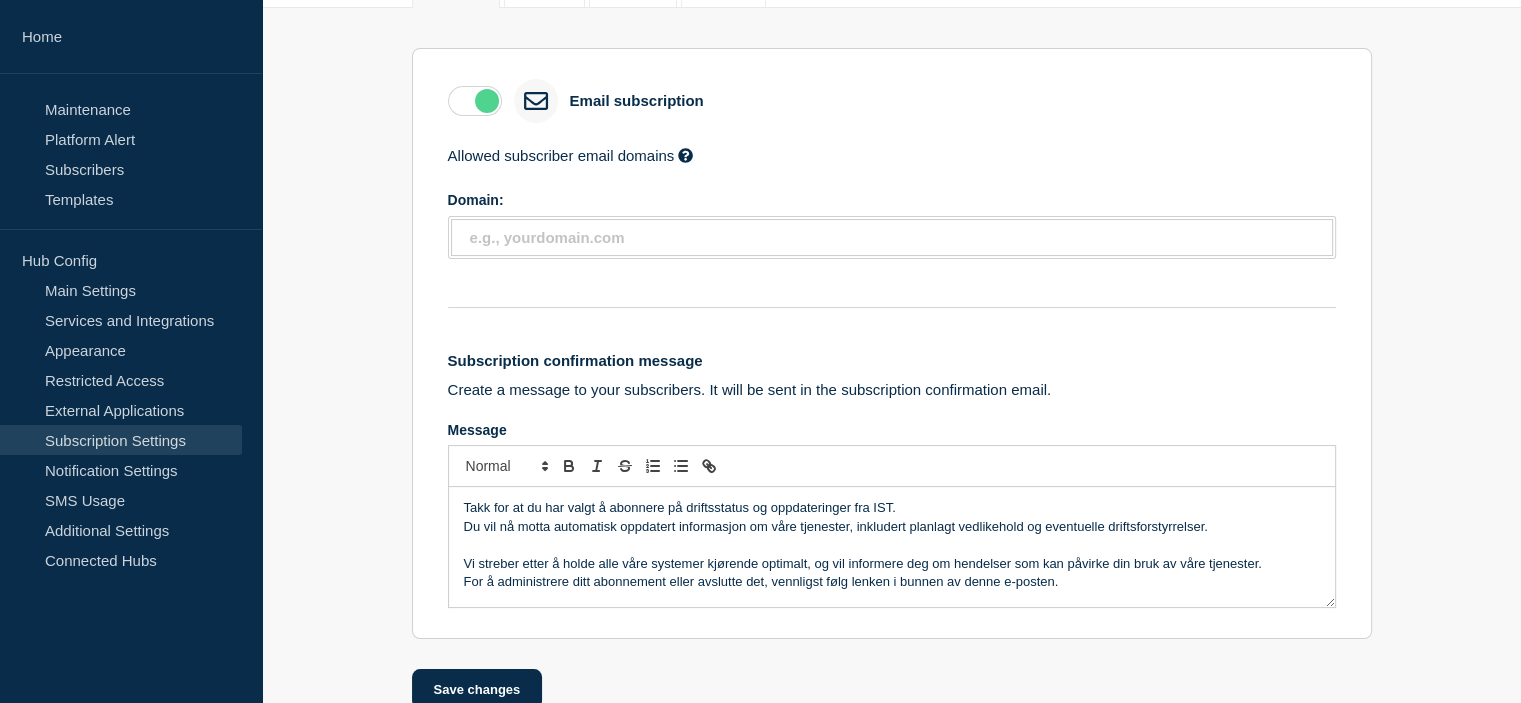 scroll, scrollTop: 266, scrollLeft: 0, axis: vertical 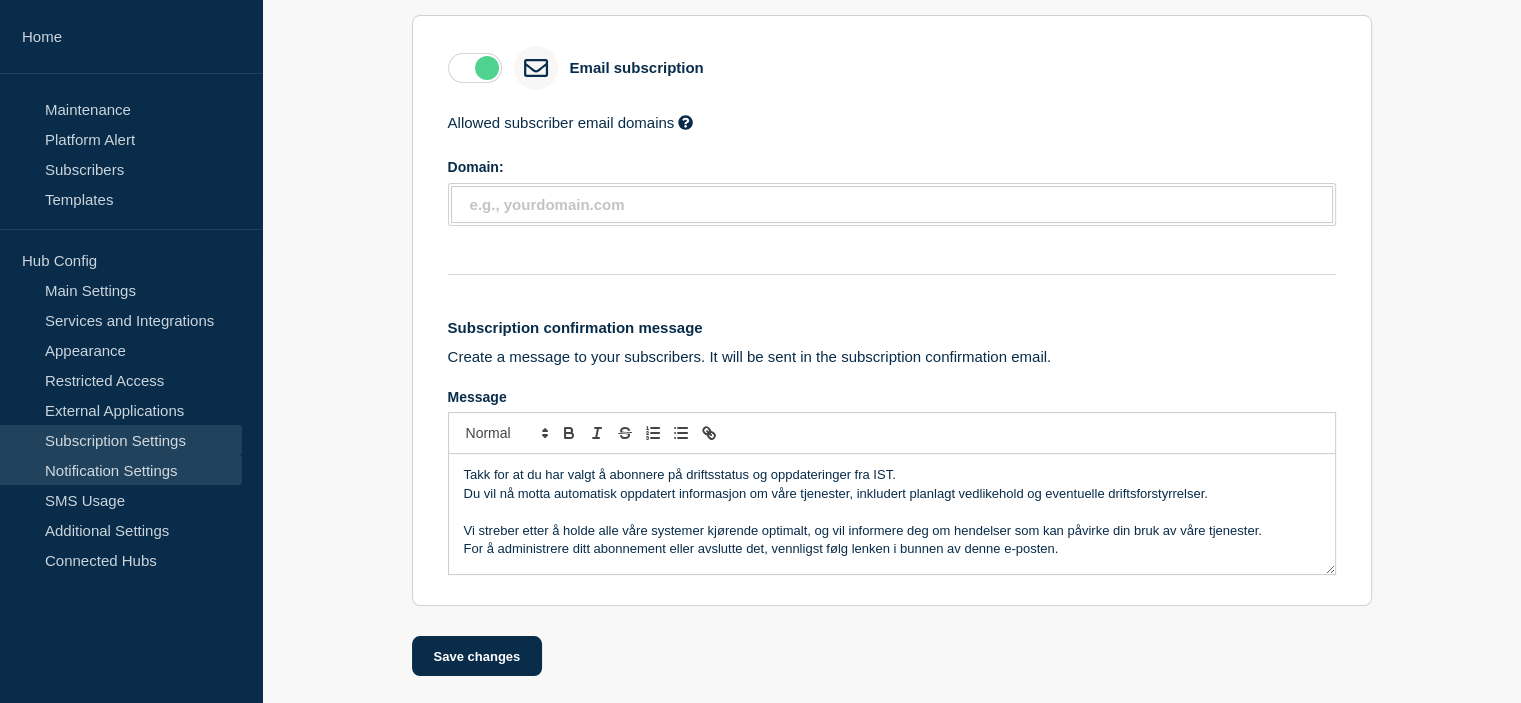 click on "Notification Settings" at bounding box center (121, 470) 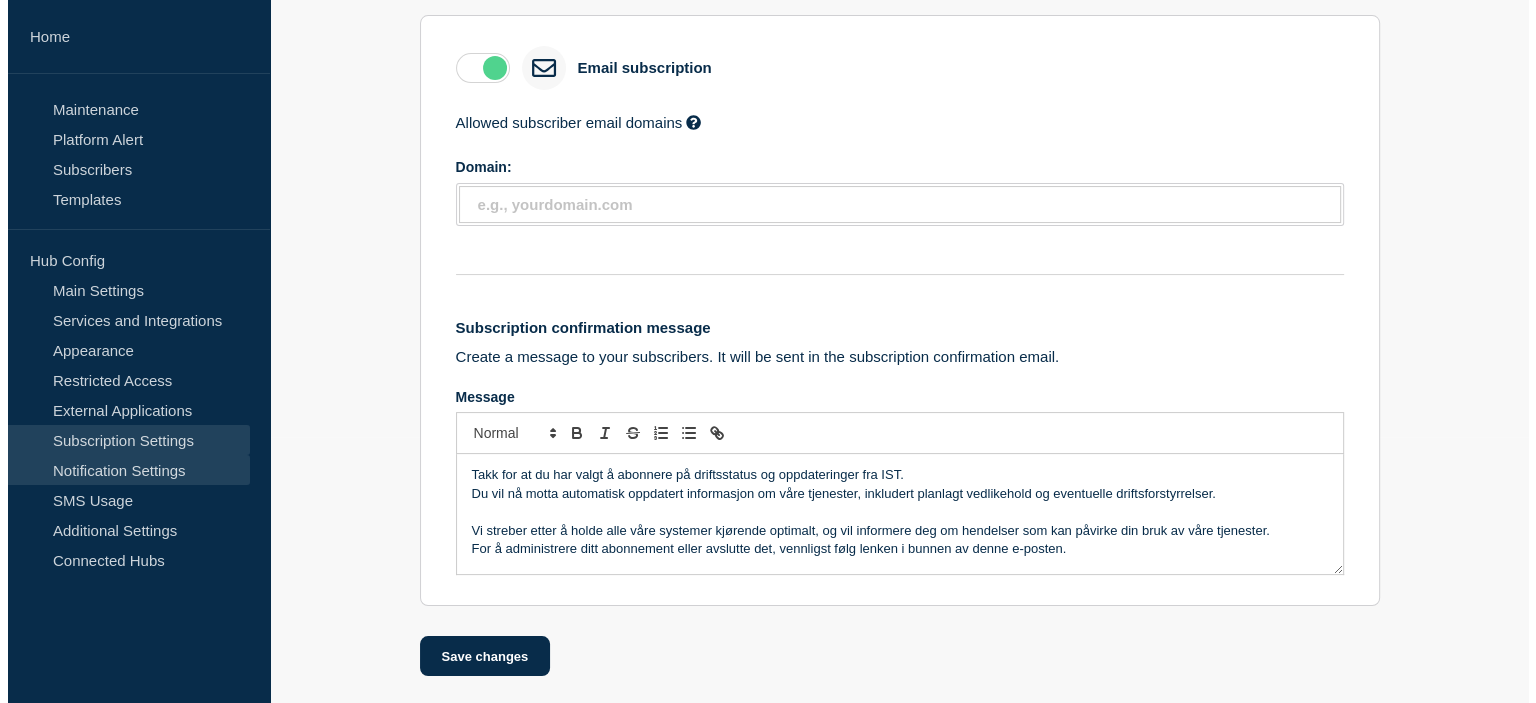 scroll, scrollTop: 0, scrollLeft: 0, axis: both 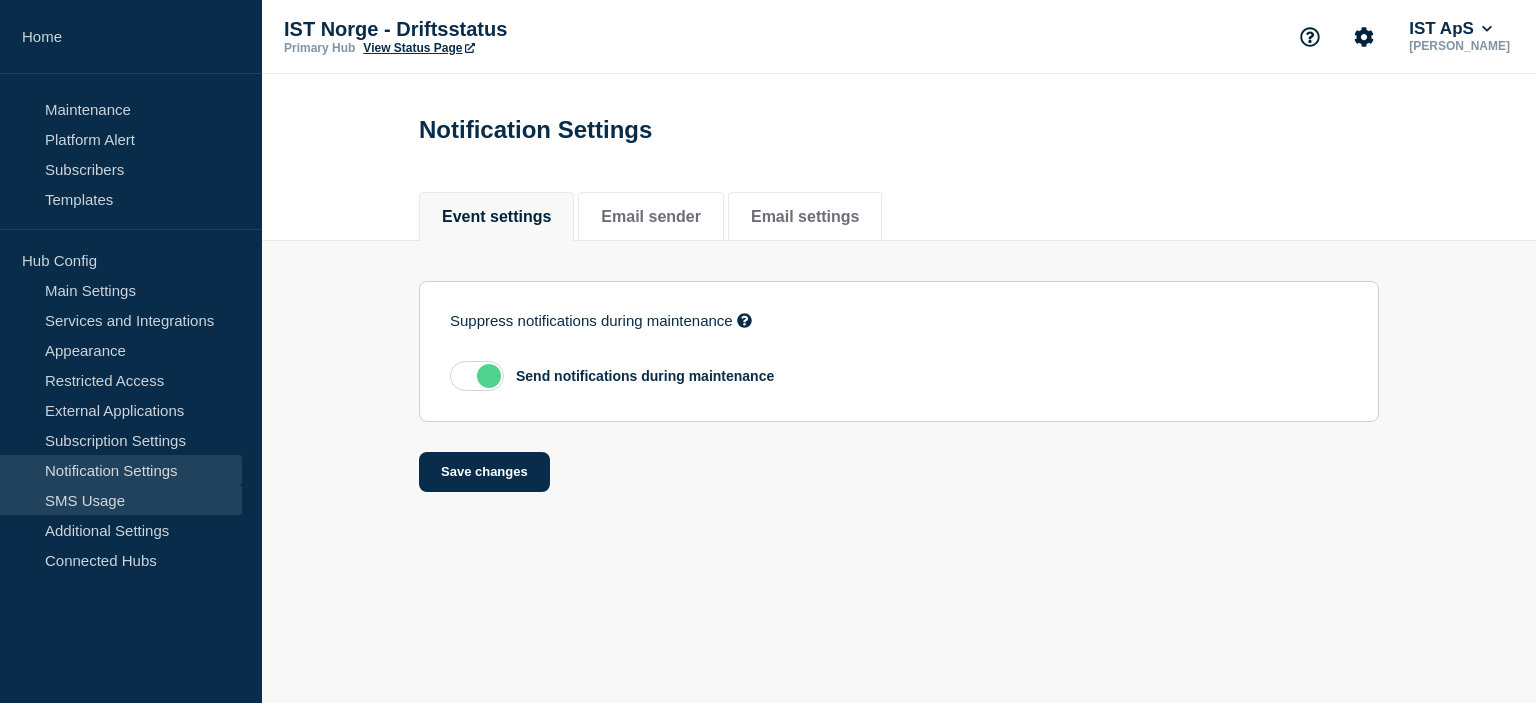 click on "SMS Usage" at bounding box center (121, 500) 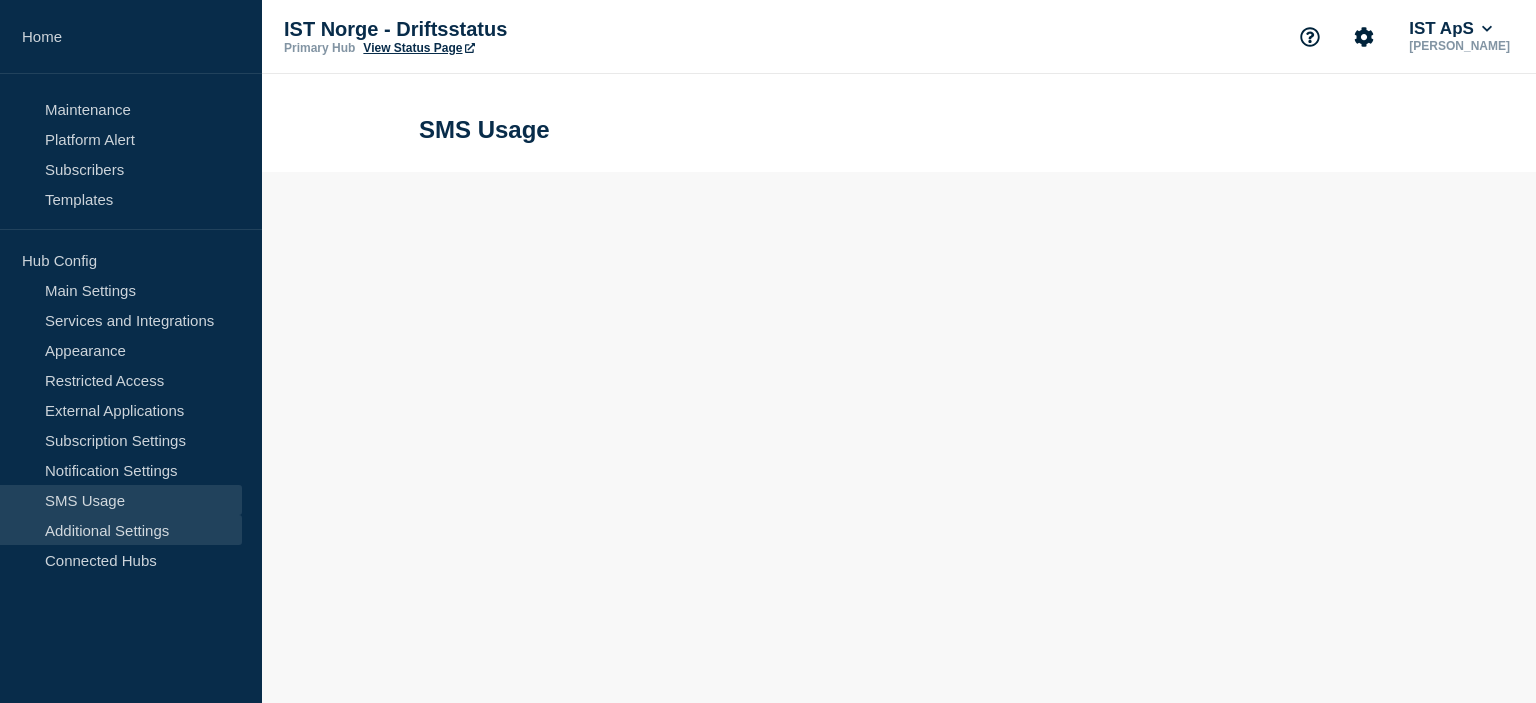 click on "Additional Settings" at bounding box center [121, 530] 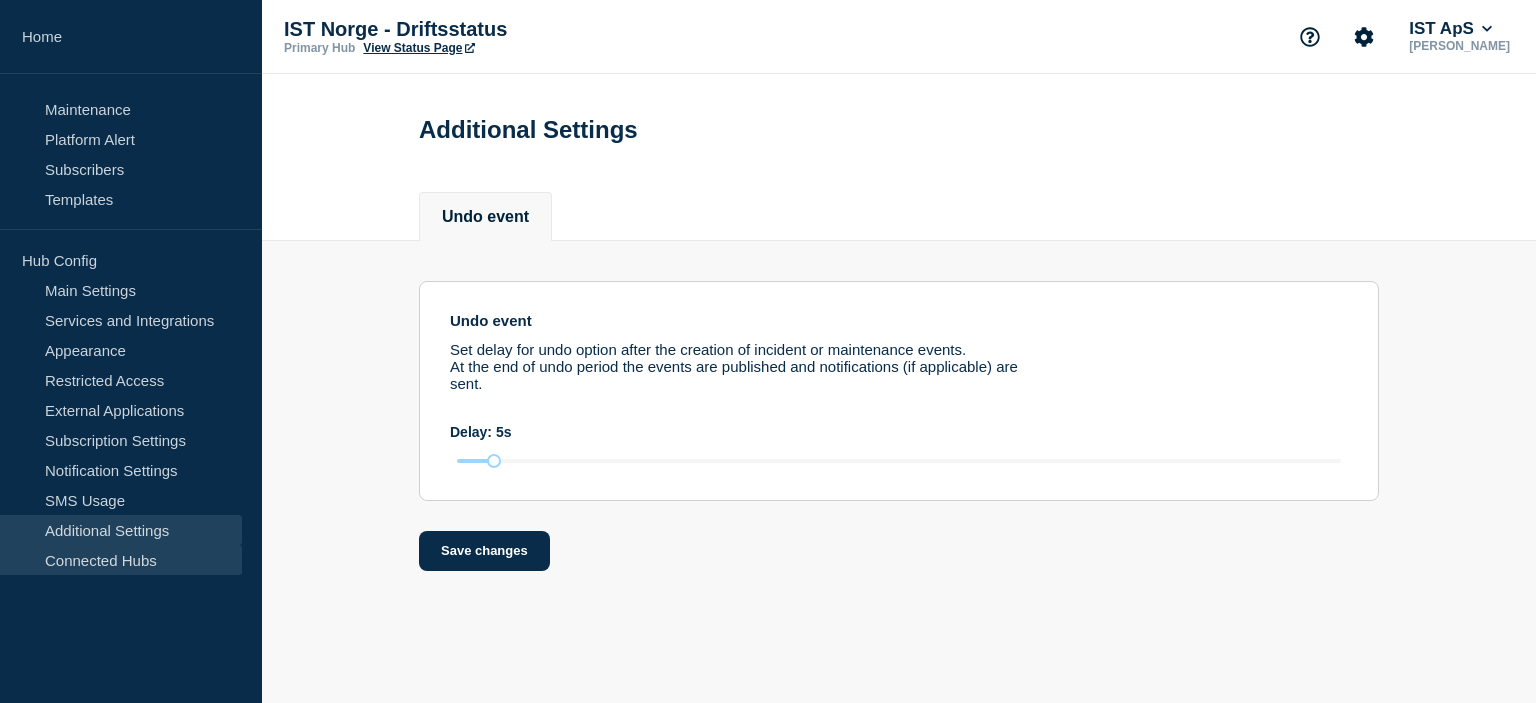 click on "Connected Hubs" at bounding box center (121, 560) 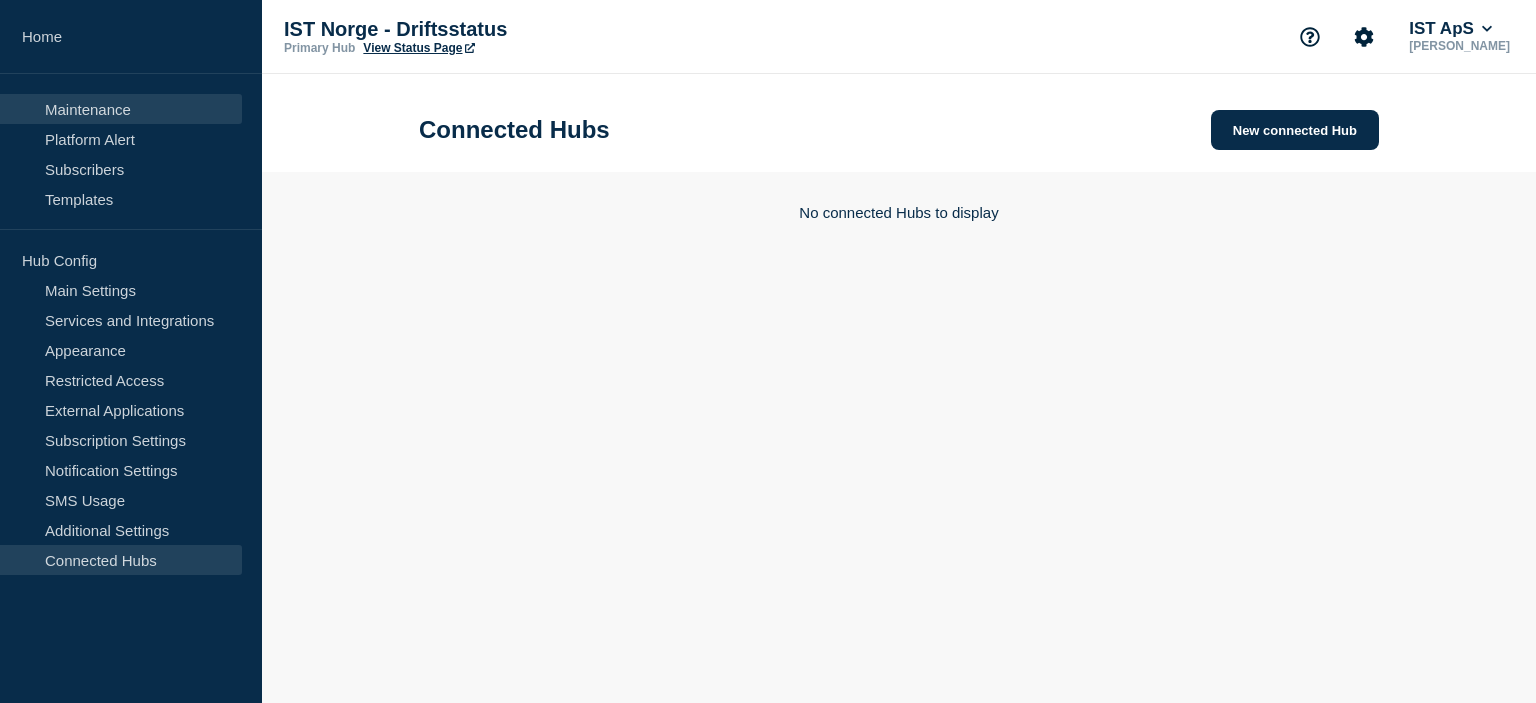 click on "Maintenance" at bounding box center (121, 109) 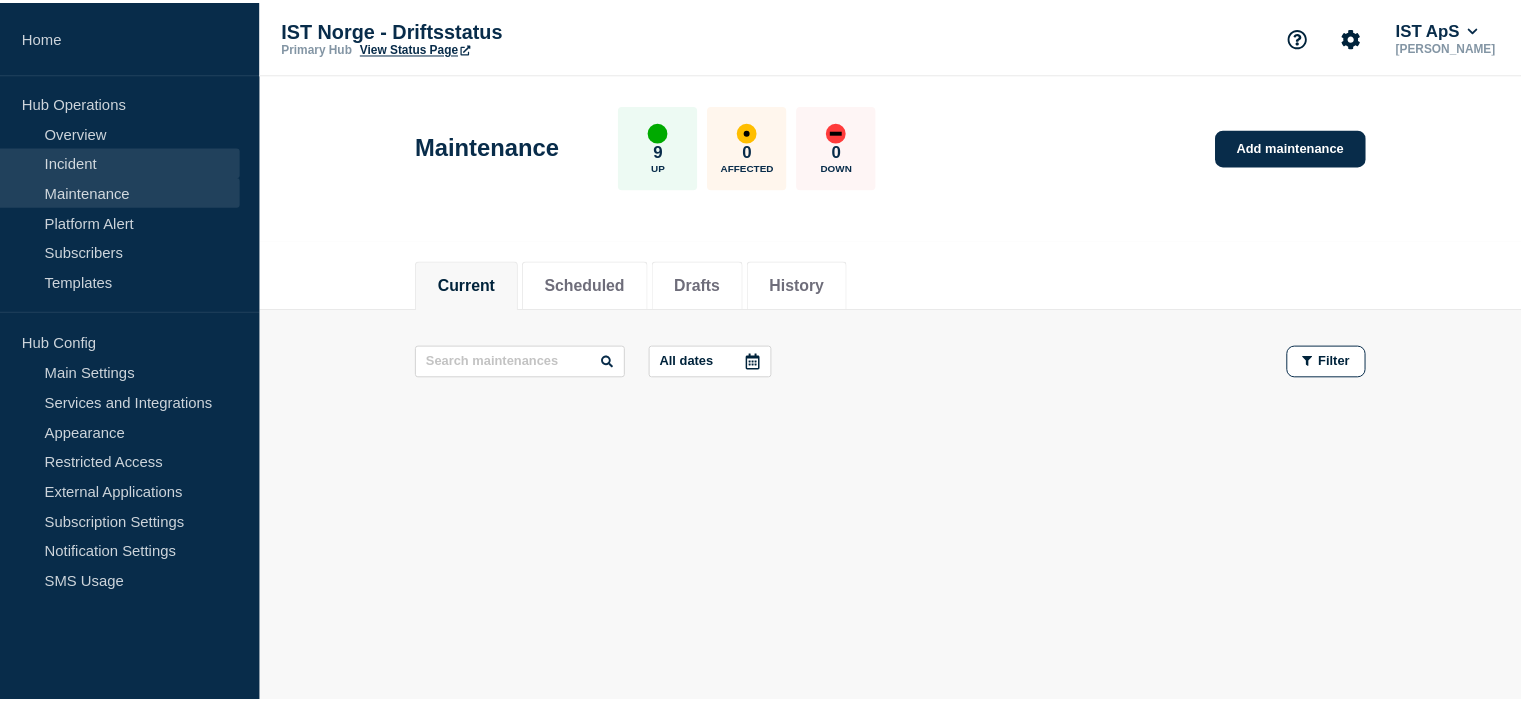 scroll, scrollTop: 0, scrollLeft: 0, axis: both 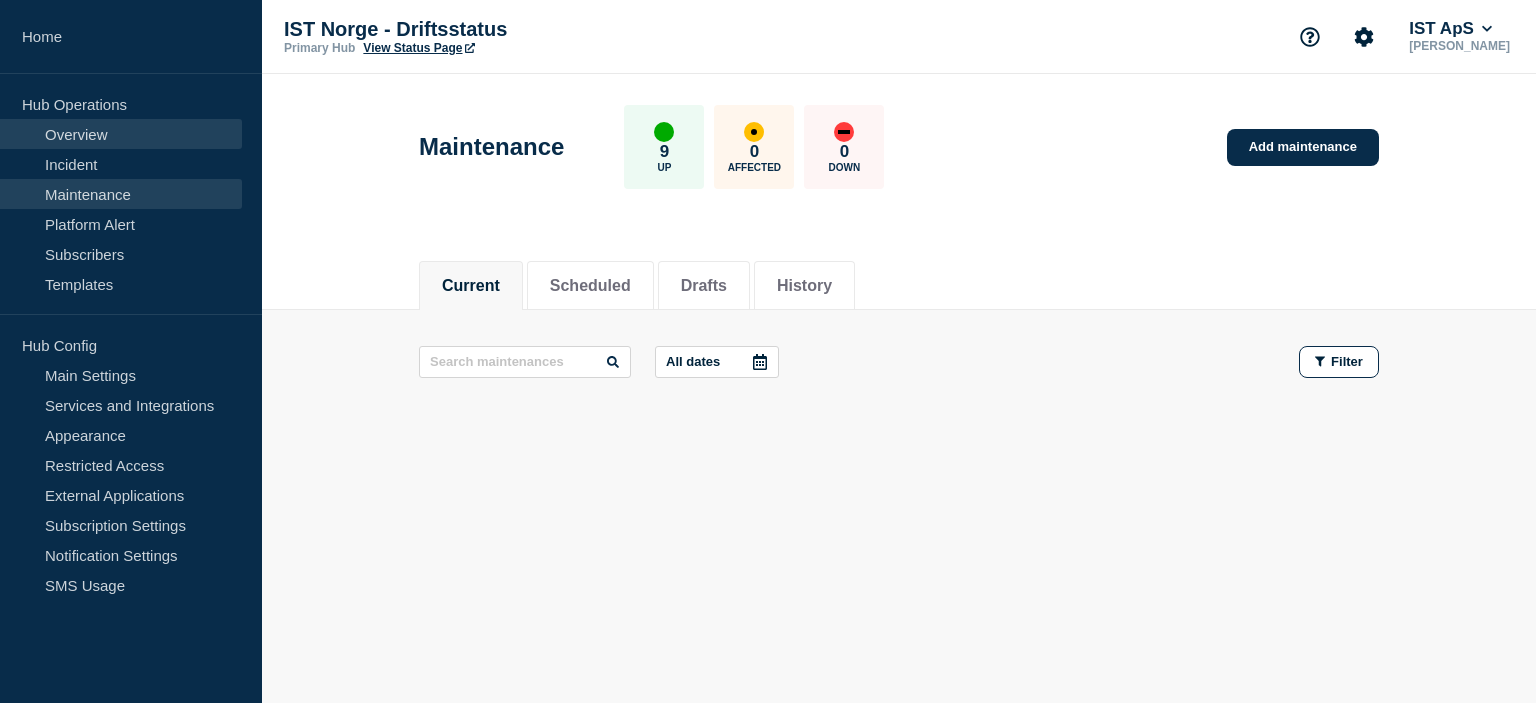 click on "Overview" at bounding box center [121, 134] 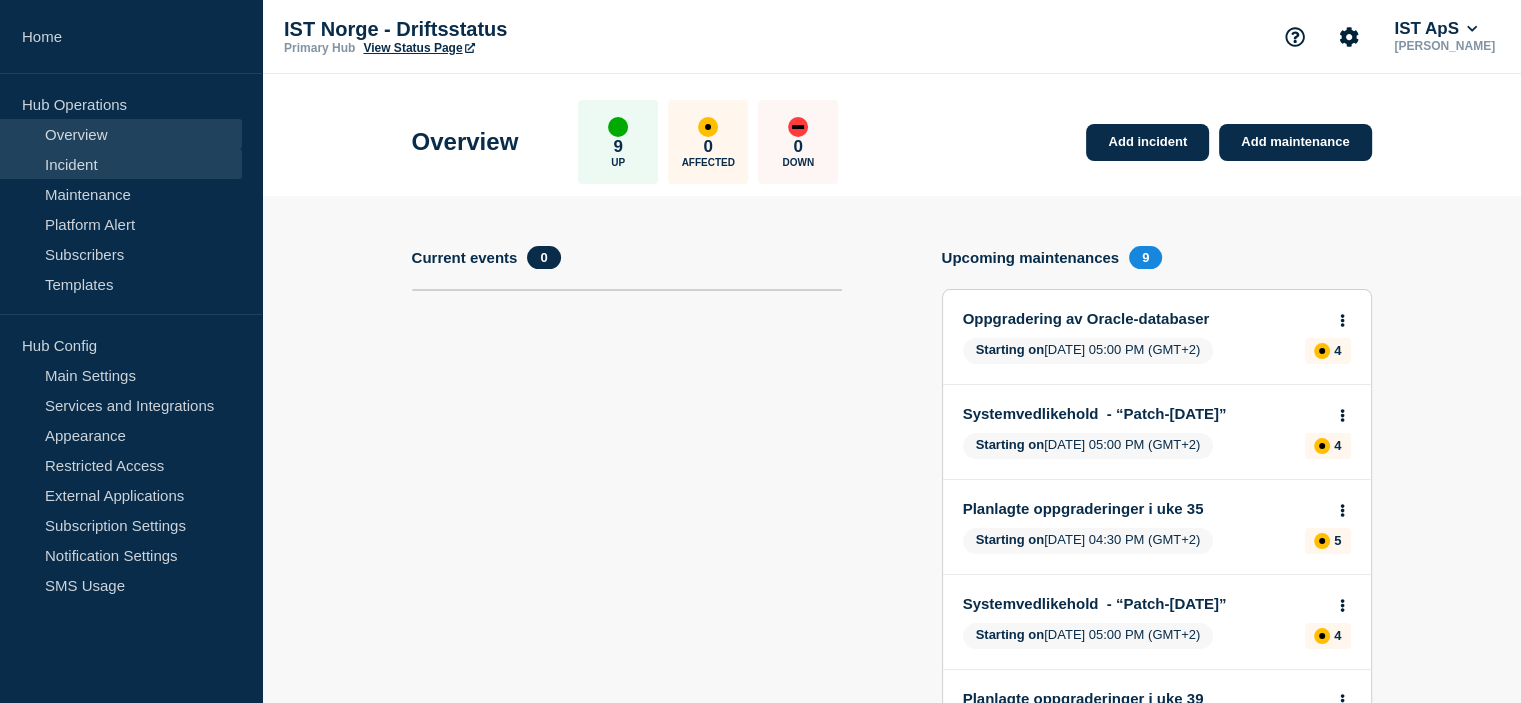 click on "Incident" at bounding box center [121, 164] 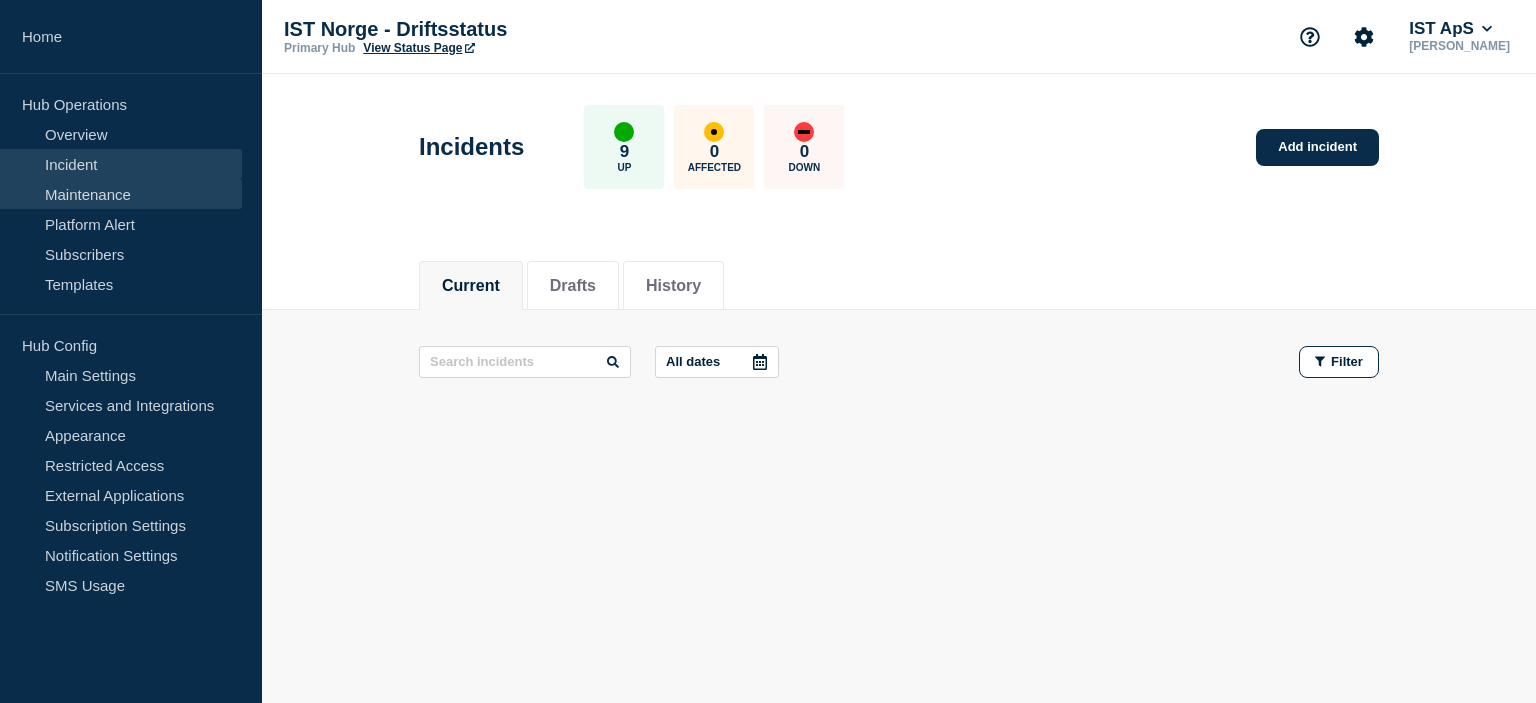 click on "Maintenance" at bounding box center (121, 194) 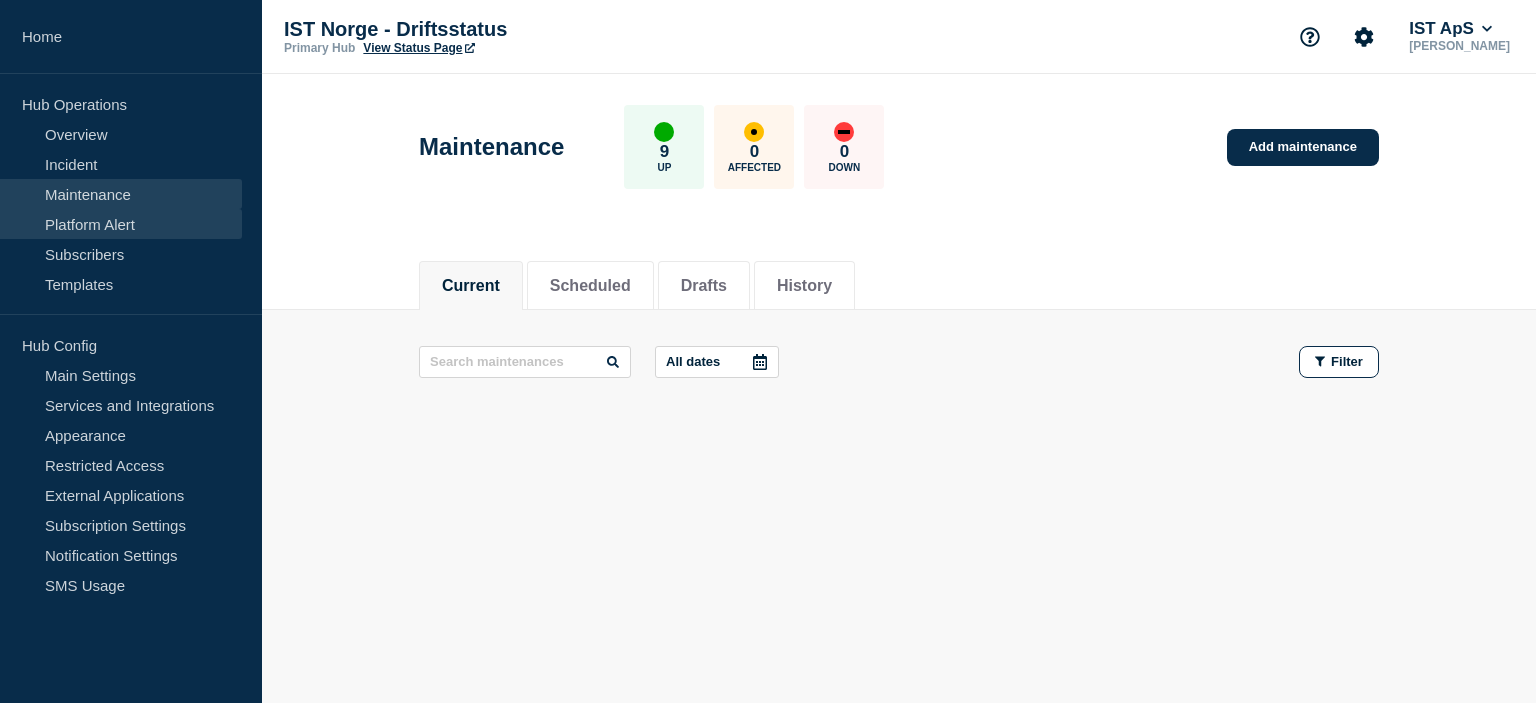click on "Platform Alert" at bounding box center [121, 224] 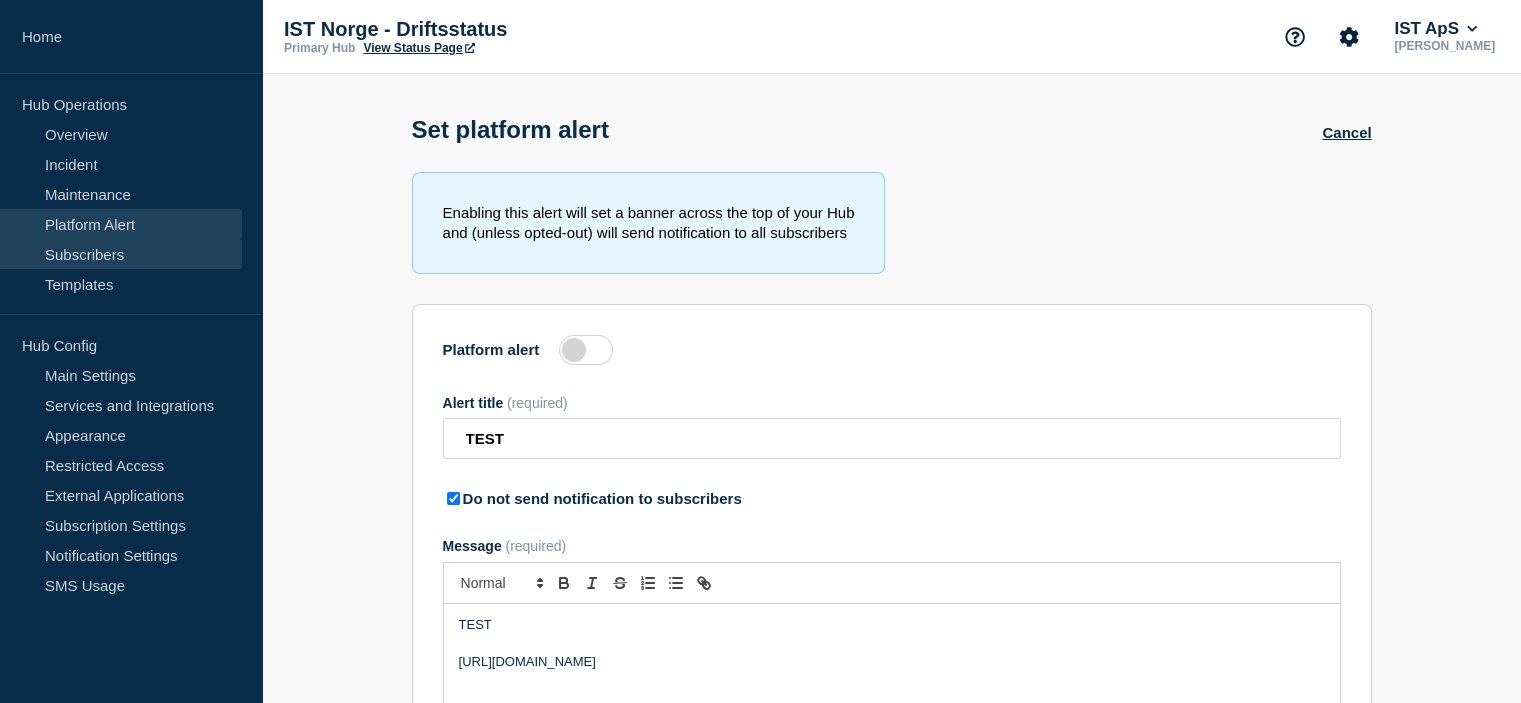 click on "Subscribers" at bounding box center [121, 254] 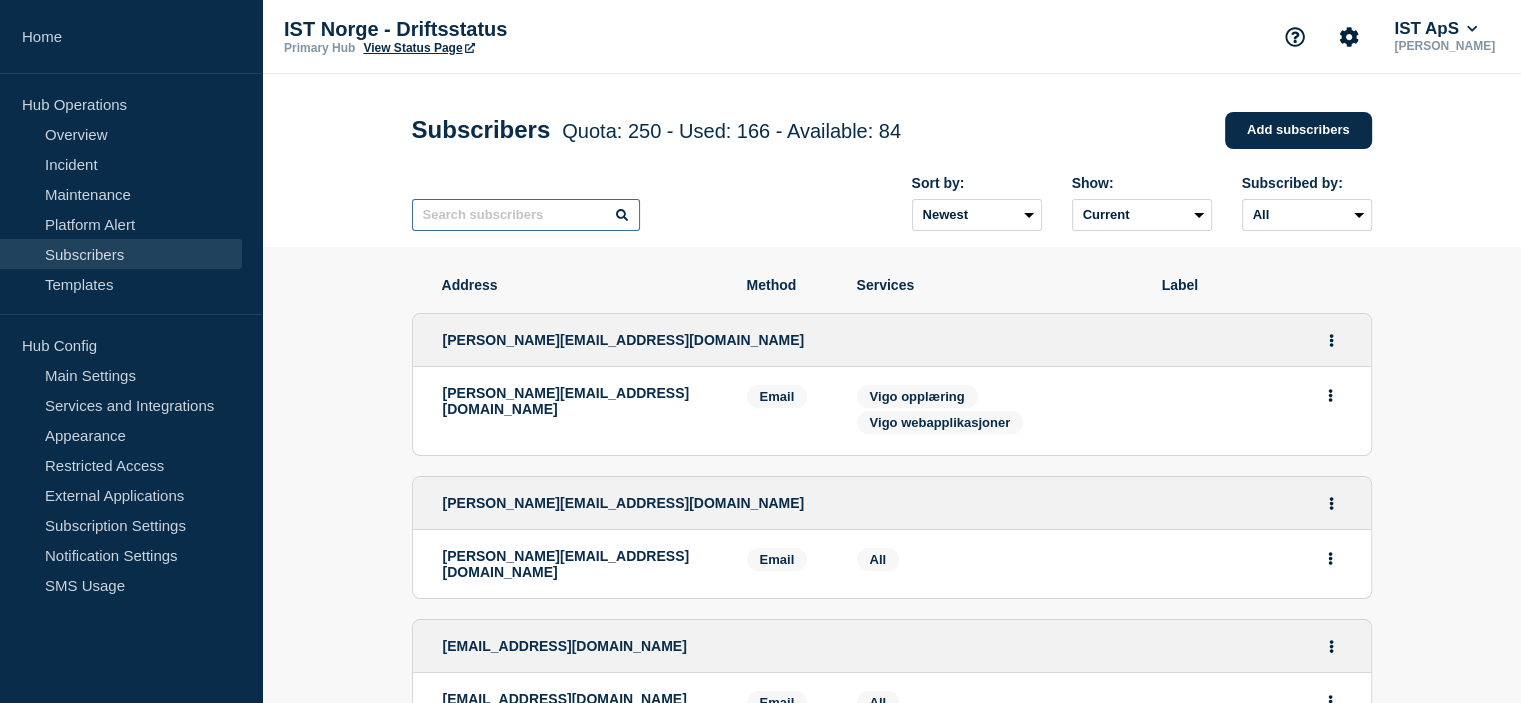 click at bounding box center [526, 215] 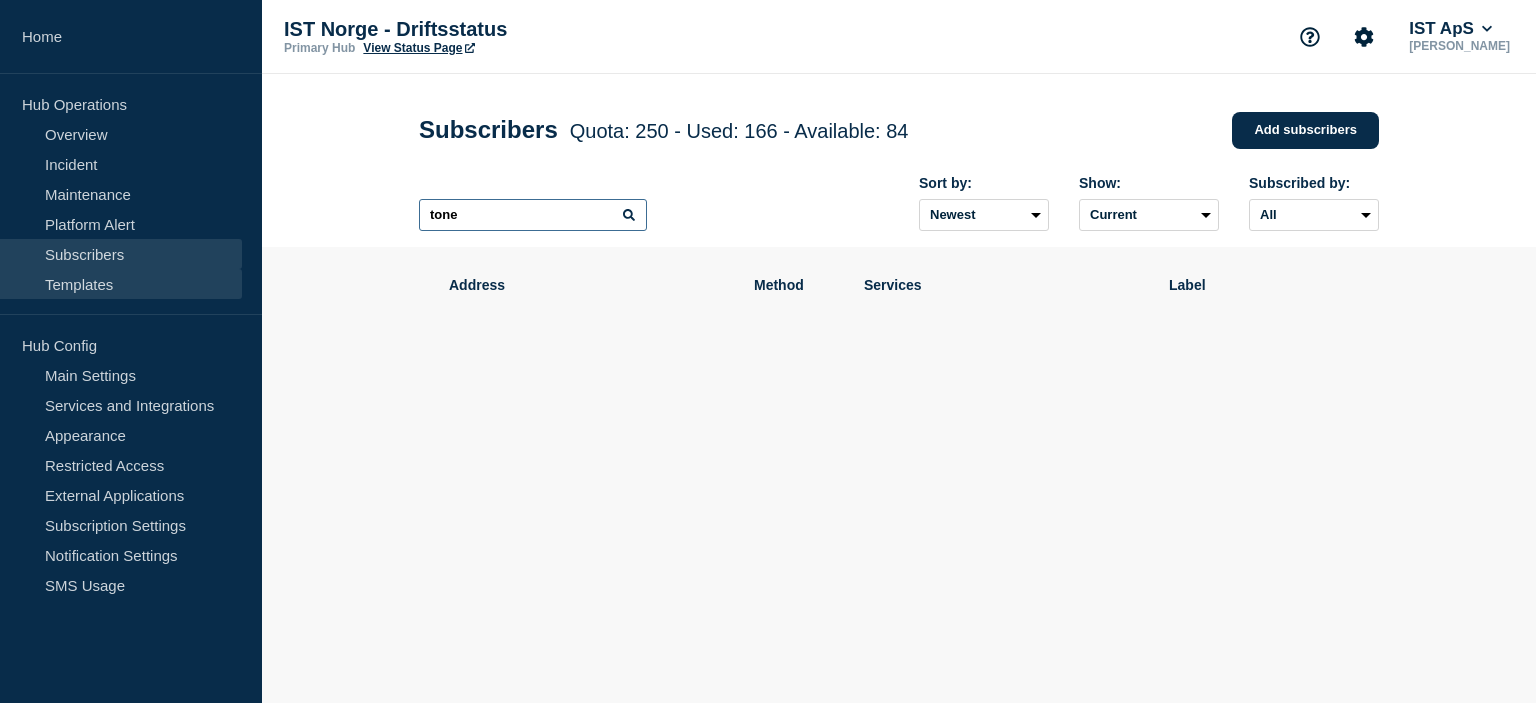 type on "tone" 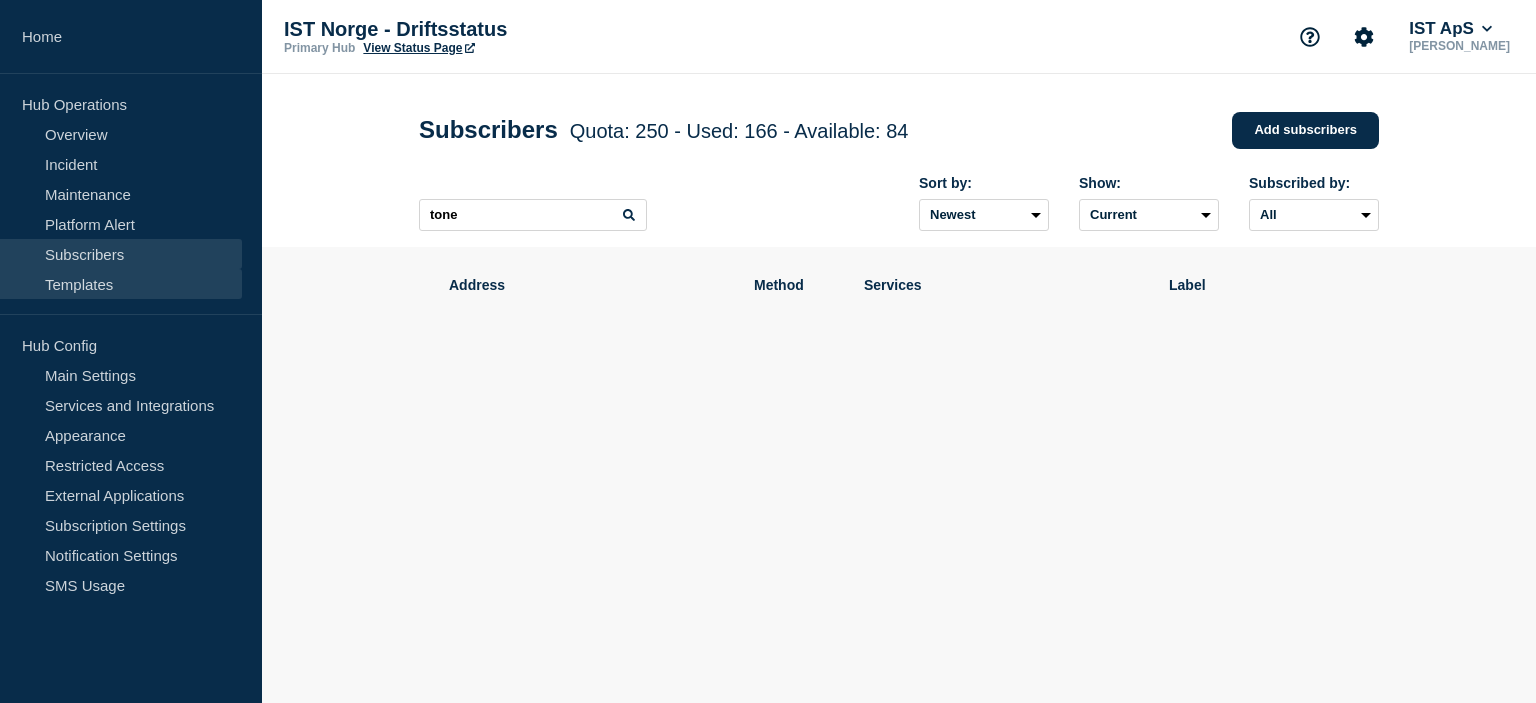 click on "Templates" at bounding box center [121, 284] 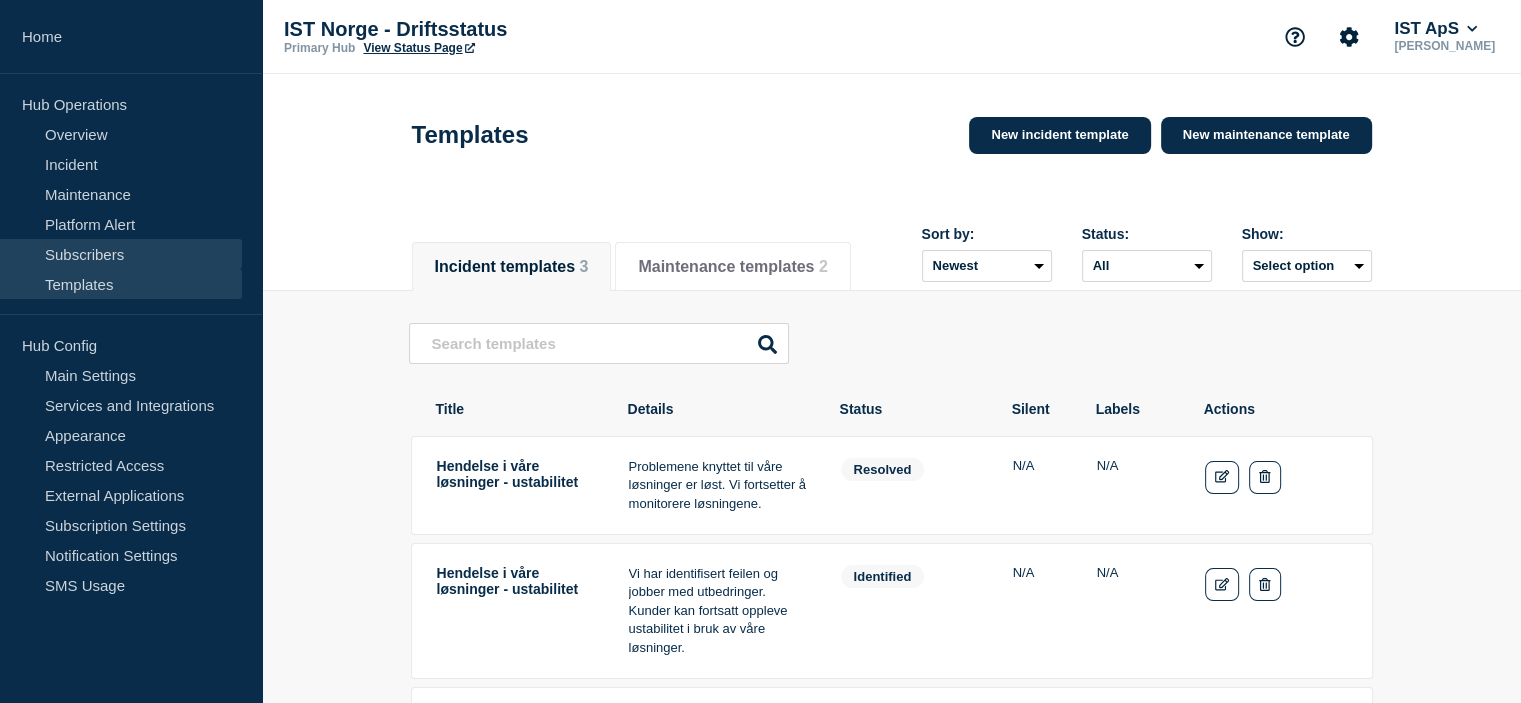click on "Subscribers" at bounding box center [121, 254] 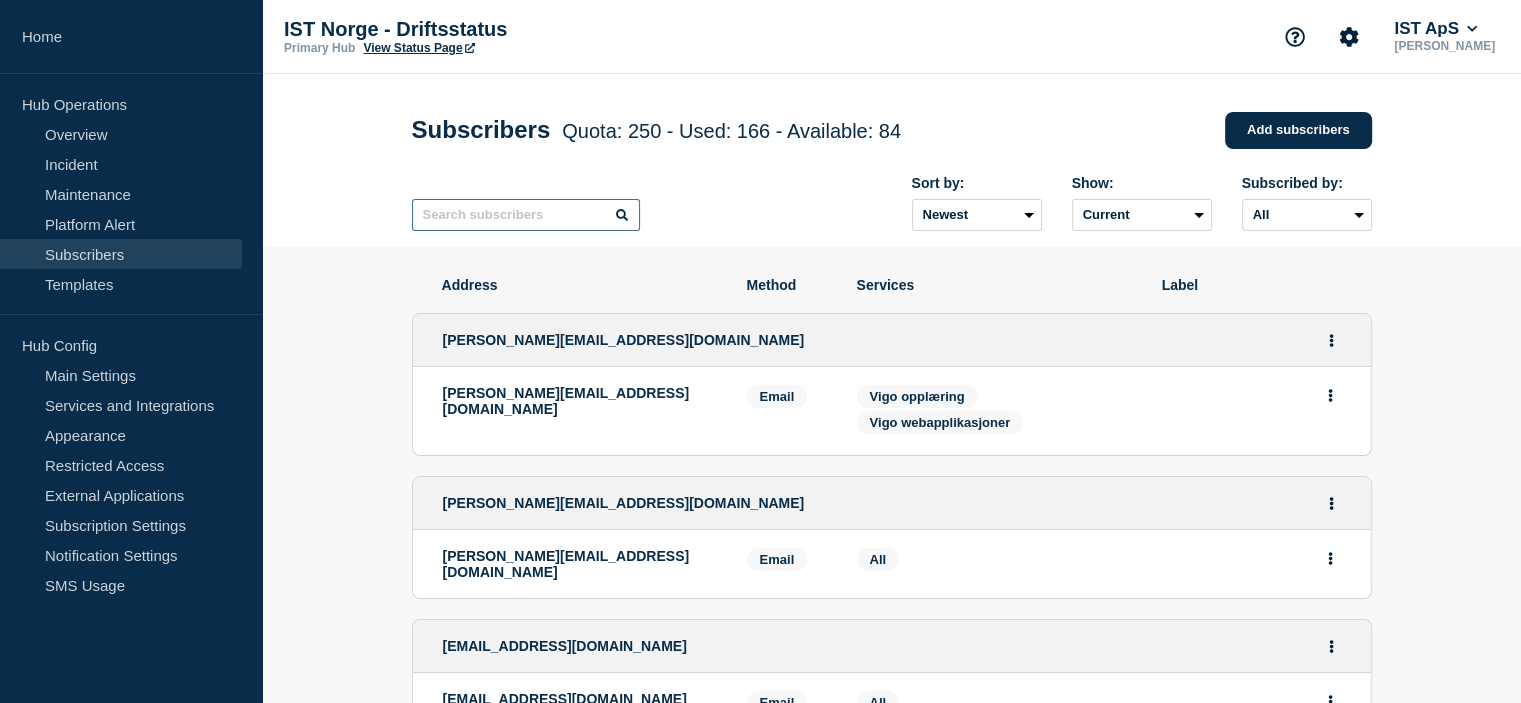 click at bounding box center [526, 215] 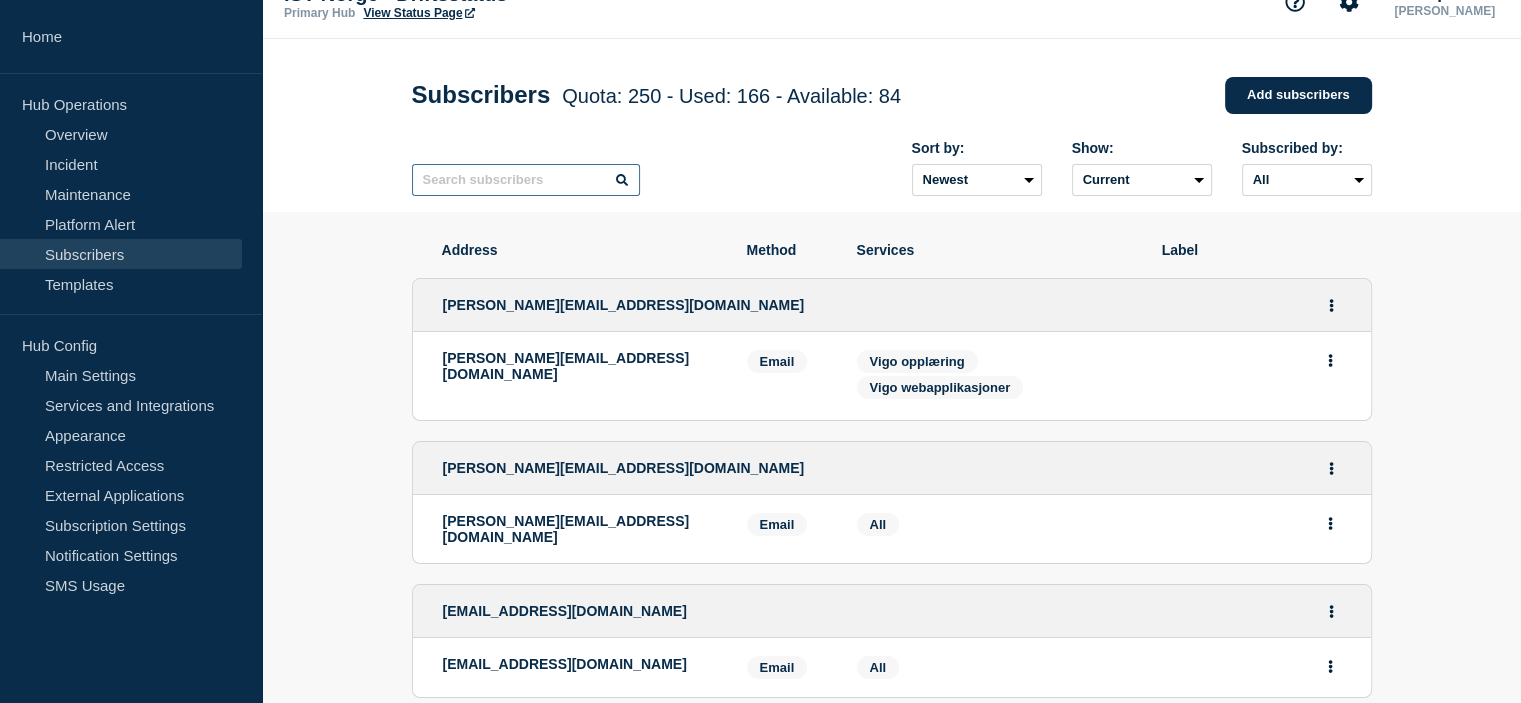 scroll, scrollTop: 0, scrollLeft: 0, axis: both 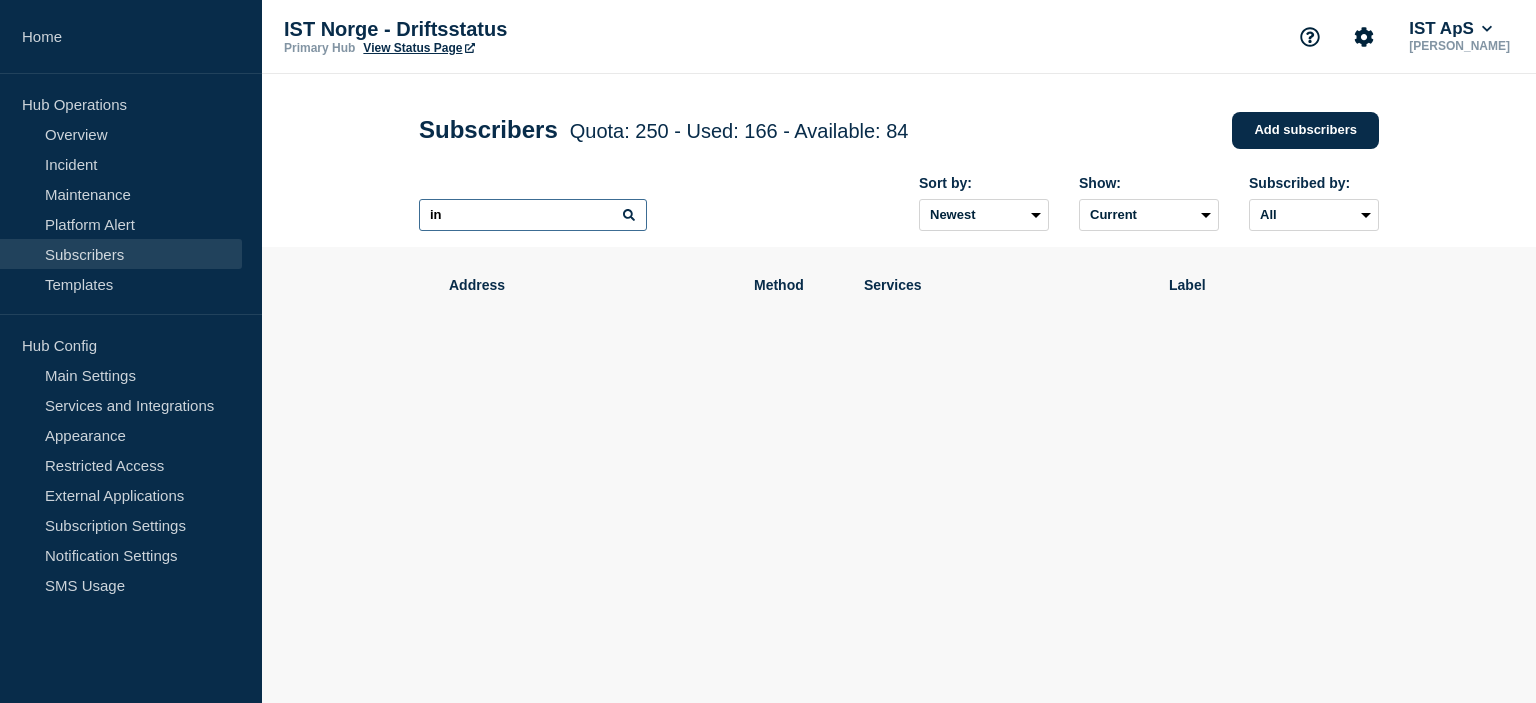 type on "i" 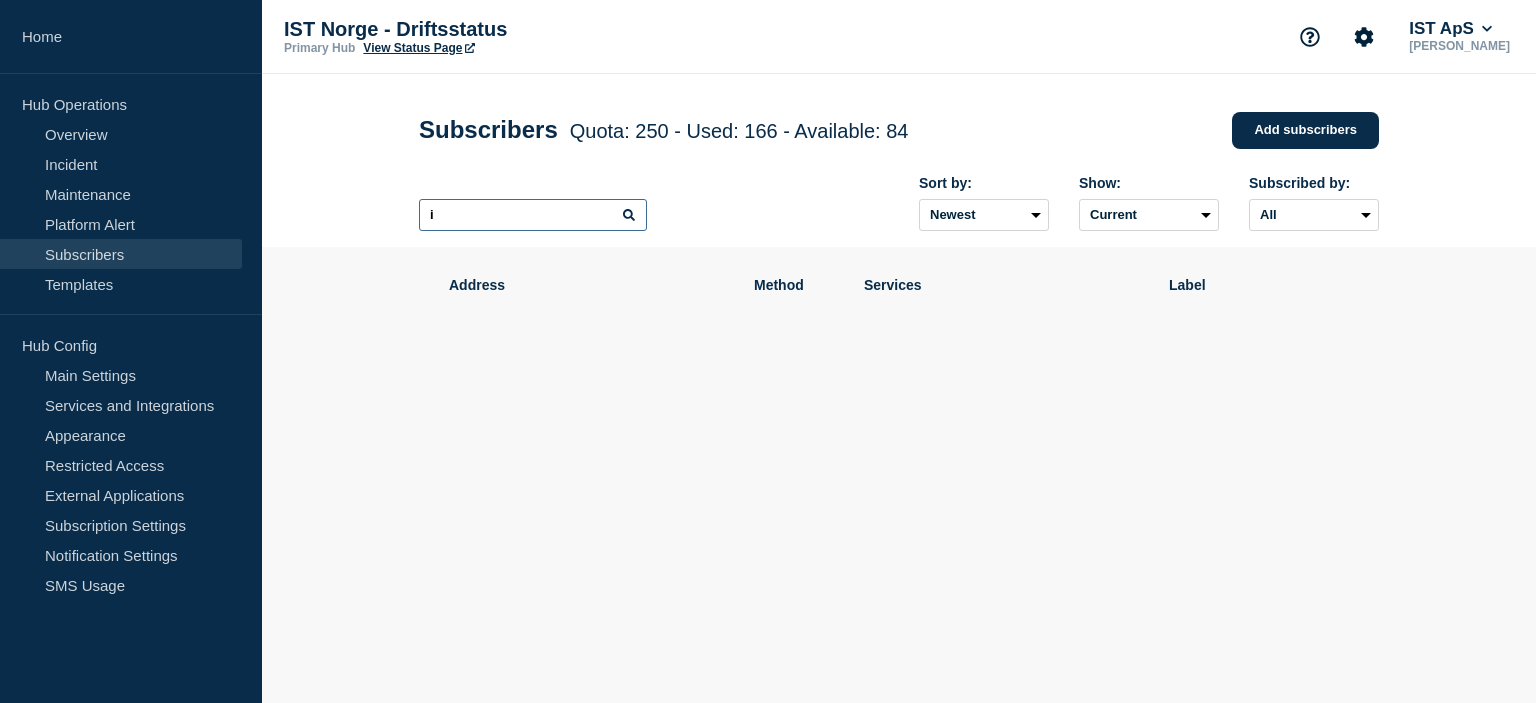 type 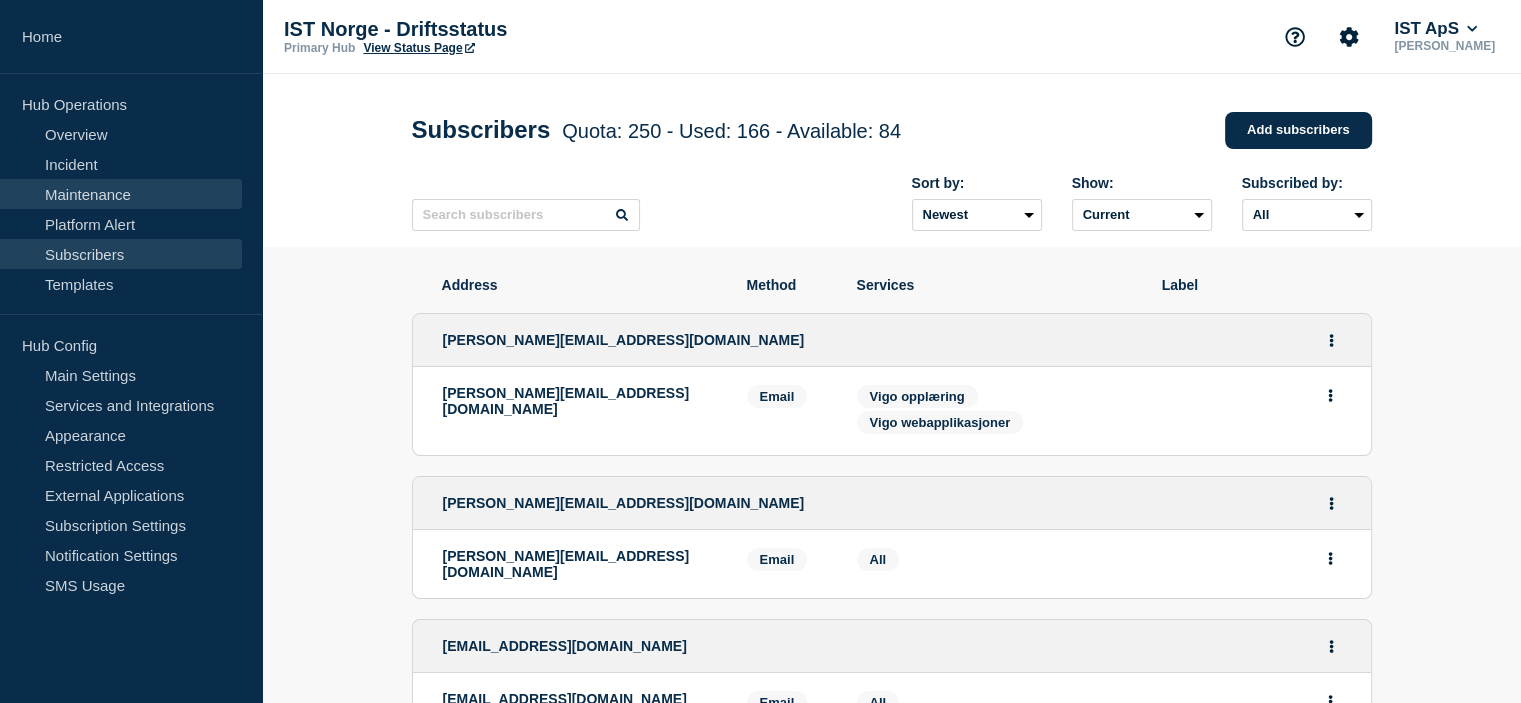 click on "Maintenance" at bounding box center (121, 194) 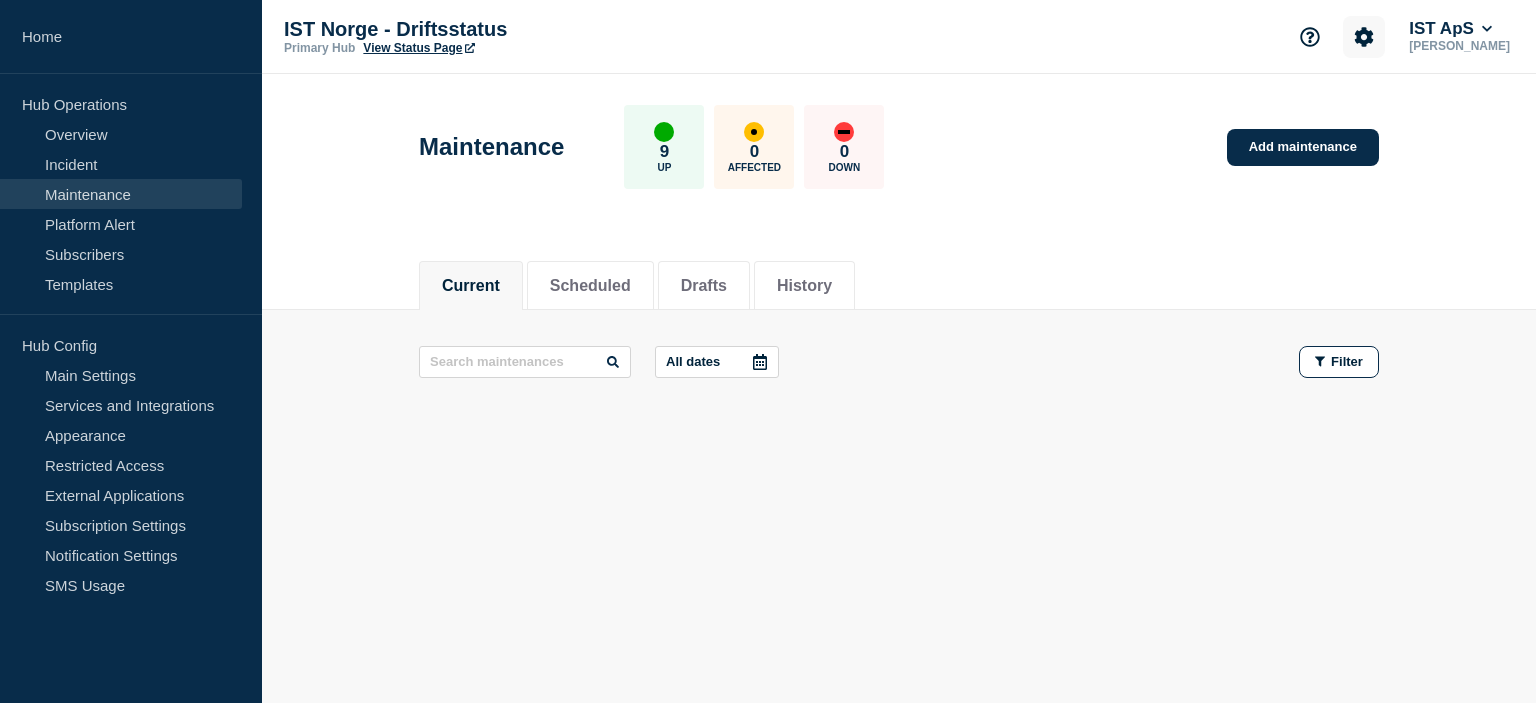 click 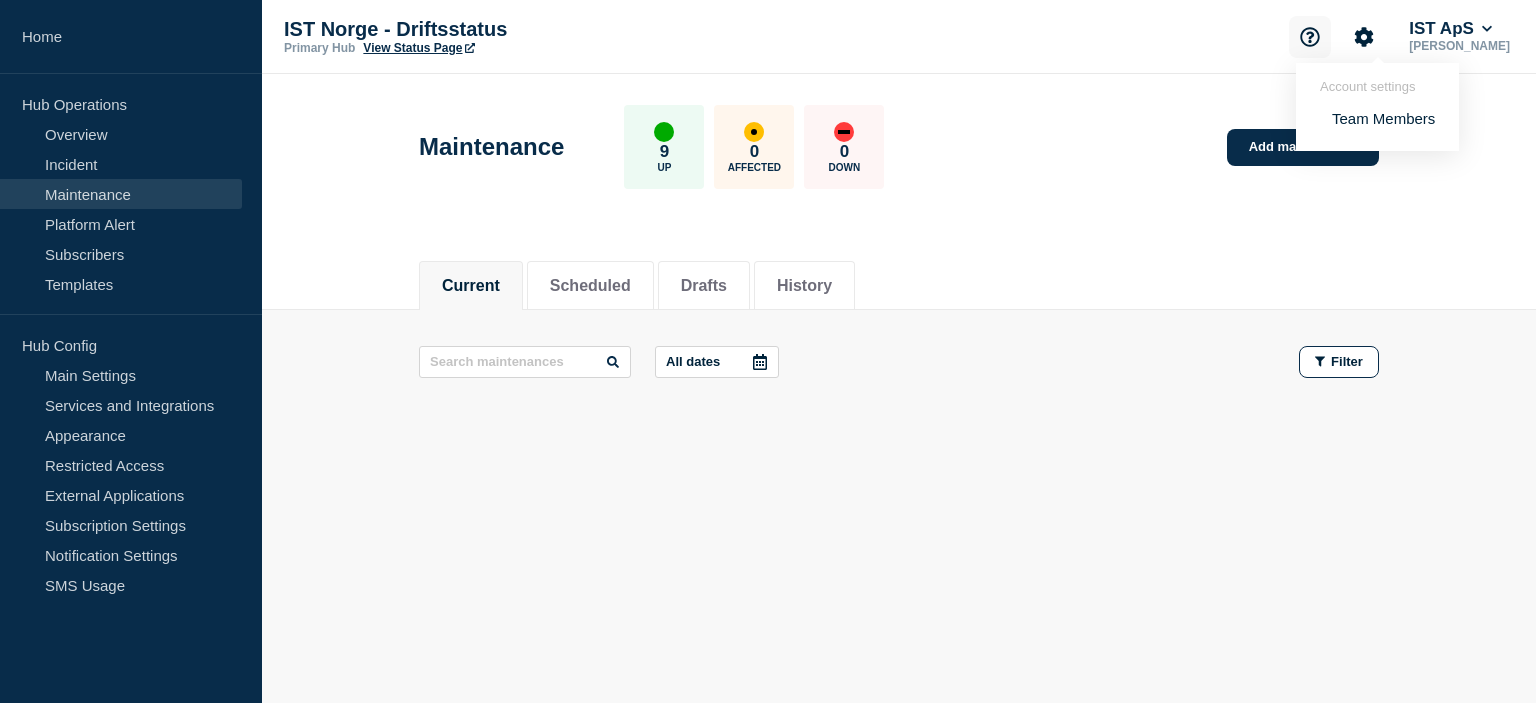click 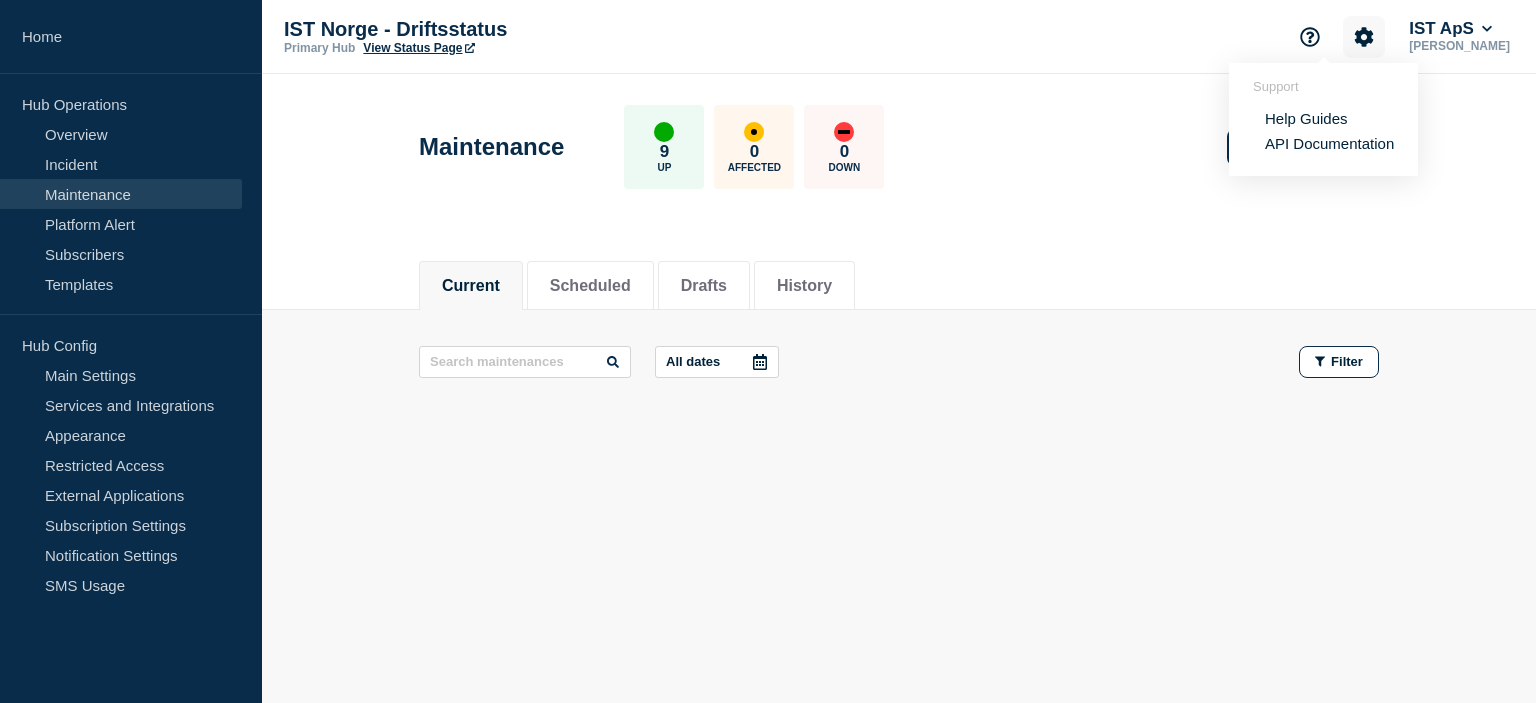 click 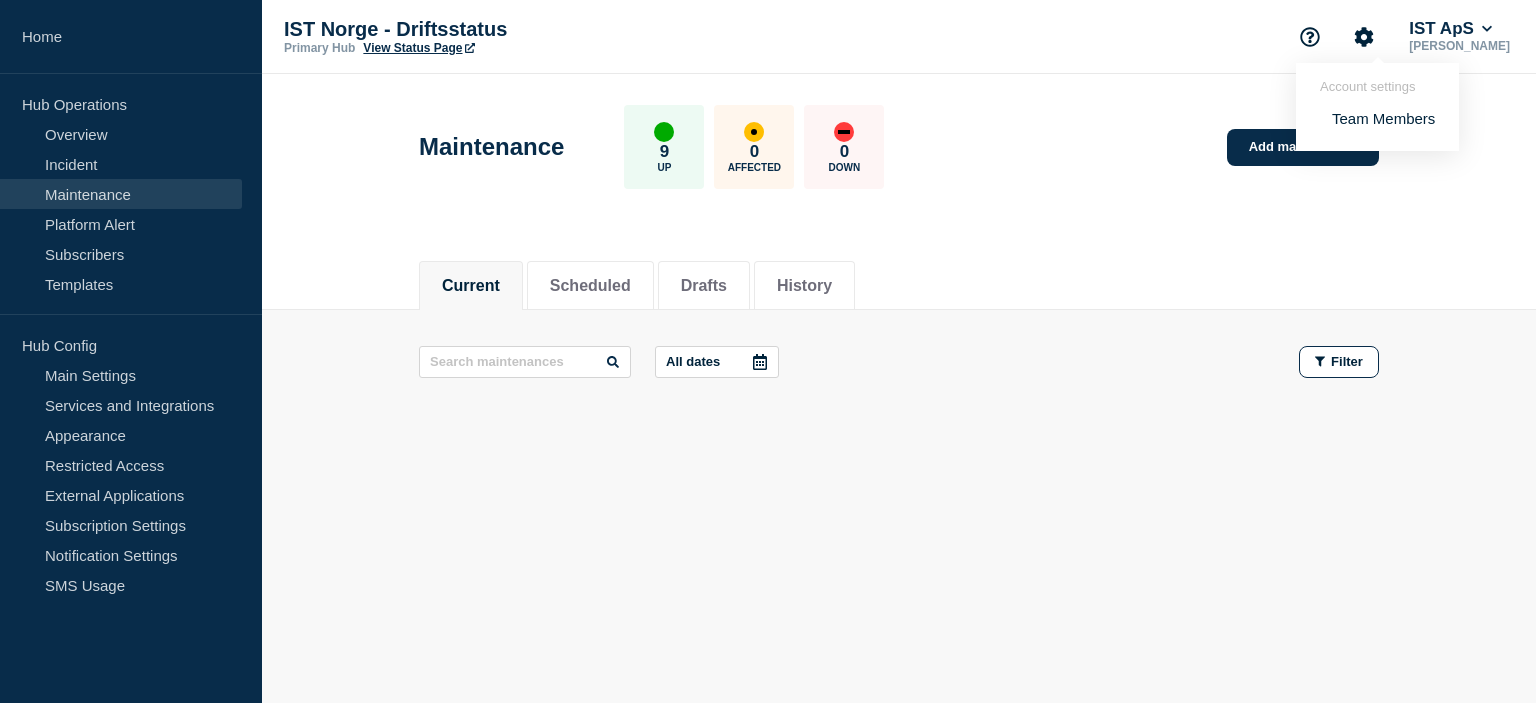 click on "Team Members" at bounding box center (1383, 118) 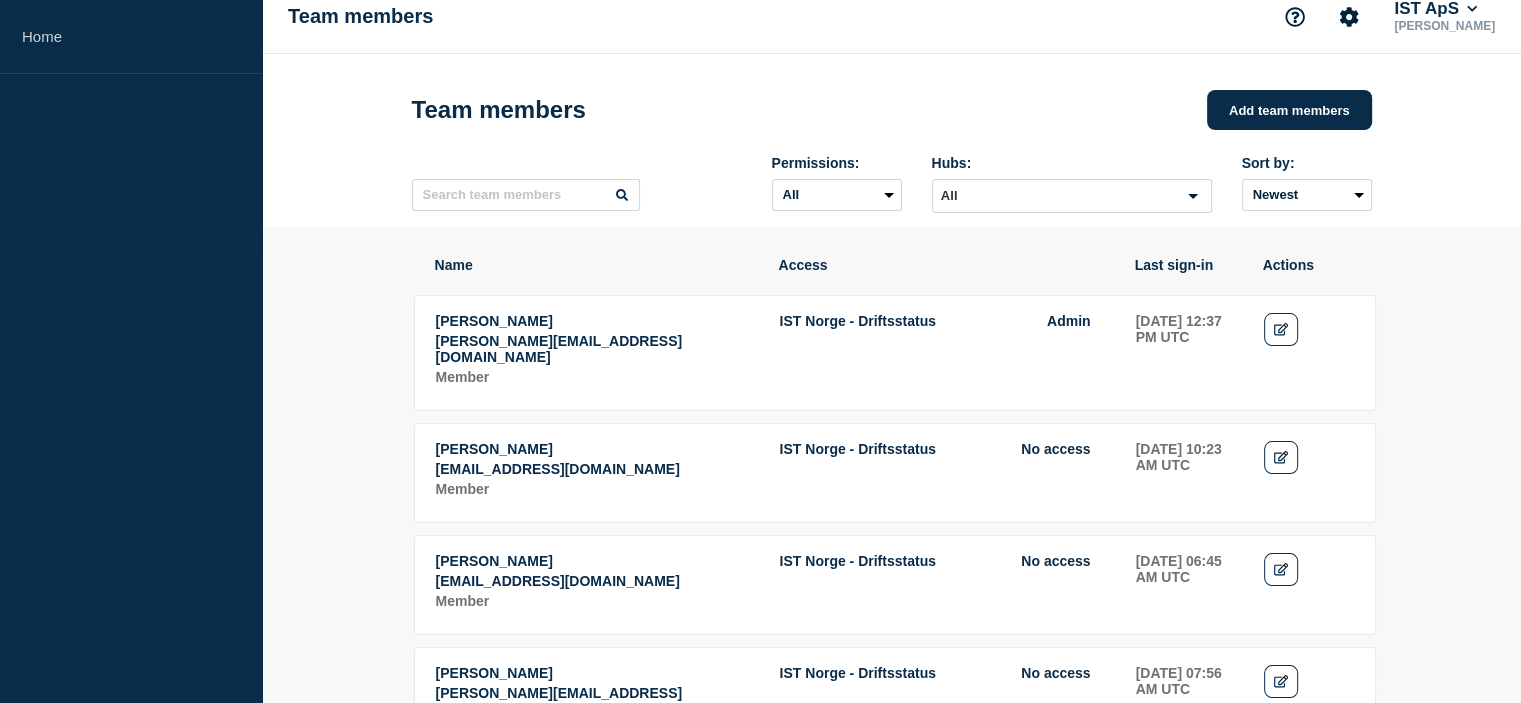 scroll, scrollTop: 0, scrollLeft: 0, axis: both 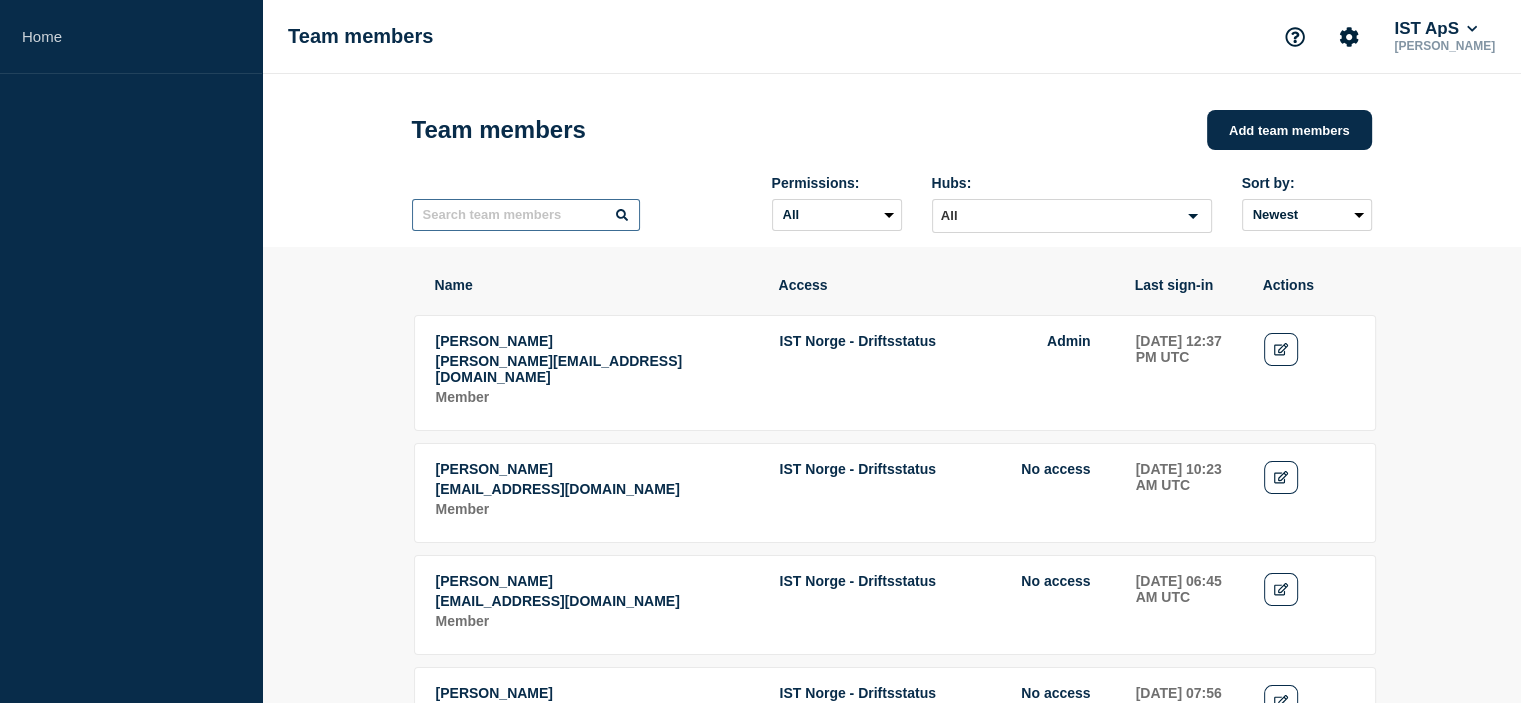 click at bounding box center [526, 215] 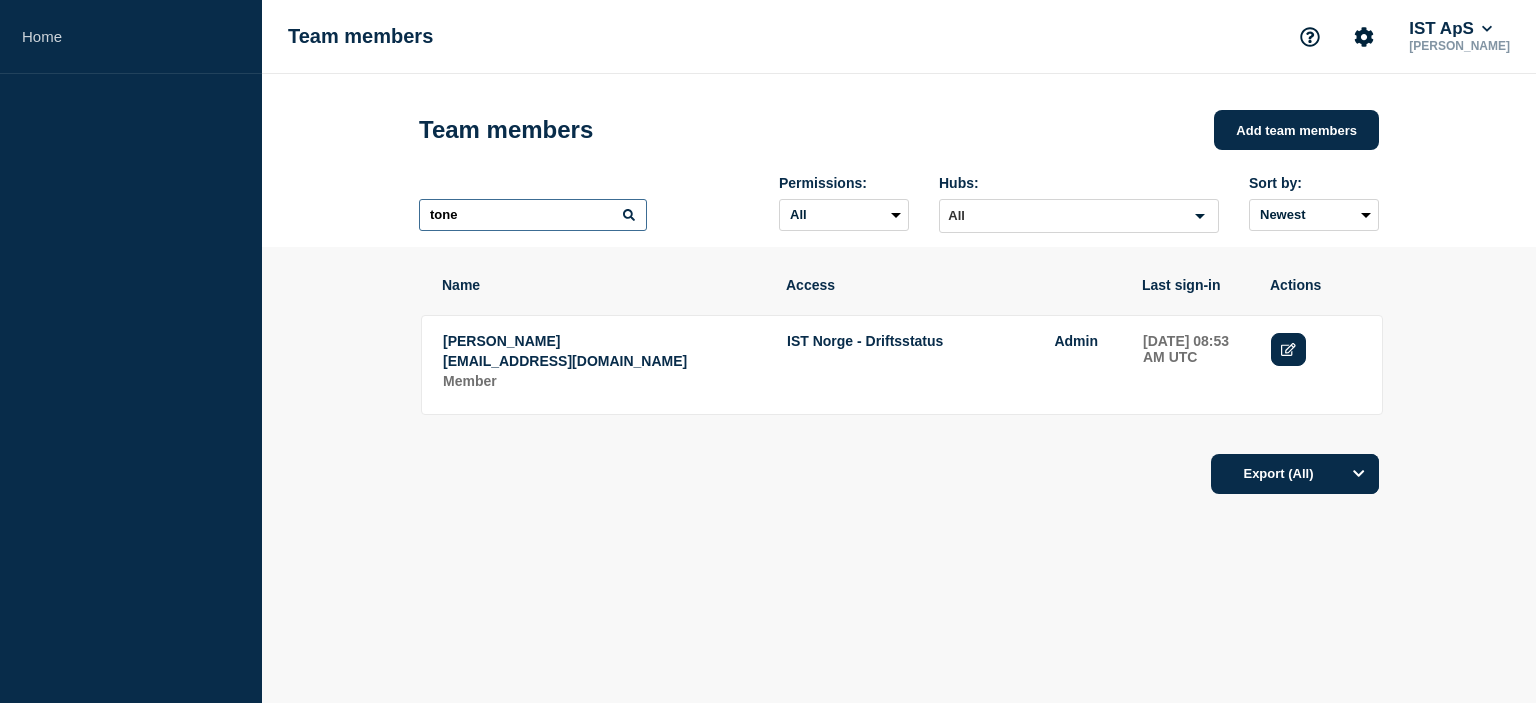 type on "tone" 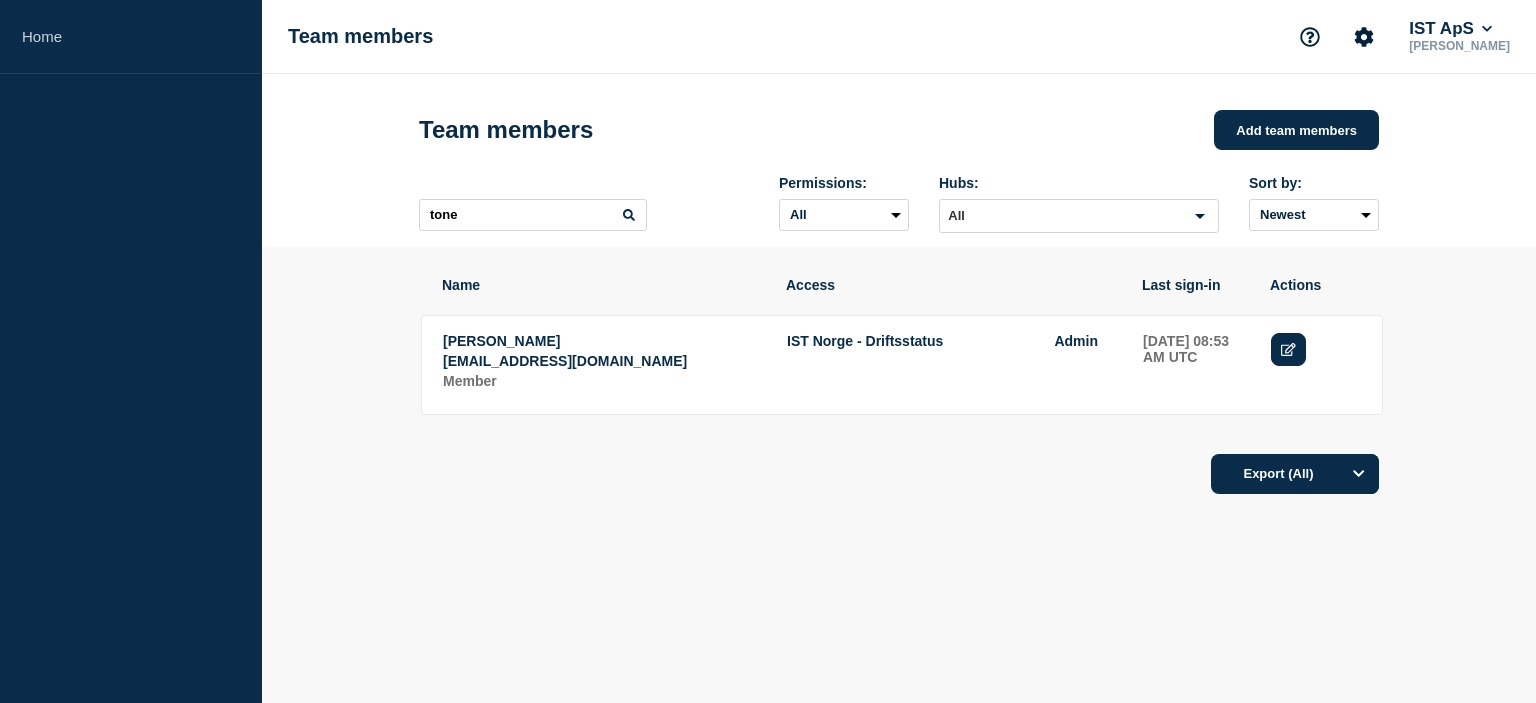 click 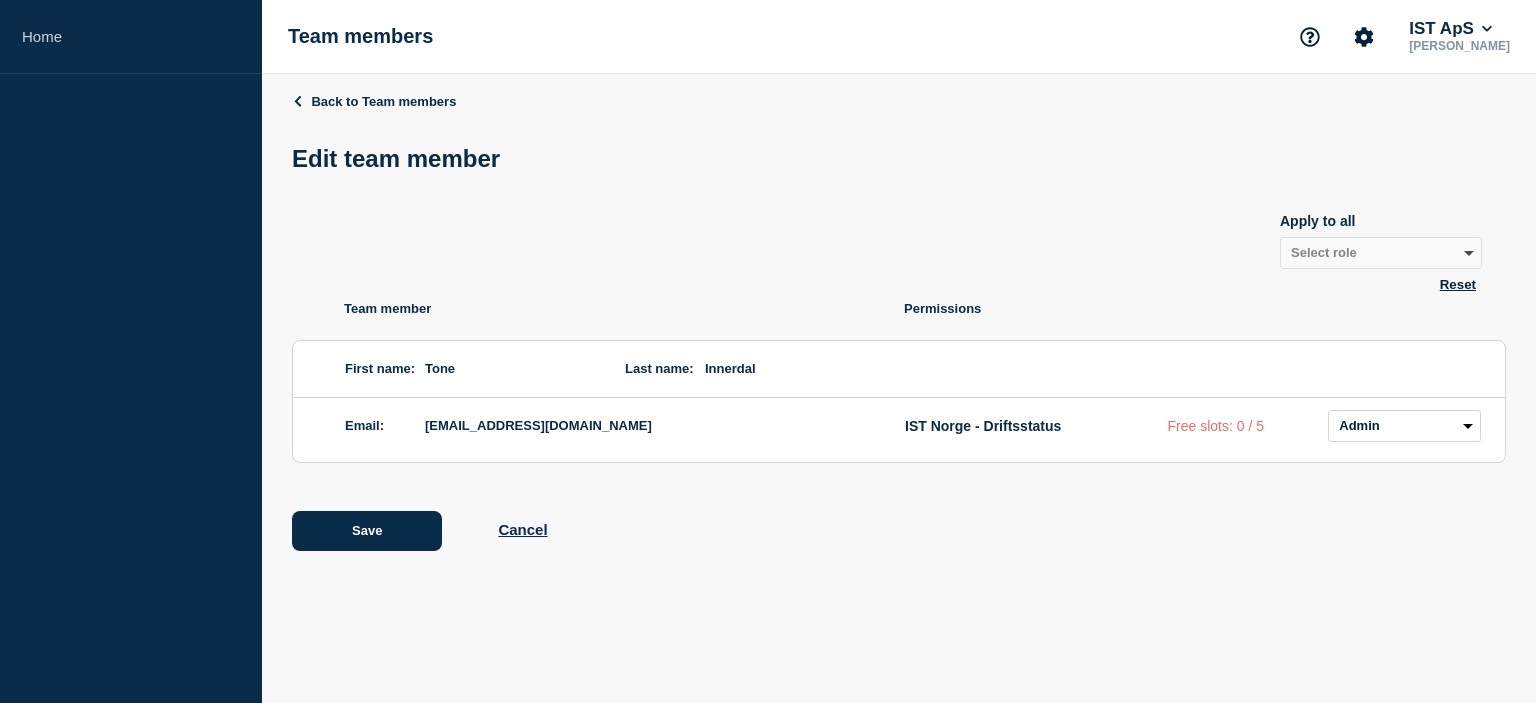 drag, startPoint x: 528, startPoint y: 424, endPoint x: 809, endPoint y: 422, distance: 281.0071 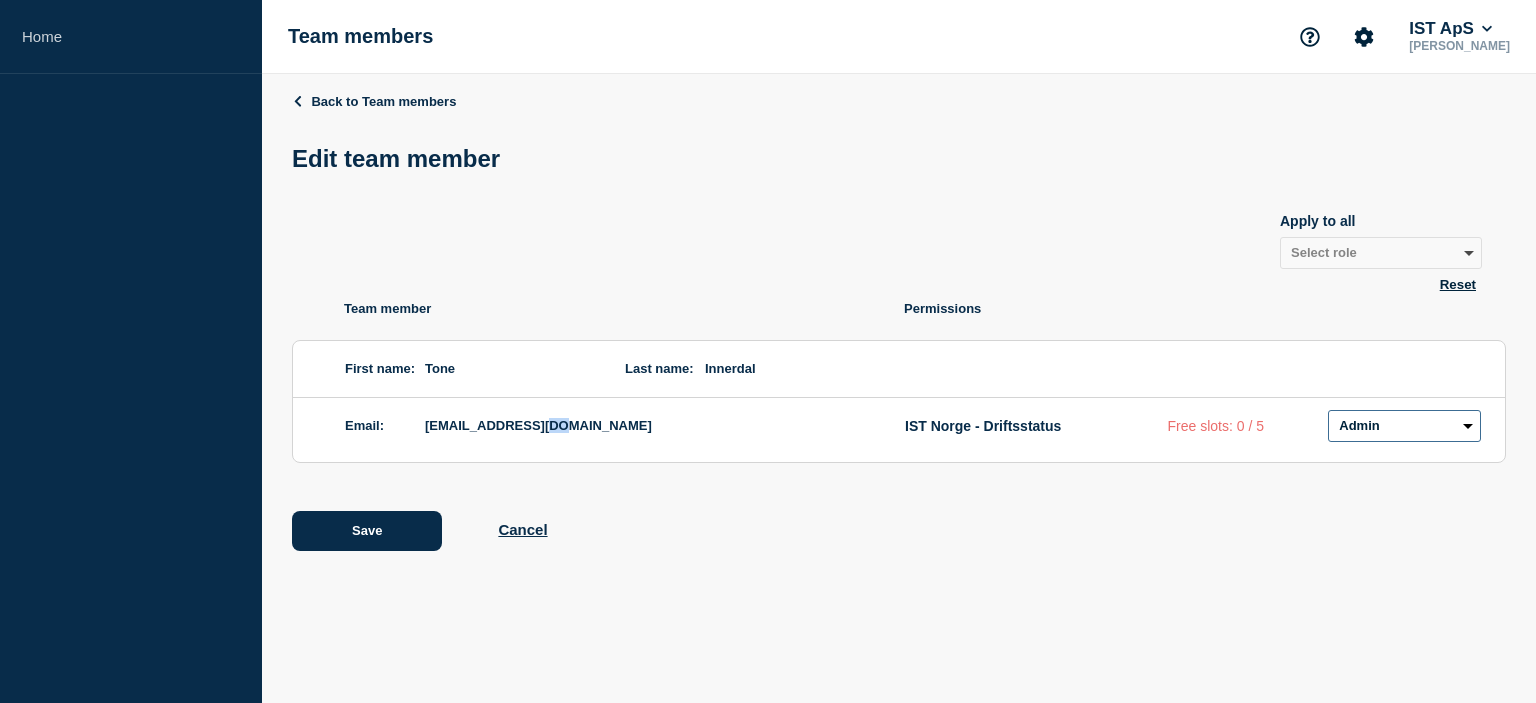 click on "Admin Manager Editor No access" at bounding box center [1404, 426] 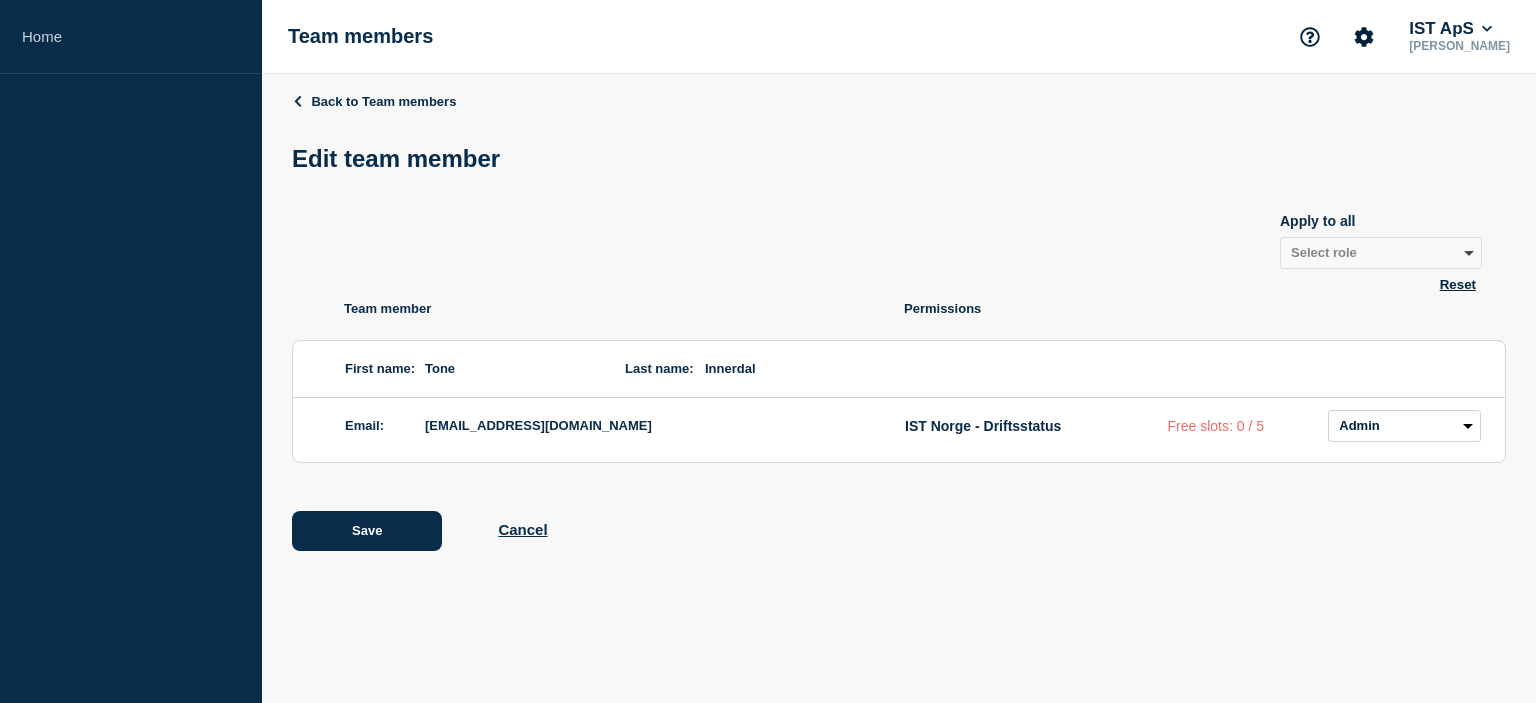 click on "Back to Team members Edit team member Apply to all  Select role Admin Manager Editor Reset Team member Permissions First name: Tone Last name: Innerdal Email: tone.innerdal@ist.com IST Norge - Driftsstatus  Free slots: 0 / 5 Admin Manager Editor No access Save Cancel" at bounding box center [899, 336] 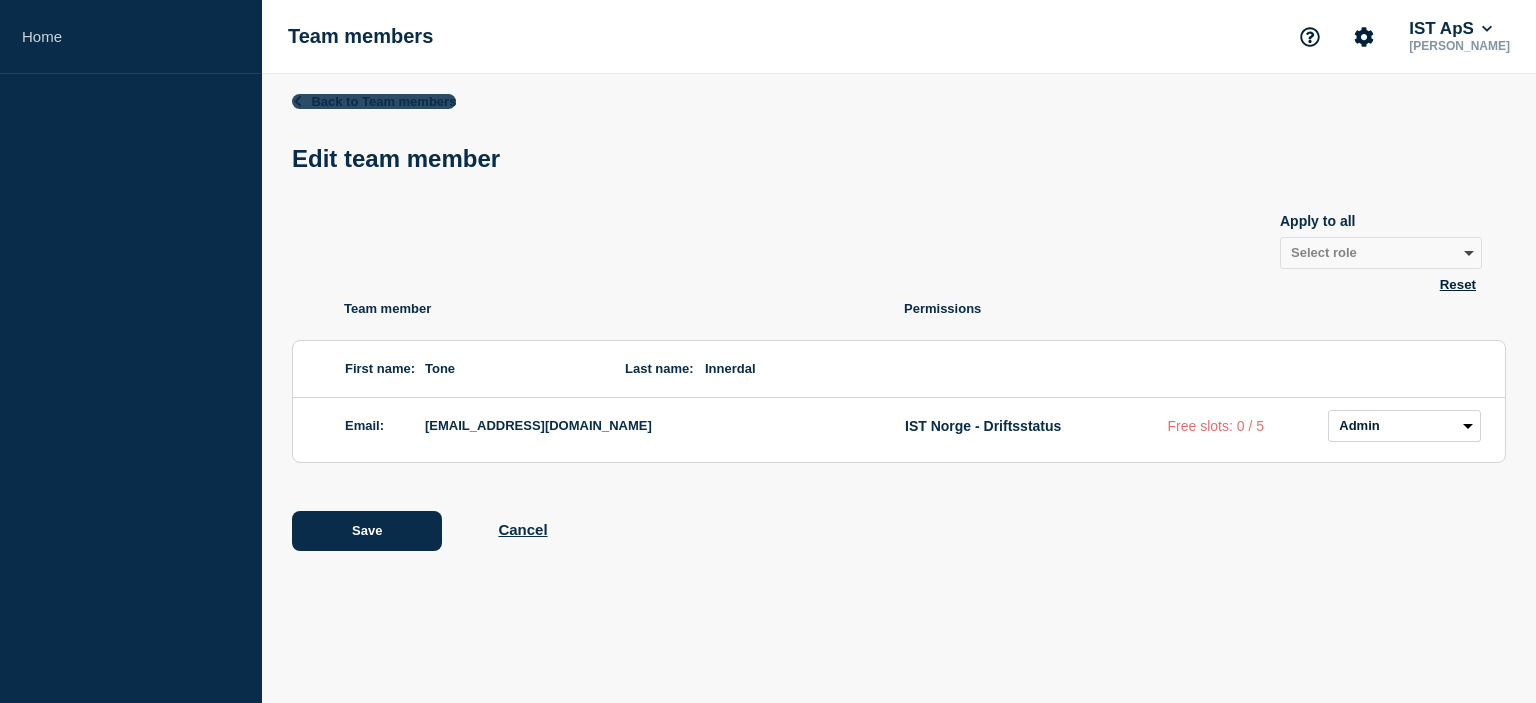 click on "Back to Team members" at bounding box center [374, 101] 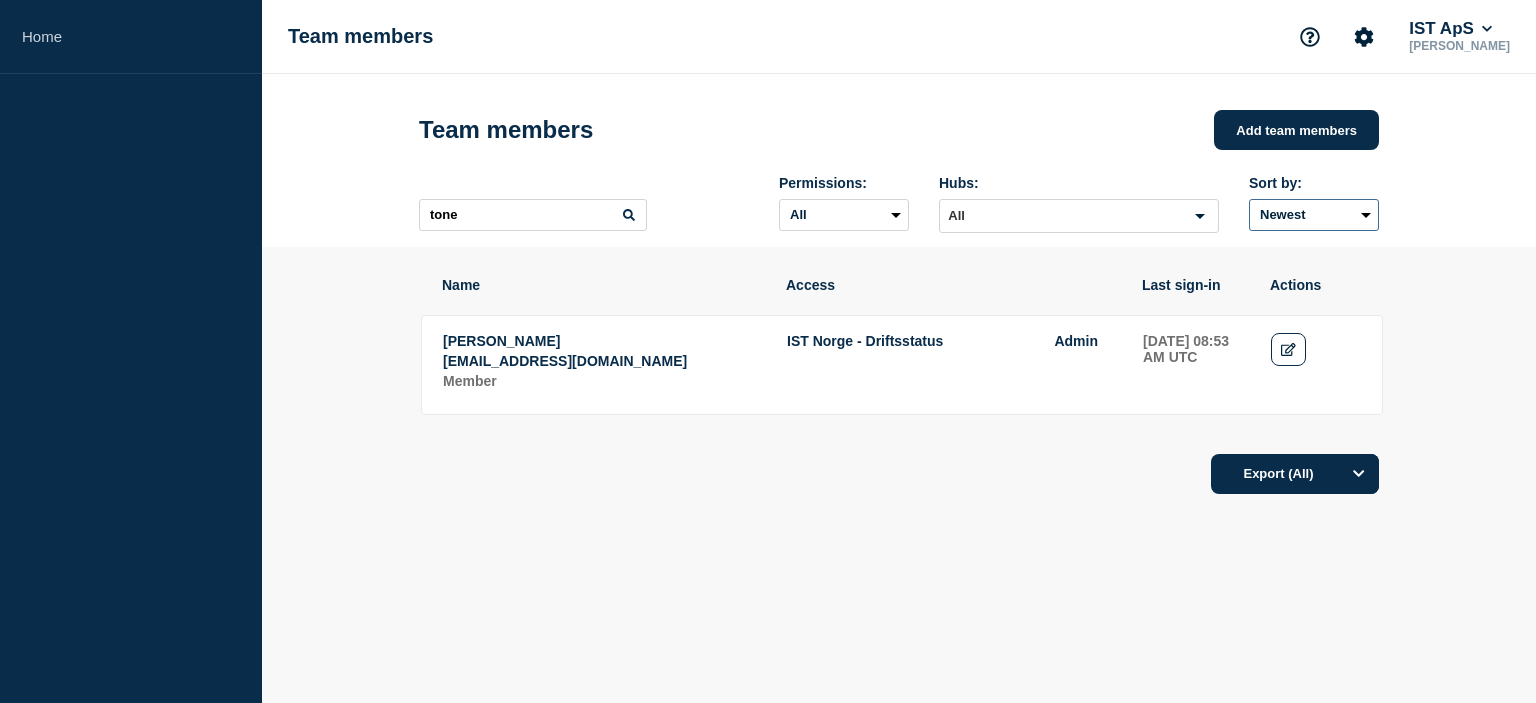 click on "Newest Oldest" at bounding box center [1314, 215] 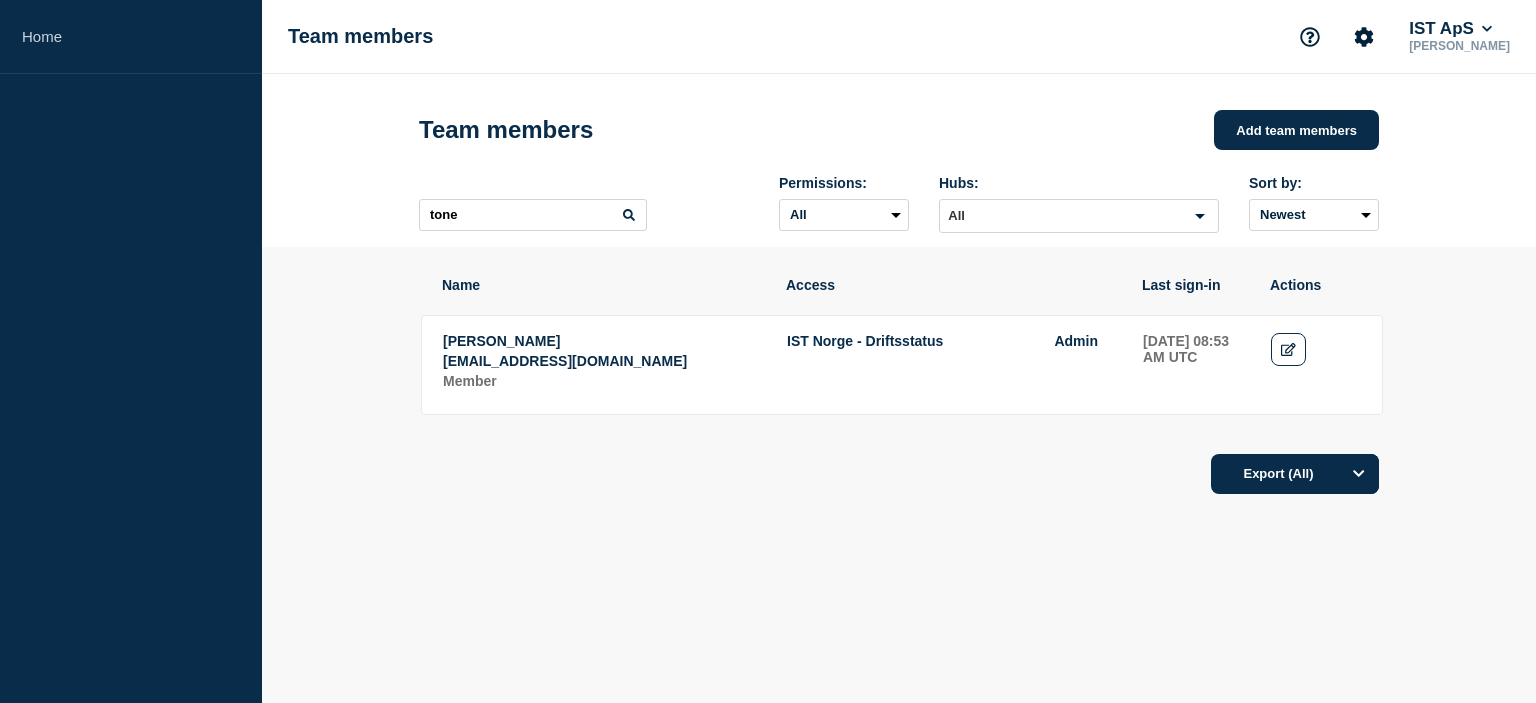 click 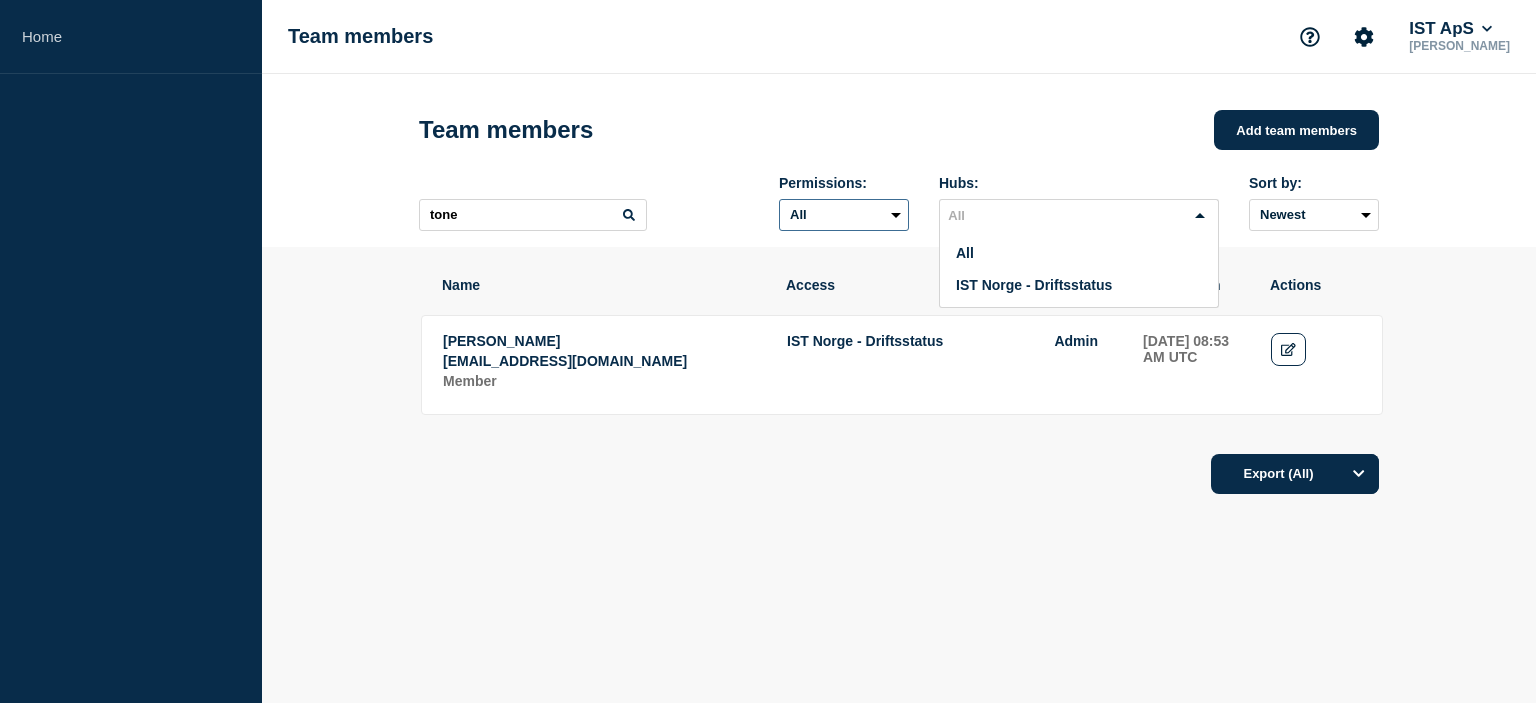click on "All Admin Editor No access" at bounding box center [844, 215] 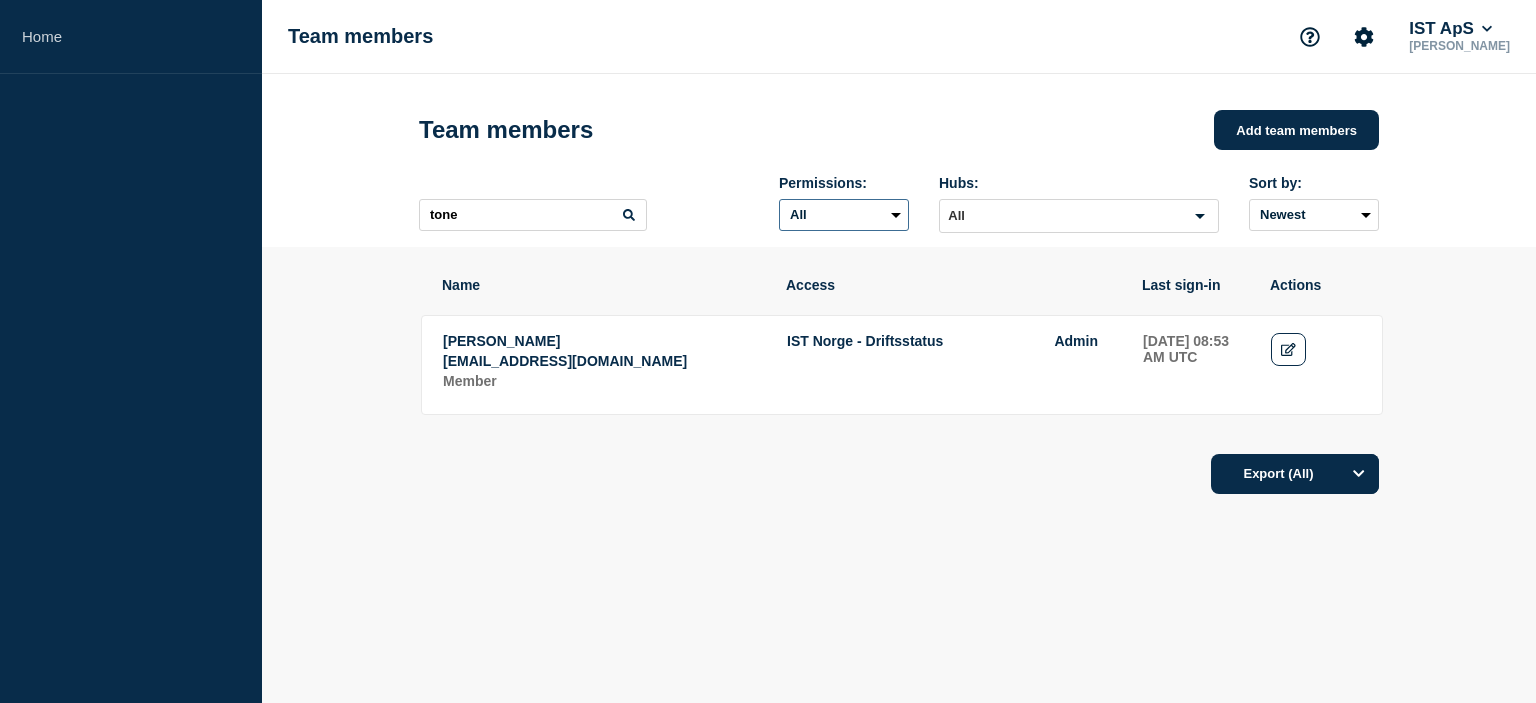 select on "1" 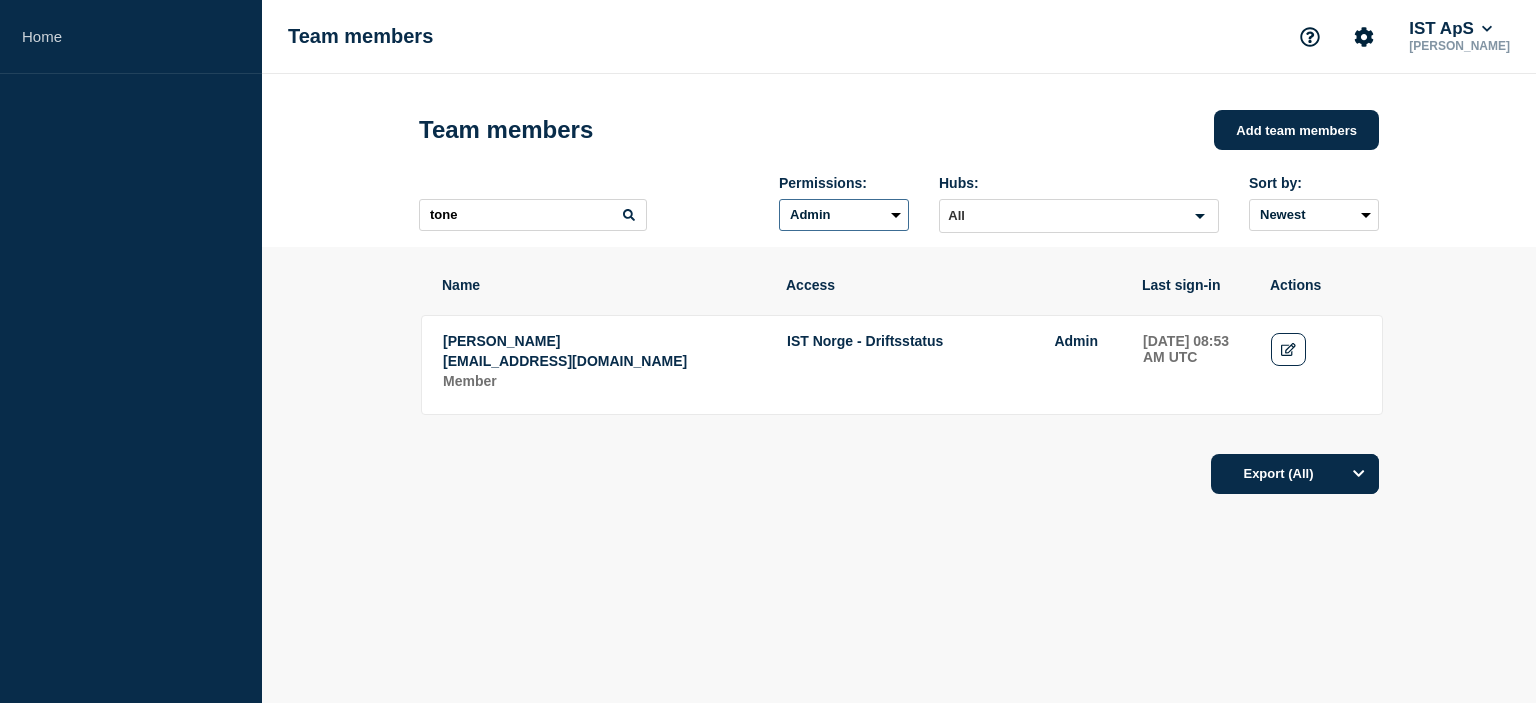 click on "All Admin Editor No access" at bounding box center (844, 215) 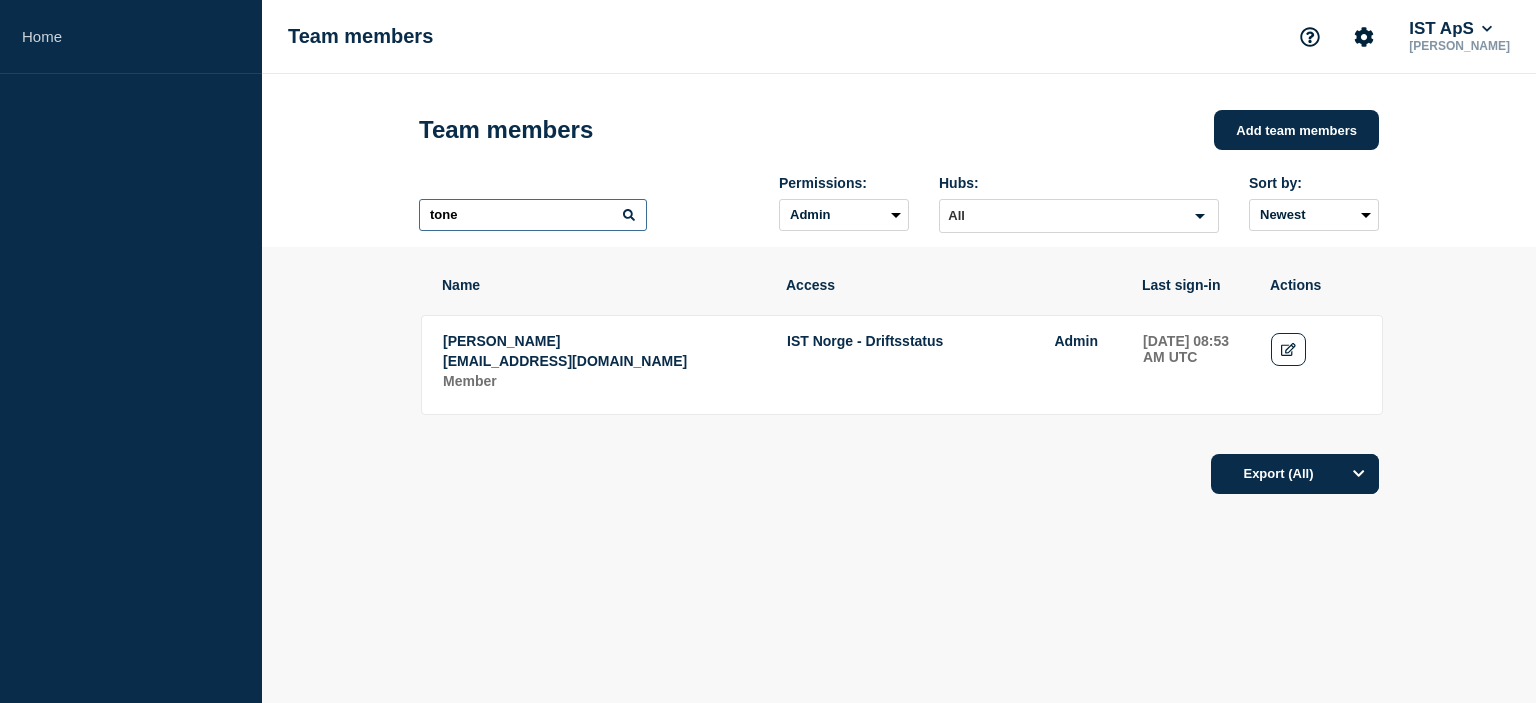 drag, startPoint x: 535, startPoint y: 209, endPoint x: 316, endPoint y: 199, distance: 219.2282 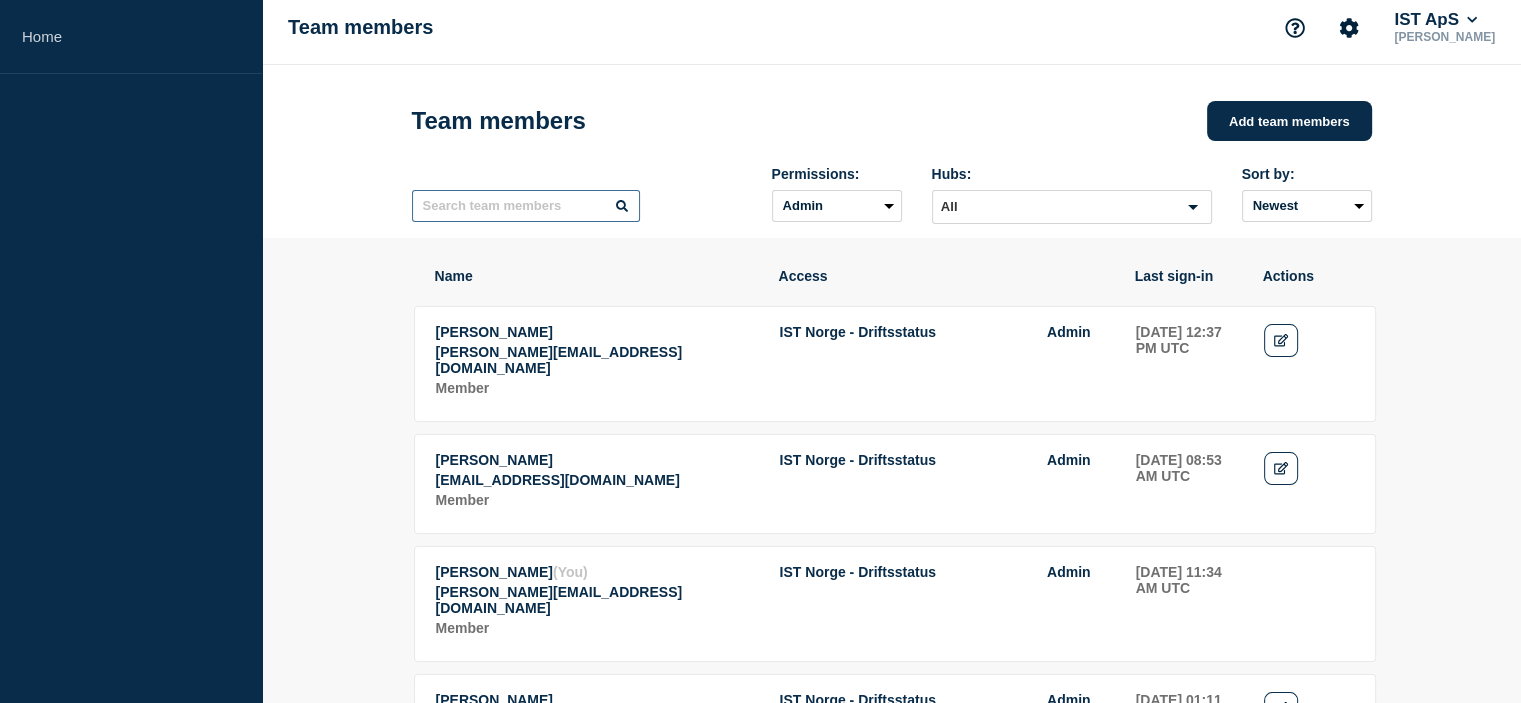 scroll, scrollTop: 0, scrollLeft: 0, axis: both 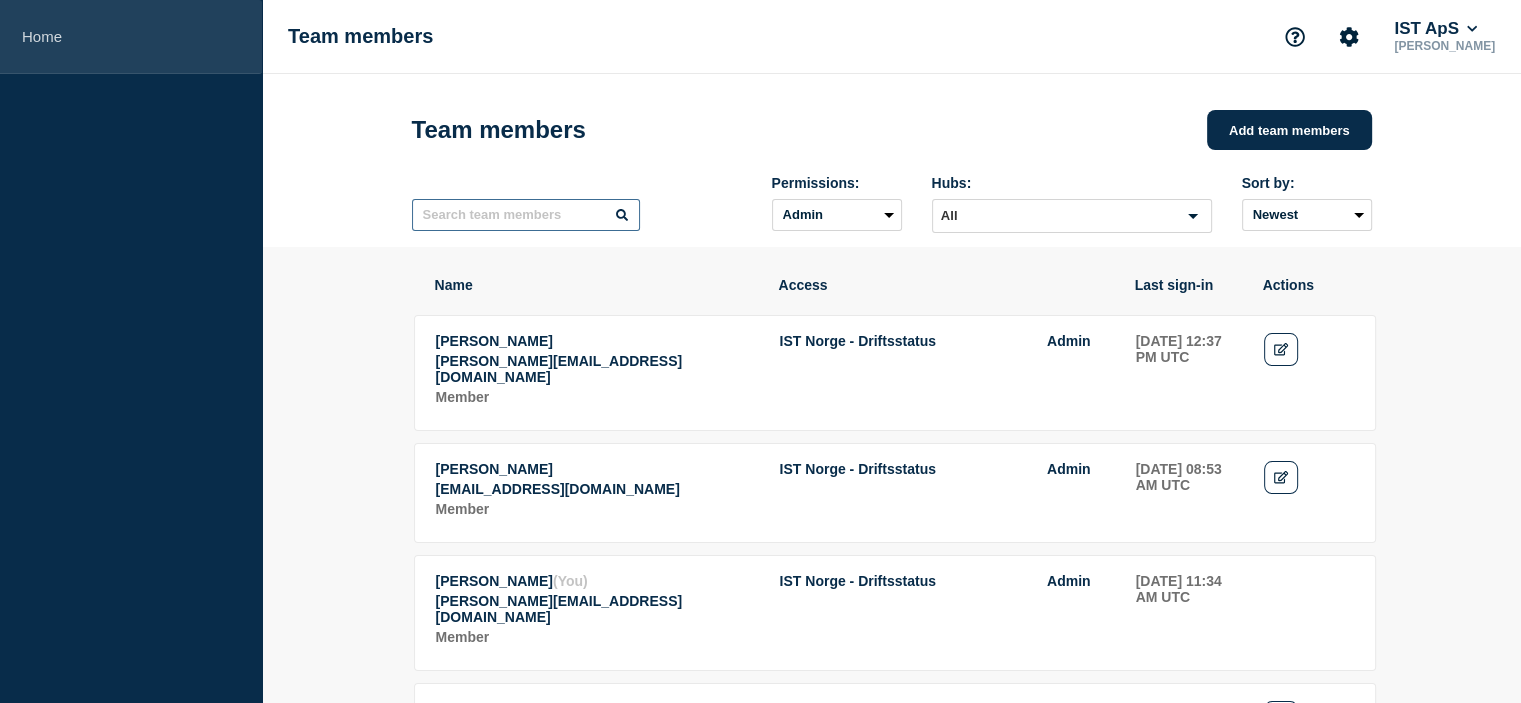 type 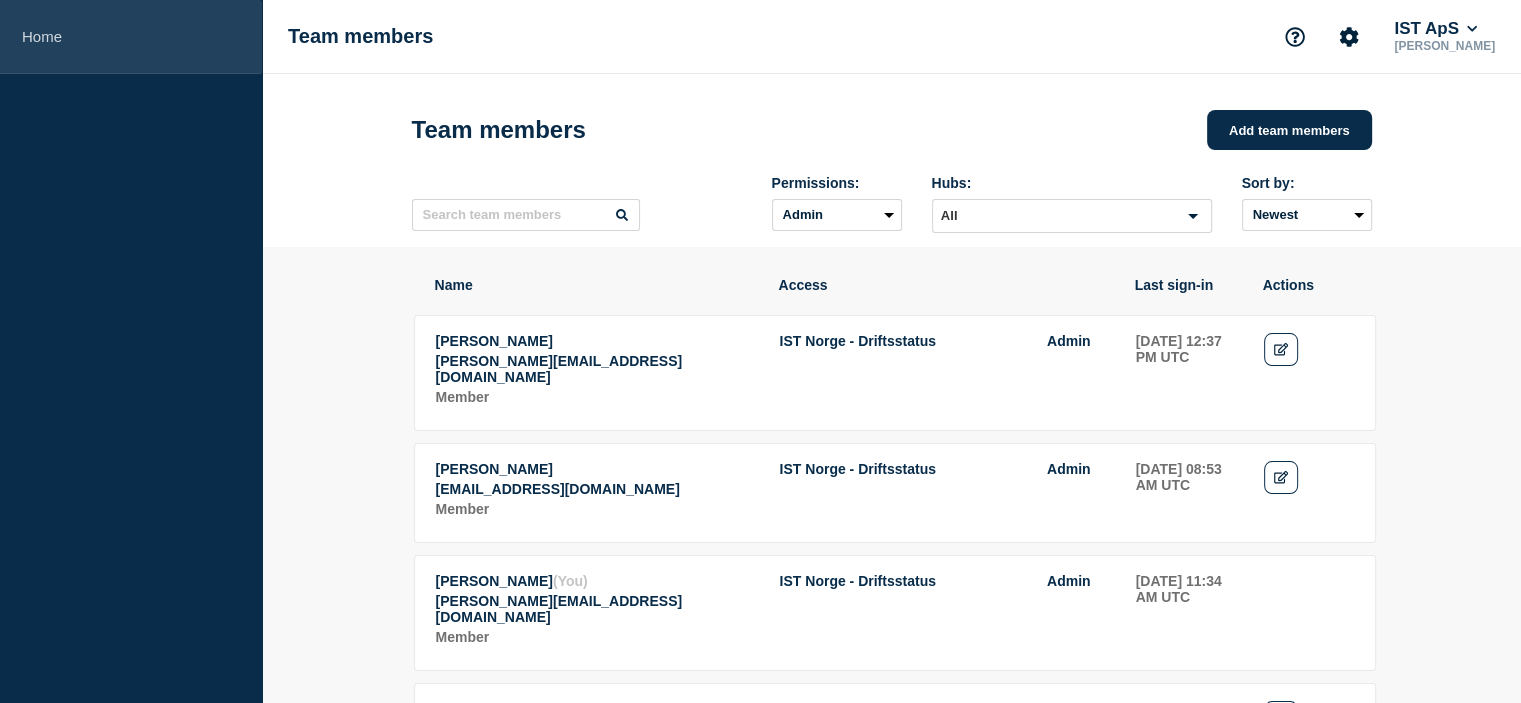 click on "Home" at bounding box center [131, 37] 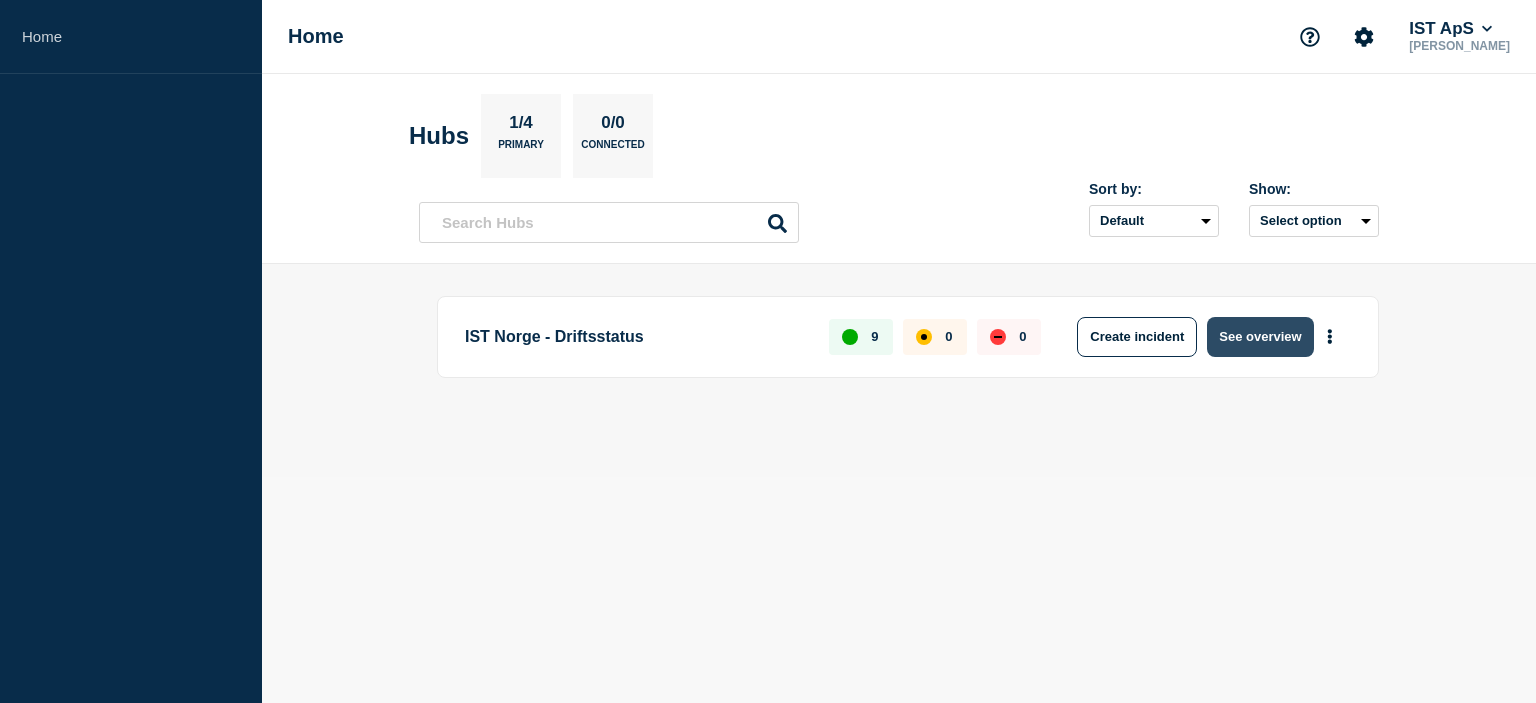 click on "See overview" at bounding box center [1260, 337] 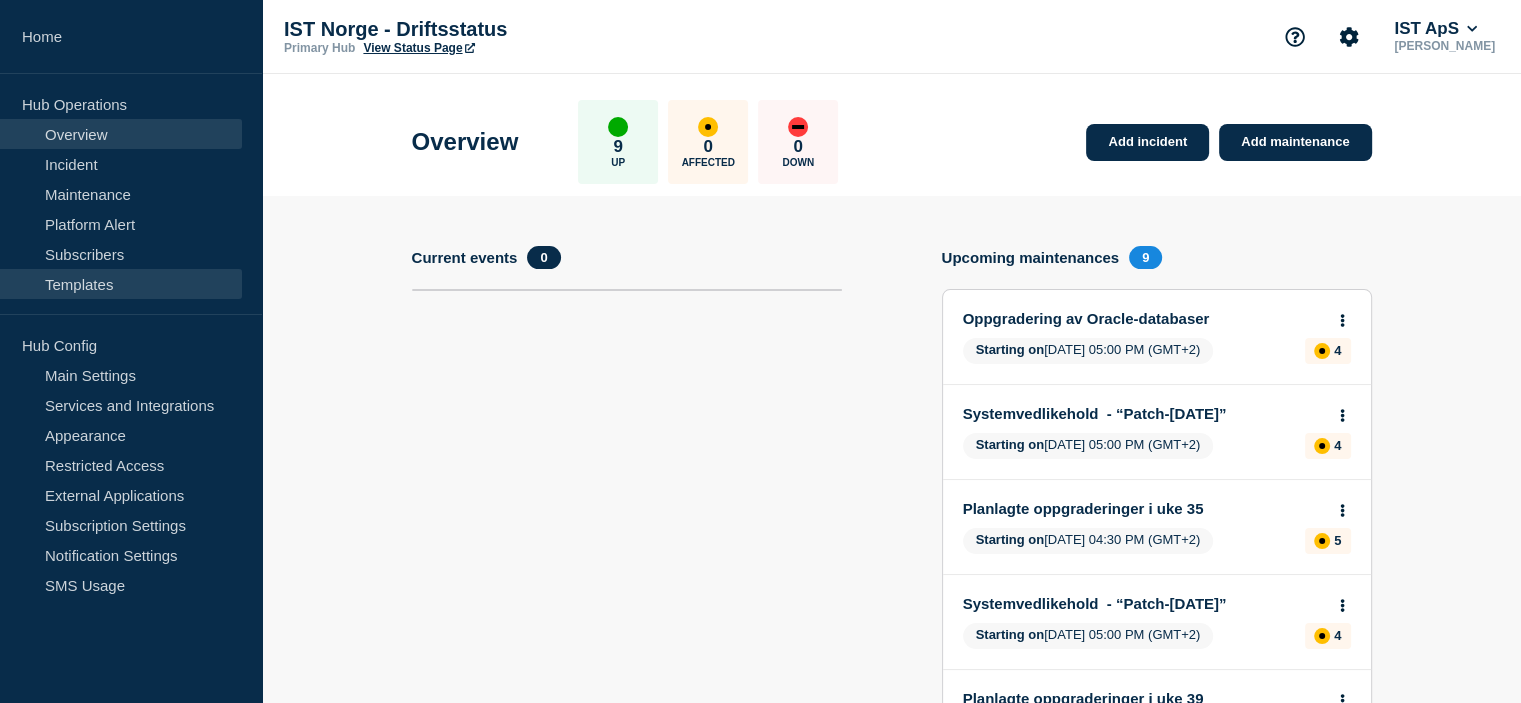 click on "Templates" at bounding box center (121, 284) 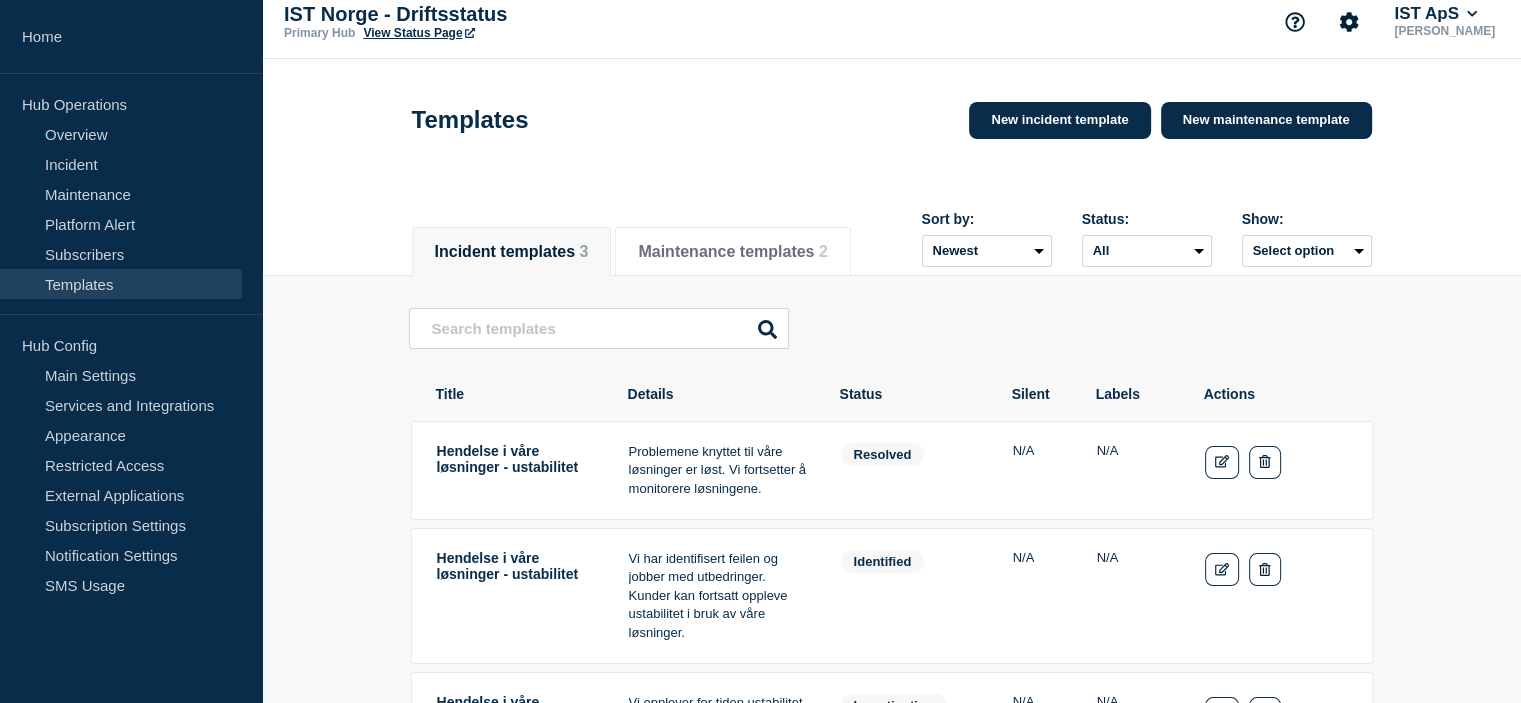 scroll, scrollTop: 0, scrollLeft: 0, axis: both 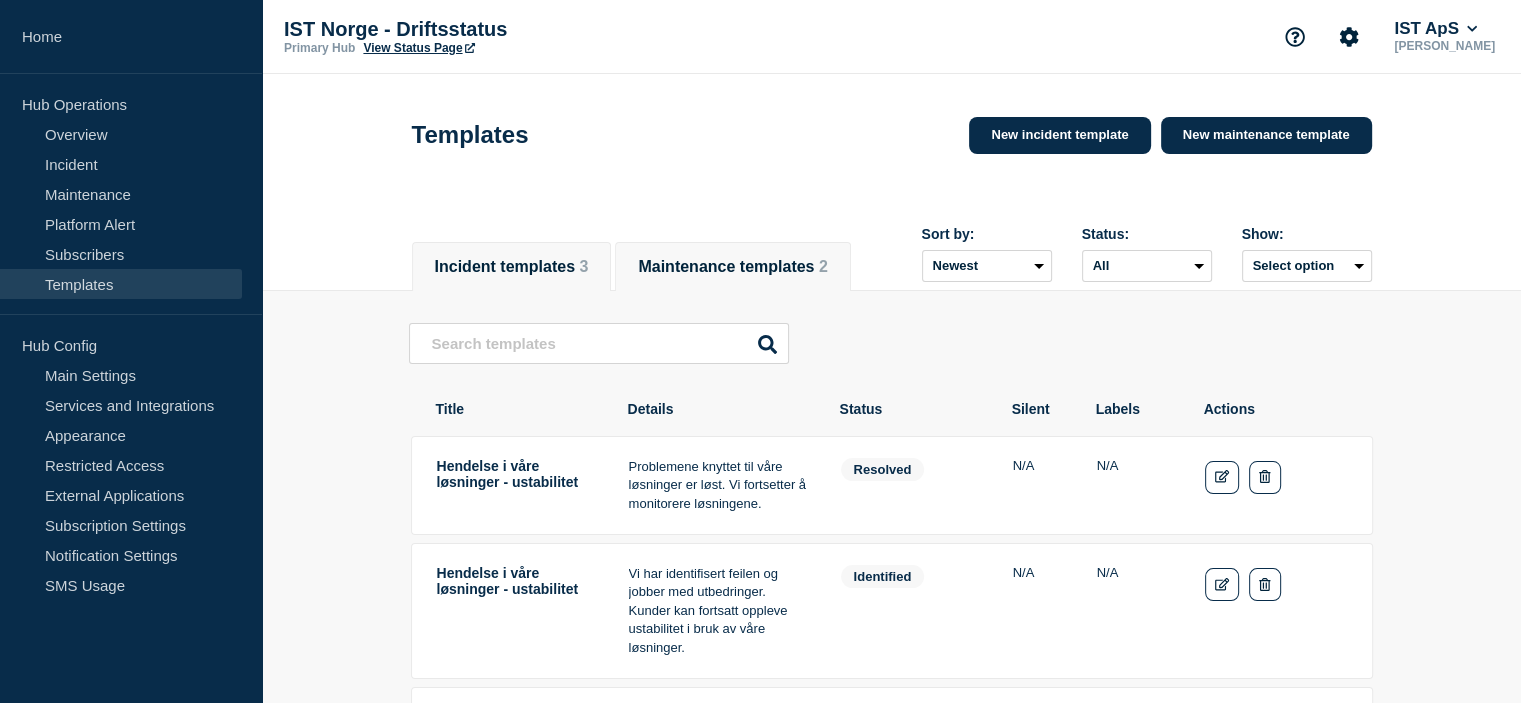 click on "Maintenance templates    2" at bounding box center [732, 267] 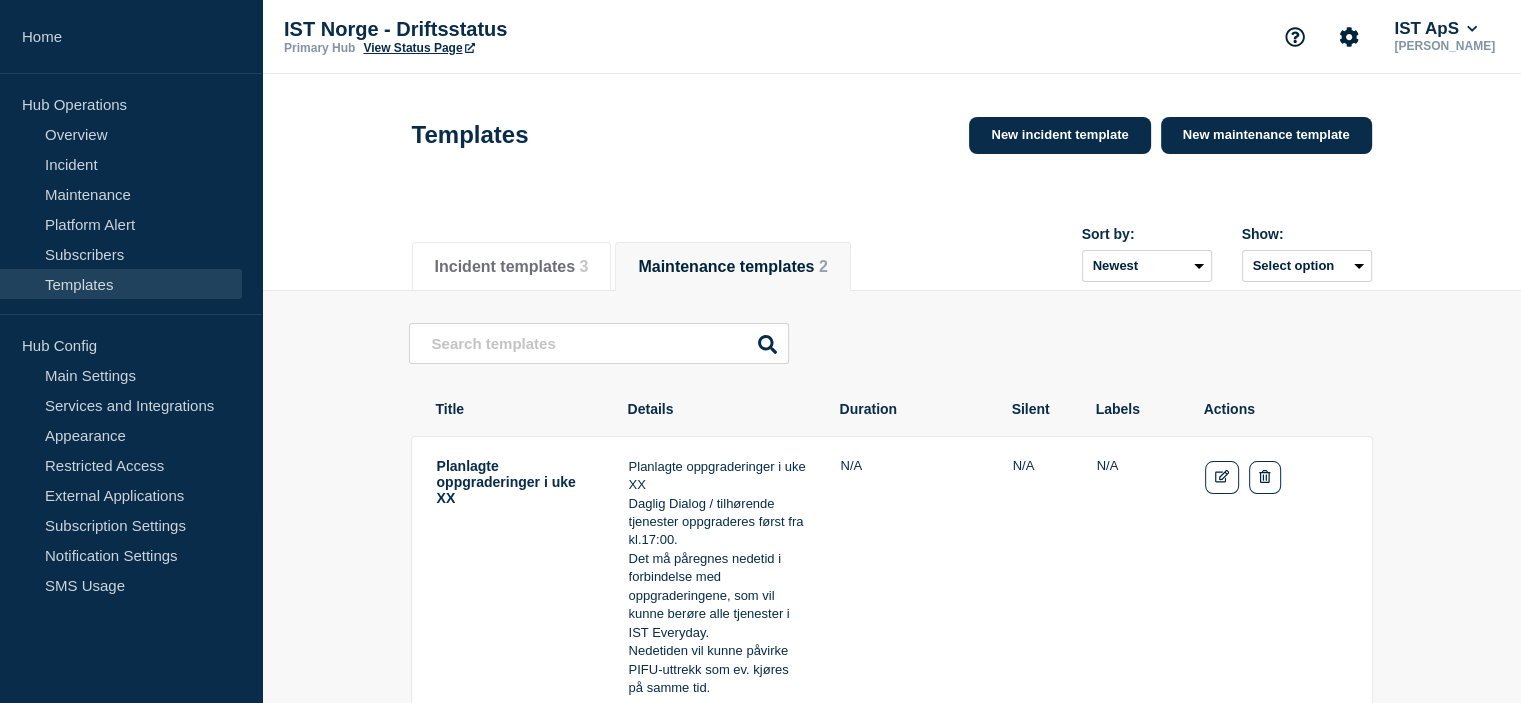 scroll, scrollTop: 0, scrollLeft: 0, axis: both 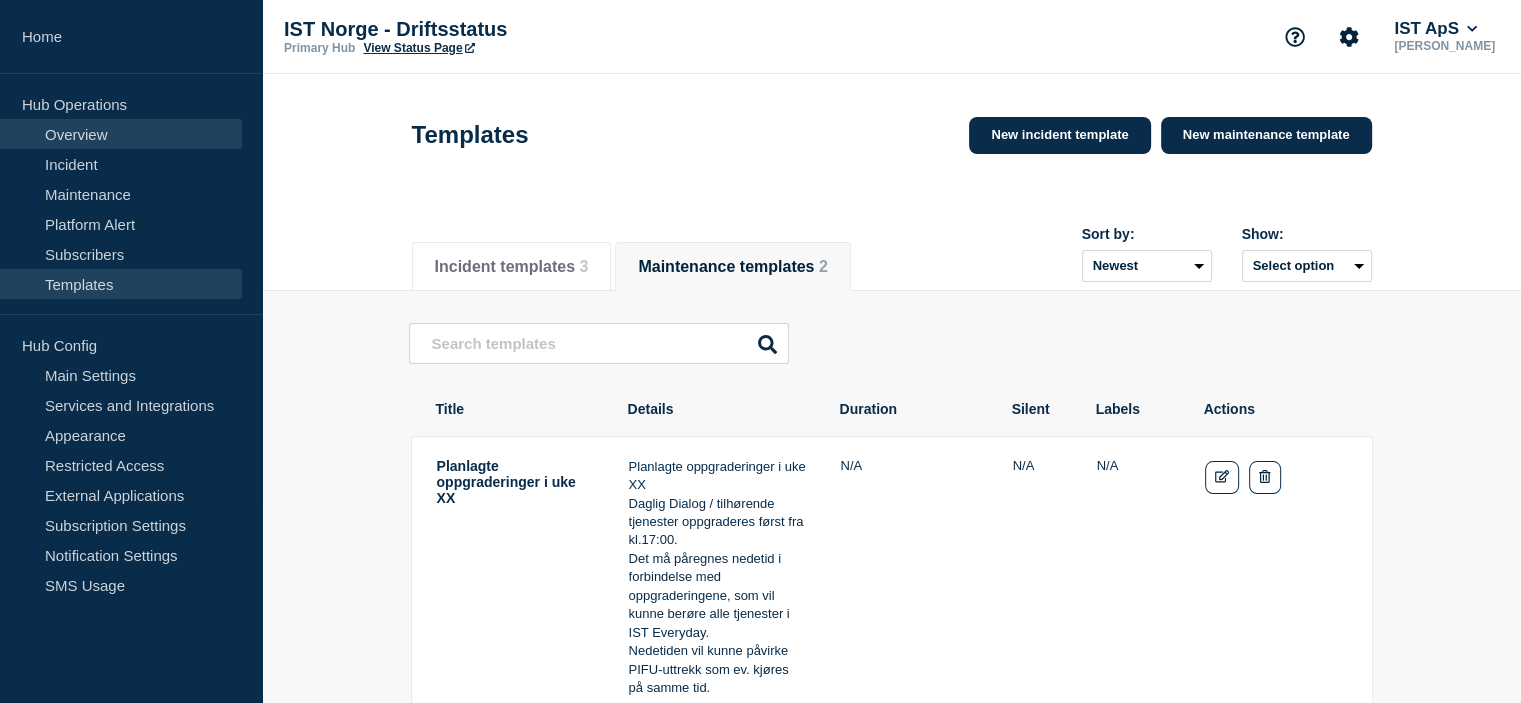 click on "Overview" at bounding box center [121, 134] 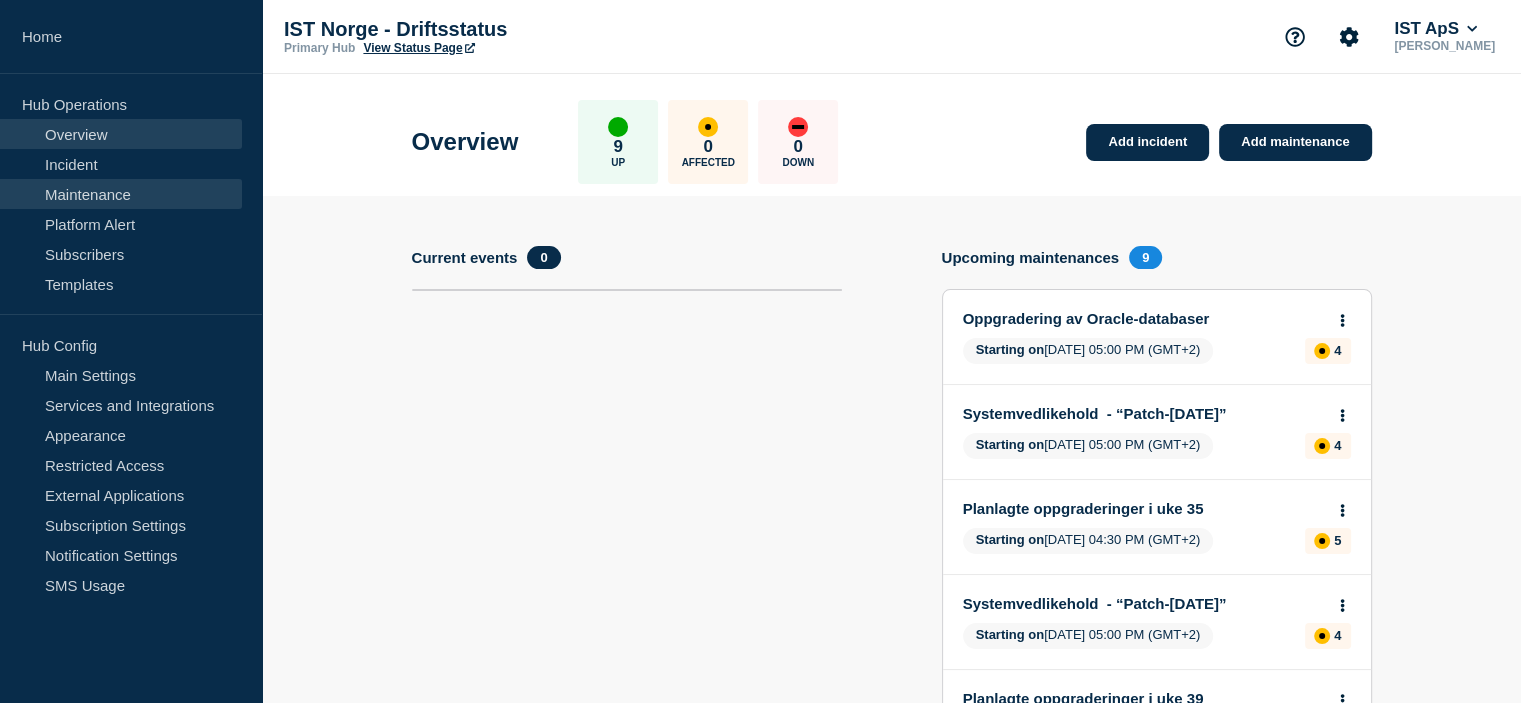 click on "Maintenance" at bounding box center (121, 194) 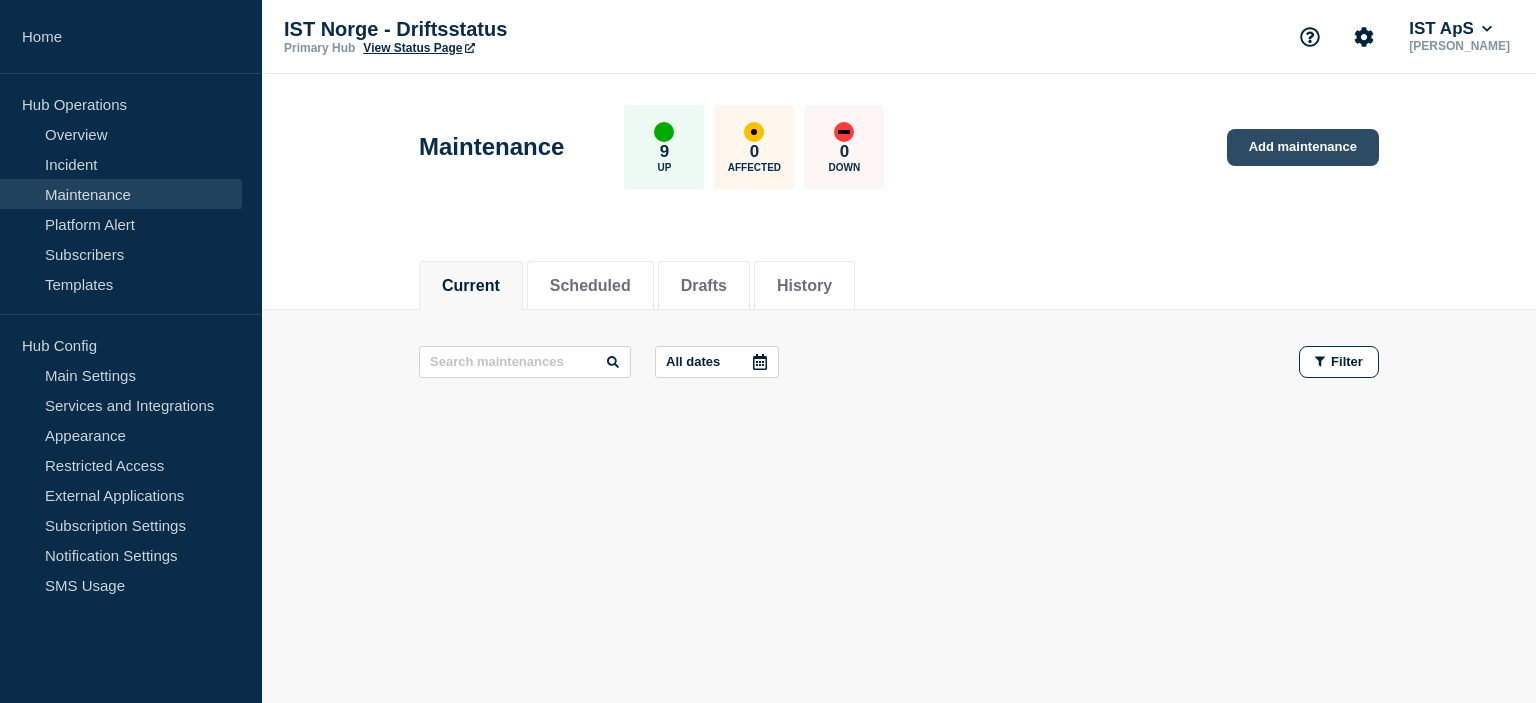 click on "Add maintenance" 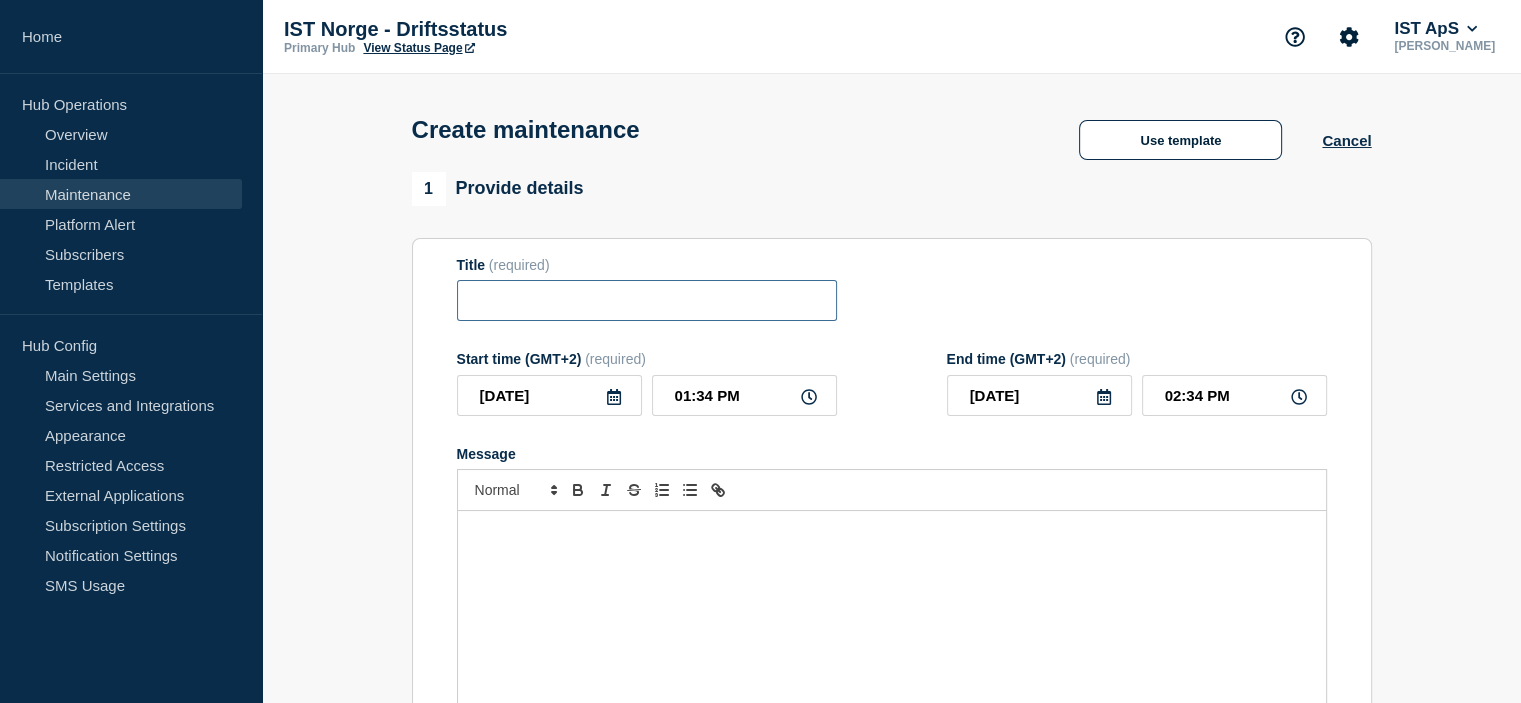 click at bounding box center [647, 300] 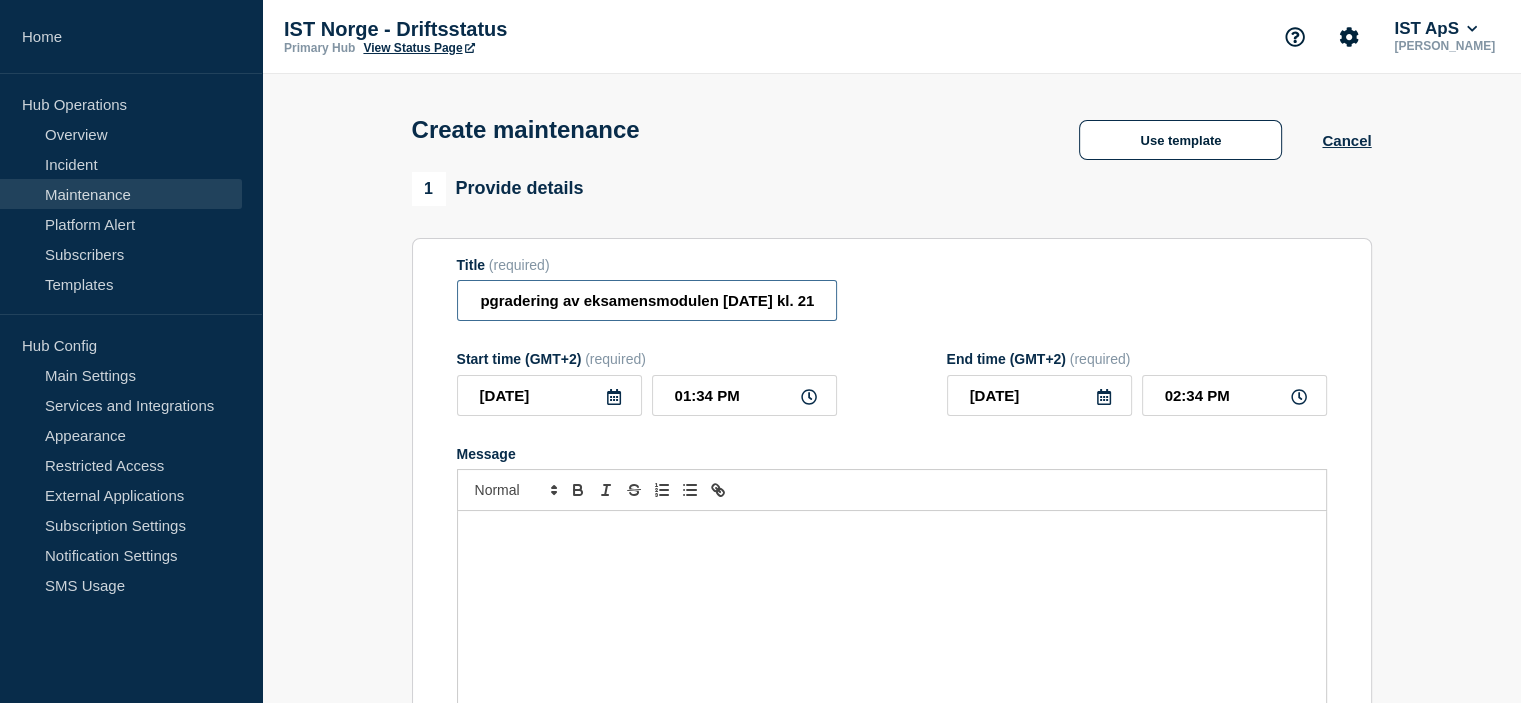 scroll, scrollTop: 0, scrollLeft: 37, axis: horizontal 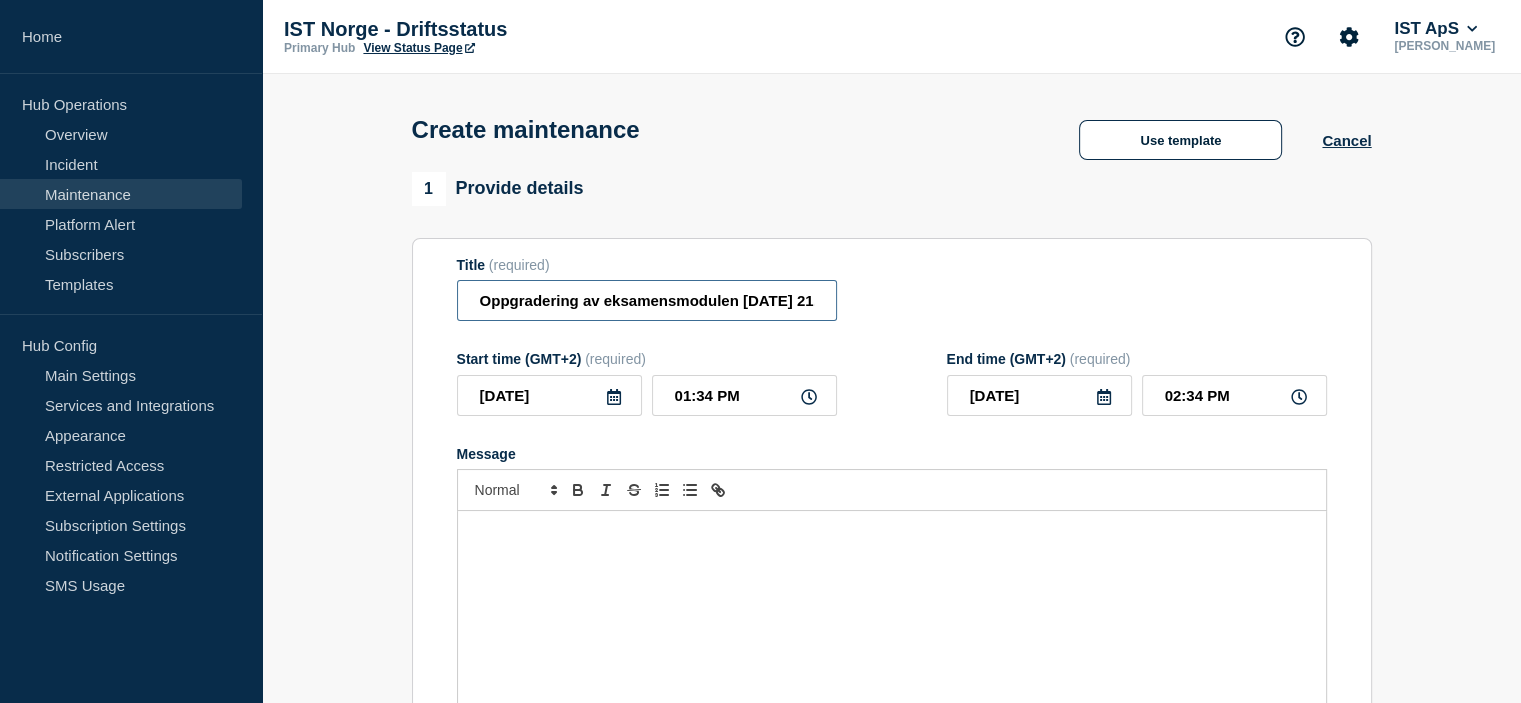 drag, startPoint x: 700, startPoint y: 316, endPoint x: 319, endPoint y: 272, distance: 383.53226 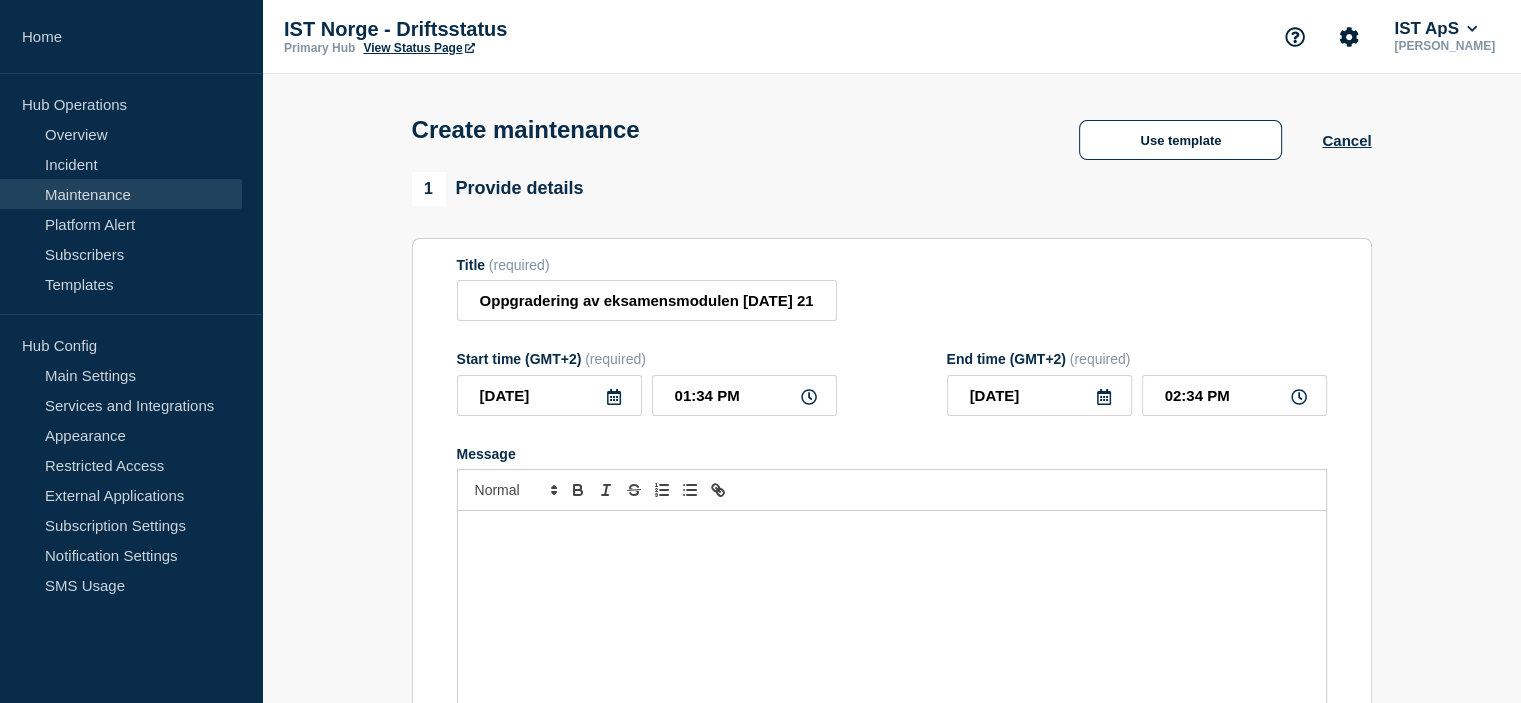 click on "(required)" at bounding box center [519, 265] 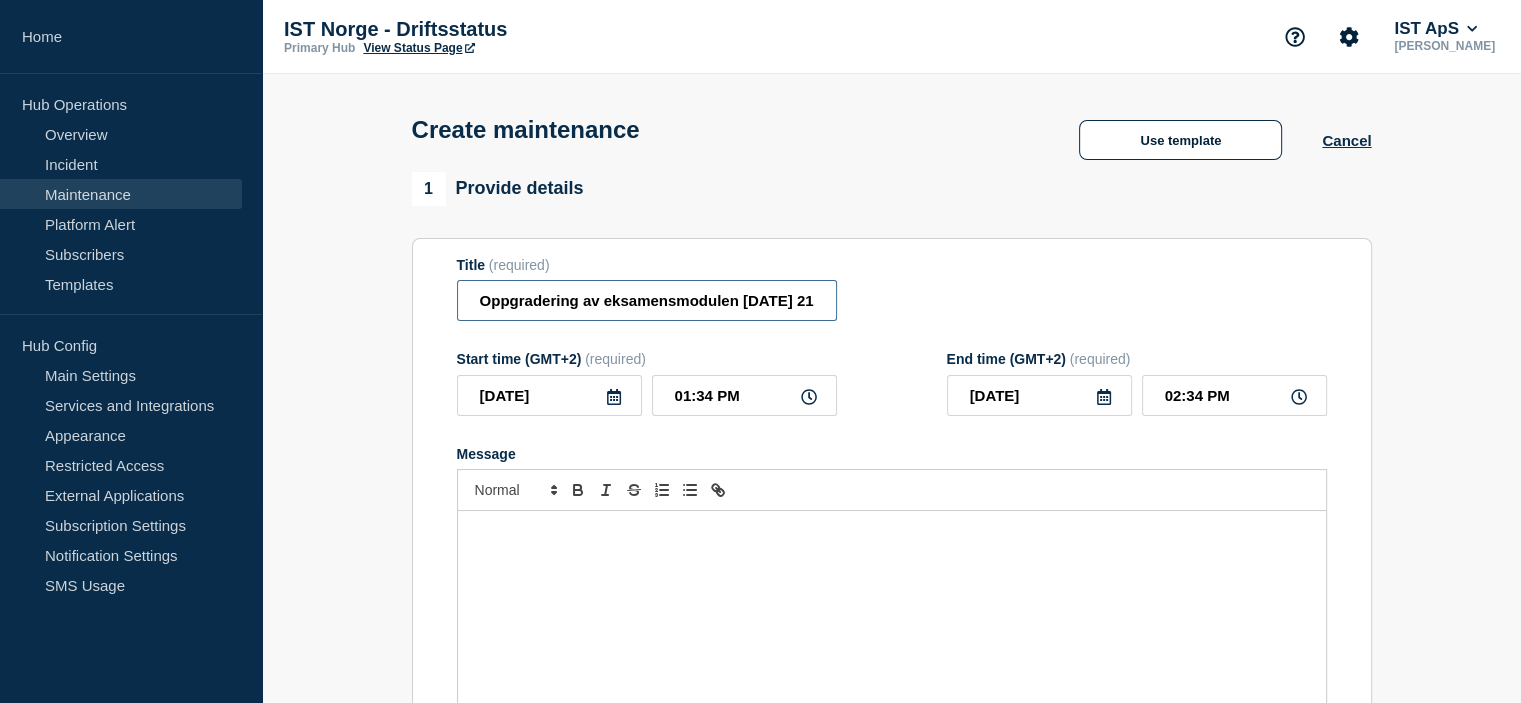 scroll, scrollTop: 0, scrollLeft: 38, axis: horizontal 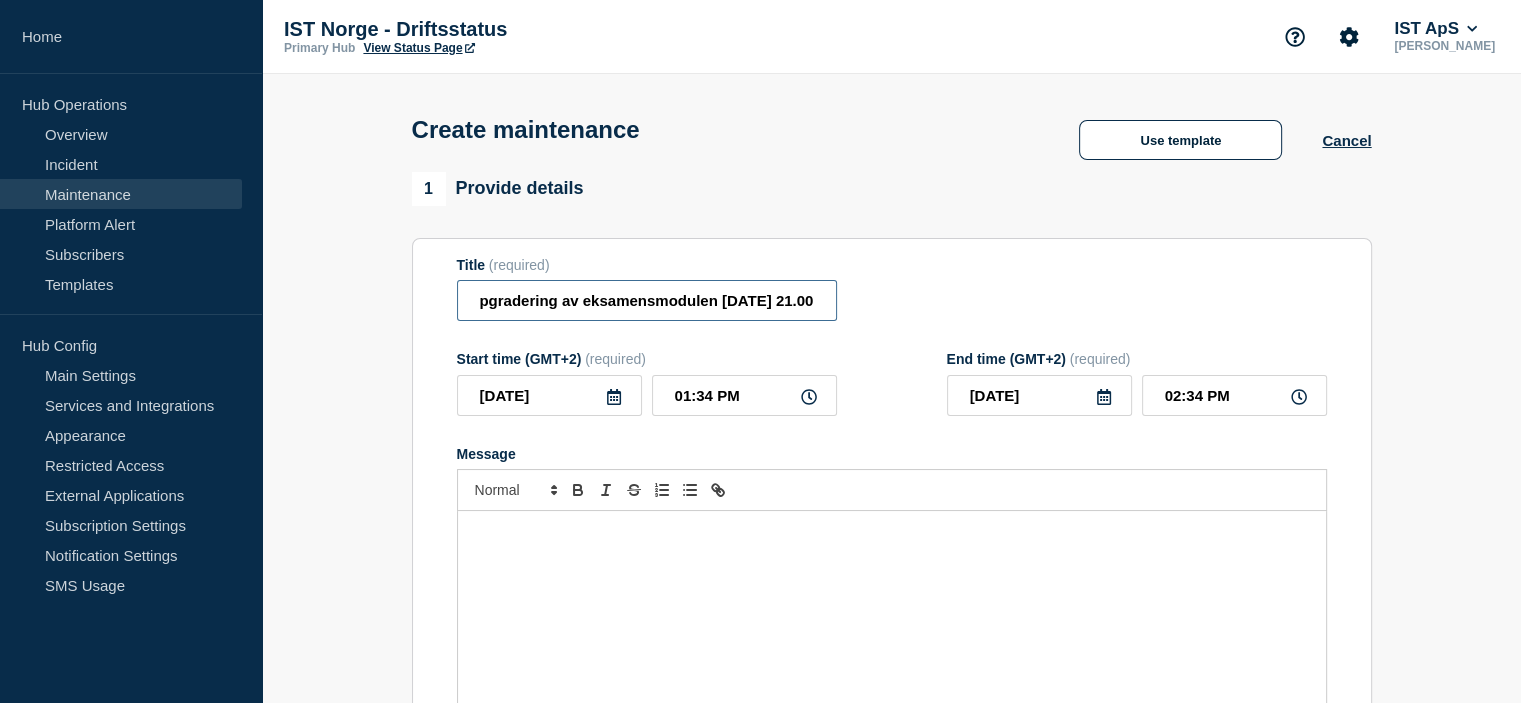 drag, startPoint x: 739, startPoint y: 306, endPoint x: 908, endPoint y: 323, distance: 169.85287 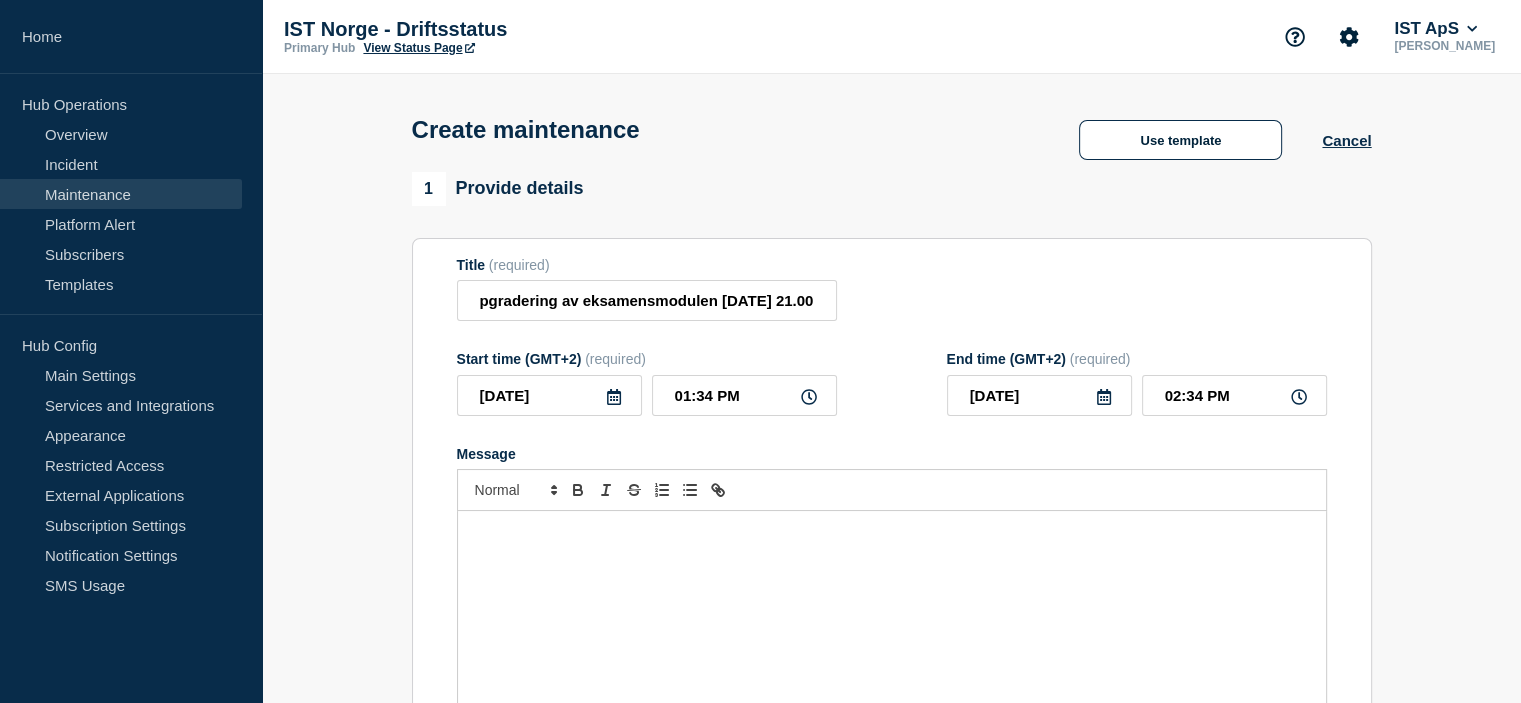 click at bounding box center (892, 631) 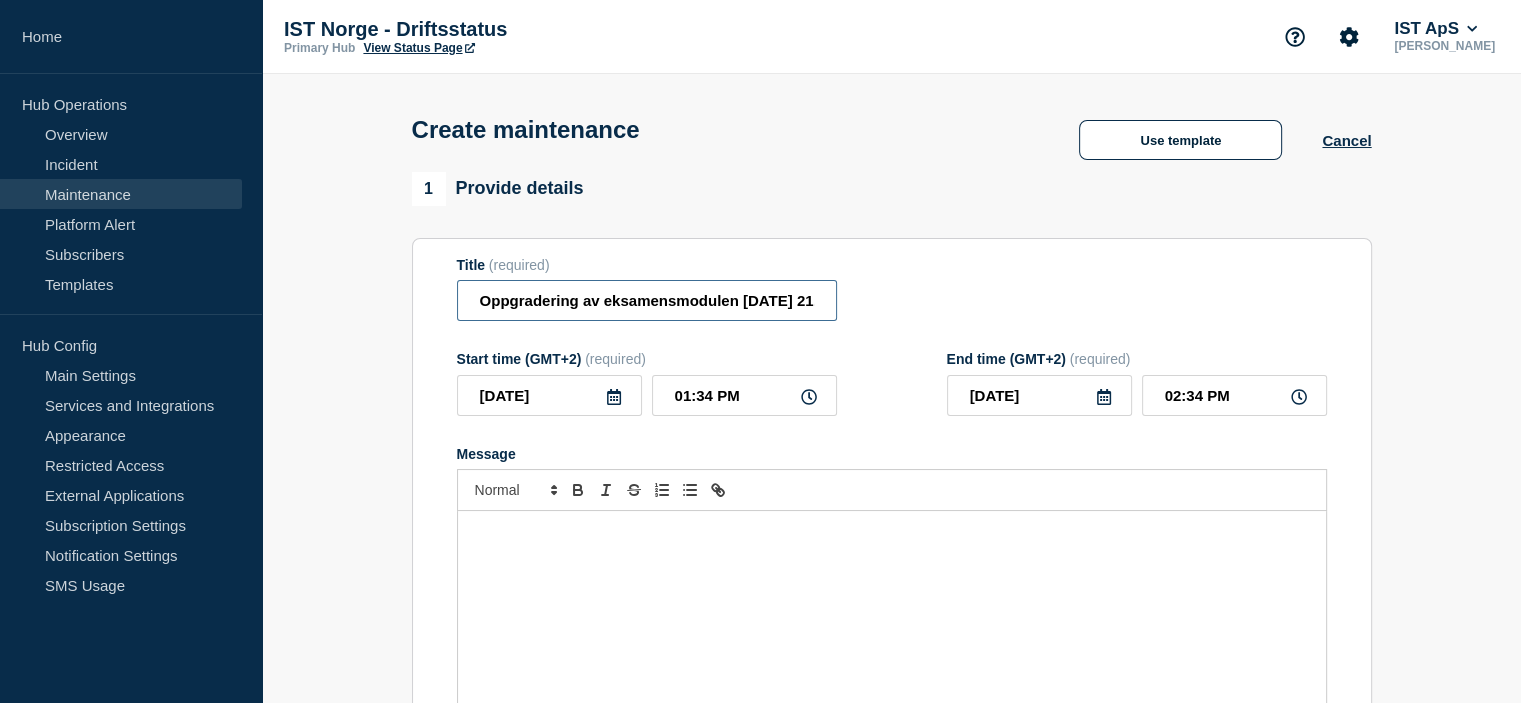 click on "Oppgradering av eksamensmodulen 16. juli kl. 21.00" at bounding box center (647, 300) 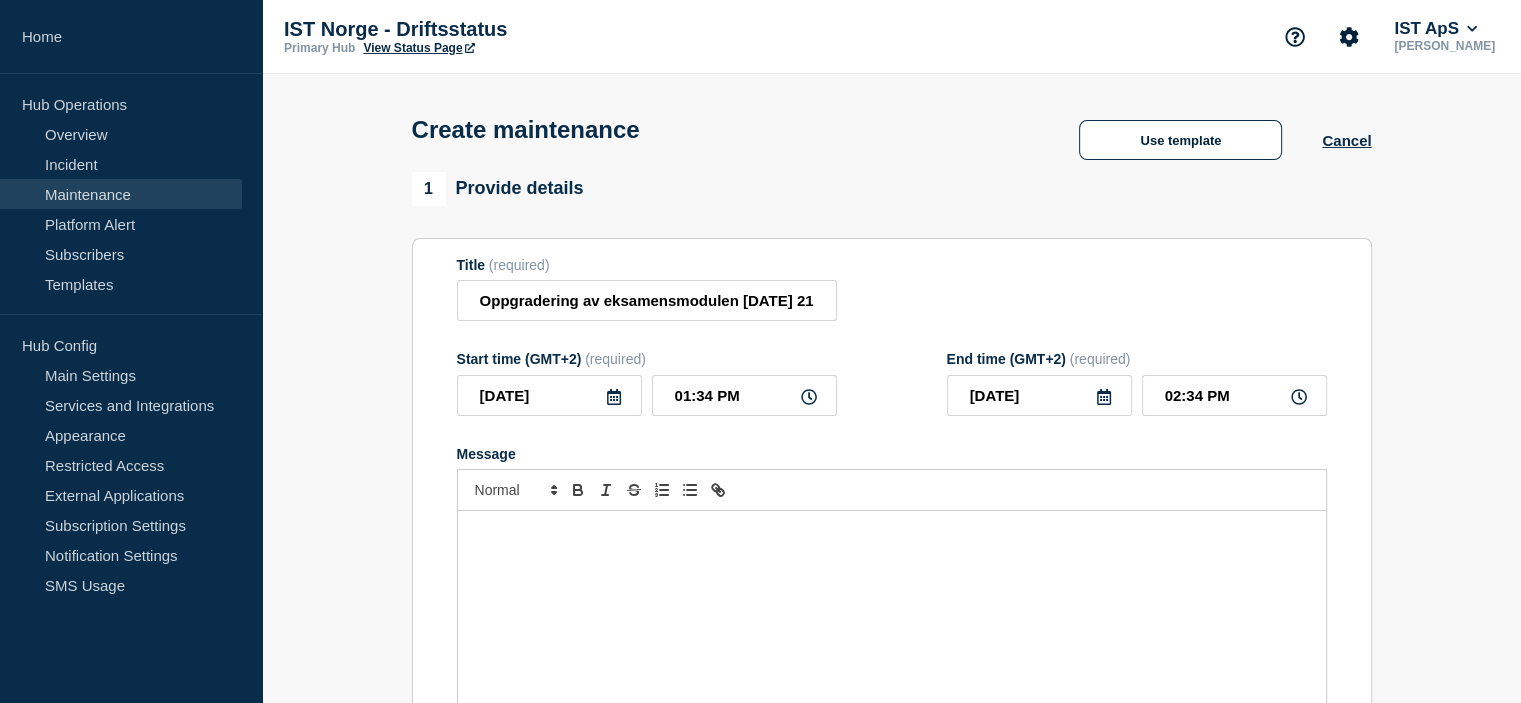 drag, startPoint x: 508, startPoint y: 588, endPoint x: 509, endPoint y: 567, distance: 21.023796 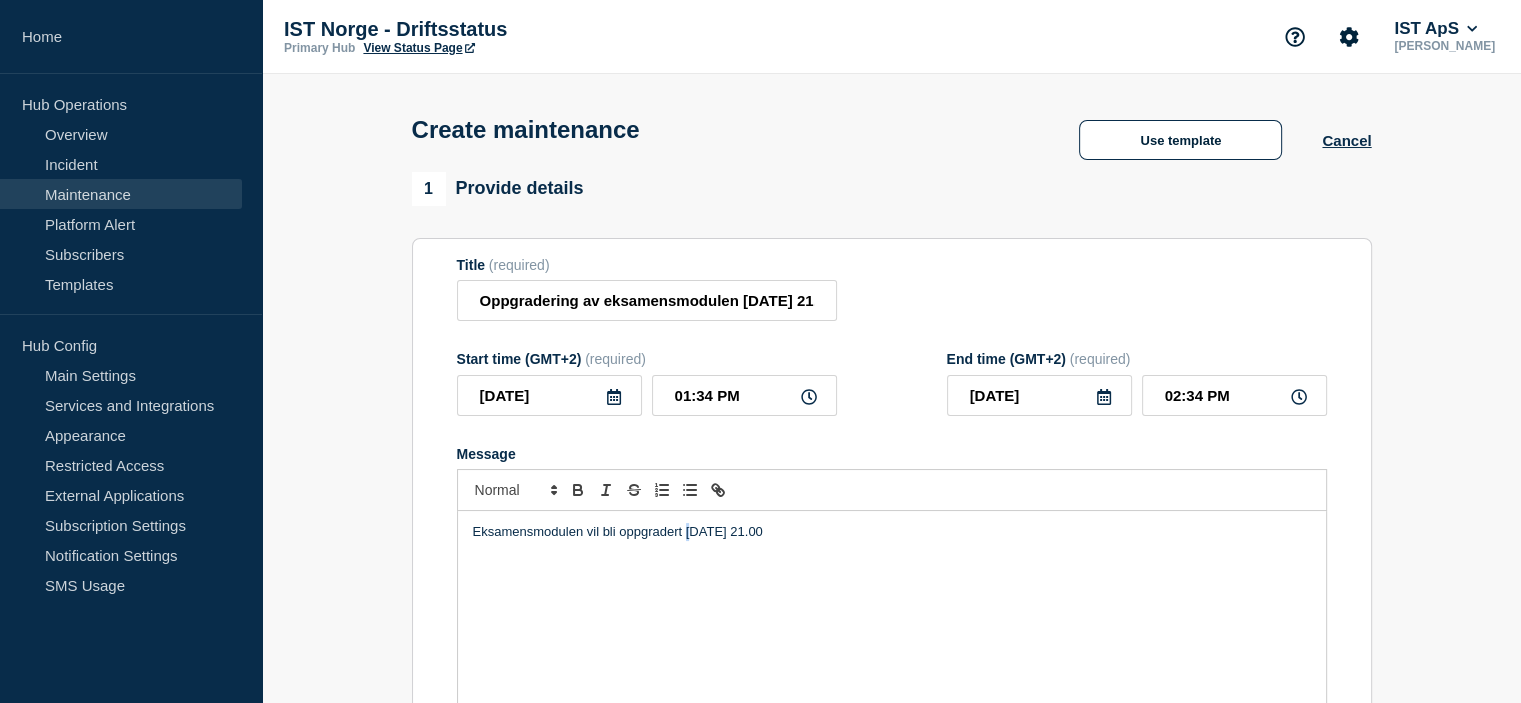 drag, startPoint x: 688, startPoint y: 523, endPoint x: 840, endPoint y: 547, distance: 153.88307 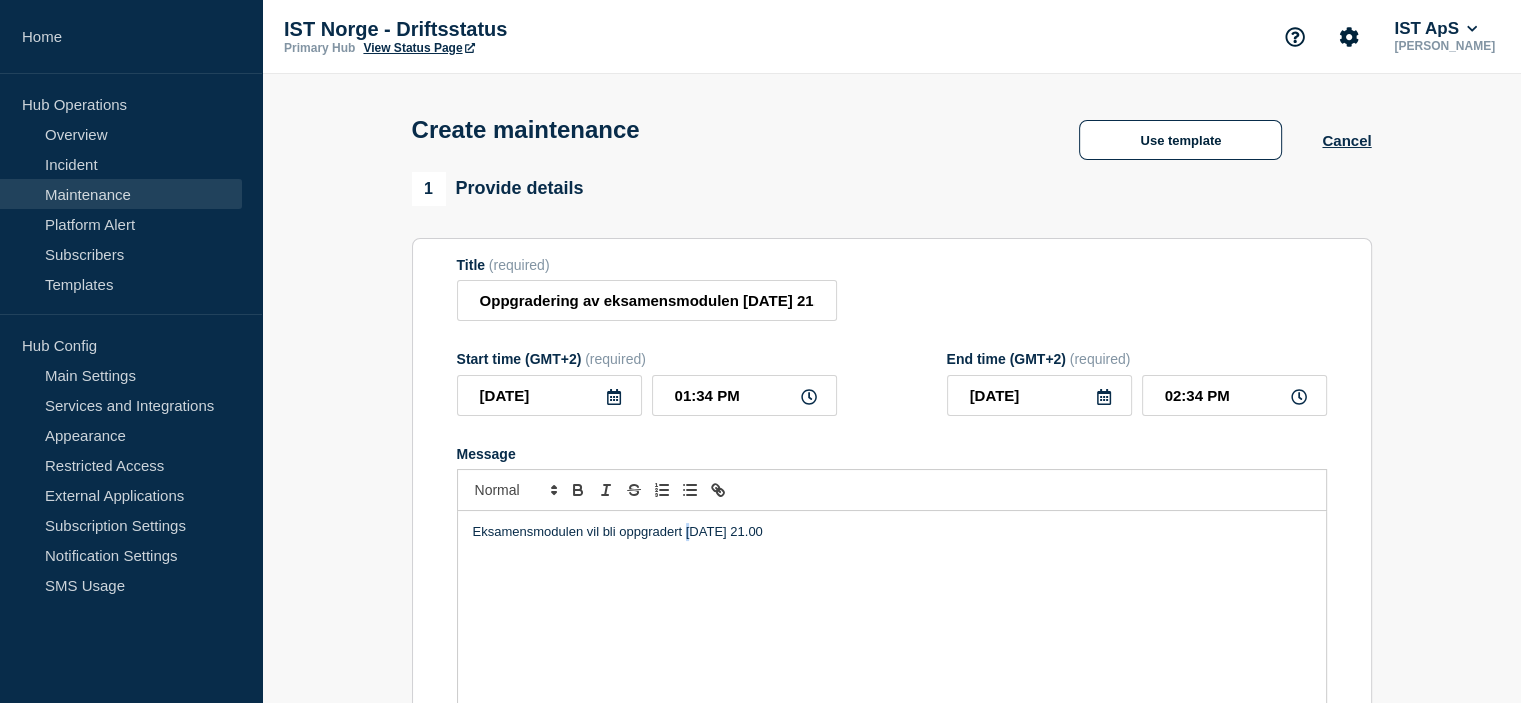 click on "Eksamensmodulen vil bli oppgradert onsdag 16. juli kl. 21.00" at bounding box center [892, 631] 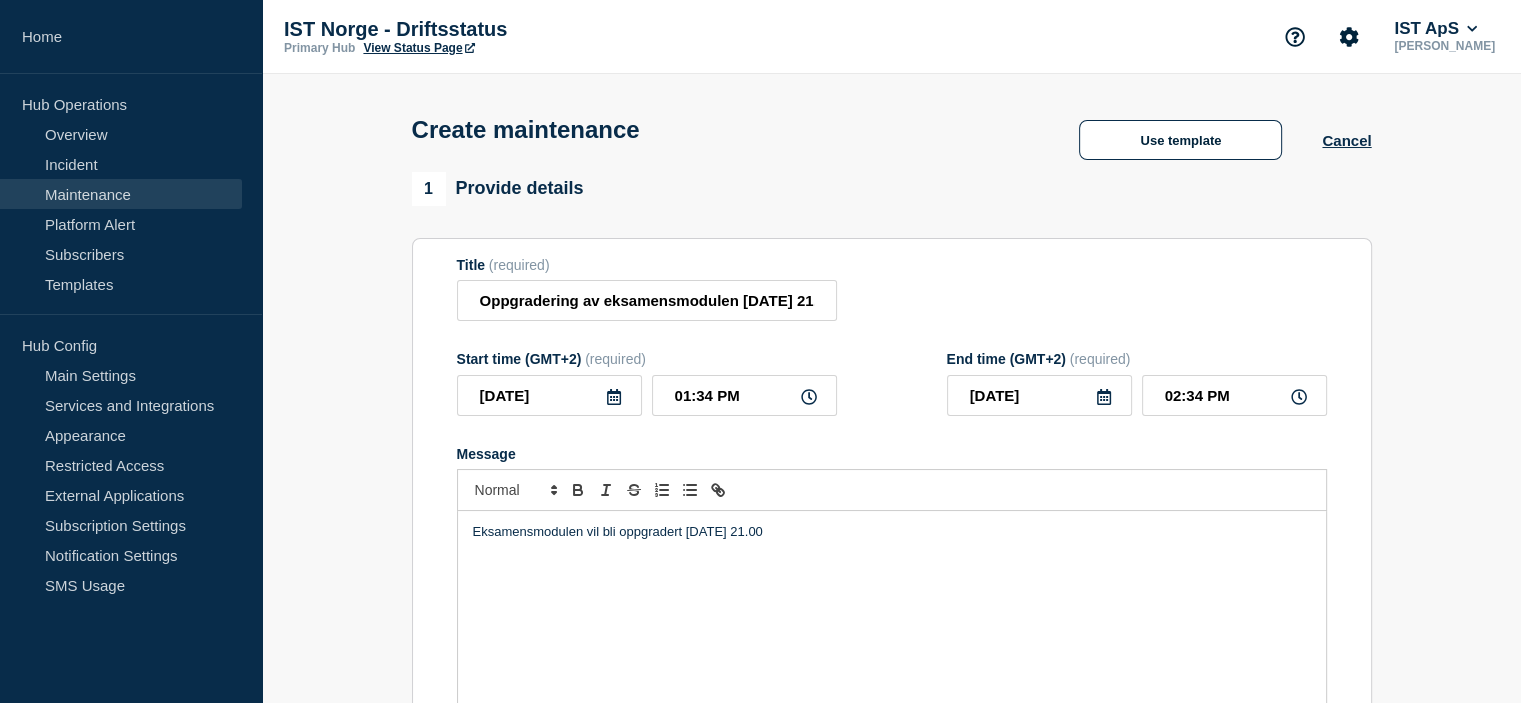 click on "Eksamensmodulen vil bli oppgradert onsdag 16. juli kl. 21.00" at bounding box center [892, 532] 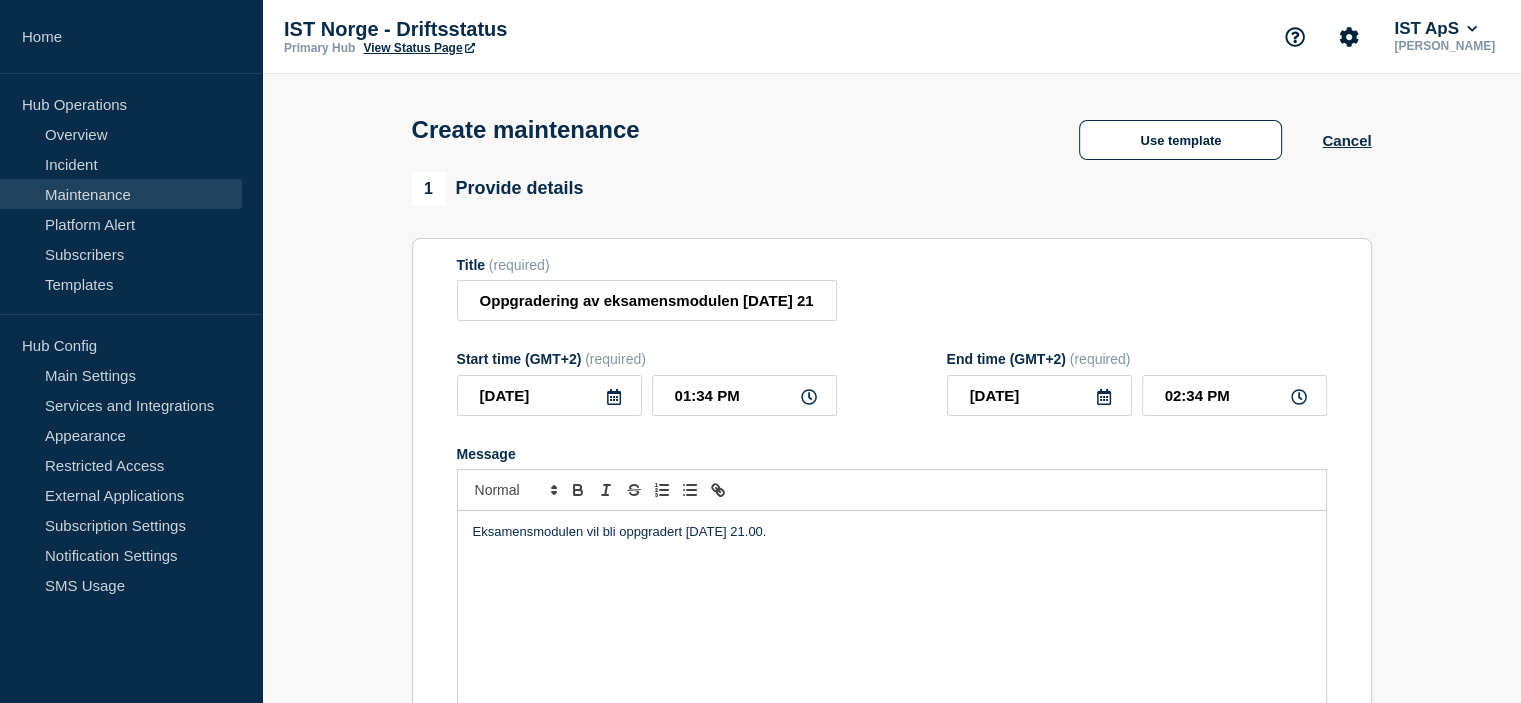 click on "Eksamensmodulen vil bli oppgradert onsdag 16. juli kl. 21.00." at bounding box center (892, 532) 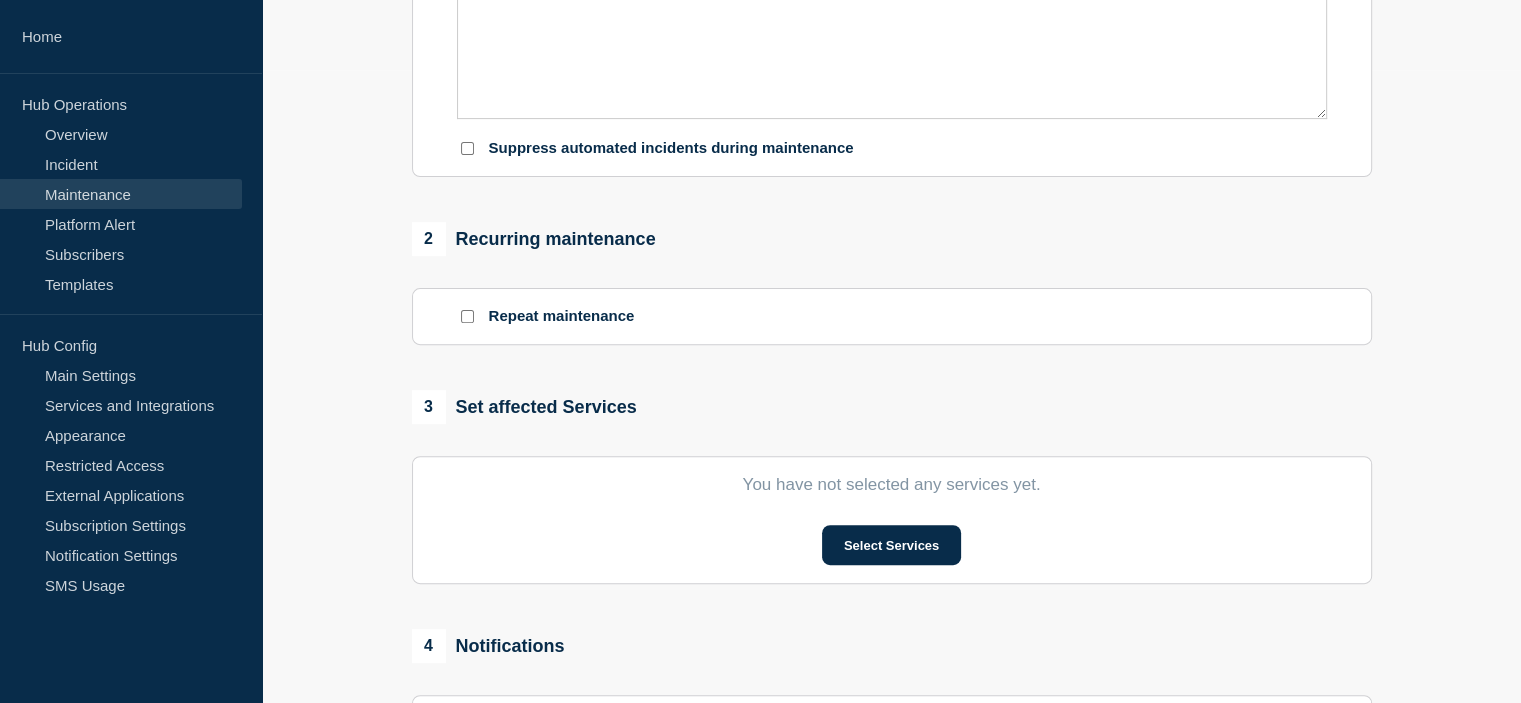 scroll, scrollTop: 333, scrollLeft: 0, axis: vertical 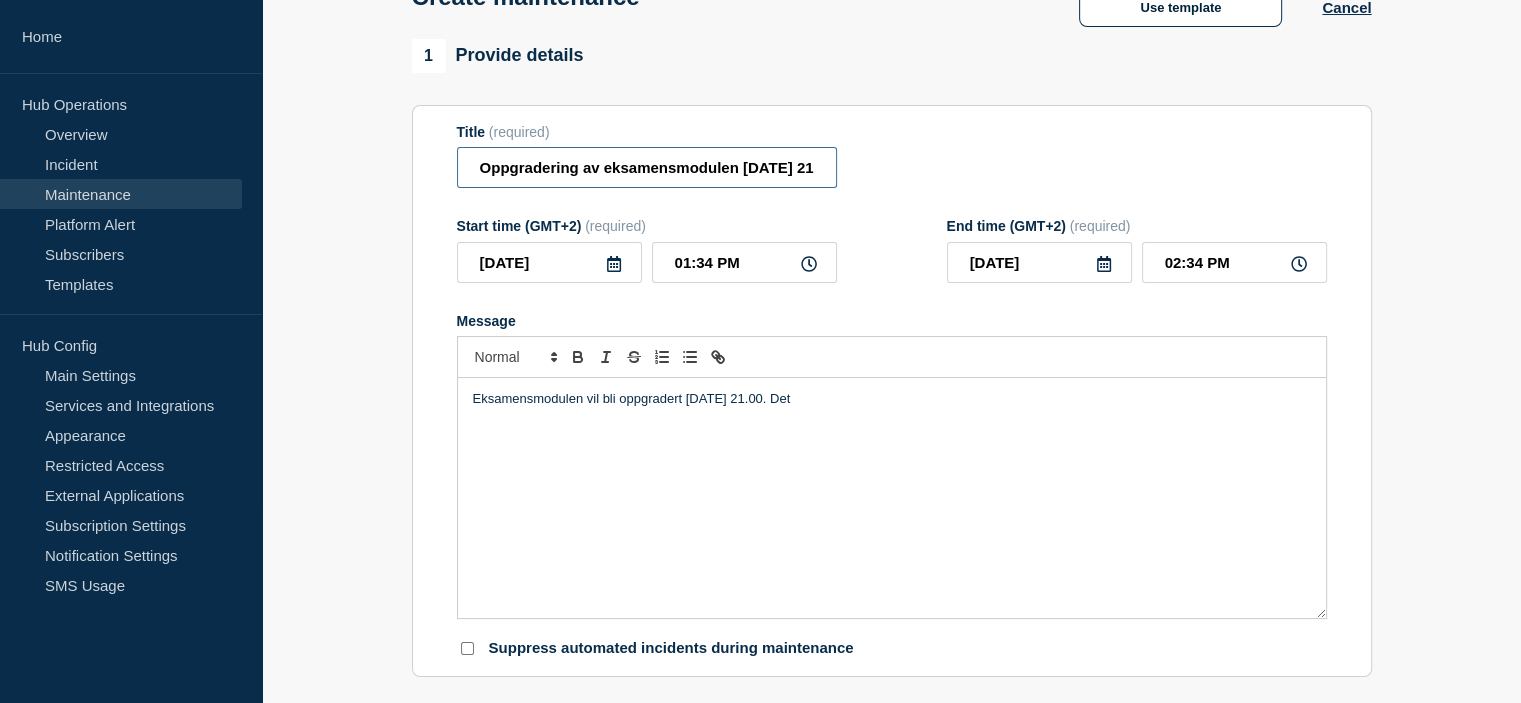 drag, startPoint x: 604, startPoint y: 171, endPoint x: 357, endPoint y: 151, distance: 247.8084 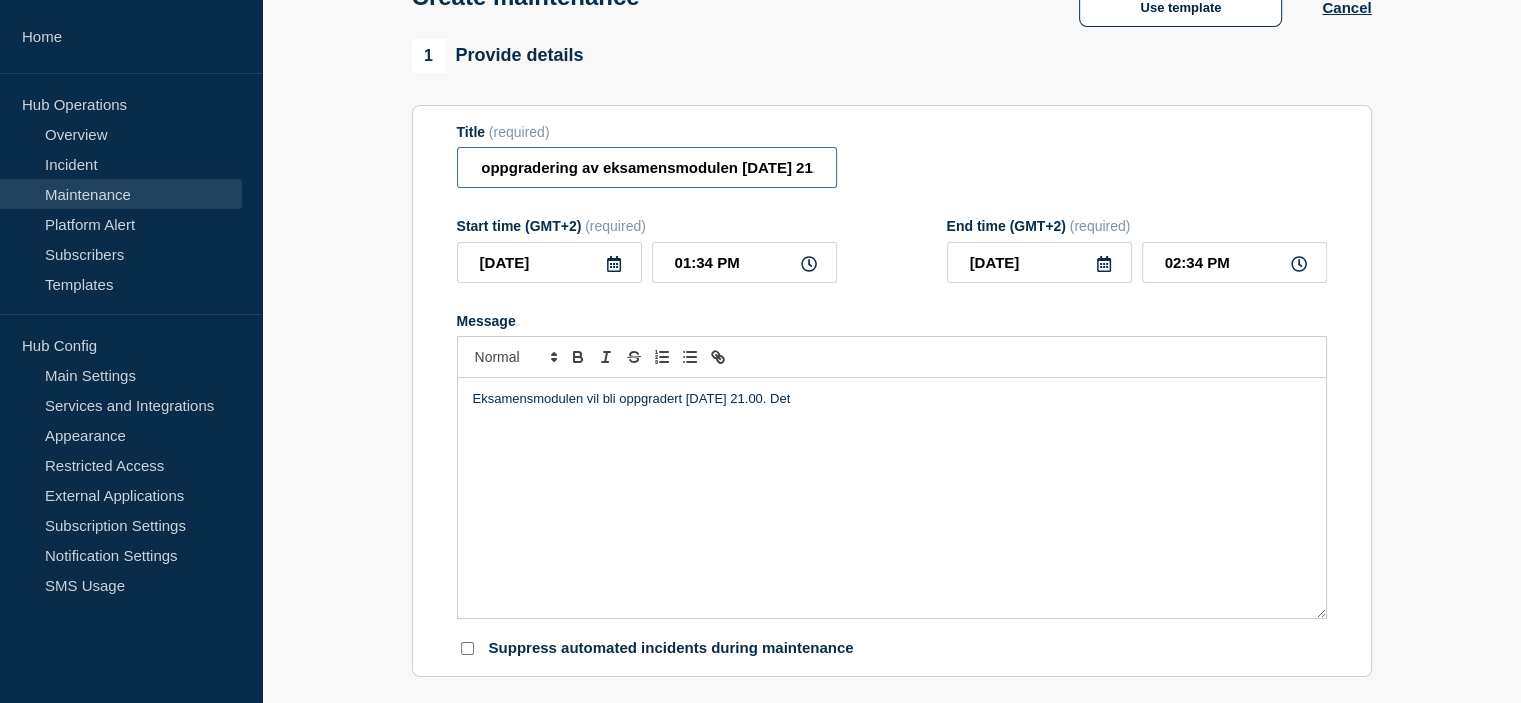 scroll, scrollTop: 0, scrollLeft: 116, axis: horizontal 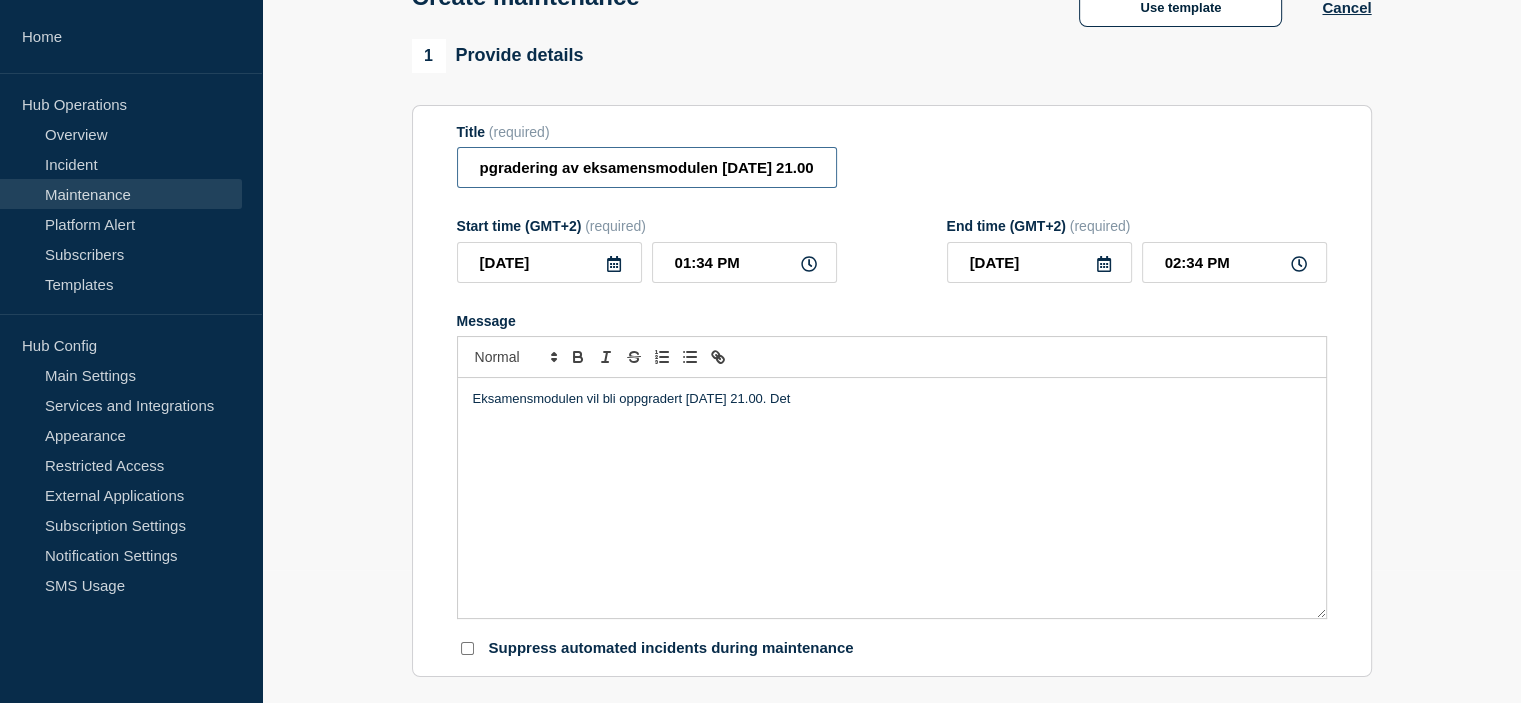 type on "Nødvendig oppgradering av eksamensmodulen [DATE] 21.00" 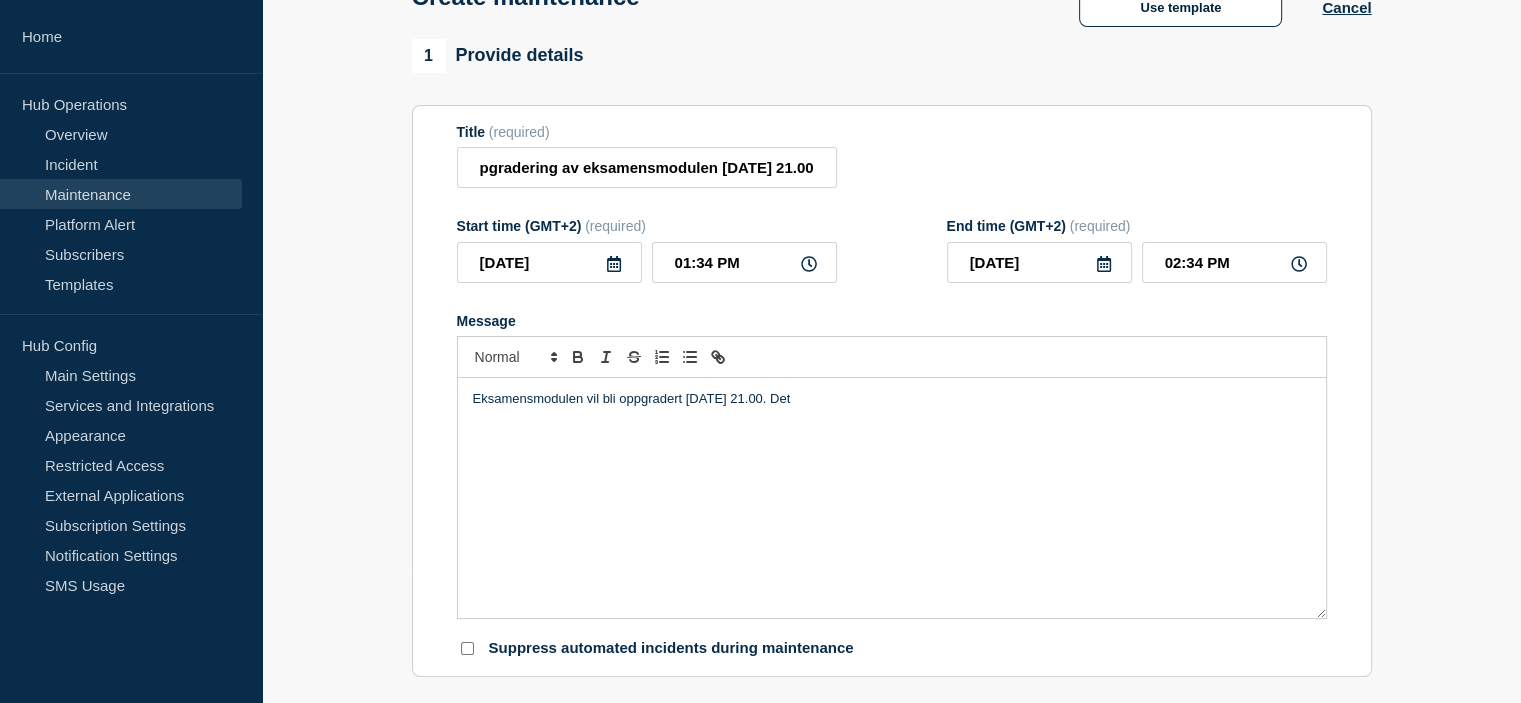 scroll, scrollTop: 0, scrollLeft: 0, axis: both 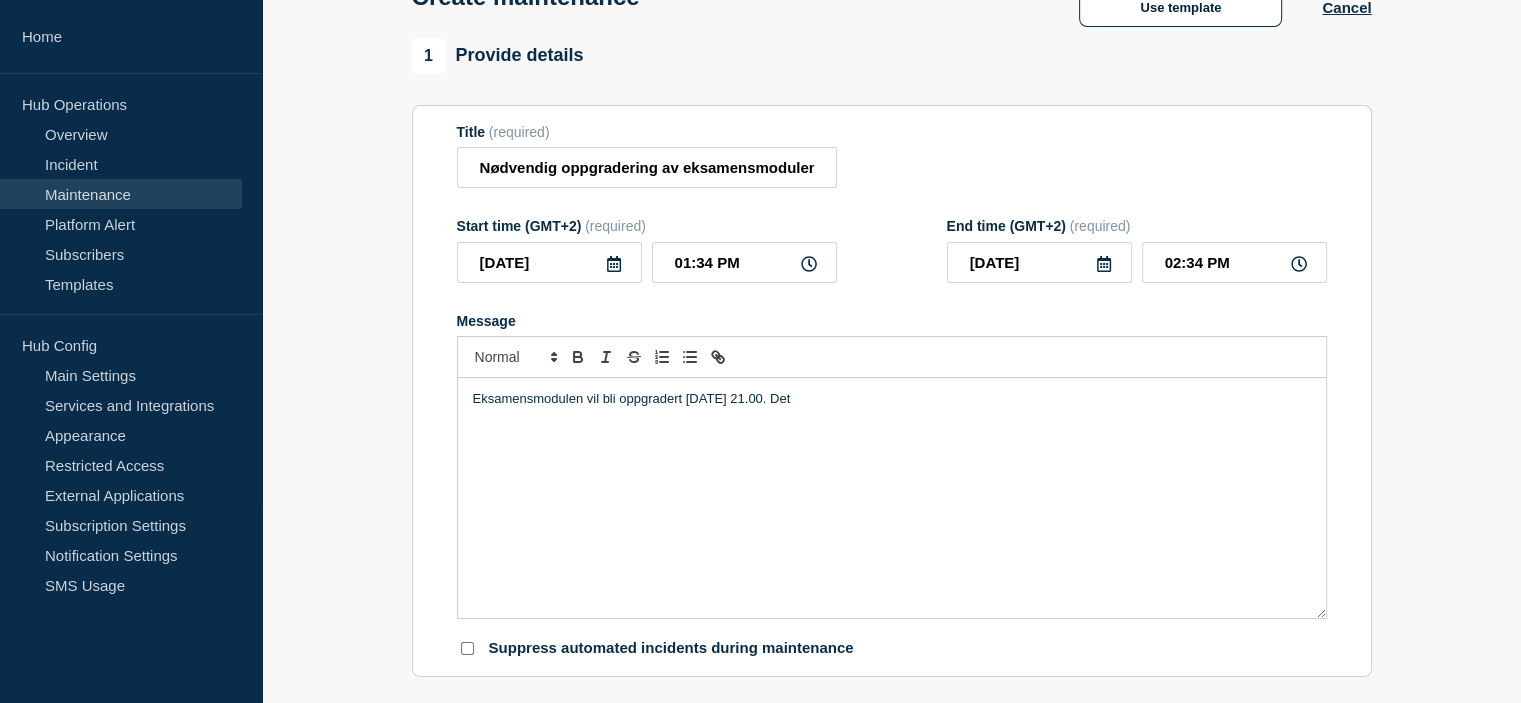 click on "Eksamensmodulen vil bli oppgradert onsdag 16. juli kl. 21.00. Det" at bounding box center (892, 498) 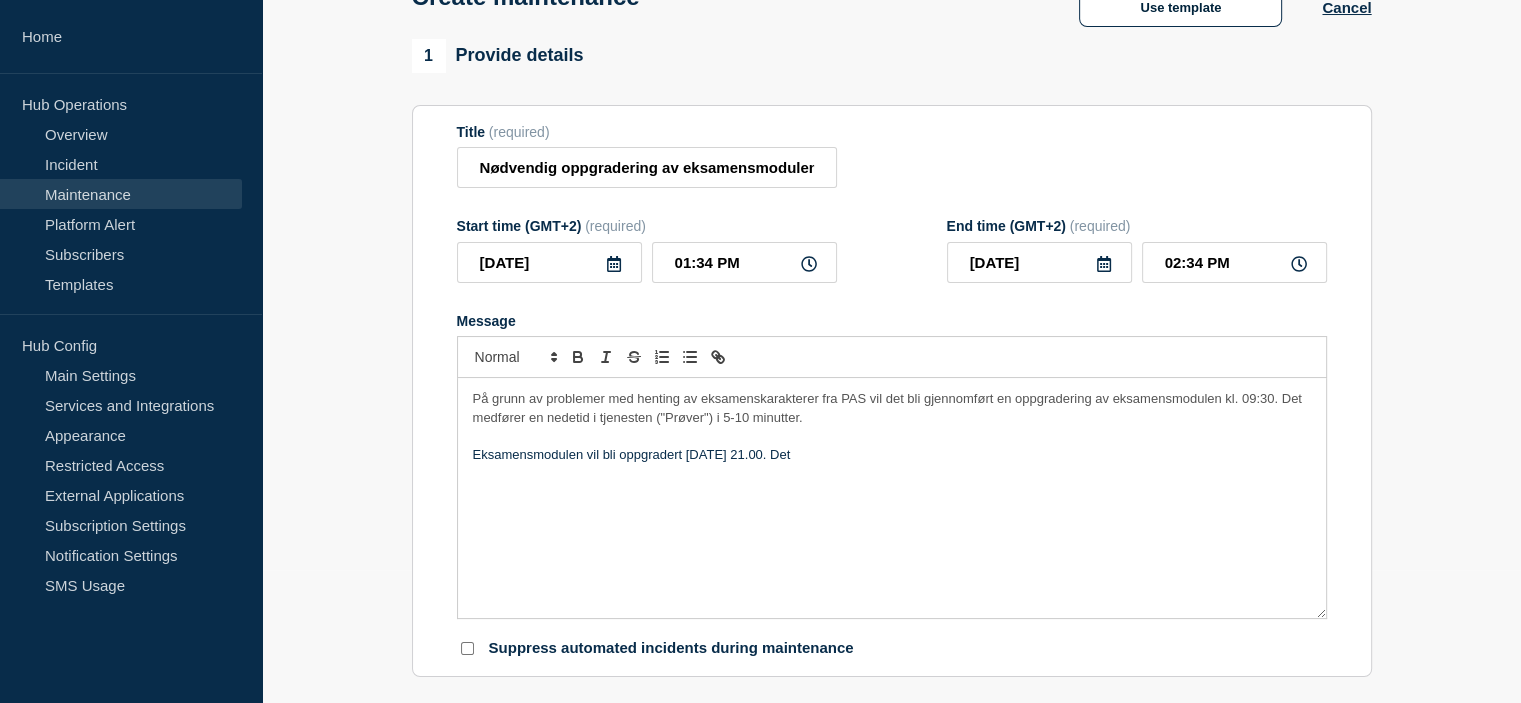 click on "På grunn av problemer med henting av eksamenskarakterer fra PAS vil det bli gjennomført en oppgradering av eksamensmodulen kl. 09:30. Det medfører en nedetid i tjenesten ("Prøver") i 5-10 minutter." at bounding box center [889, 407] 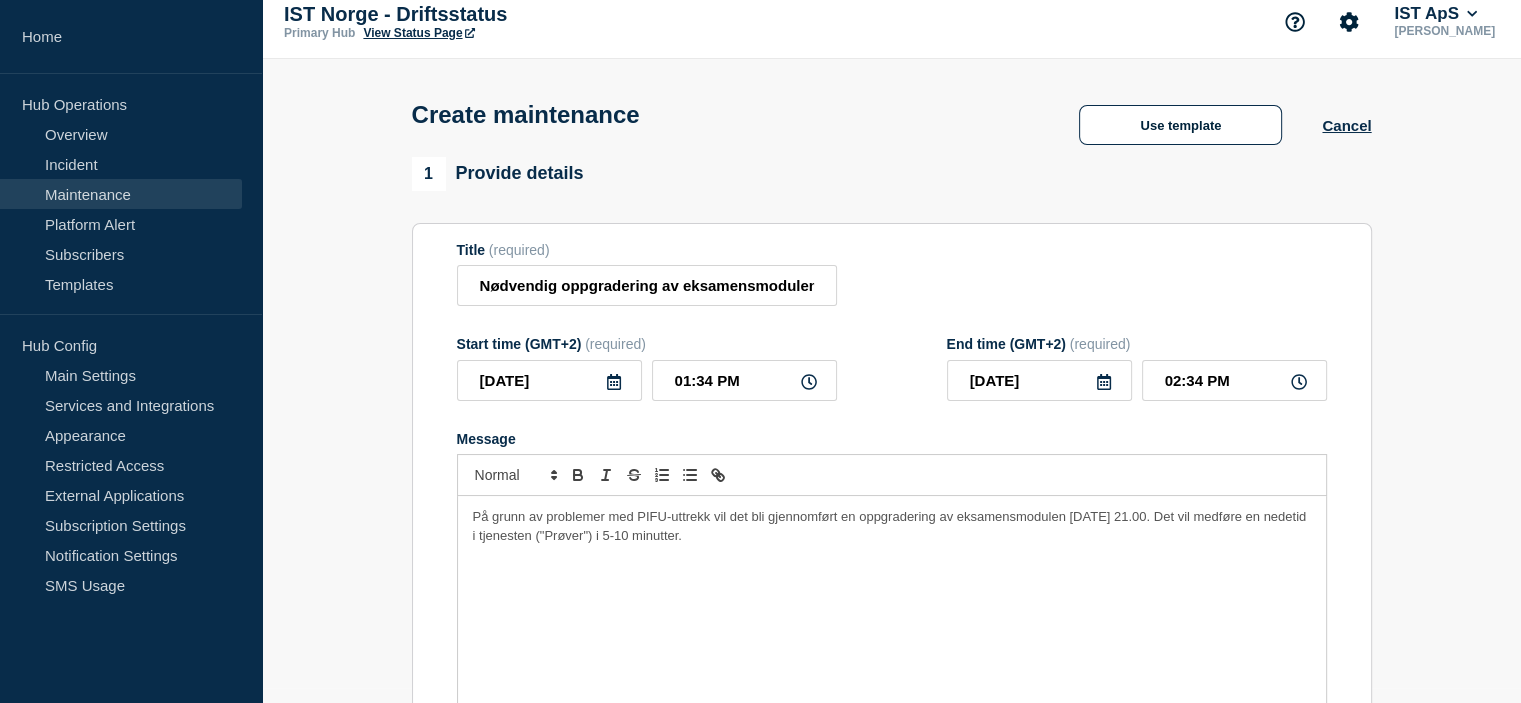 scroll, scrollTop: 0, scrollLeft: 0, axis: both 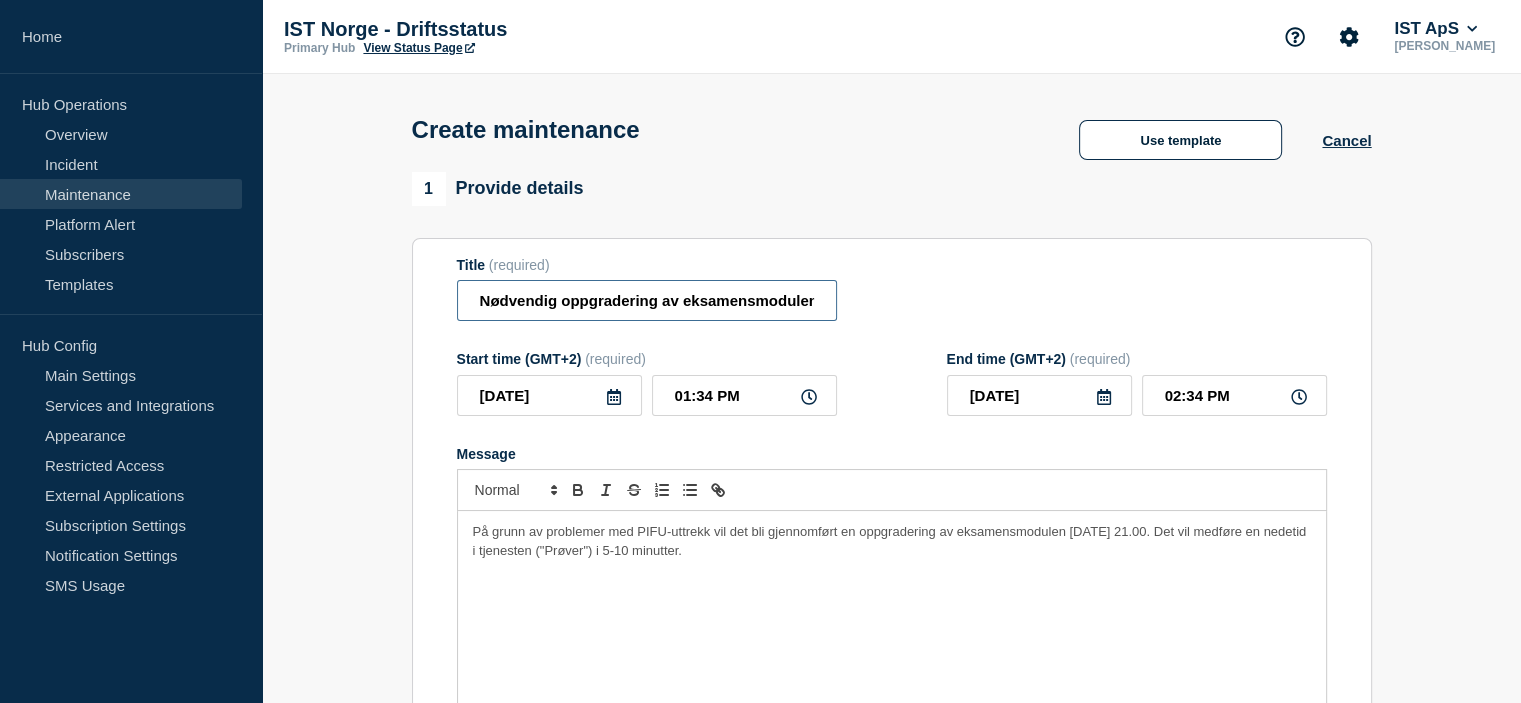 drag, startPoint x: 822, startPoint y: 305, endPoint x: 404, endPoint y: 300, distance: 418.0299 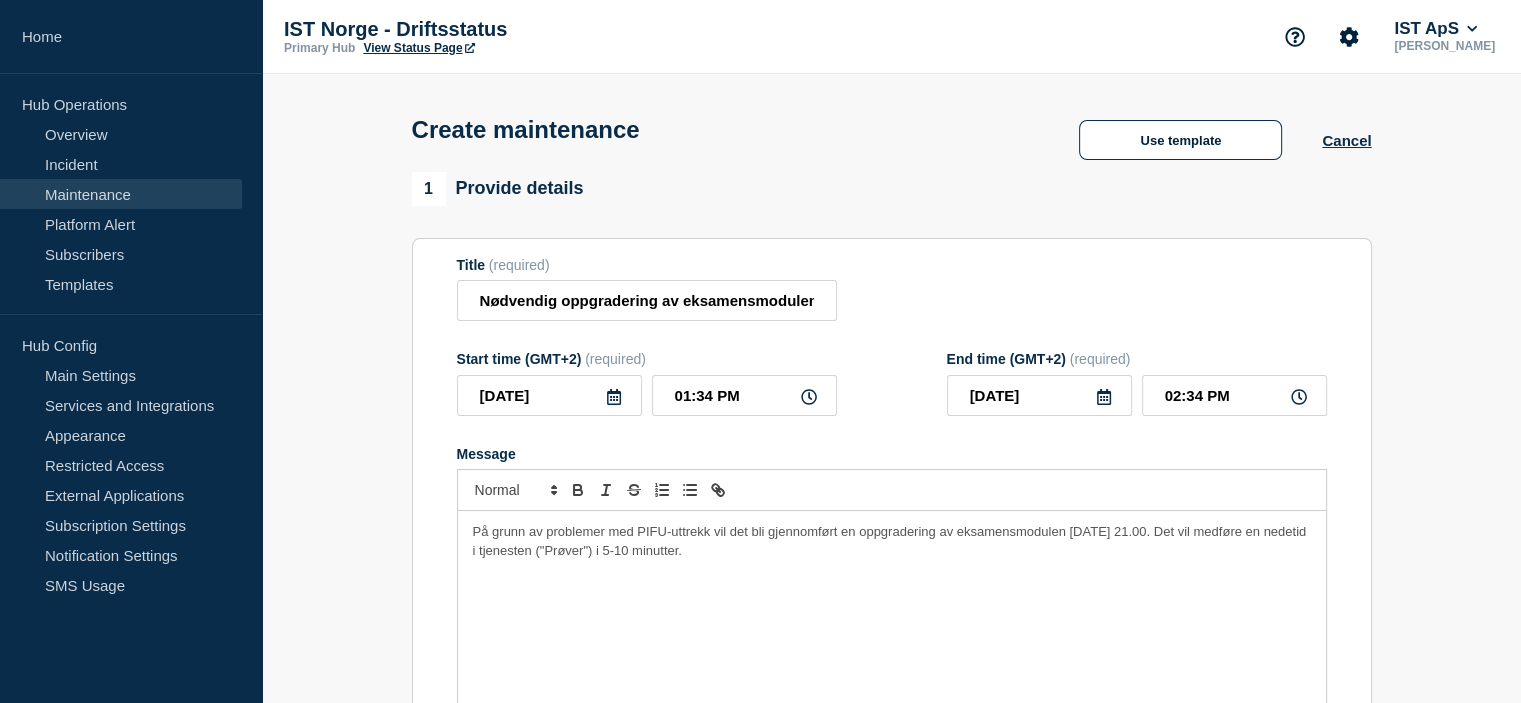 click on "På grunn av problemer med PIFU-uttrekk vil det bli gjennomført en oppgradering av eksamensmodulen onsdag 16. juli kl. 21.00. Det vil medføre en nedetid i tjenesten ("Prøver") i 5-10 minutter." at bounding box center [892, 631] 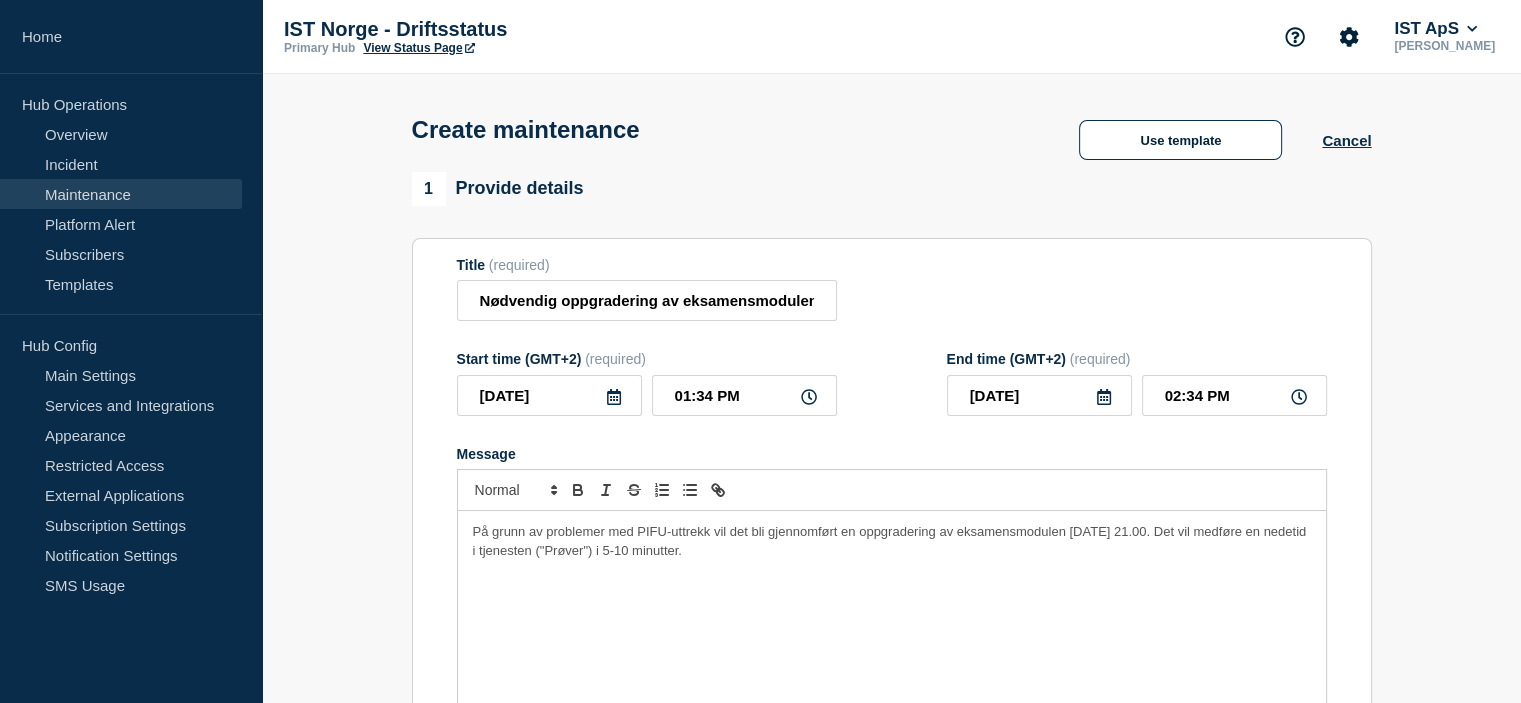 drag, startPoint x: 875, startPoint y: 588, endPoint x: 246, endPoint y: 516, distance: 633.1074 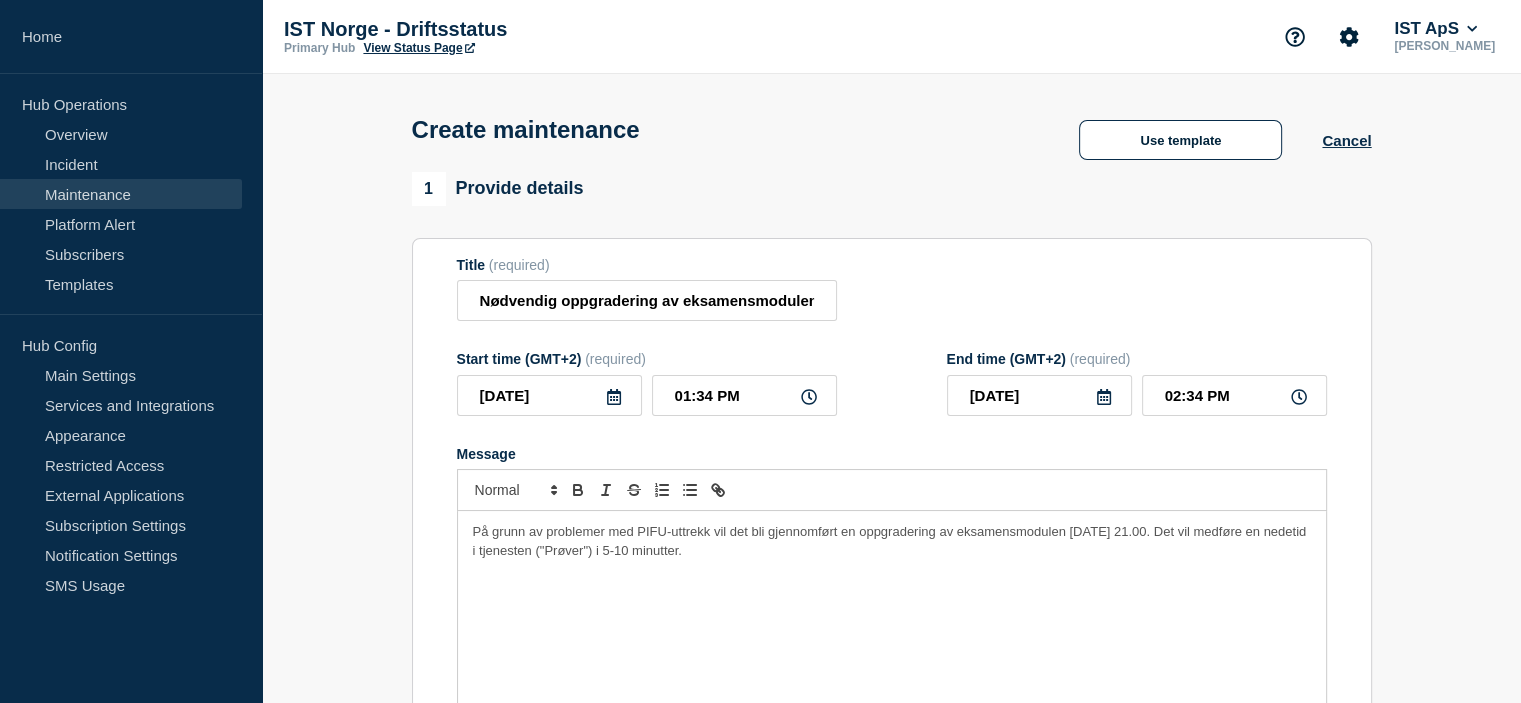 click on "Home Hub Operations Overview  Incident  Maintenance  Platform Alert  Subscribers  Templates  Hub Config Main Settings  Services and Integrations  Appearance  Restricted Access  External Applications  Subscription Settings  Notification Settings  SMS Usage  Additional Settings  Connected Hubs  IST Norge - Driftsstatus  Primary Hub View Status Page  IST ApS  Camilla Almvik Create maintenance Use template Cancel 1  Provide details  Title  (required) Nødvendig oppgradering av eksamensmodulen 16. juli kl. 21.00 Start time (GMT+2)  (required) 2025-07-16 01:34 PM End time (GMT+2)  (required) 2025-07-16 02:34 PM Message  På grunn av problemer med PIFU-uttrekk vil det bli gjennomført en oppgradering av eksamensmodulen onsdag 16. juli kl. 21.00. Det vil medføre en nedetid i tjenesten ("Prøver") i 5-10 minutter. Suppress automated incidents during maintenance 2  Recurring maintenance  Repeat maintenance 3  Set affected Services  You have not selected any services yet. Select Services 4  Notifications  Cancel Switch" 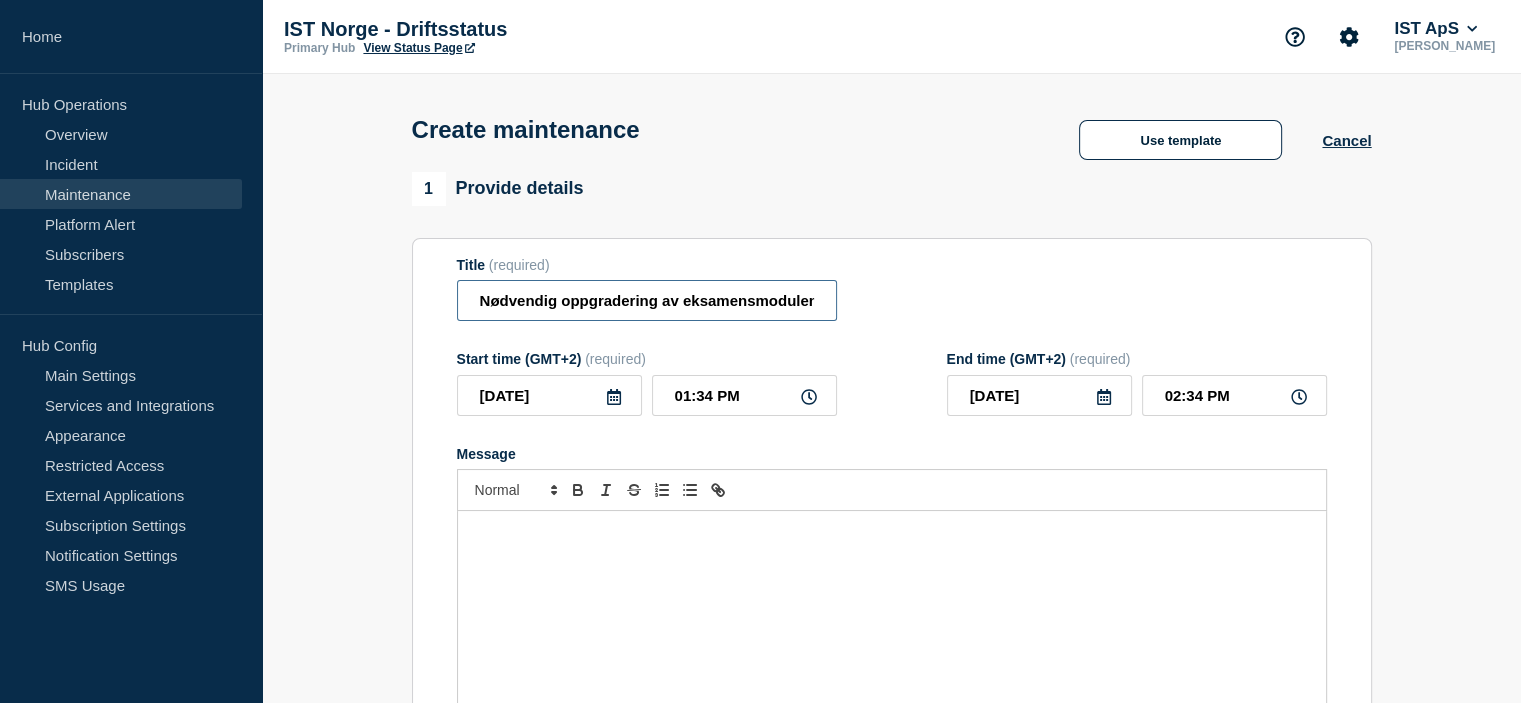click on "Nødvendig oppgradering av eksamensmodulen [DATE] 21.00" at bounding box center (647, 300) 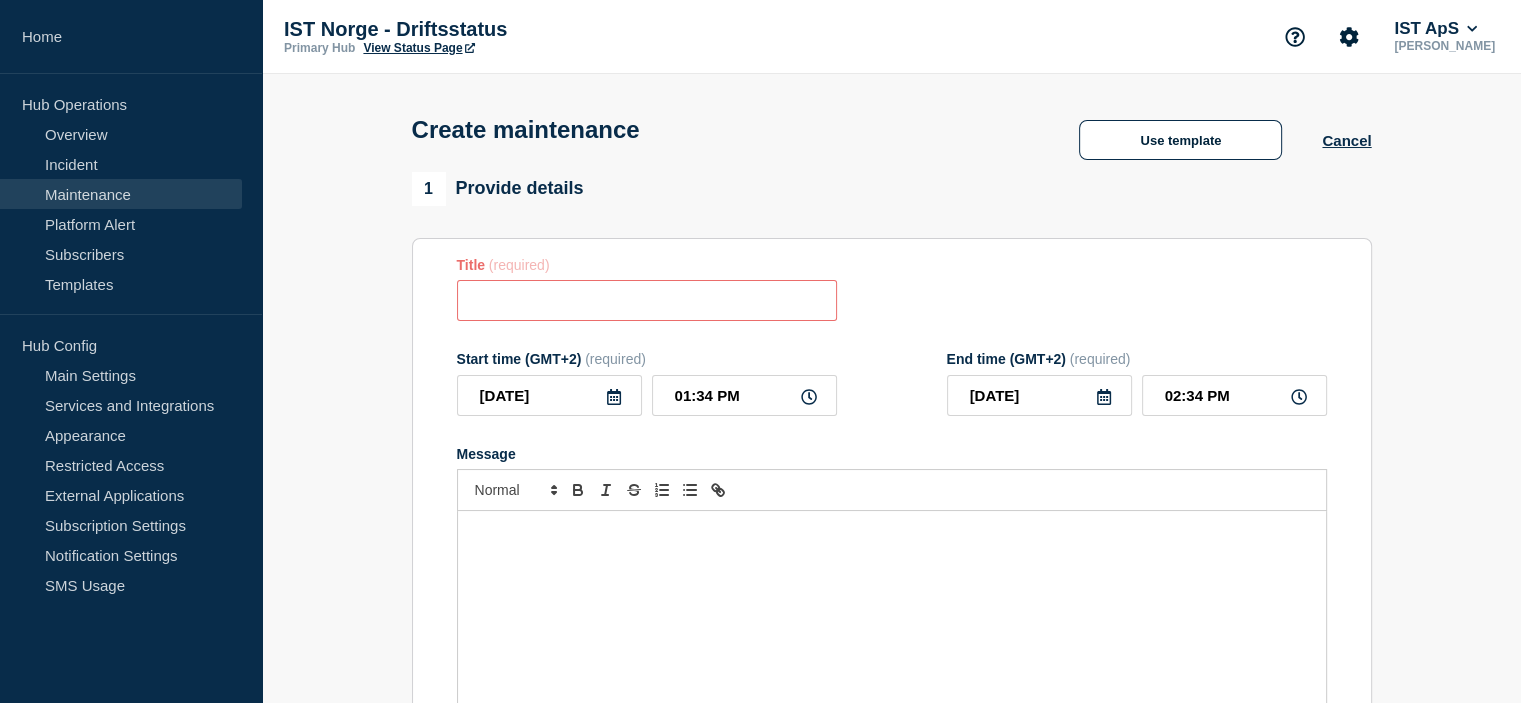 type 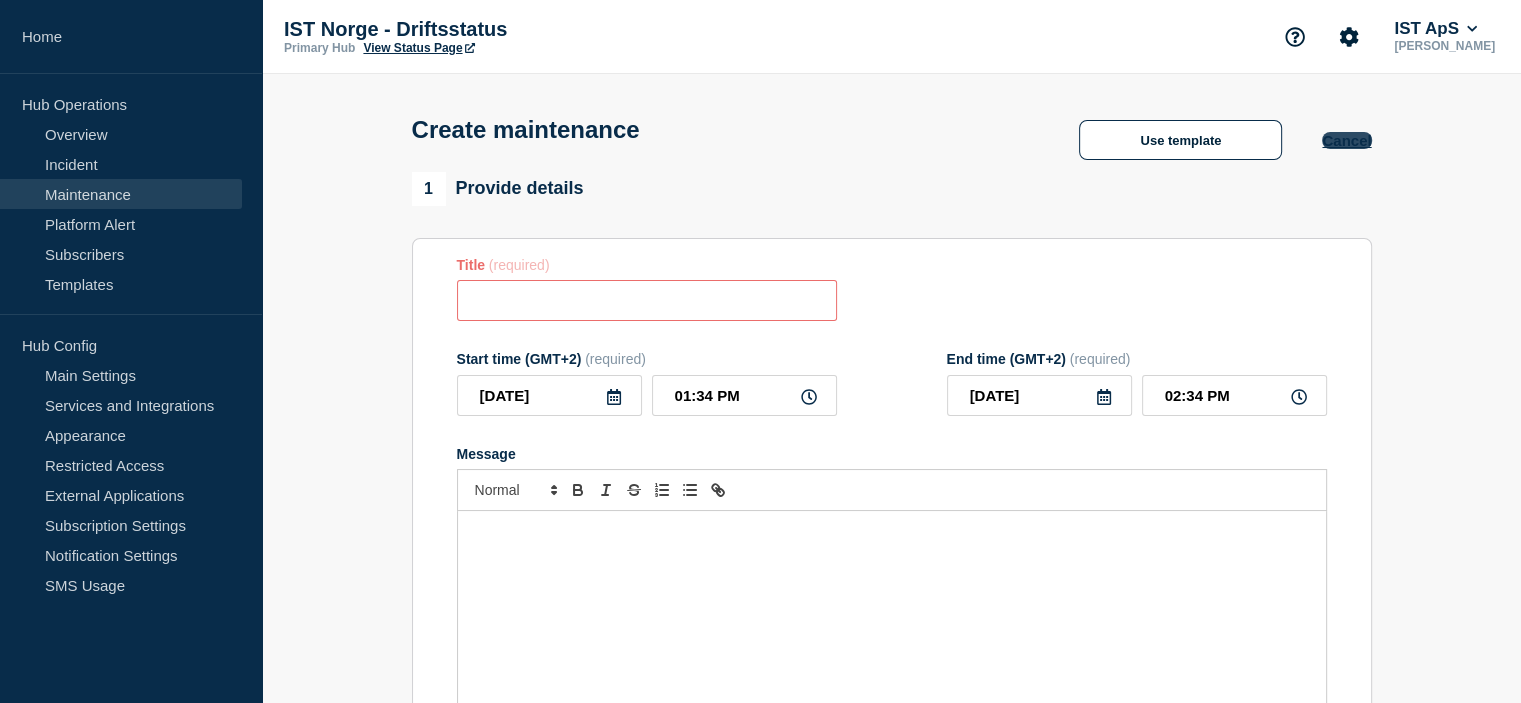 click on "Cancel" at bounding box center [1346, 140] 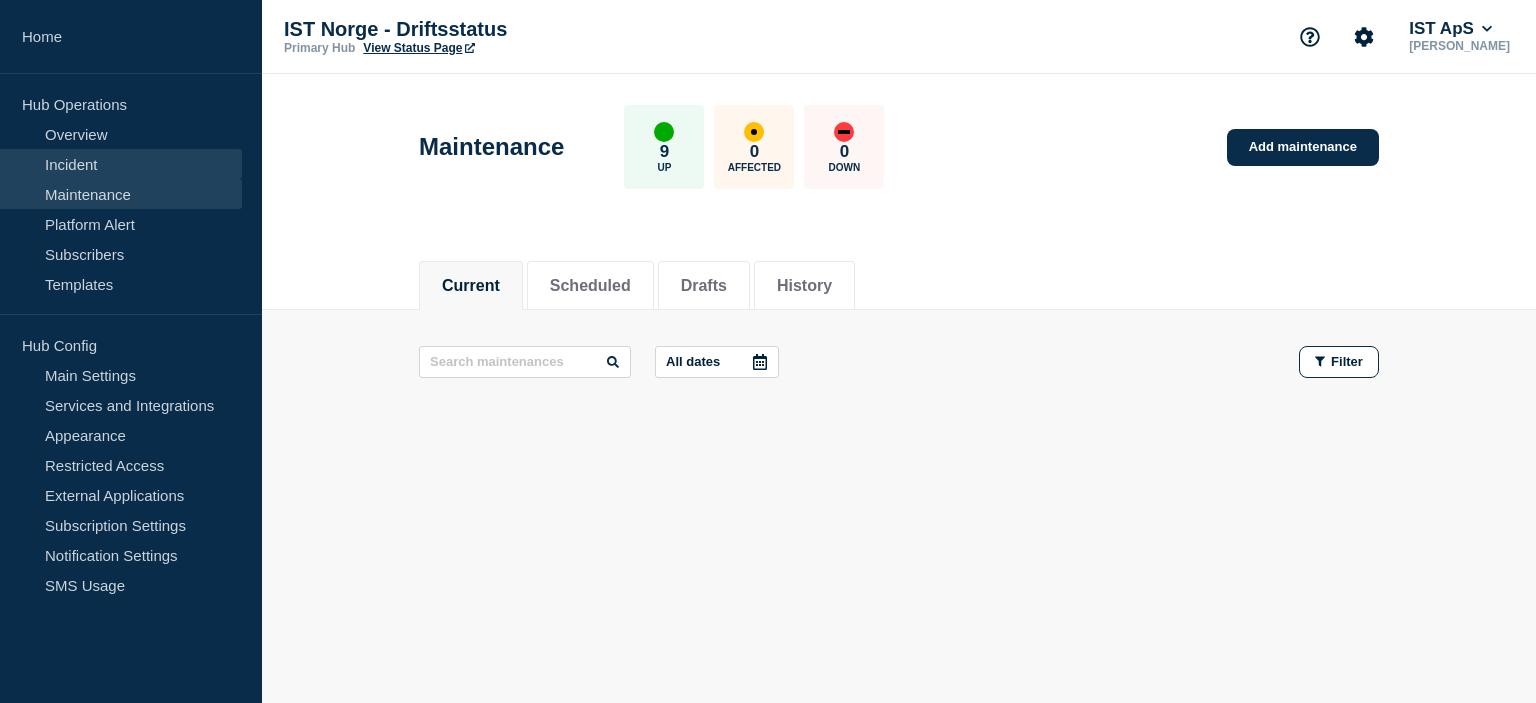 click on "Incident" at bounding box center (121, 164) 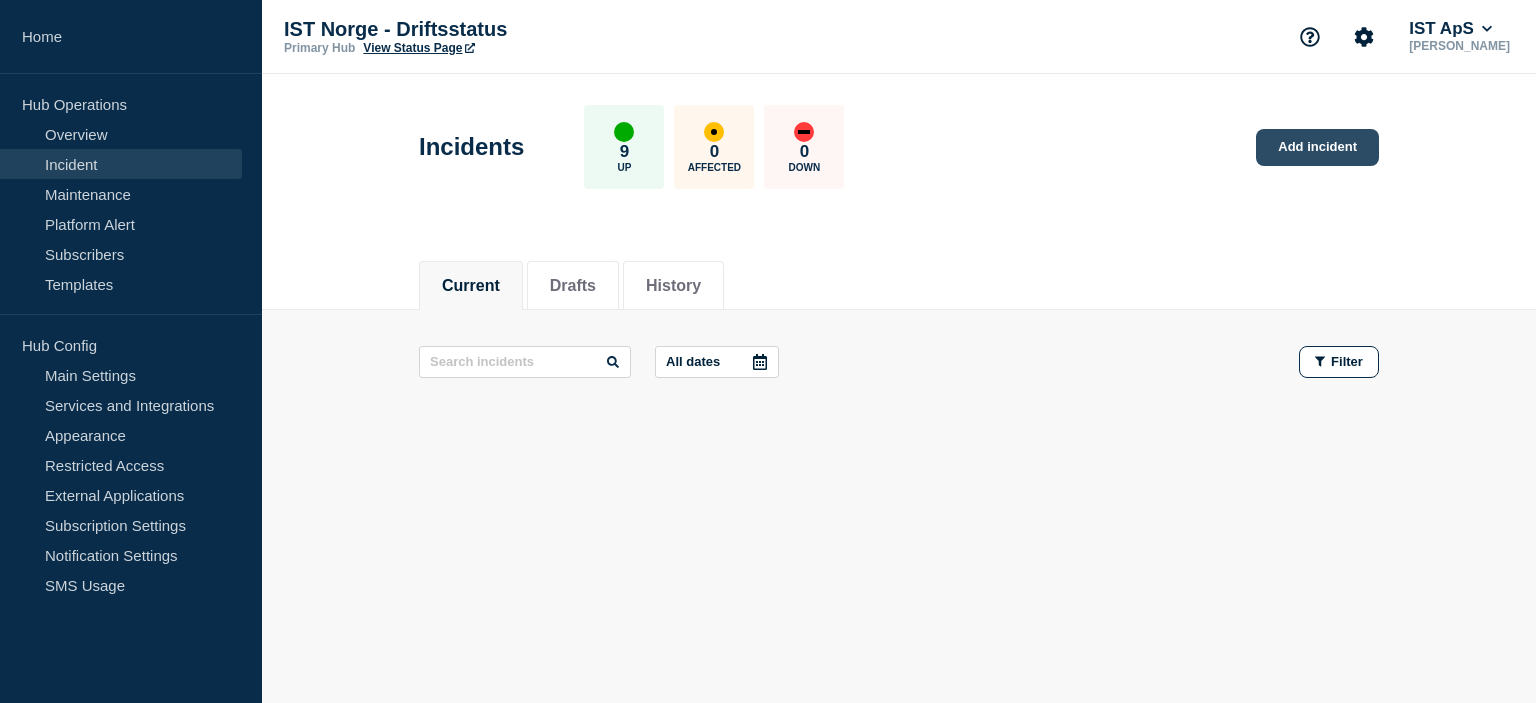 click on "Add incident" 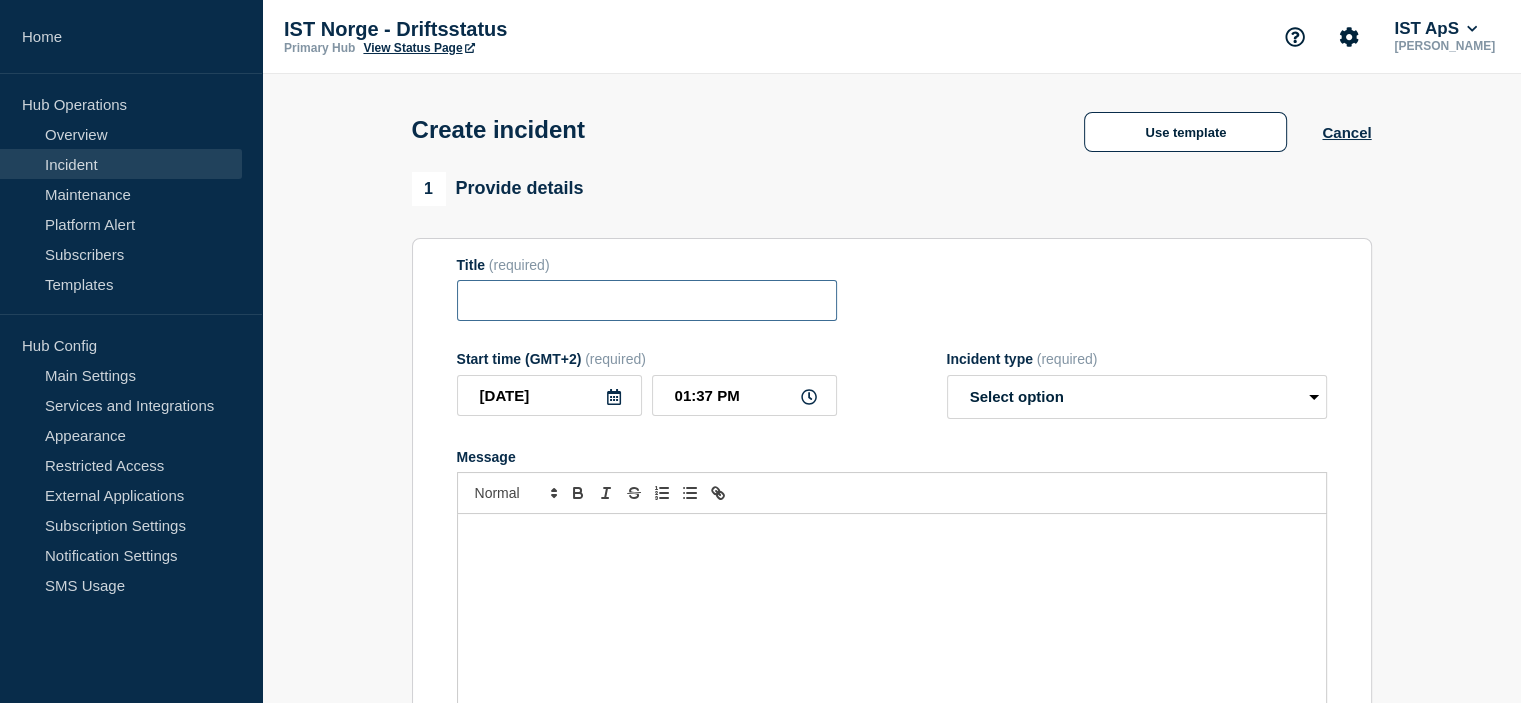 click at bounding box center [647, 300] 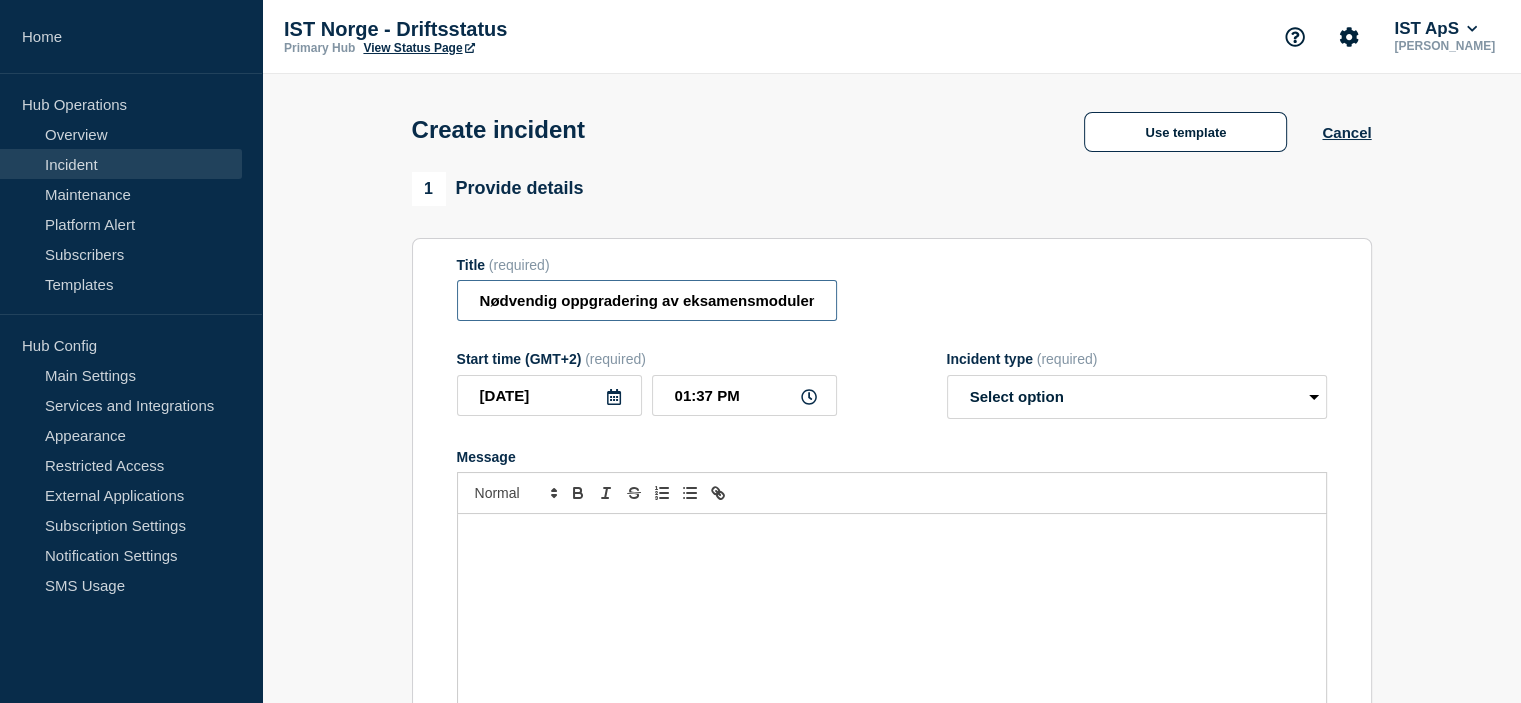 scroll, scrollTop: 0, scrollLeft: 116, axis: horizontal 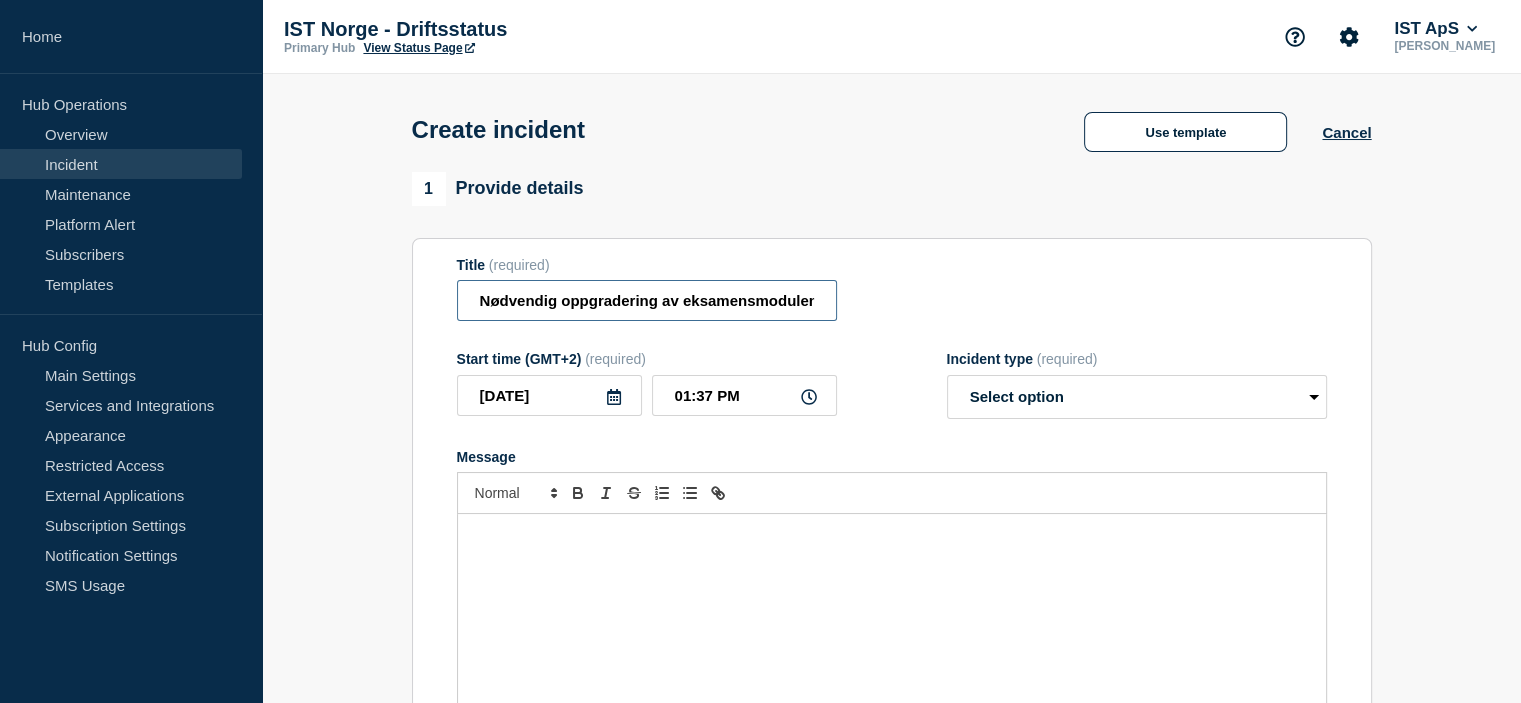 drag, startPoint x: 491, startPoint y: 308, endPoint x: 372, endPoint y: 304, distance: 119.06721 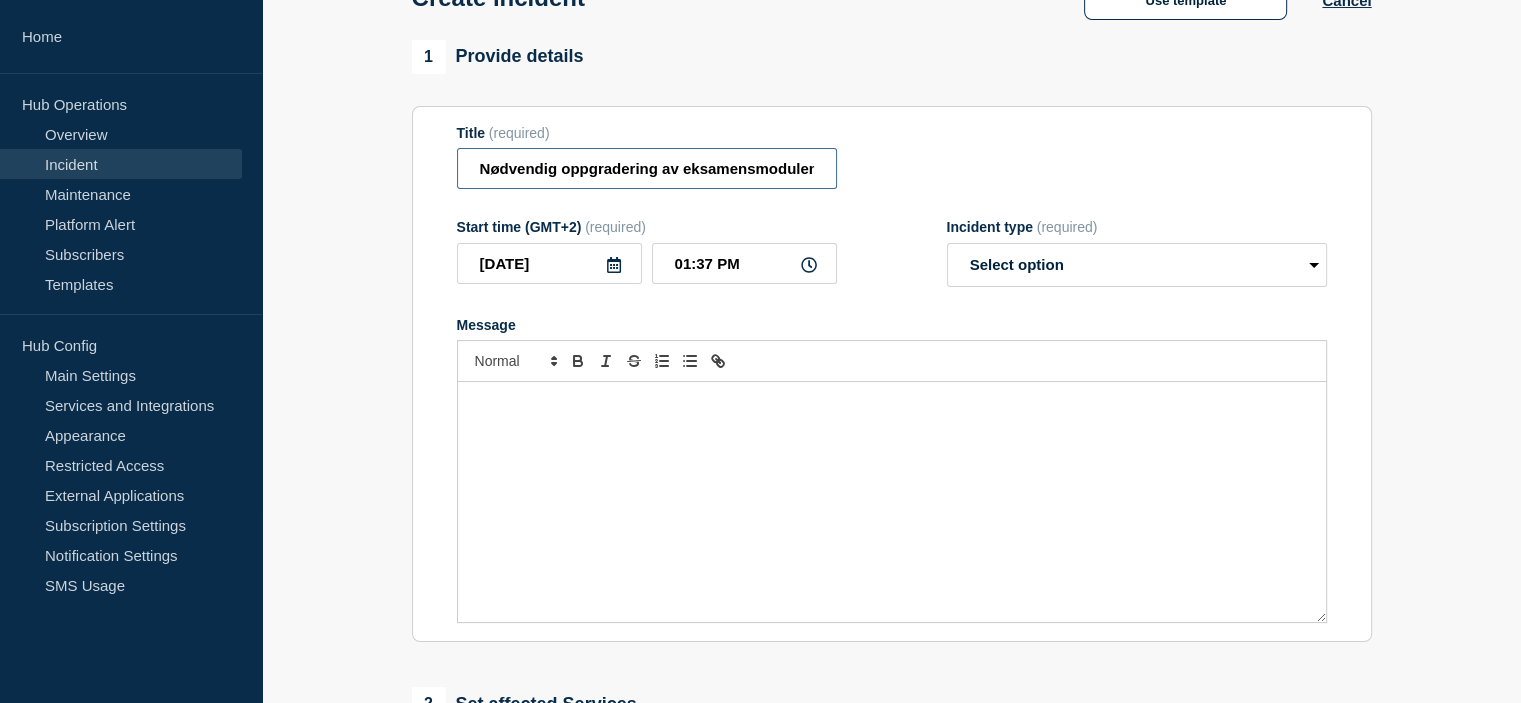 scroll, scrollTop: 133, scrollLeft: 0, axis: vertical 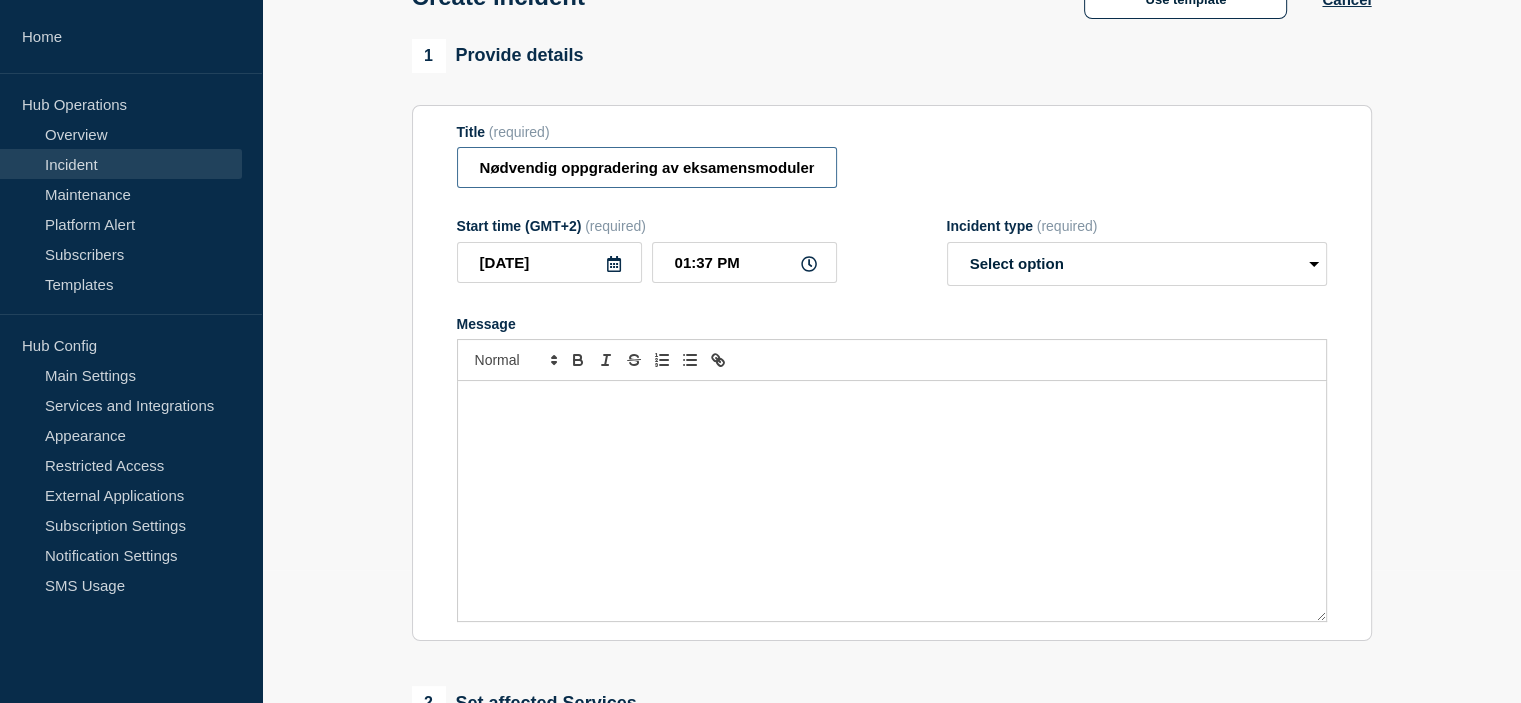 type on "Nødvendig oppgradering av eksamensmodulen [DATE] 21.00" 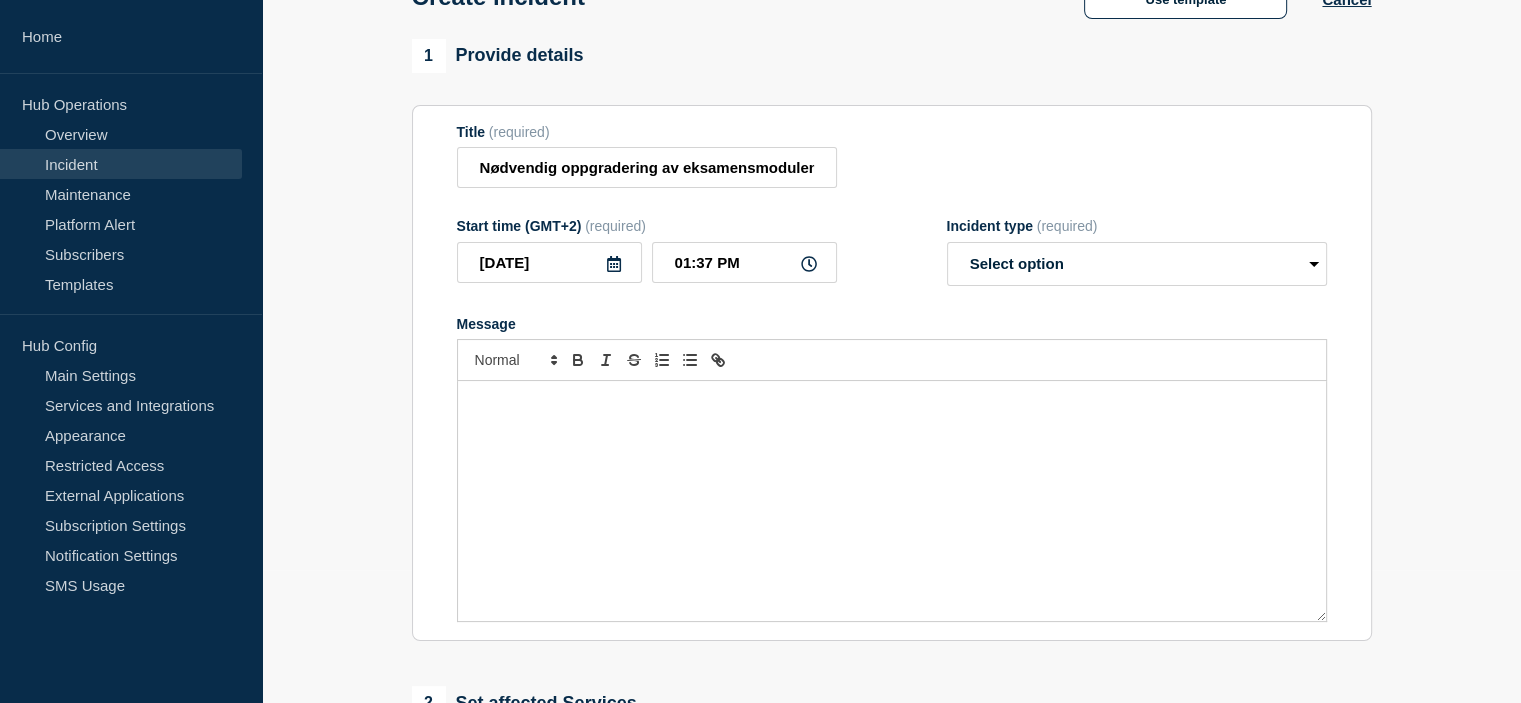 click at bounding box center (892, 501) 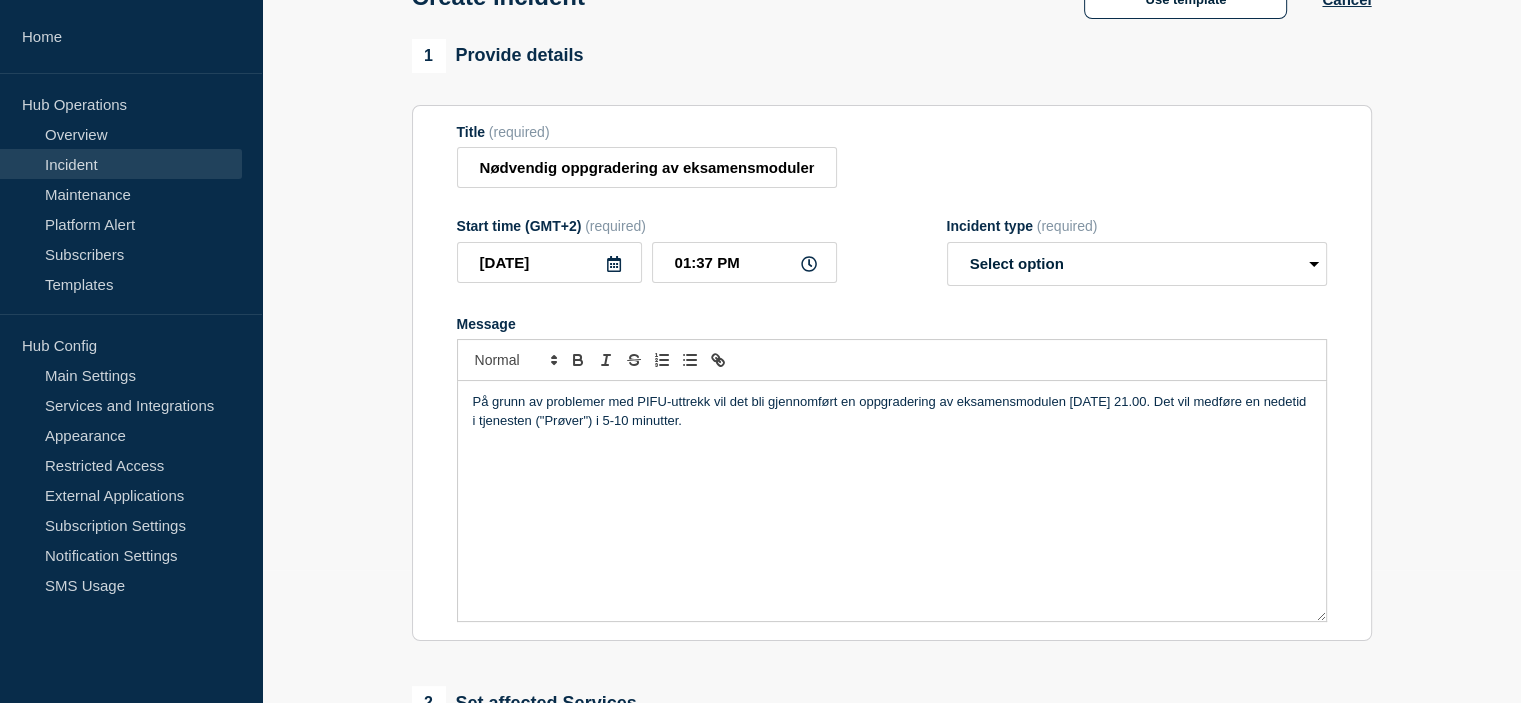 drag, startPoint x: 688, startPoint y: 421, endPoint x: 783, endPoint y: 422, distance: 95.005264 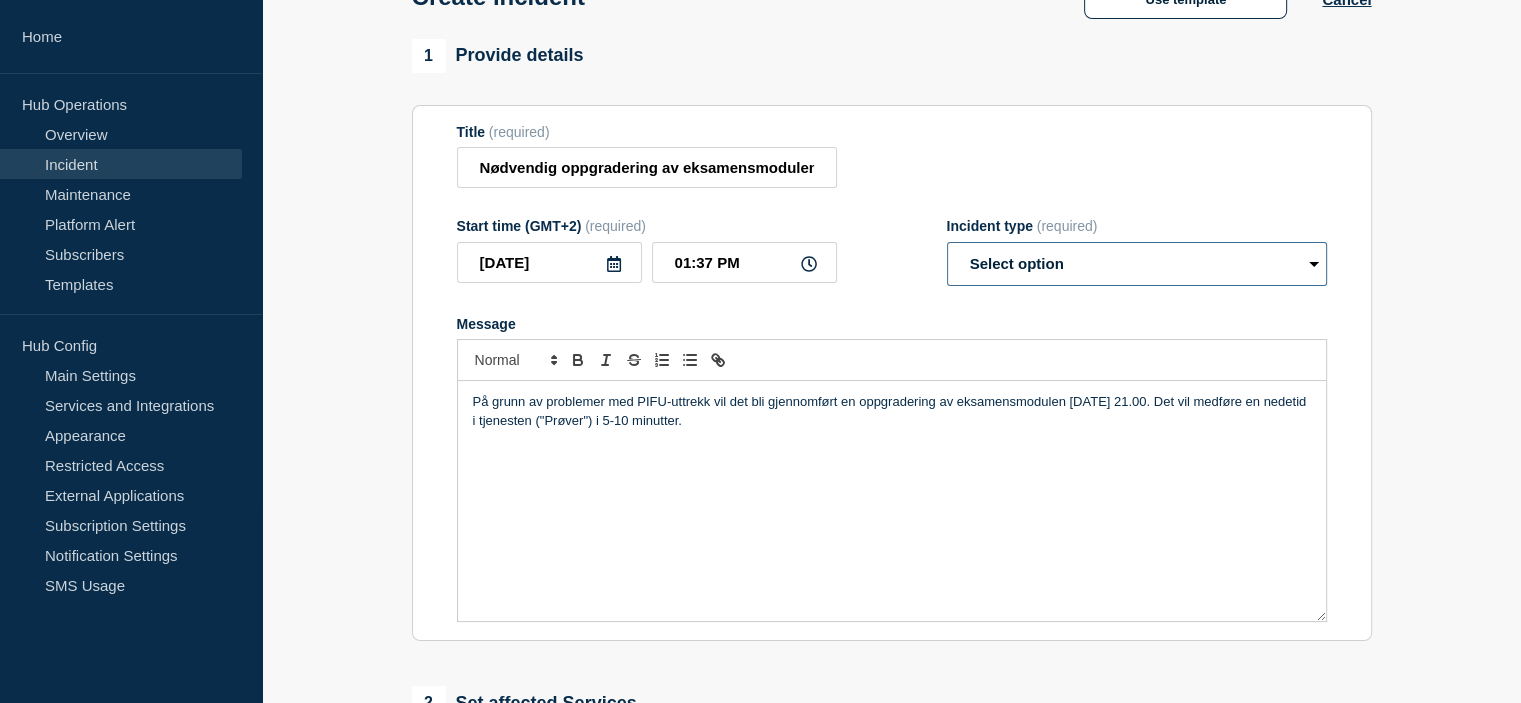 click on "Select option Investigating Identified Monitoring" at bounding box center [1137, 264] 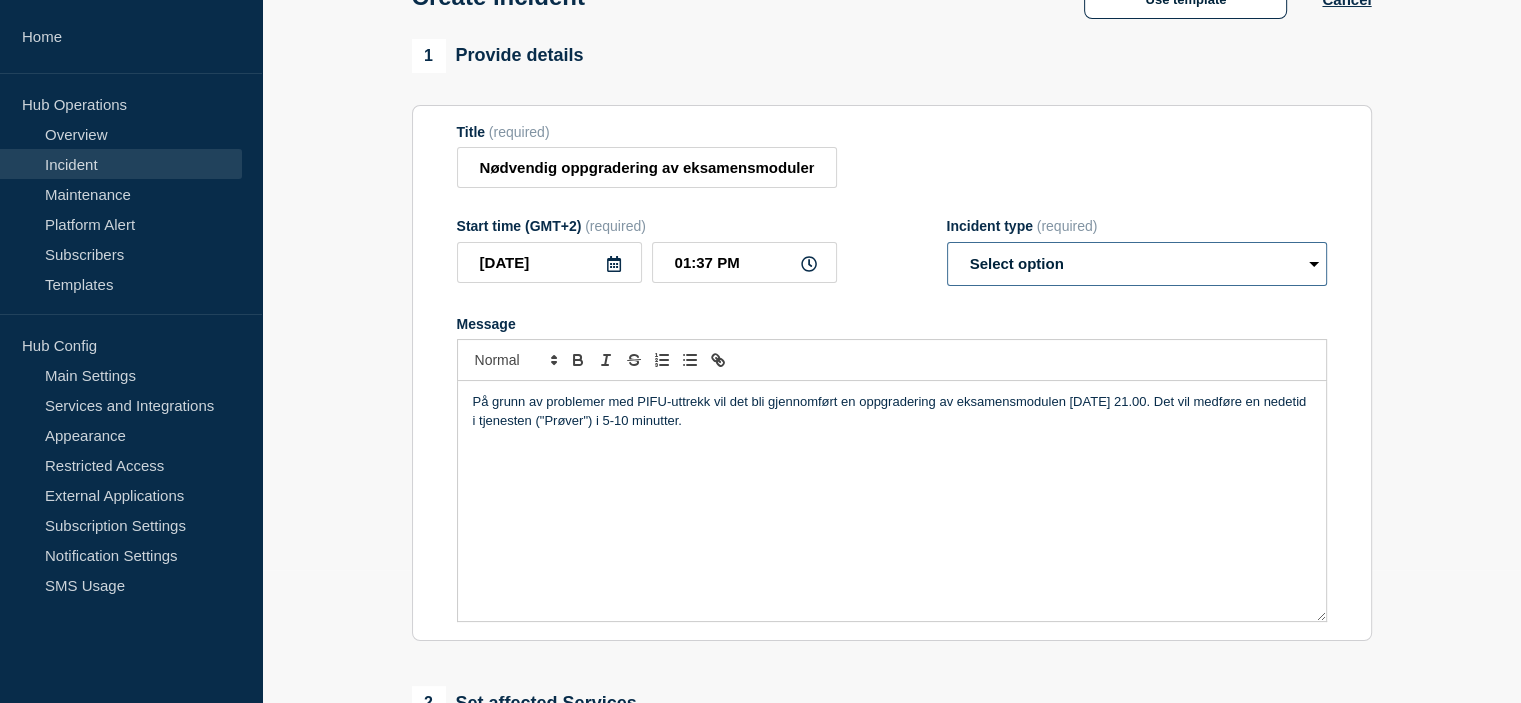 click on "Select option Investigating Identified Monitoring" at bounding box center [1137, 264] 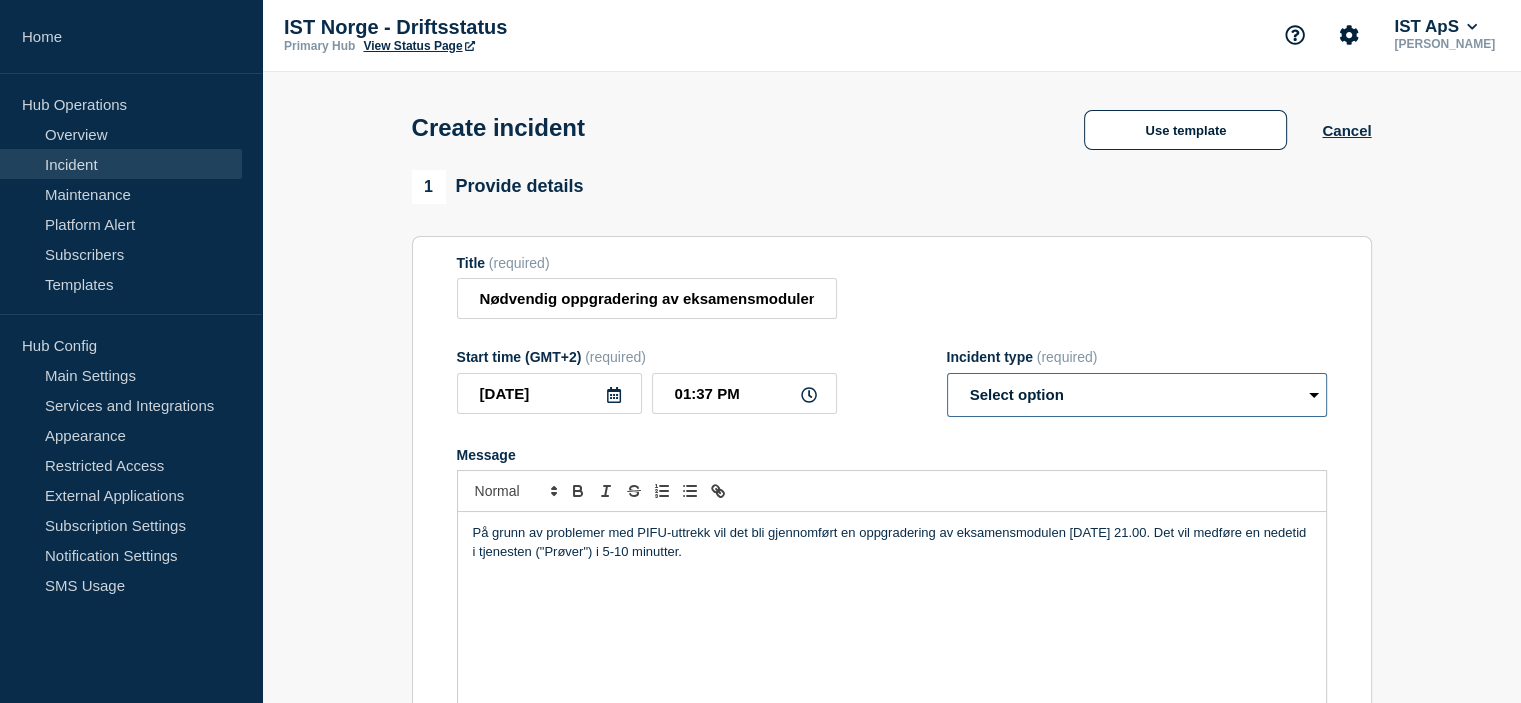 scroll, scrollTop: 0, scrollLeft: 0, axis: both 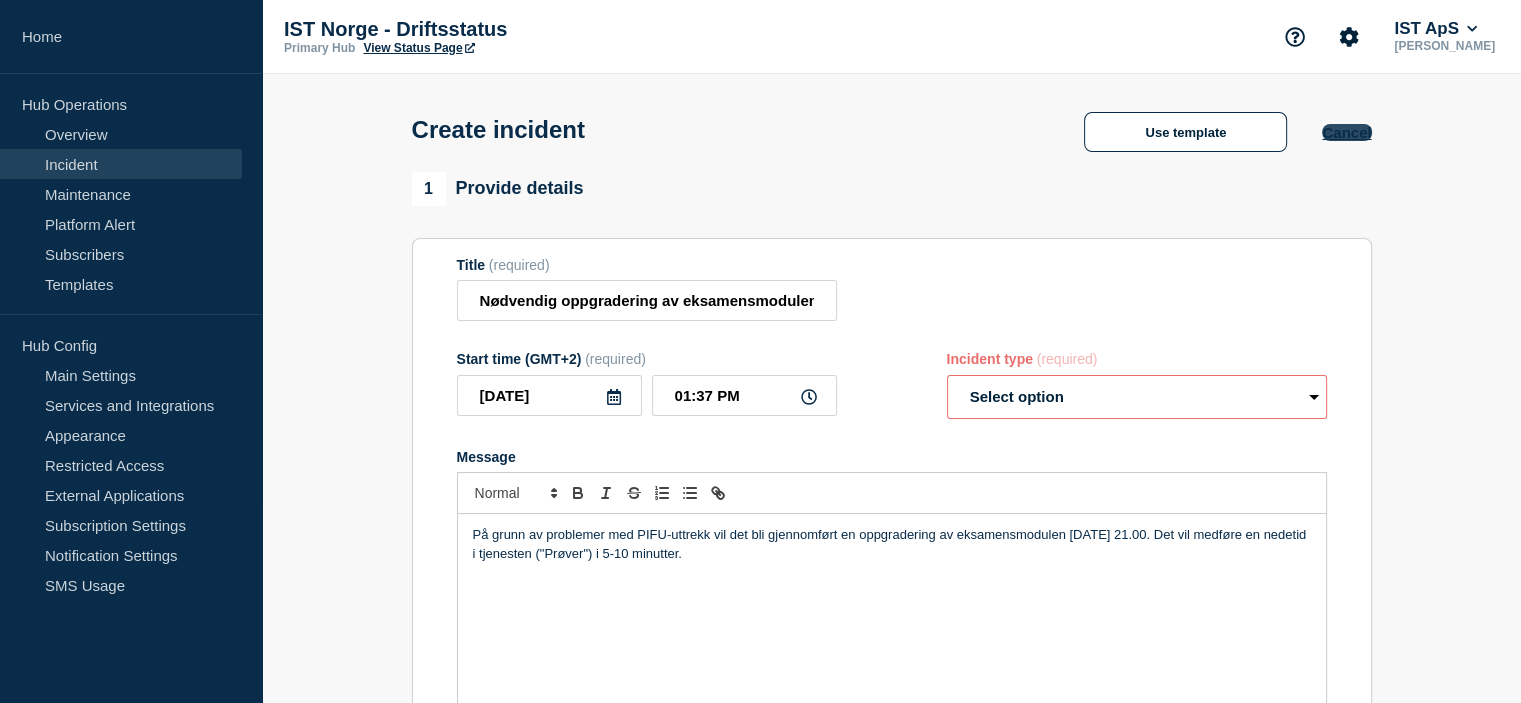 click on "Cancel" at bounding box center (1346, 132) 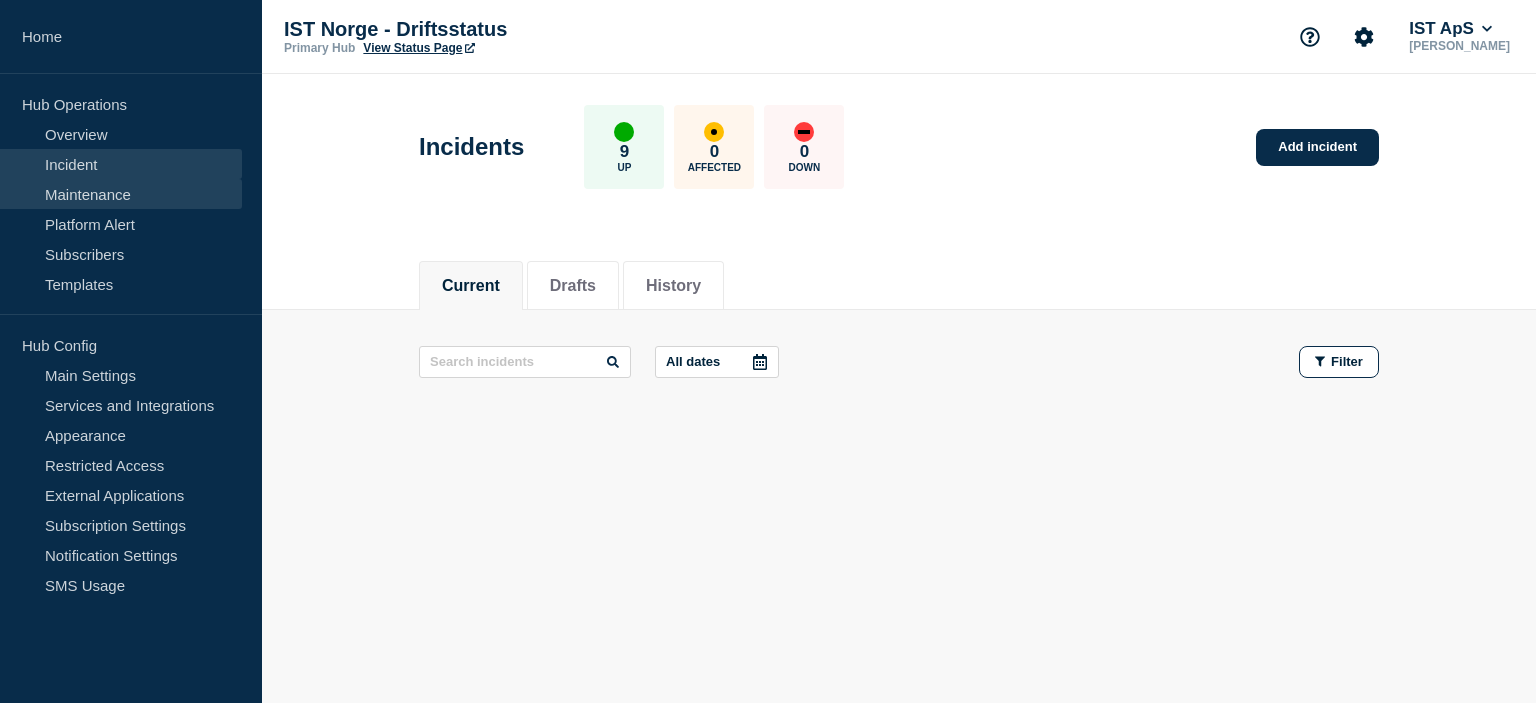 click on "Maintenance" at bounding box center (121, 194) 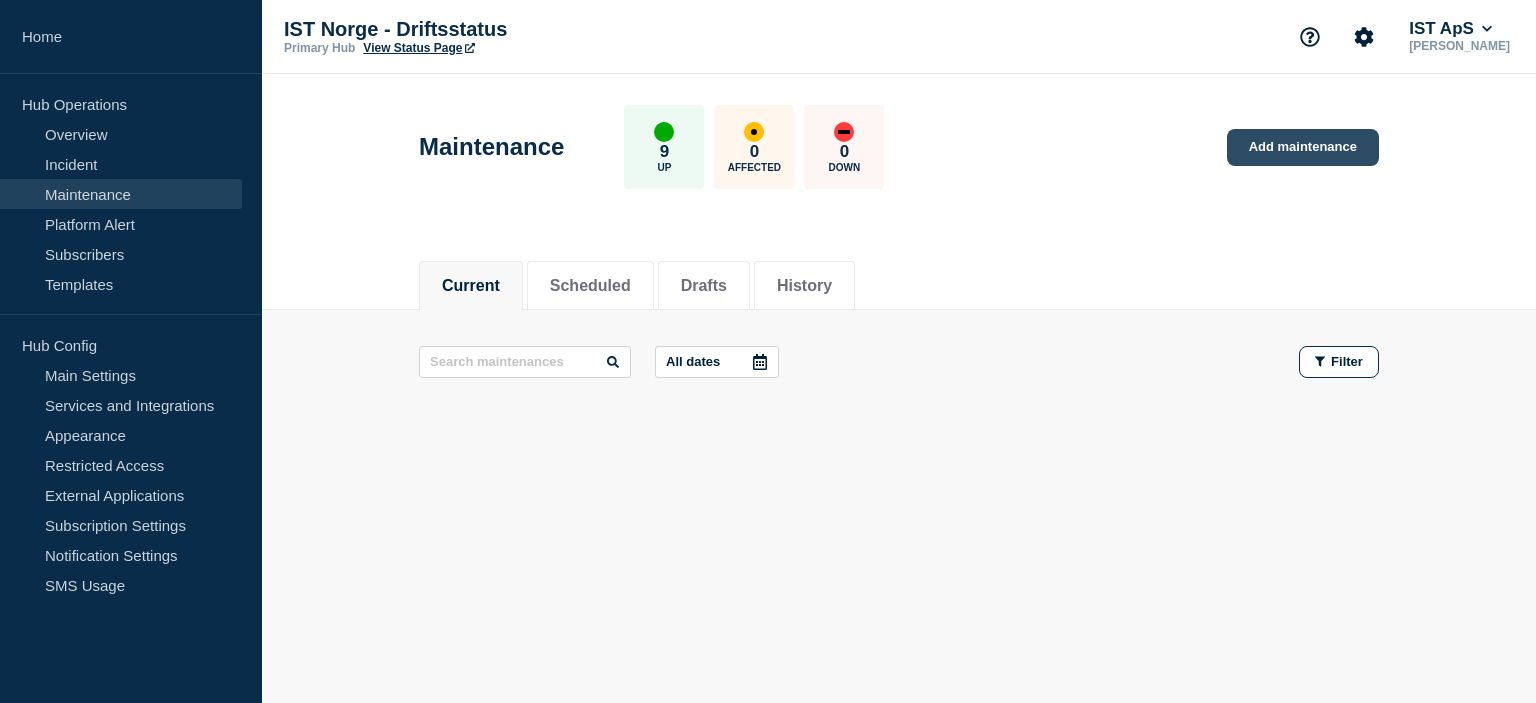 click on "Add maintenance" 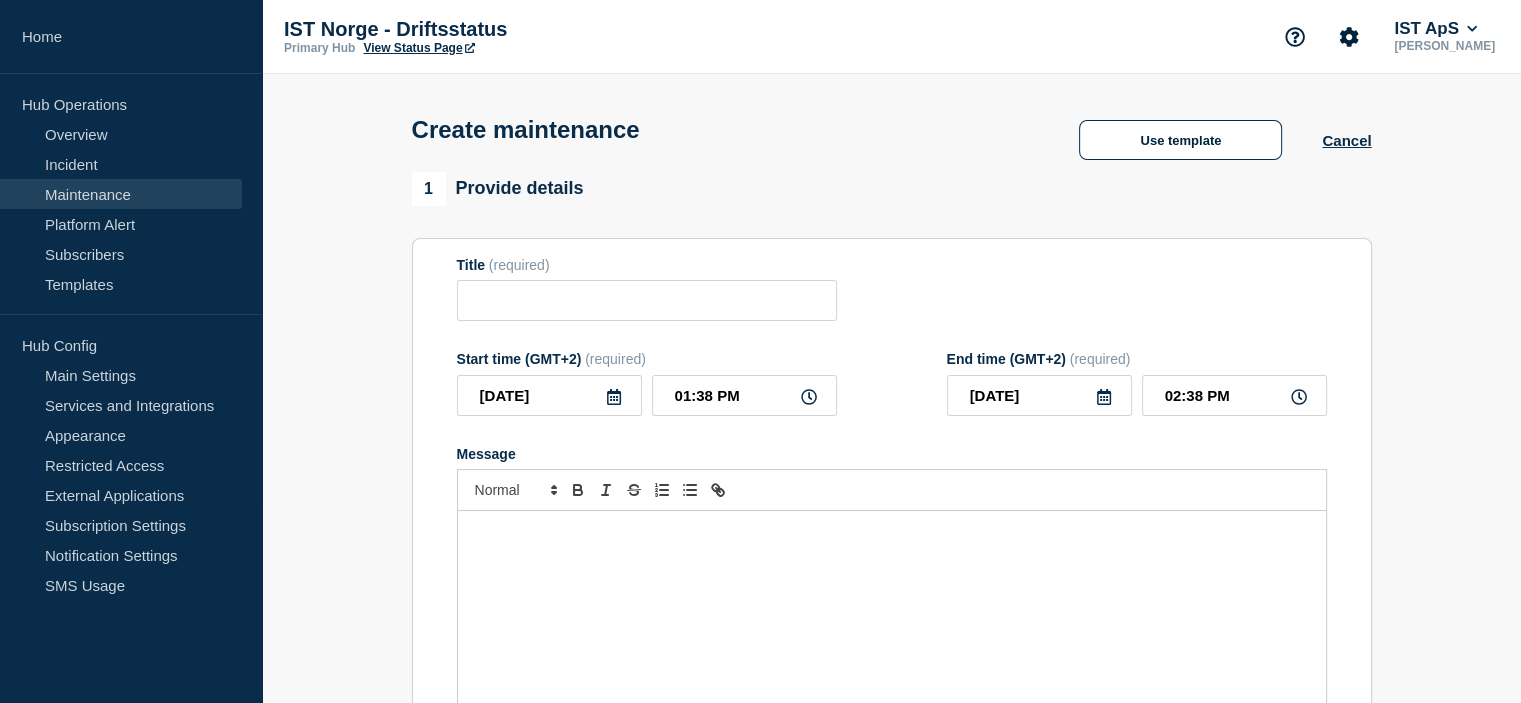 click on "Title  (required)" at bounding box center (647, 289) 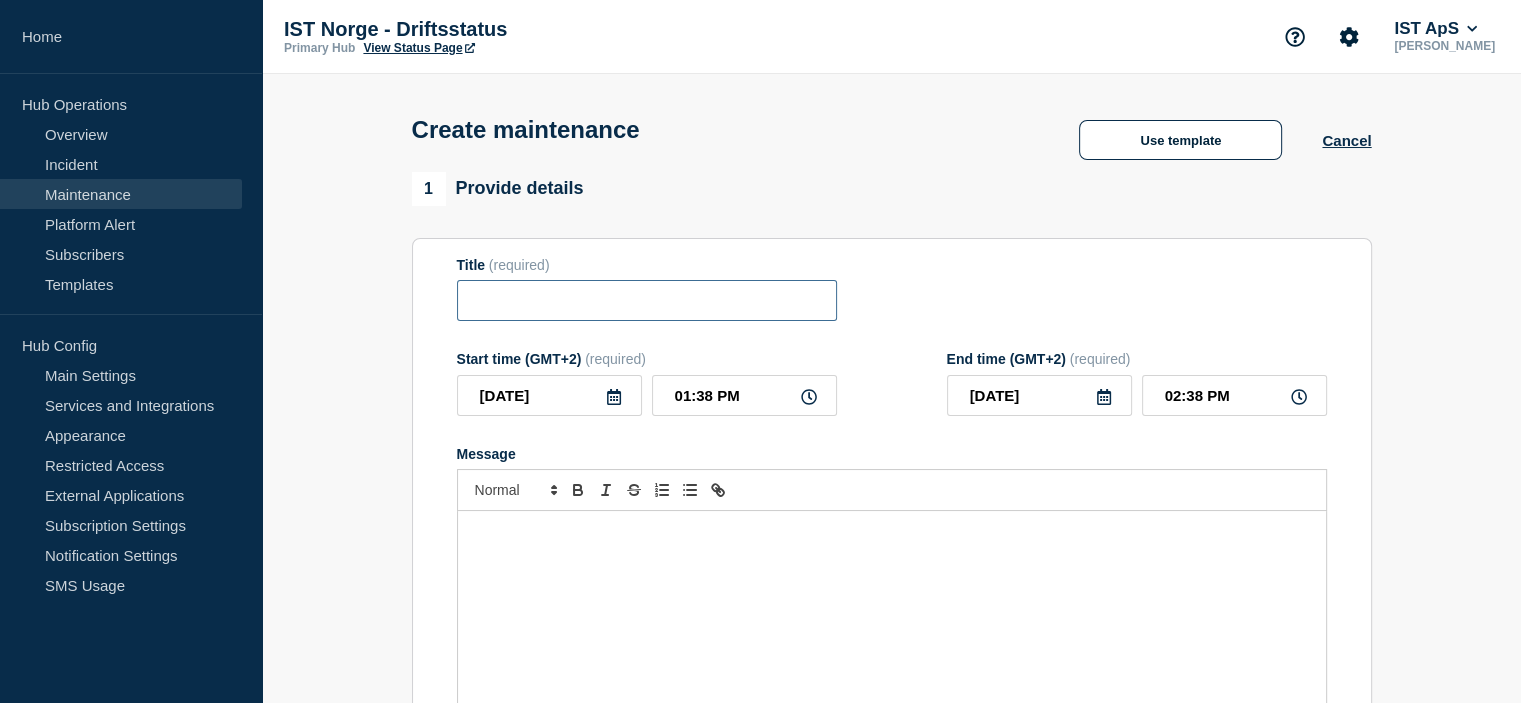 click at bounding box center [647, 300] 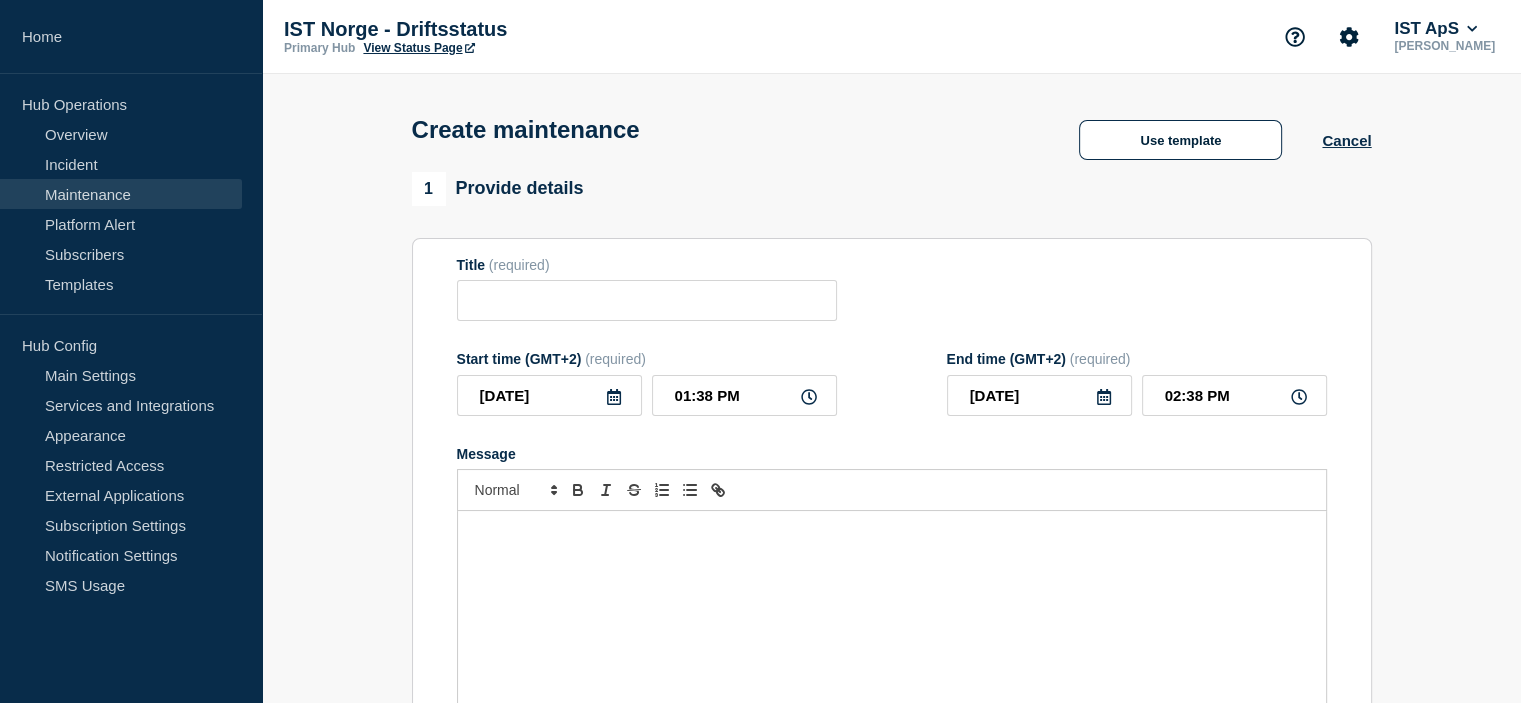 click at bounding box center [892, 631] 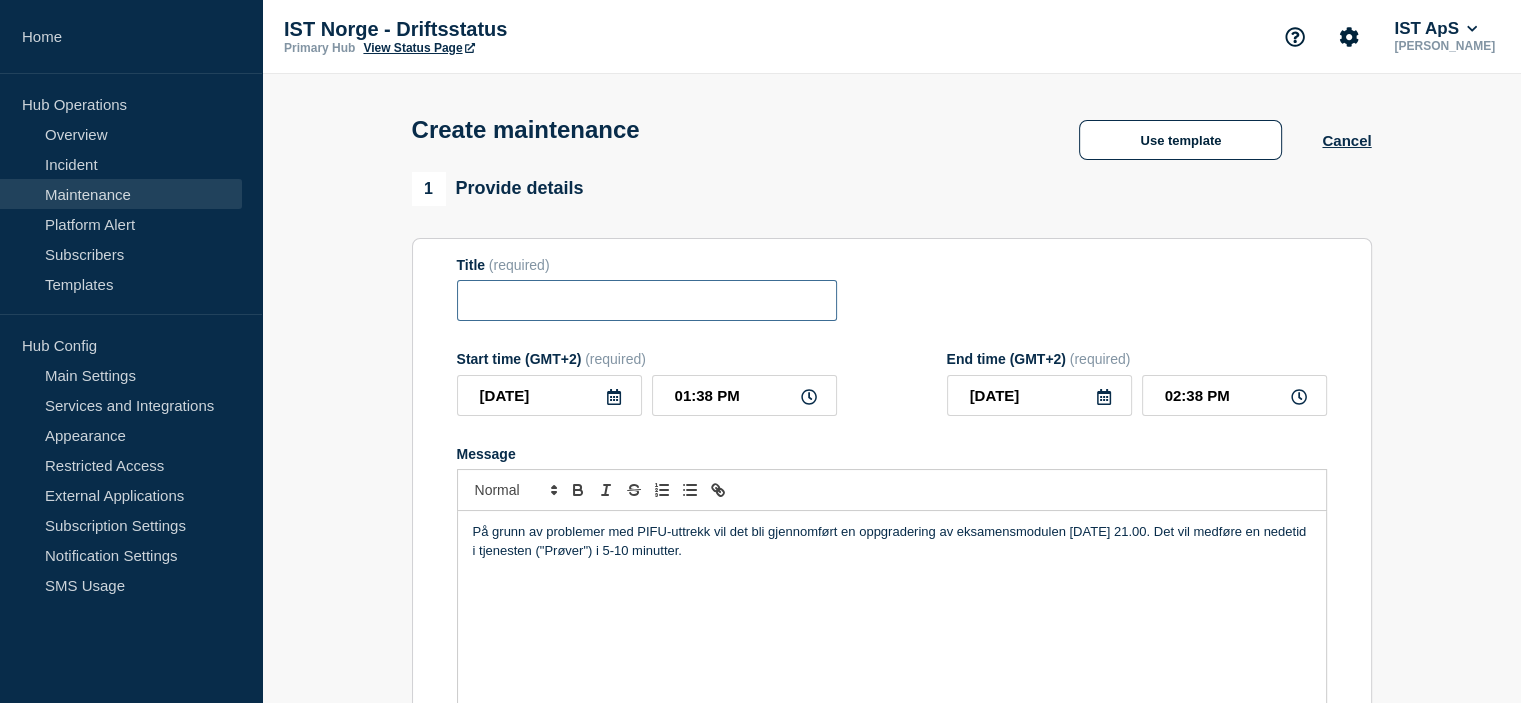 click at bounding box center [647, 300] 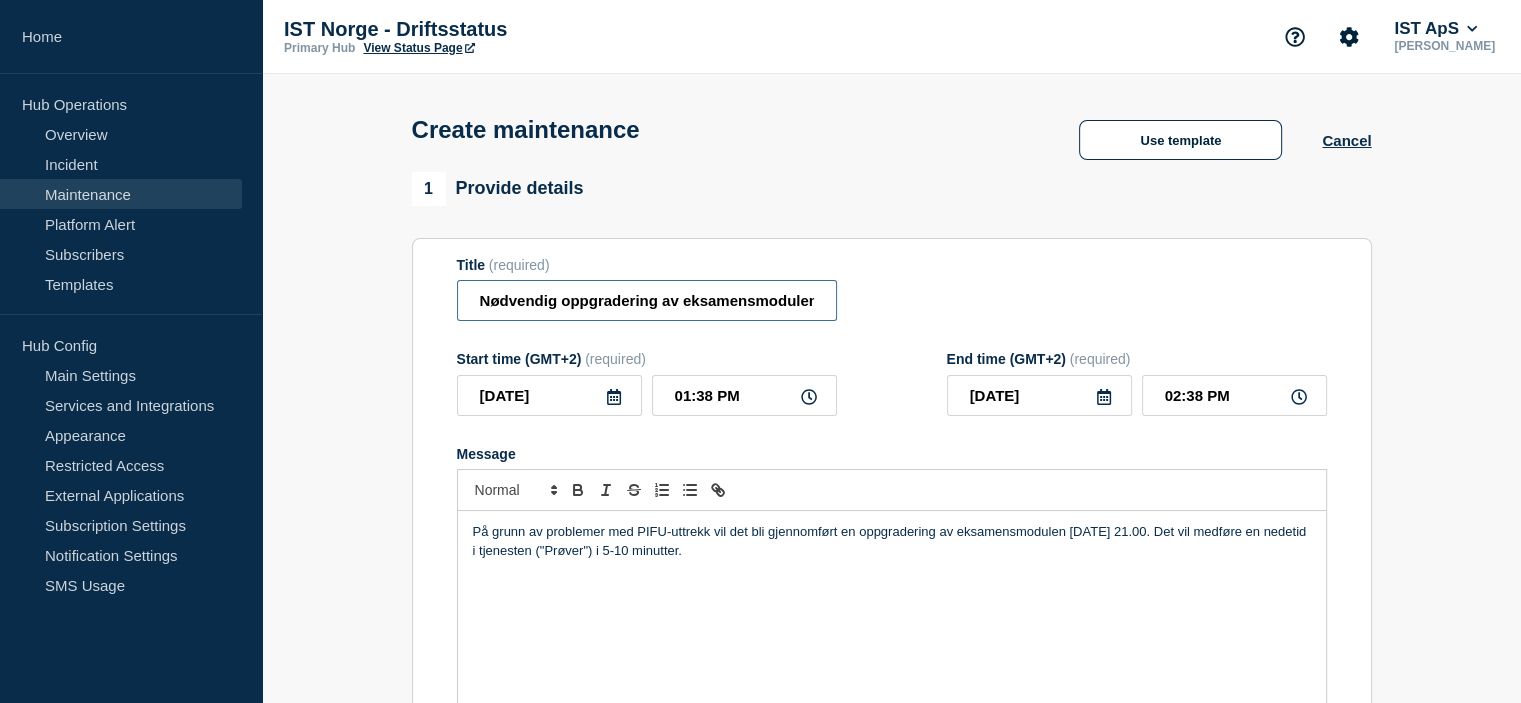 scroll, scrollTop: 0, scrollLeft: 116, axis: horizontal 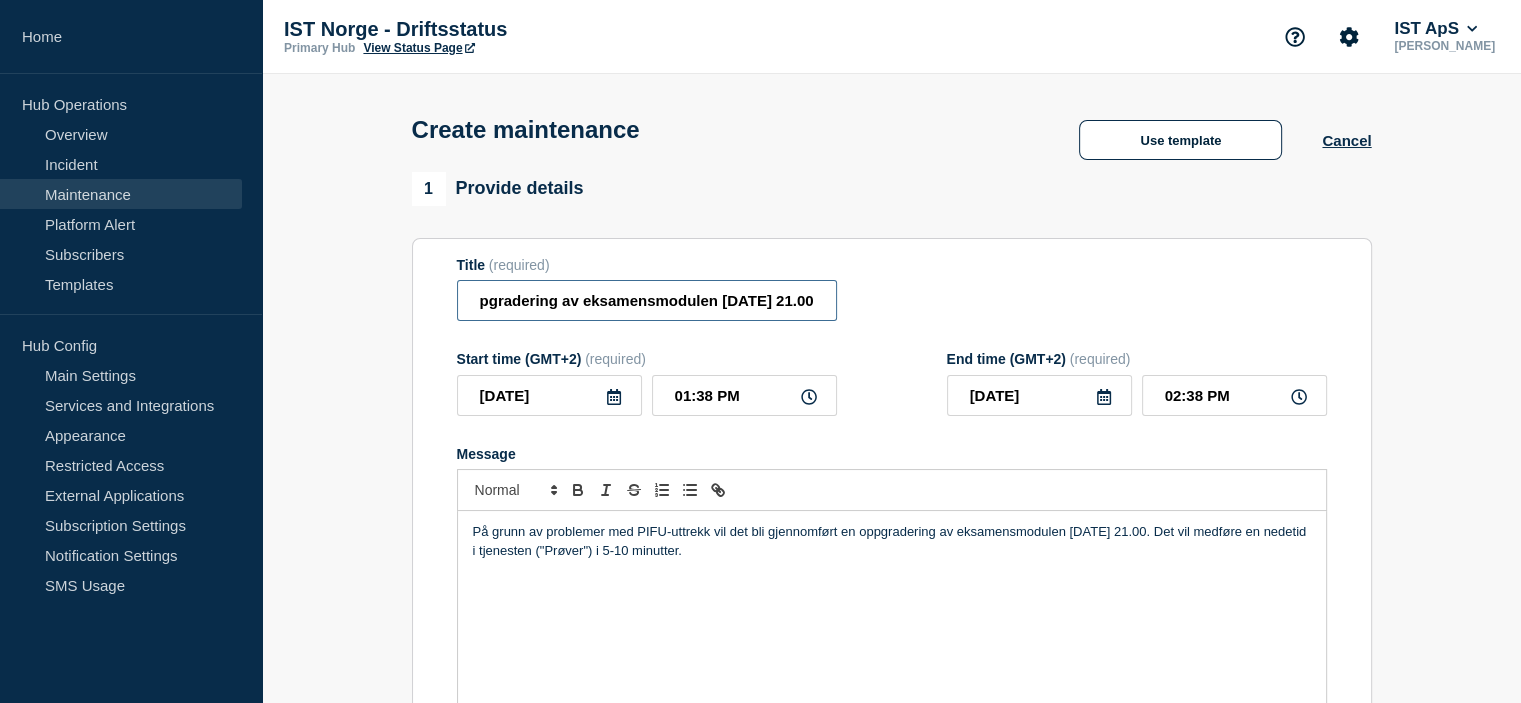 type on "Nødvendig oppgradering av eksamensmodulen [DATE] 21.00" 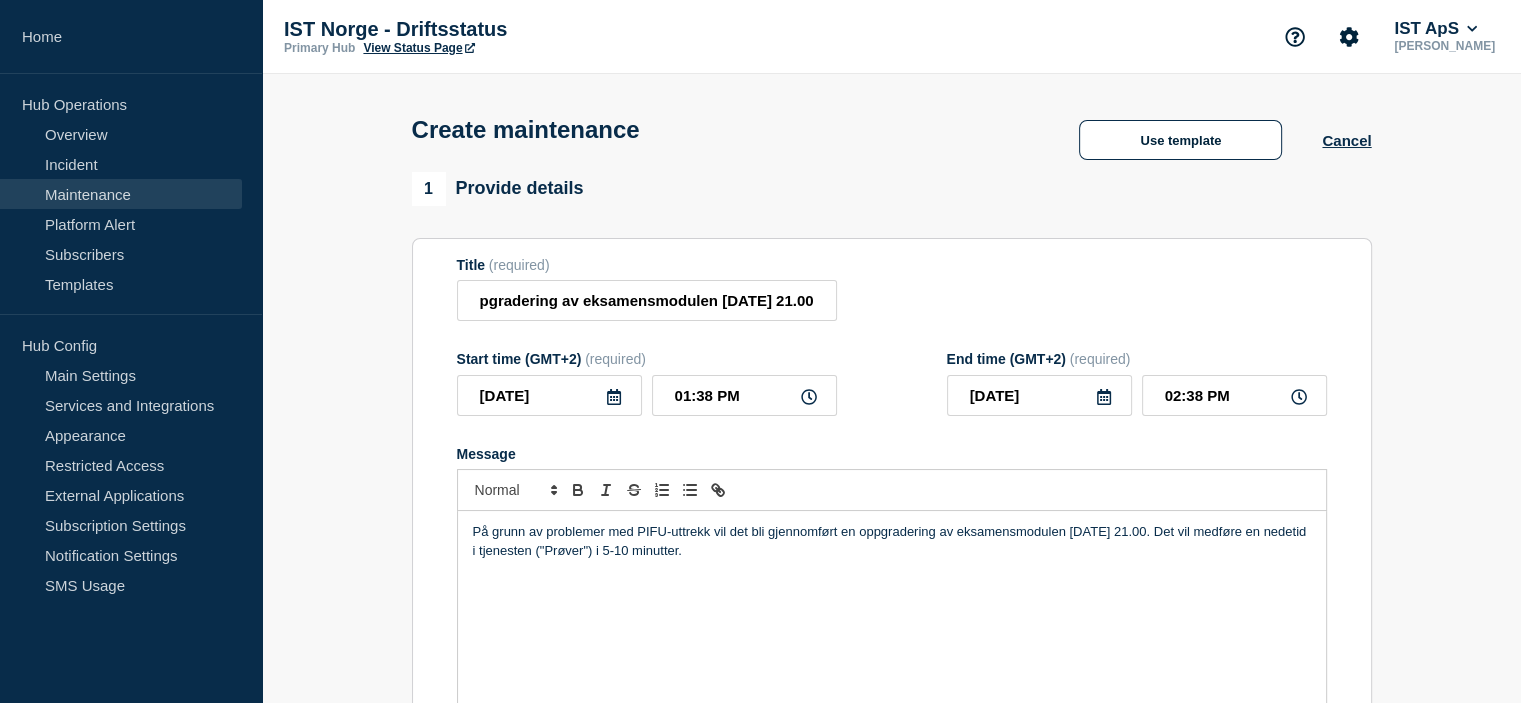 scroll, scrollTop: 0, scrollLeft: 0, axis: both 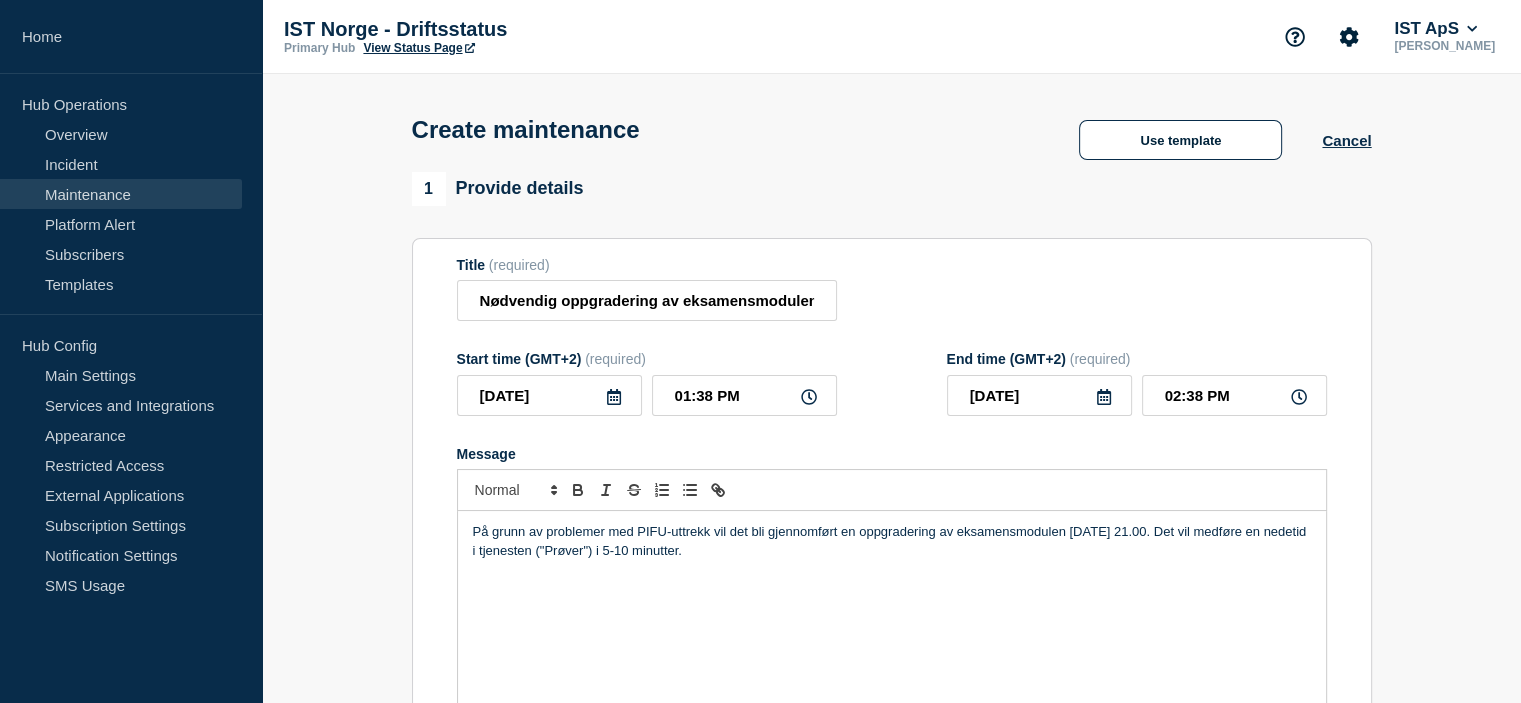 click 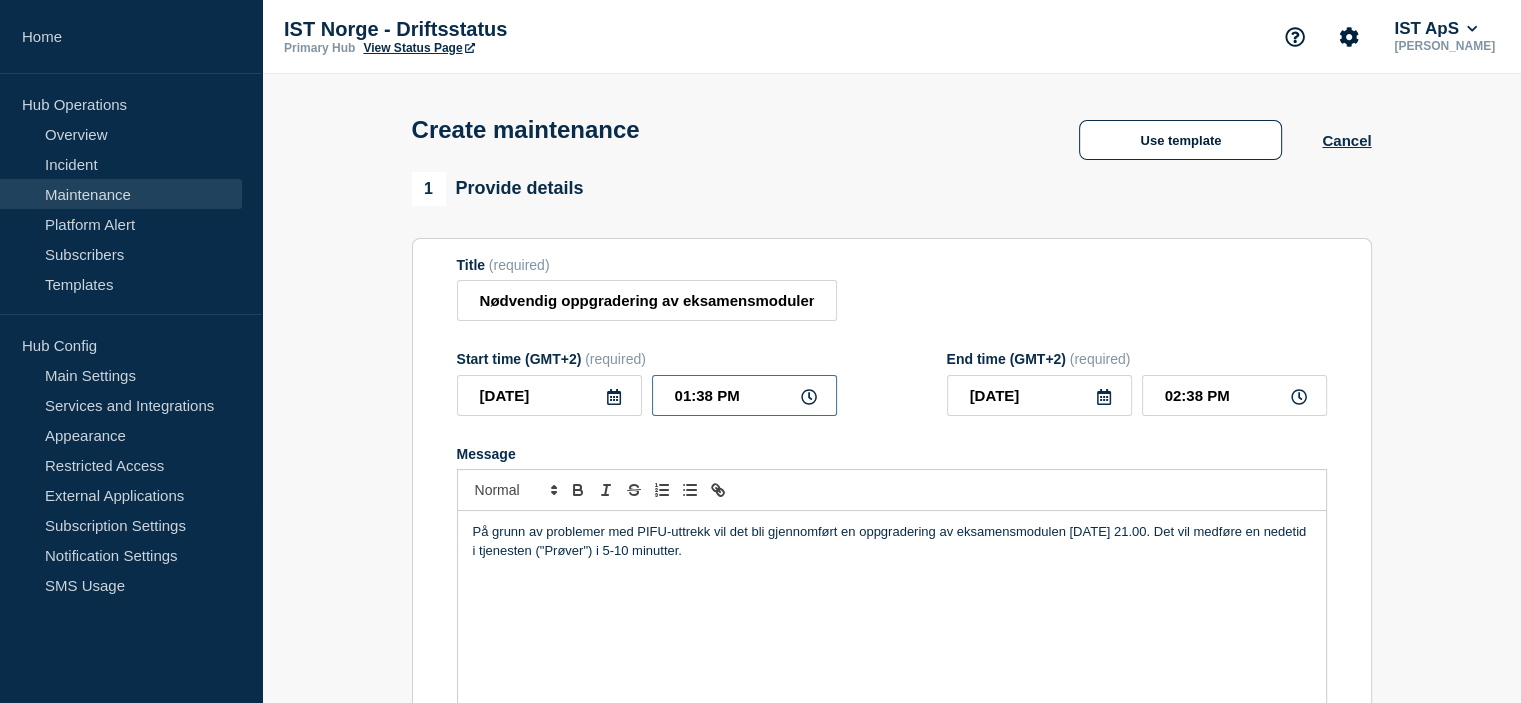 click on "01:38 PM" at bounding box center (744, 395) 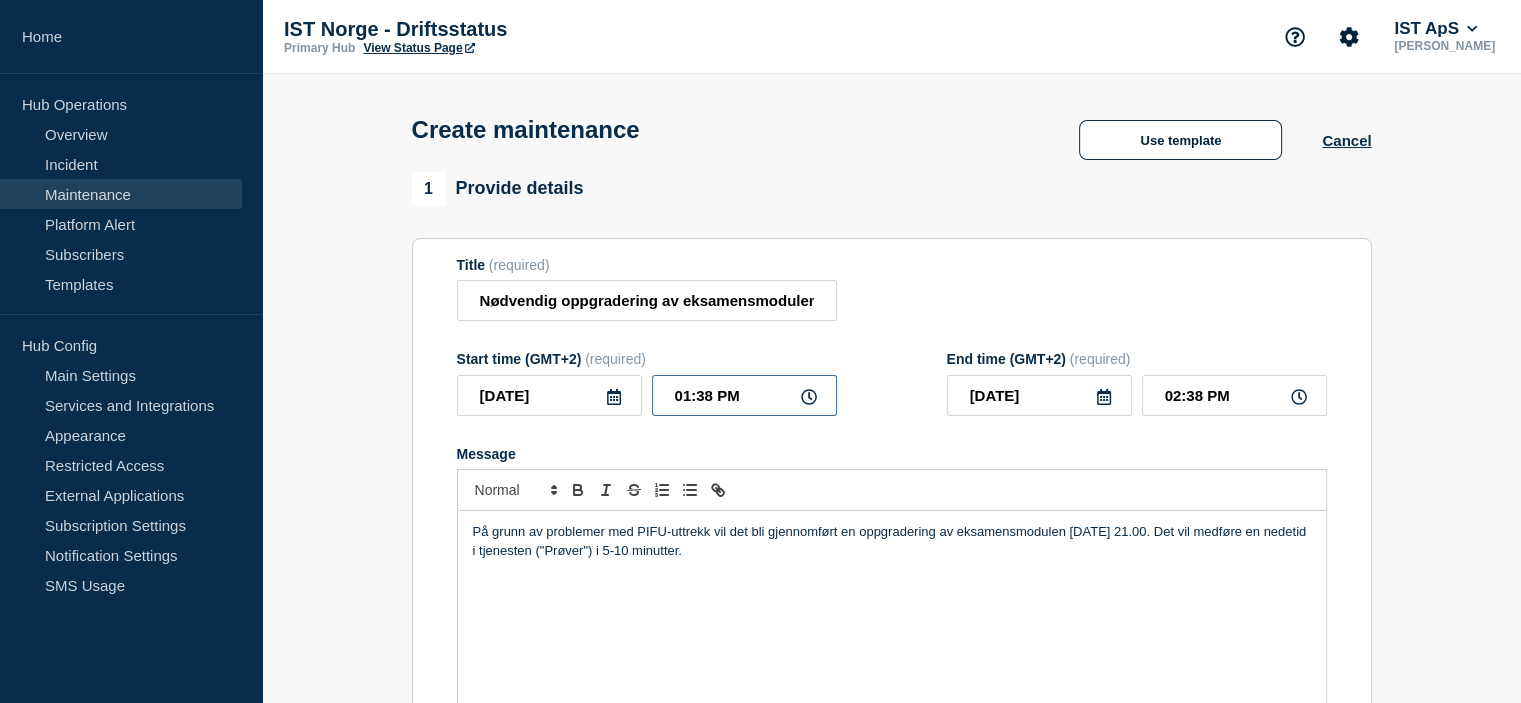 click on "01:38 PM" at bounding box center (744, 395) 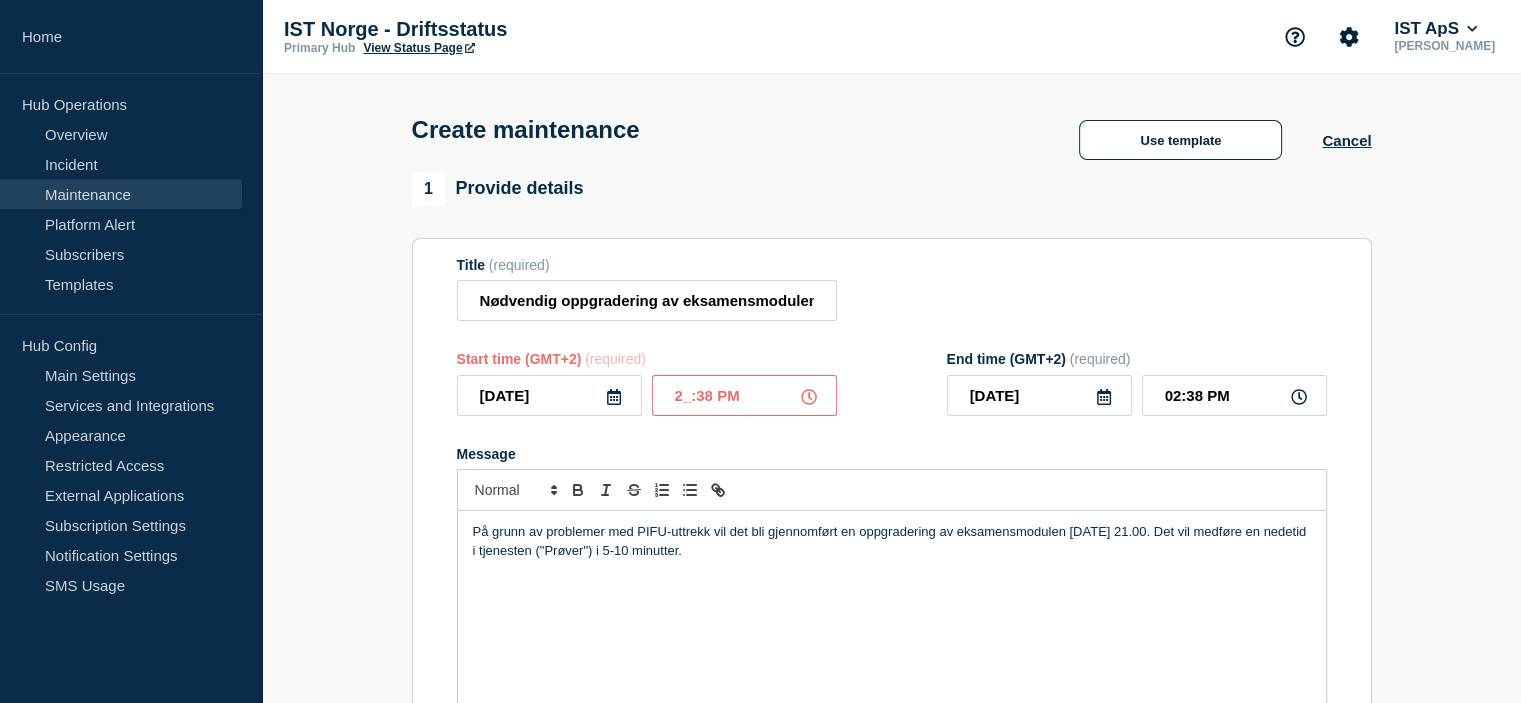 type on "21:38 PM" 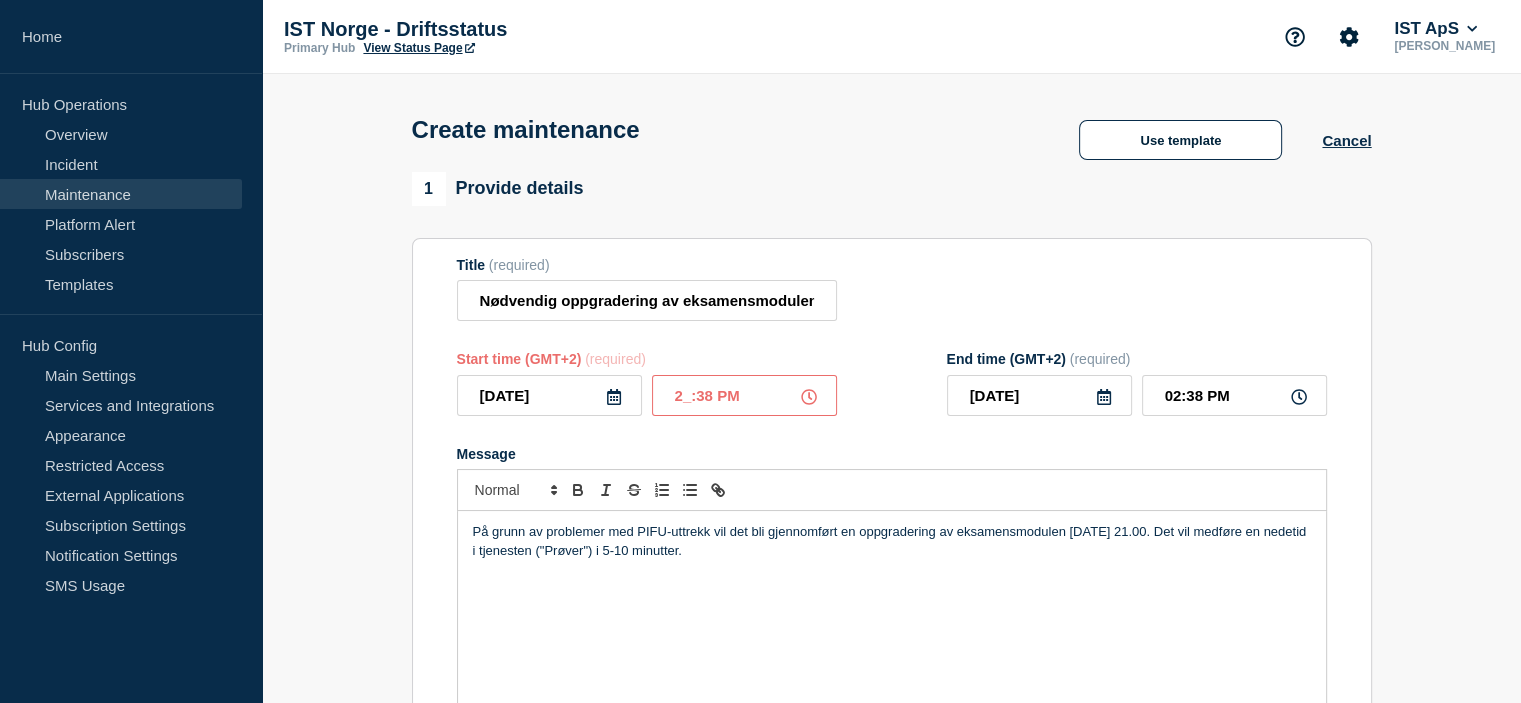 type on "10:38 PM" 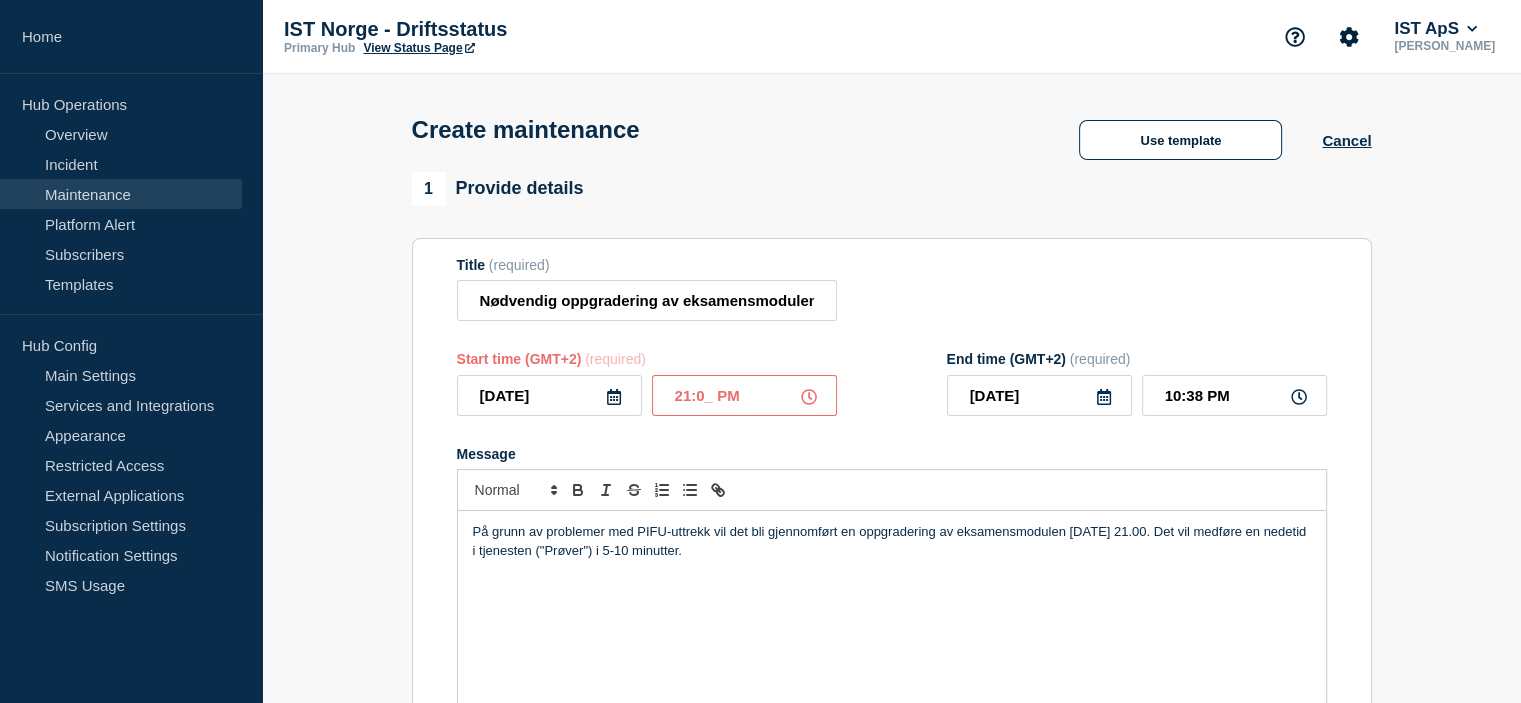 type on "21:00 PM" 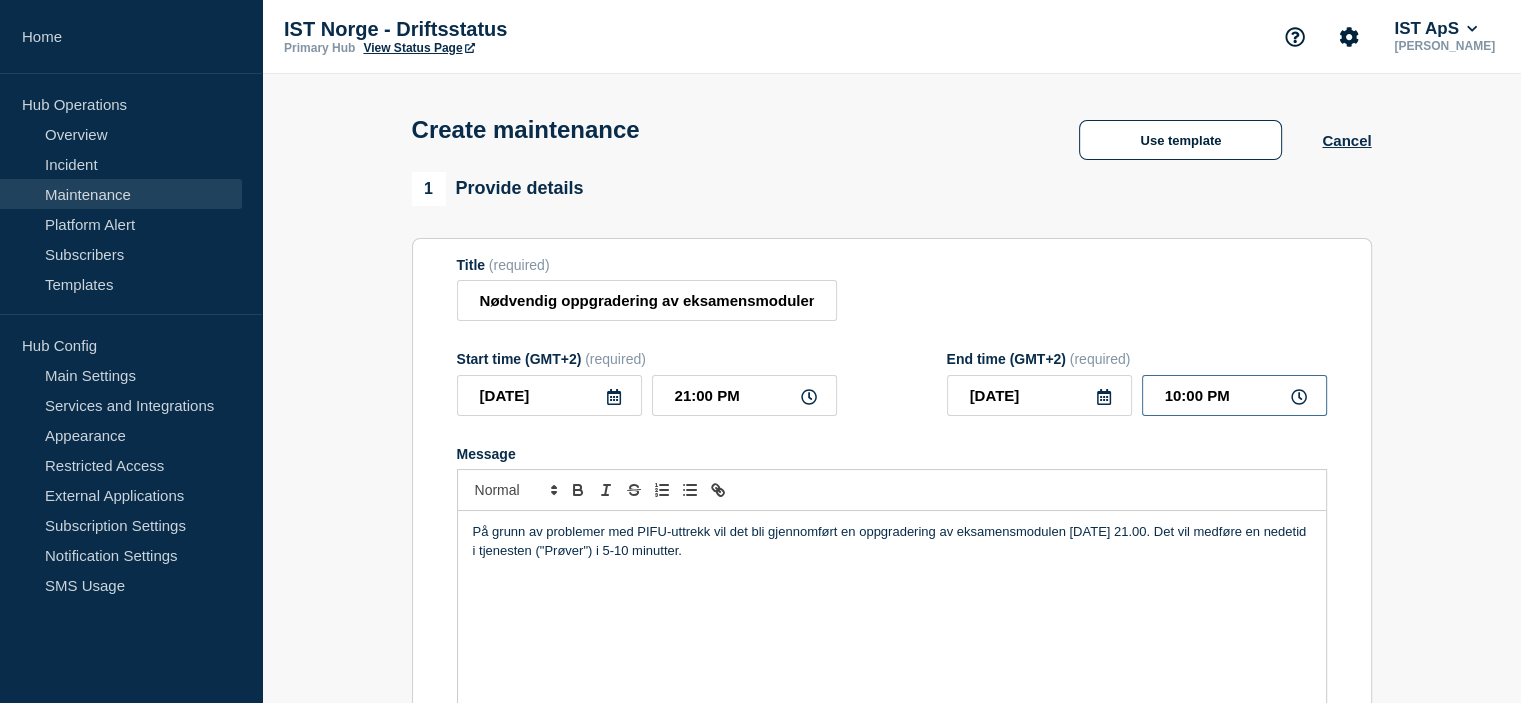 drag, startPoint x: 1180, startPoint y: 401, endPoint x: 1162, endPoint y: 400, distance: 18.027756 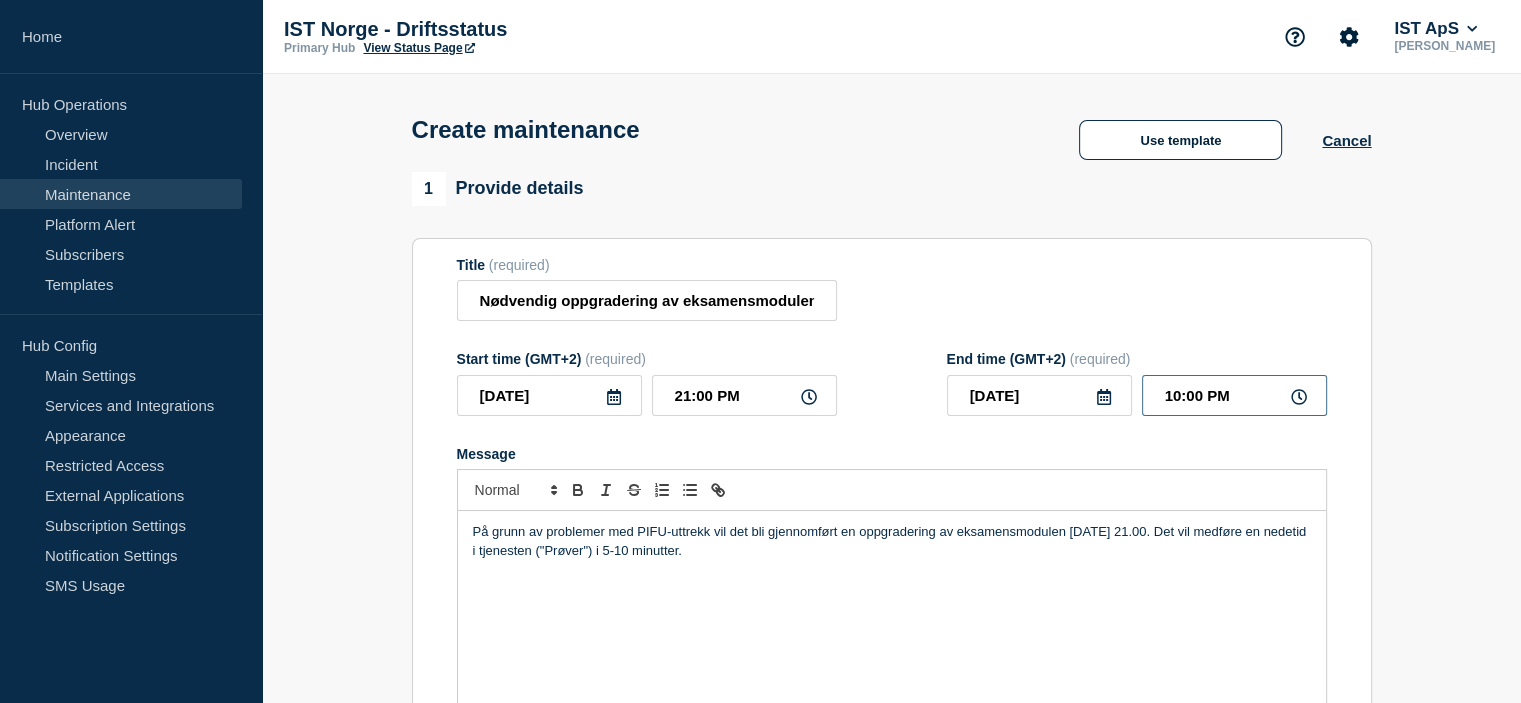 click on "10:00 PM" at bounding box center [1234, 395] 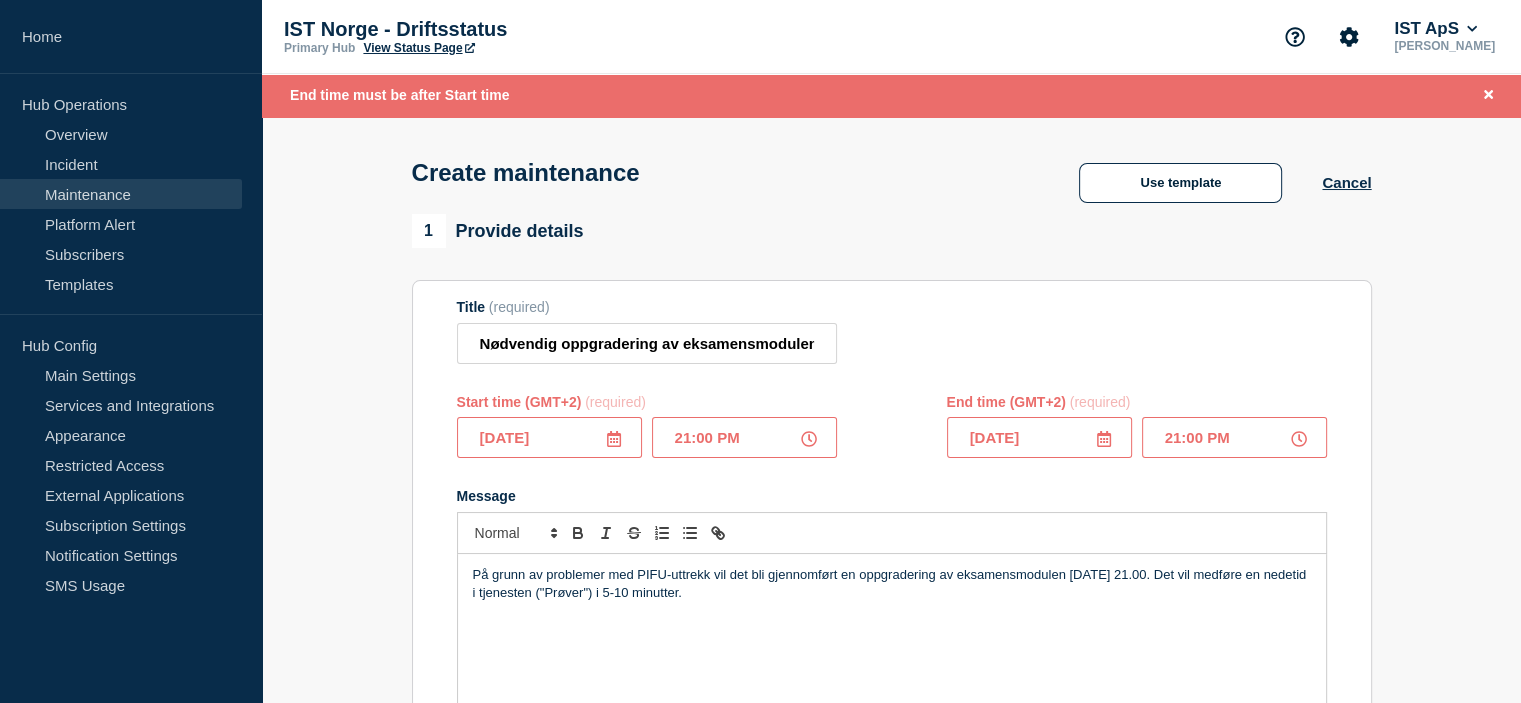 drag, startPoint x: 1202, startPoint y: 439, endPoint x: 1184, endPoint y: 439, distance: 18 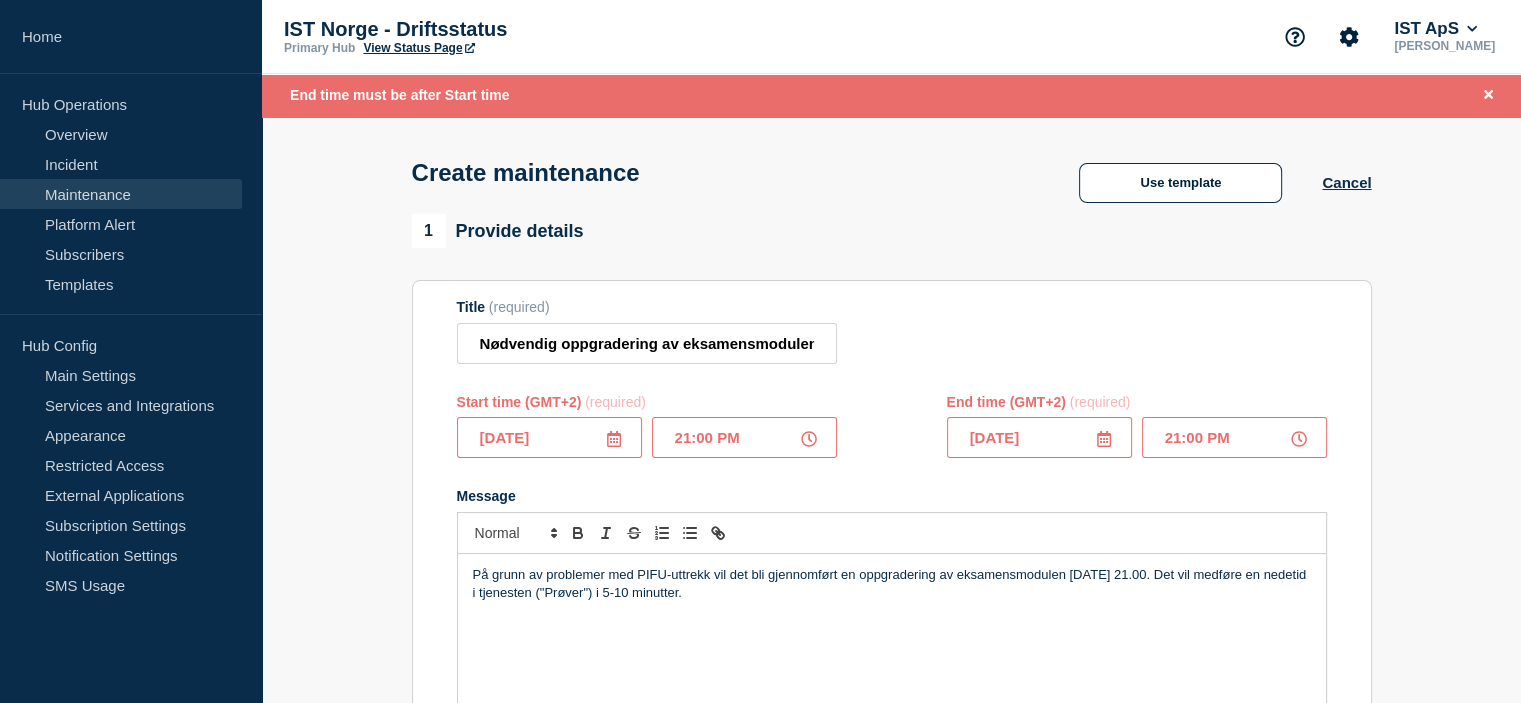click on "21:00 PM" at bounding box center (1234, 437) 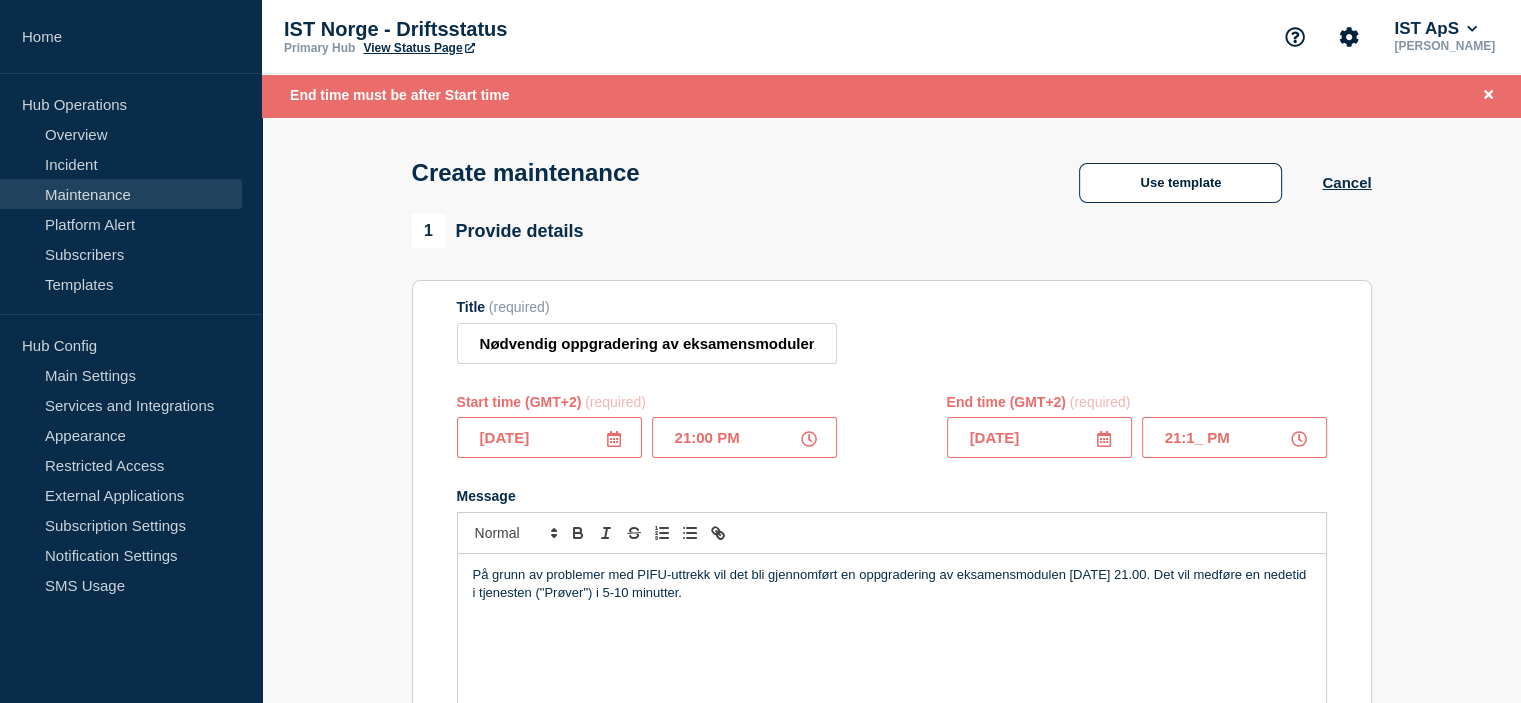type on "21:10 PM" 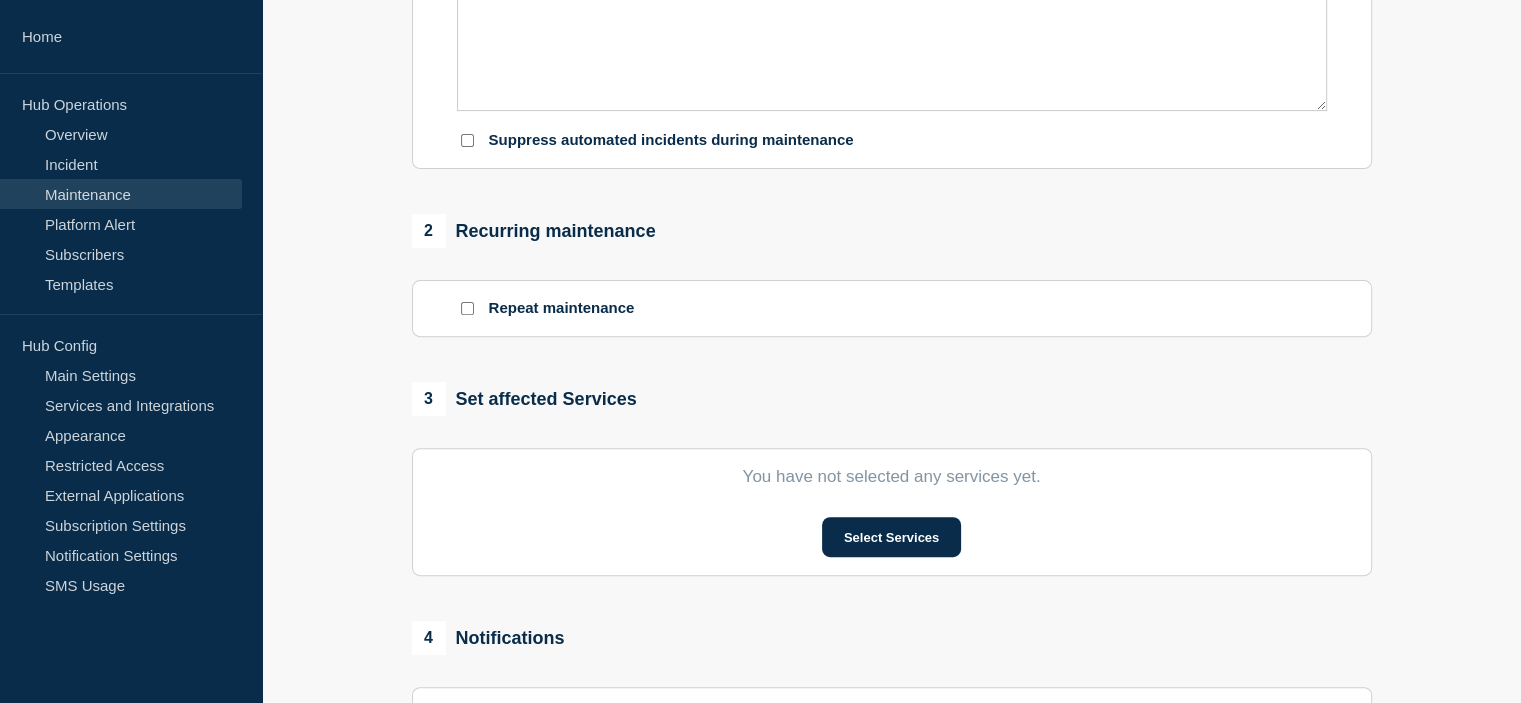 scroll, scrollTop: 700, scrollLeft: 0, axis: vertical 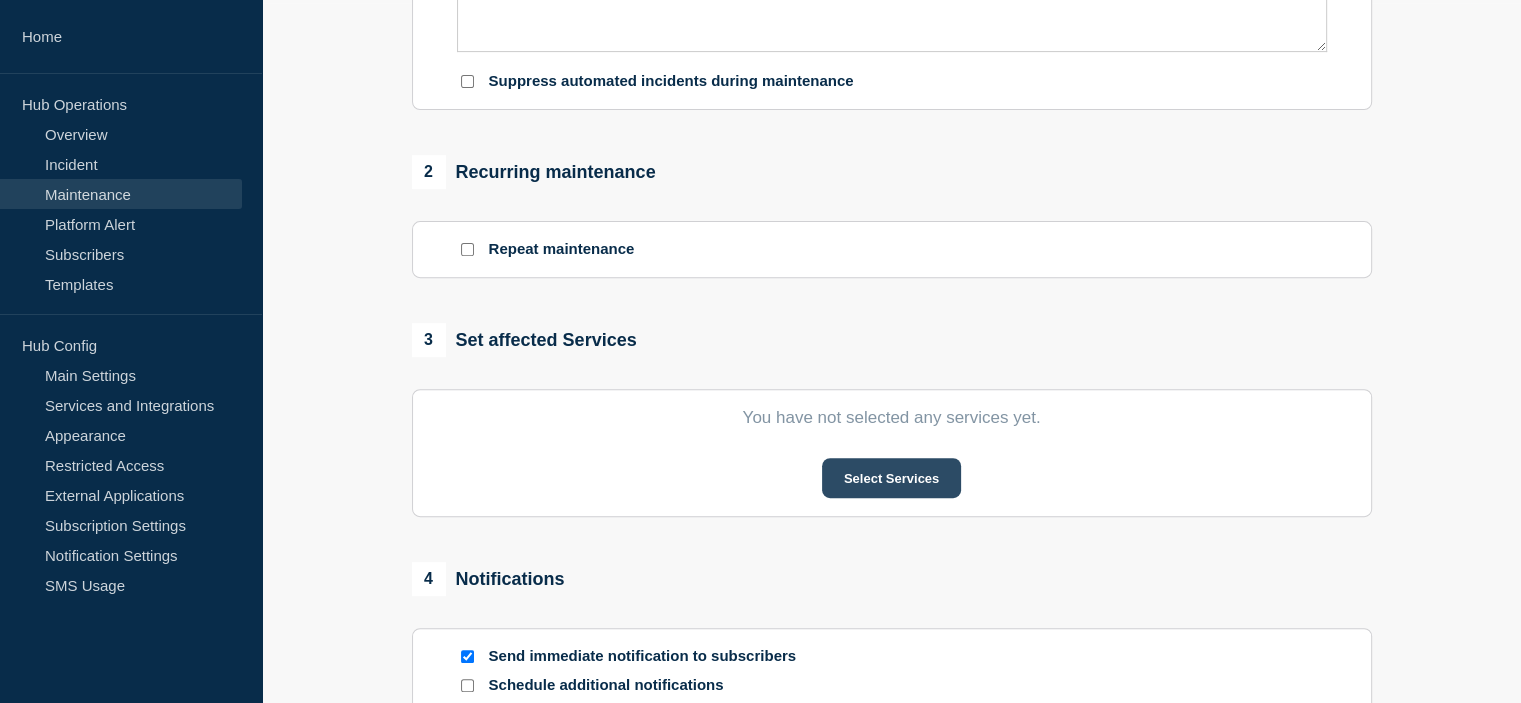click on "Select Services" at bounding box center [891, 478] 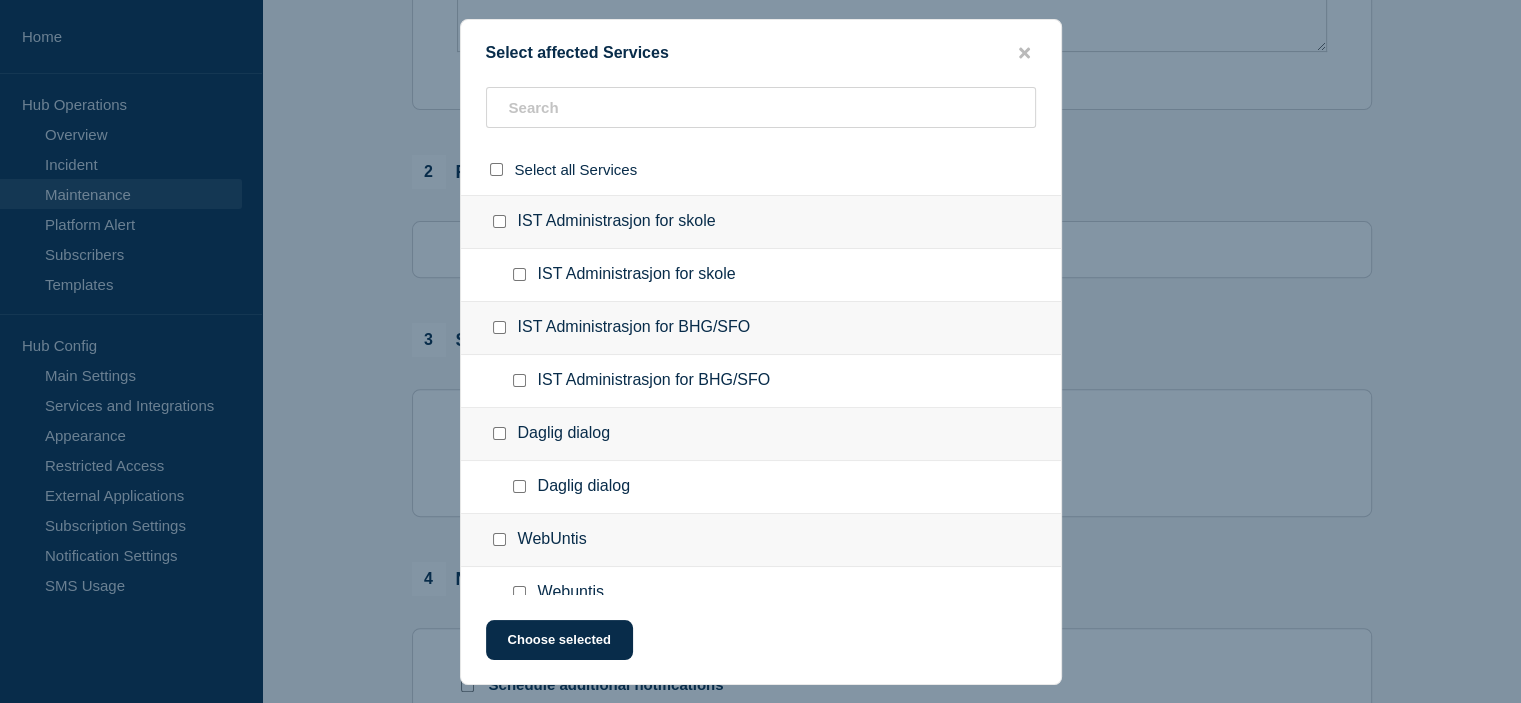 click at bounding box center [499, 221] 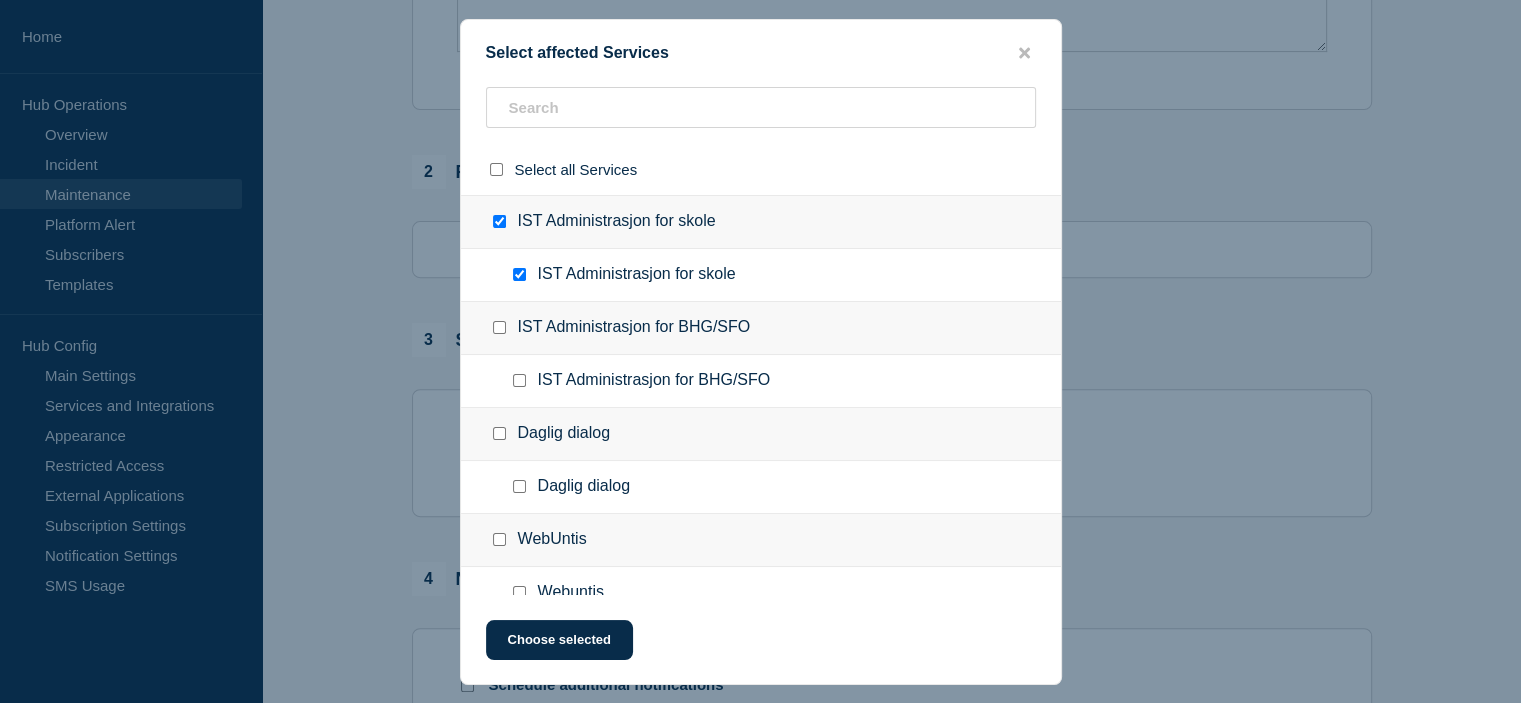 checkbox on "true" 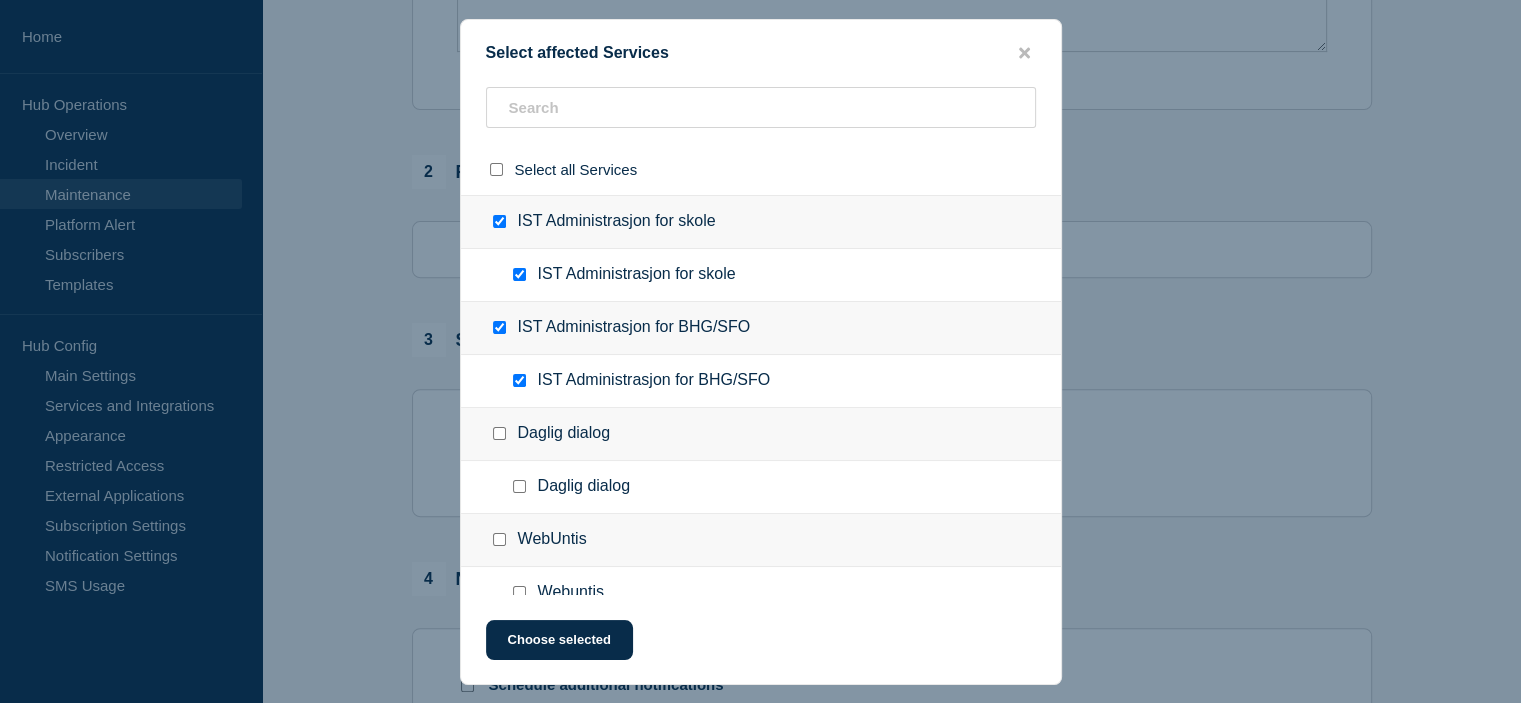 checkbox on "true" 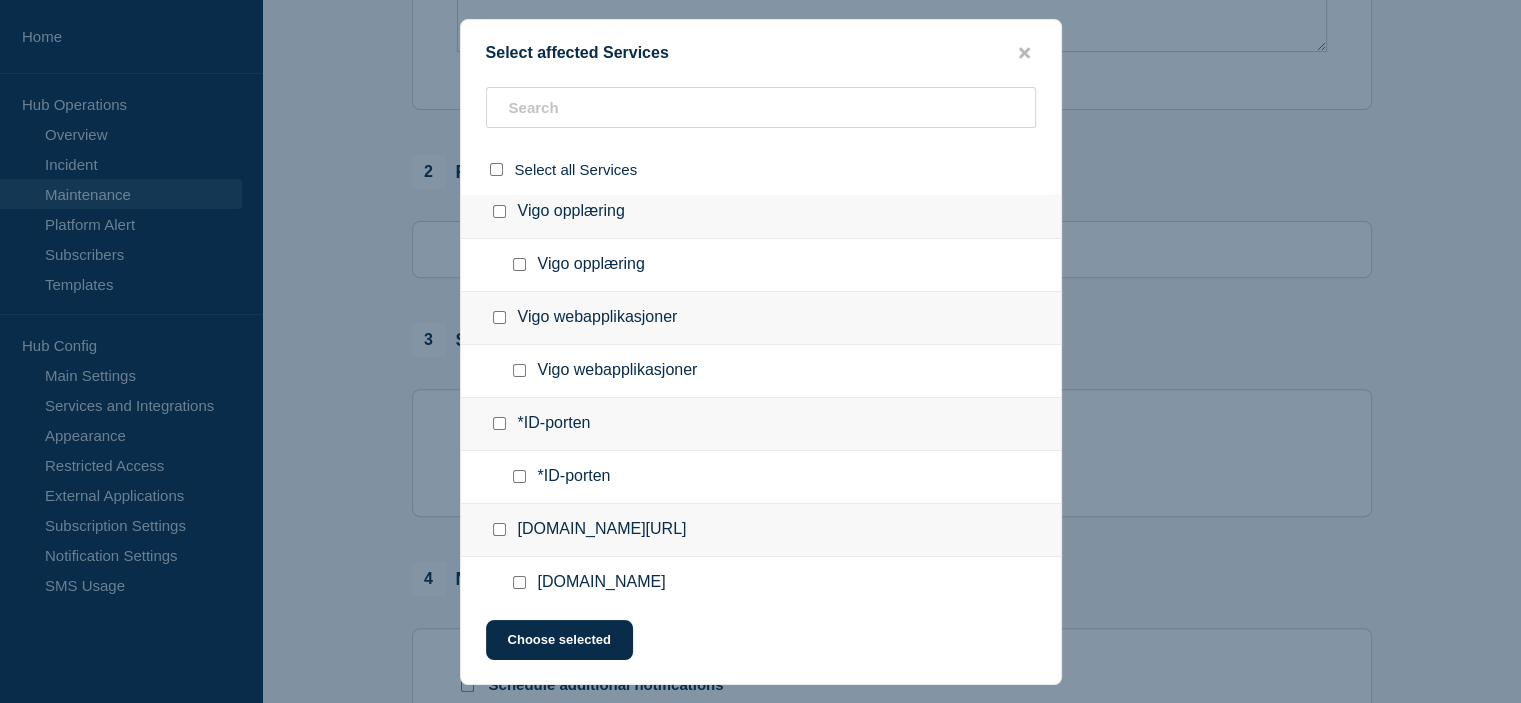 scroll, scrollTop: 551, scrollLeft: 0, axis: vertical 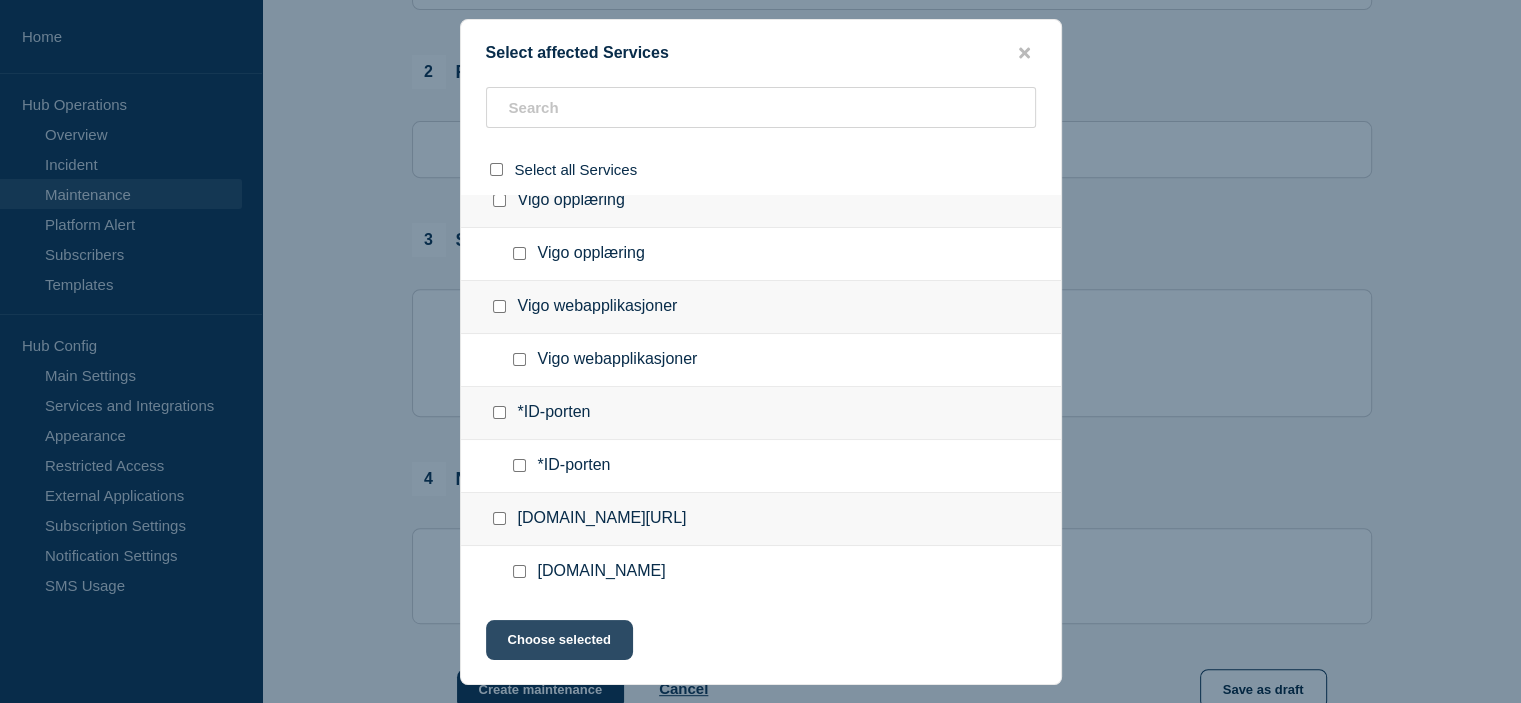 click on "Choose selected" 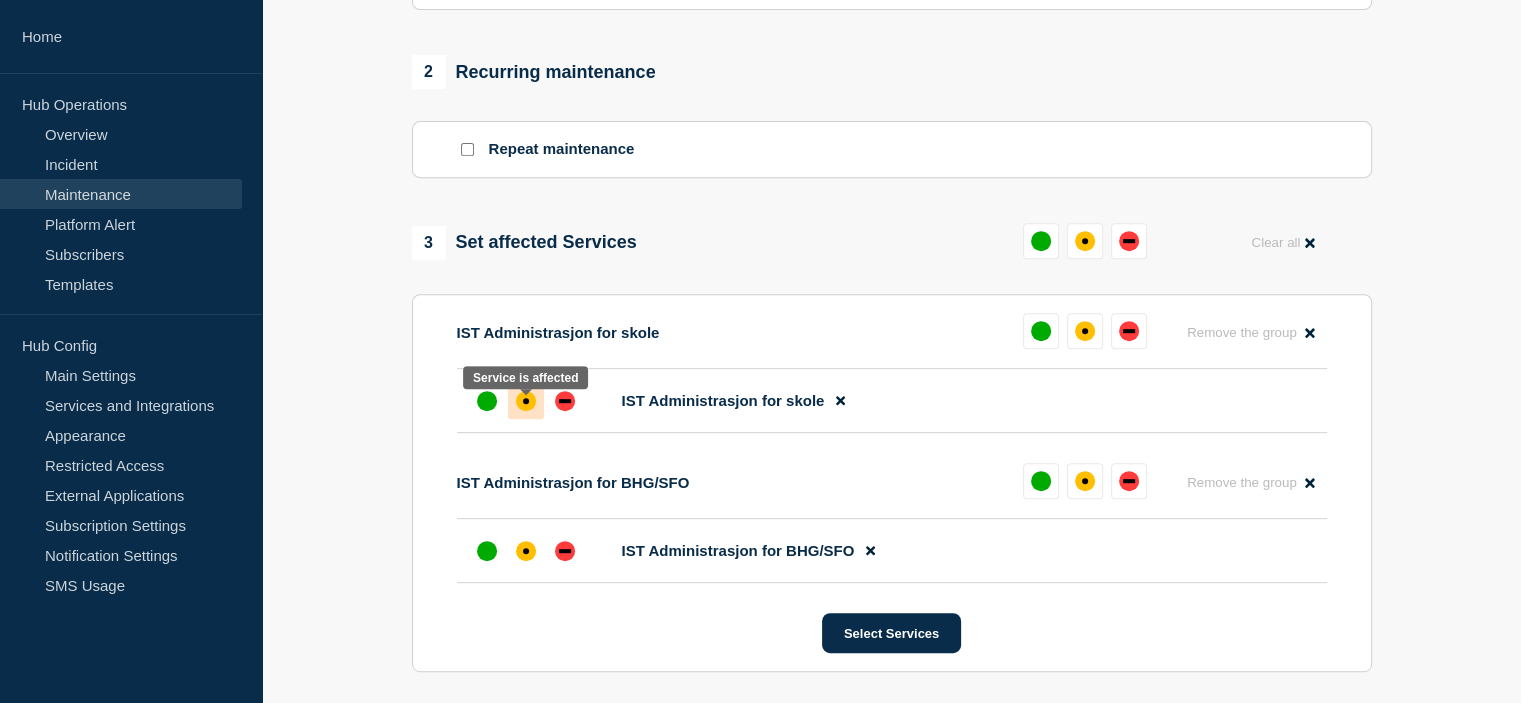 click at bounding box center [526, 401] 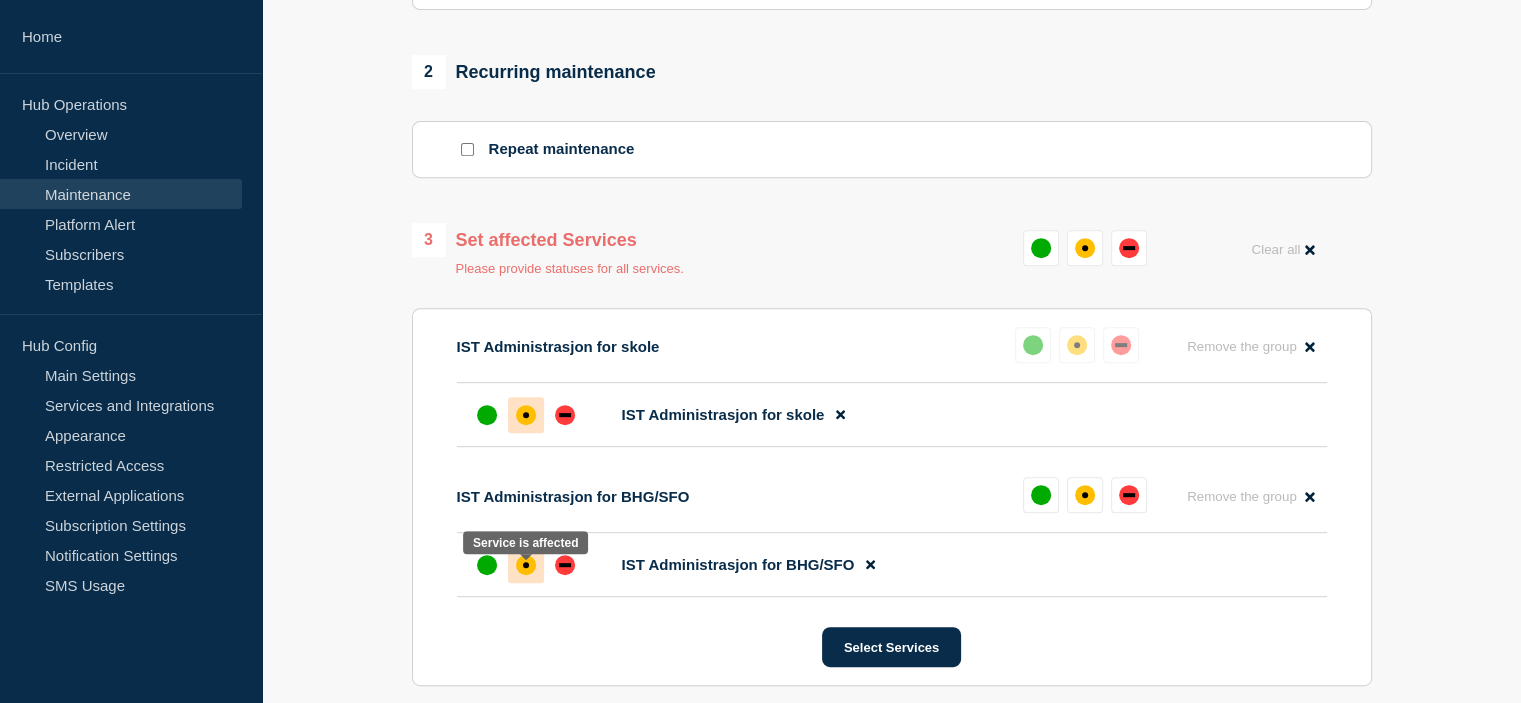 click at bounding box center (526, 565) 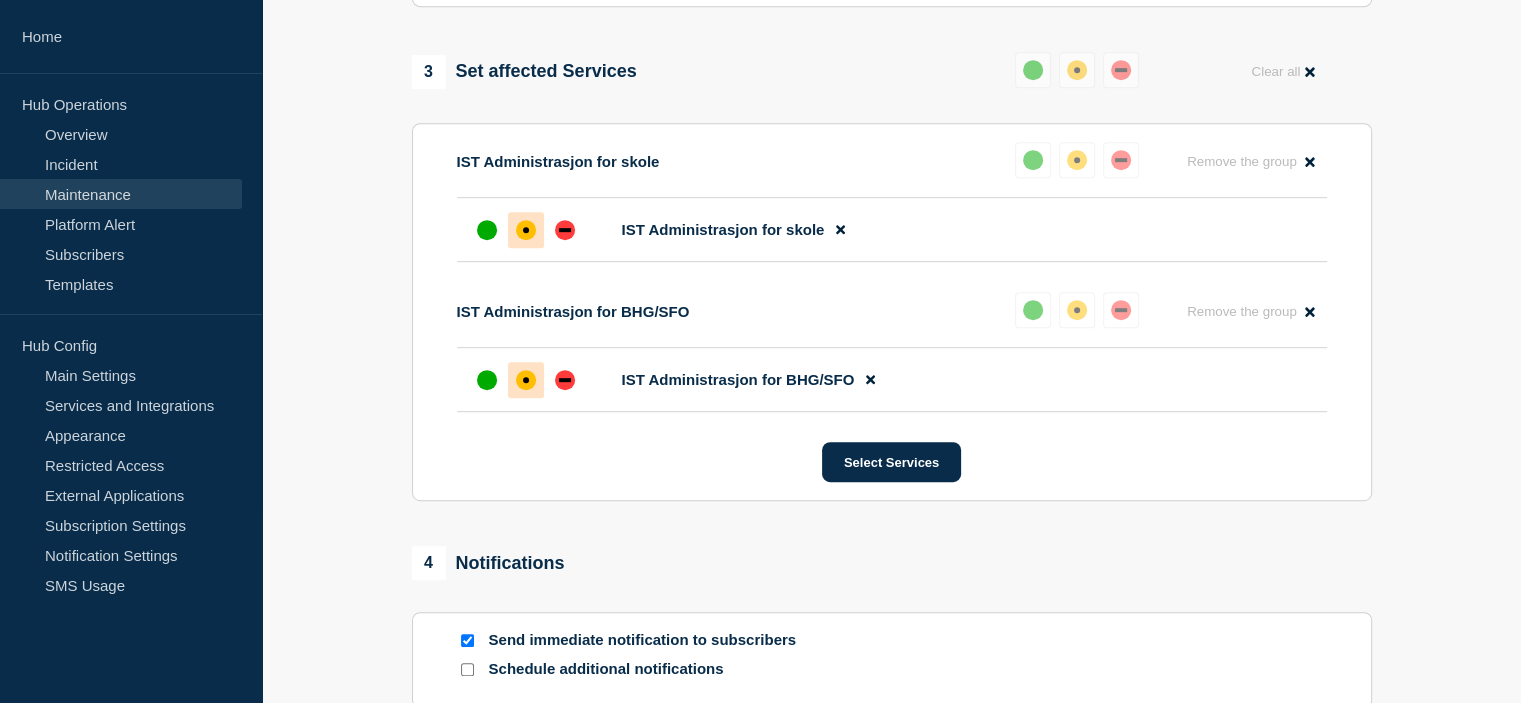 scroll, scrollTop: 1100, scrollLeft: 0, axis: vertical 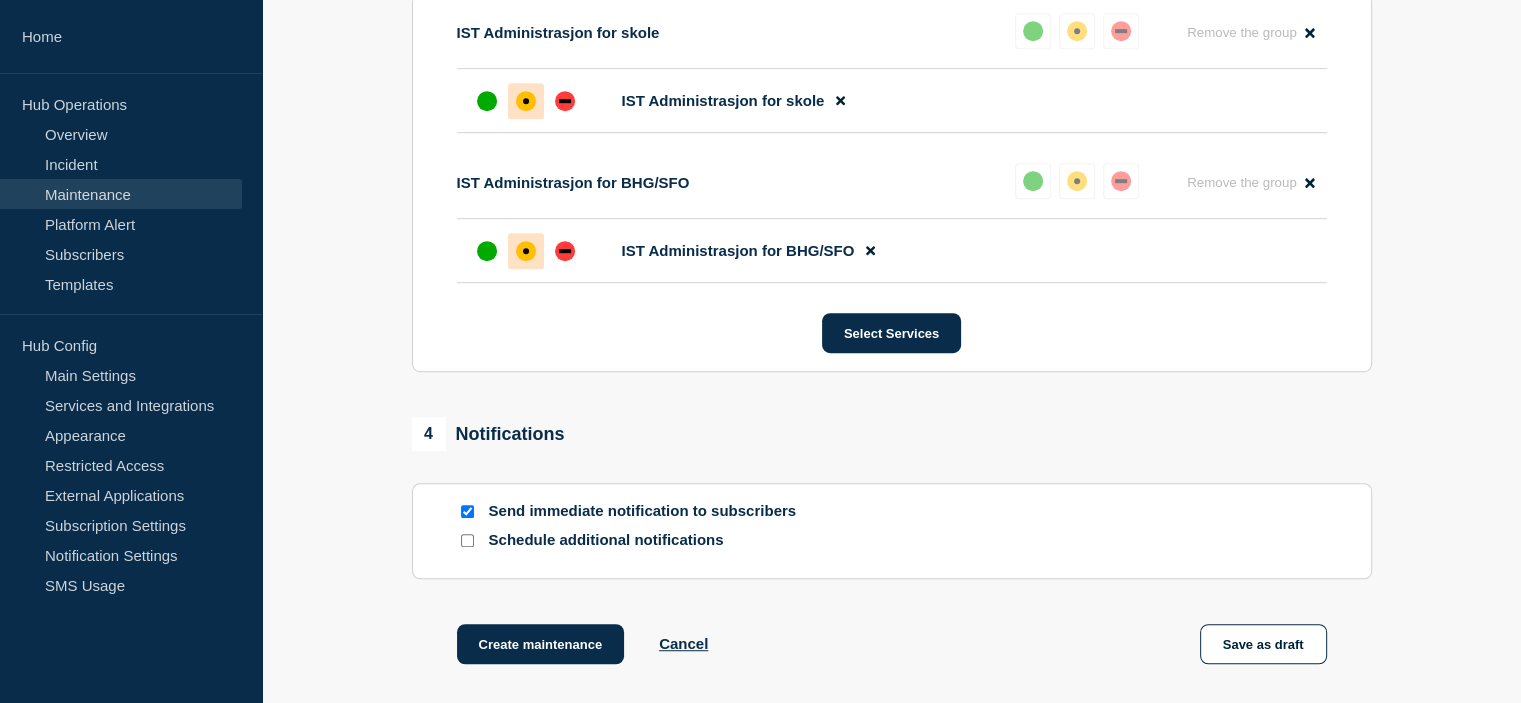 click at bounding box center [467, 511] 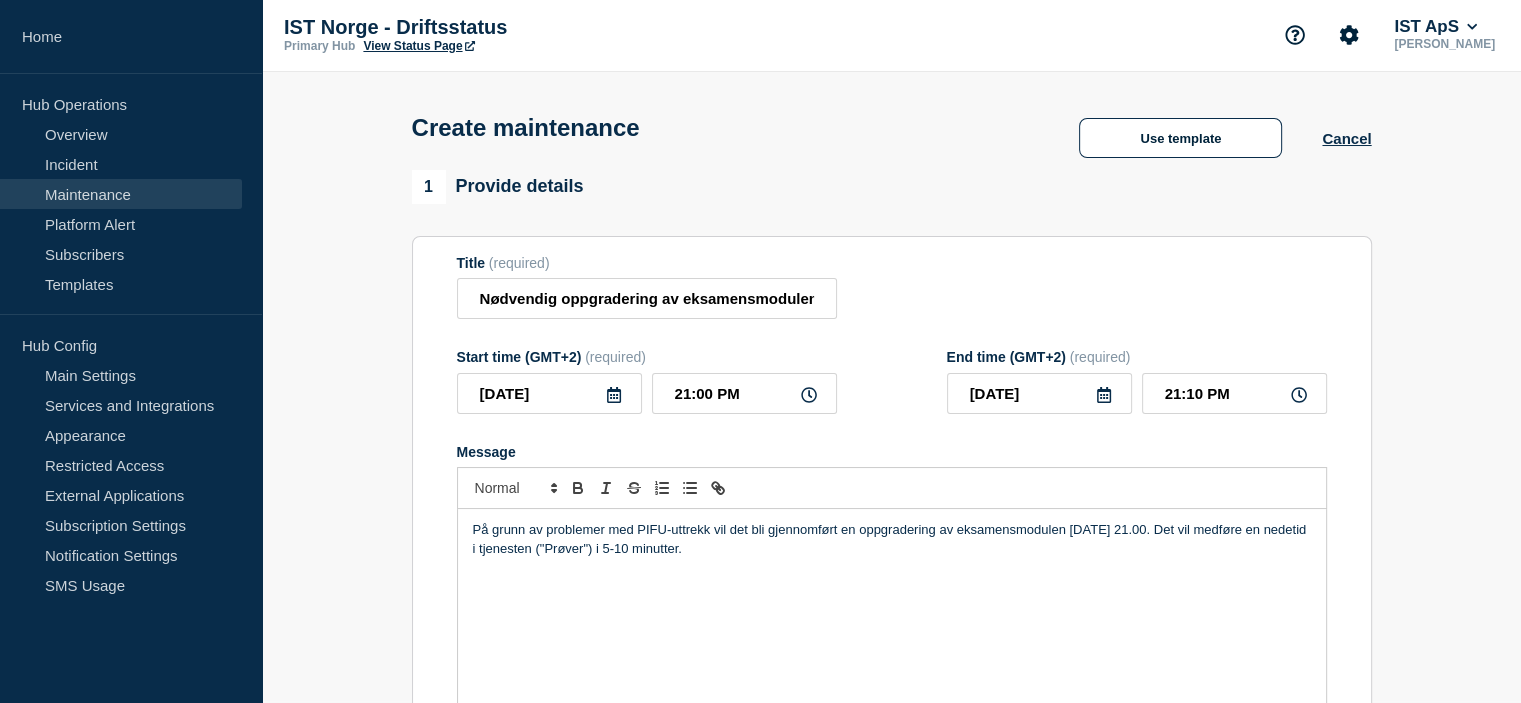 scroll, scrollTop: 0, scrollLeft: 0, axis: both 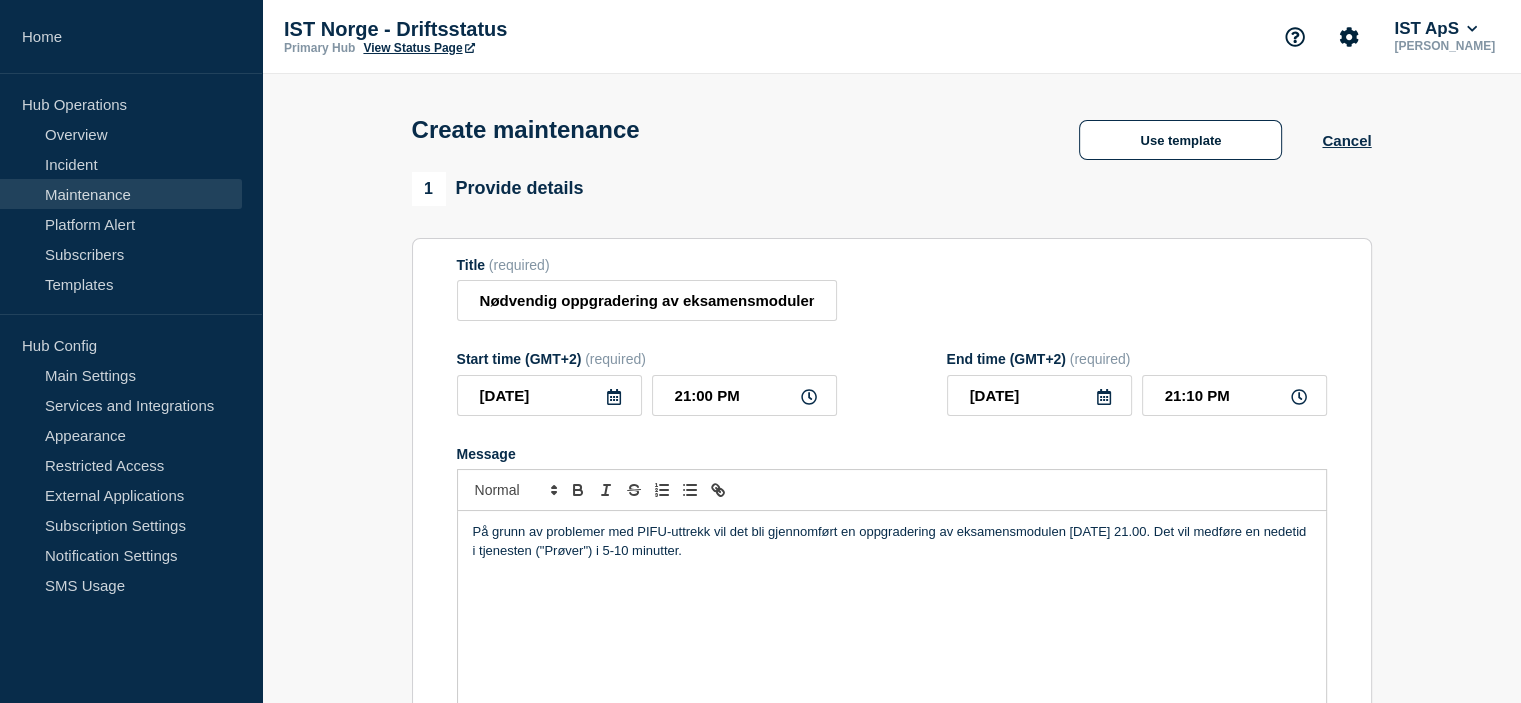 click on "På grunn av problemer med PIFU-uttrekk vil det bli gjennomført en oppgradering av eksamensmodulen onsdag 16. juli kl. 21.00. Det vil medføre en nedetid i tjenesten ("Prøver") i 5-10 minutter." at bounding box center (892, 541) 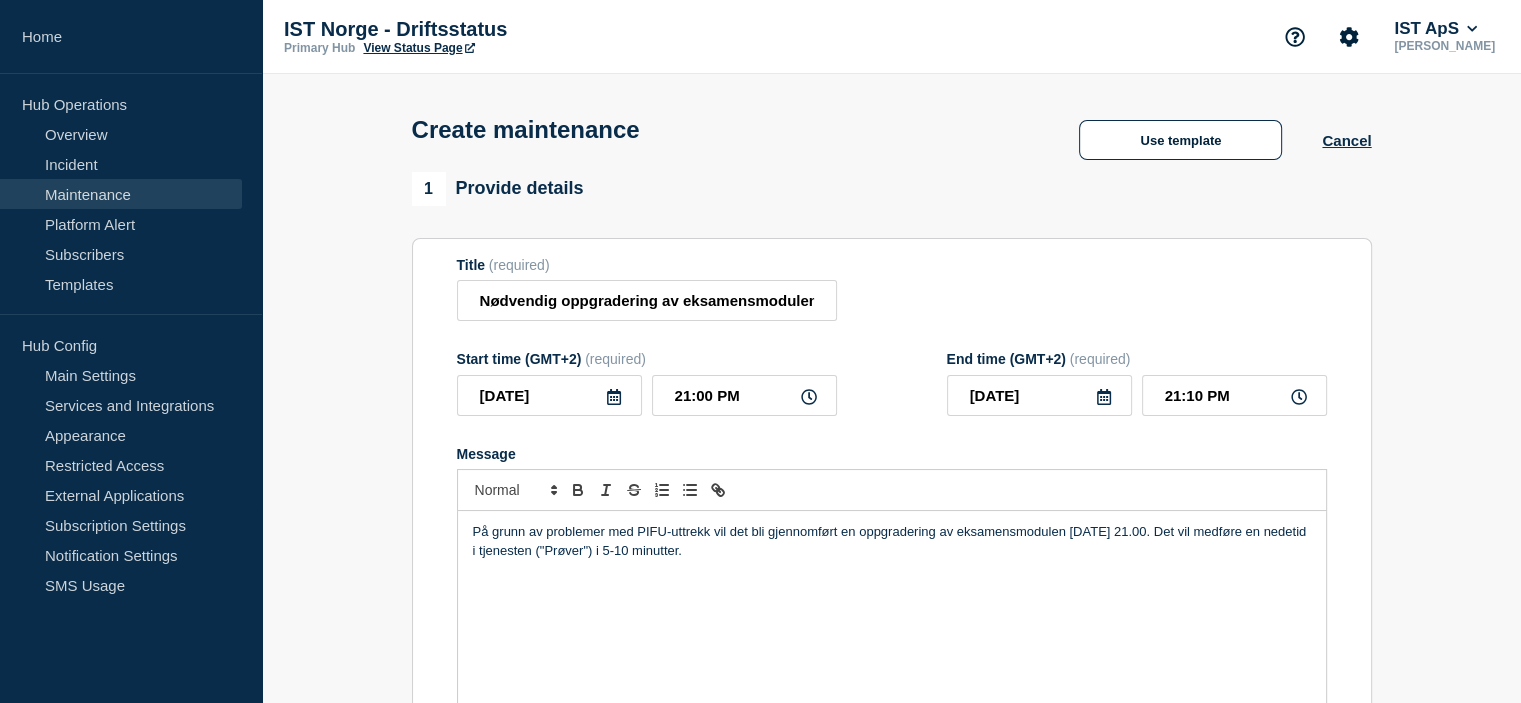 click on "På grunn av problemer med PIFU-uttrekk vil det bli gjennomført en oppgradering av eksamensmodulen onsdag 16. juli kl. 21.00. Det vil medføre en nedetid i tjenesten ("Prøver") i 5-10 minutter." at bounding box center [892, 541] 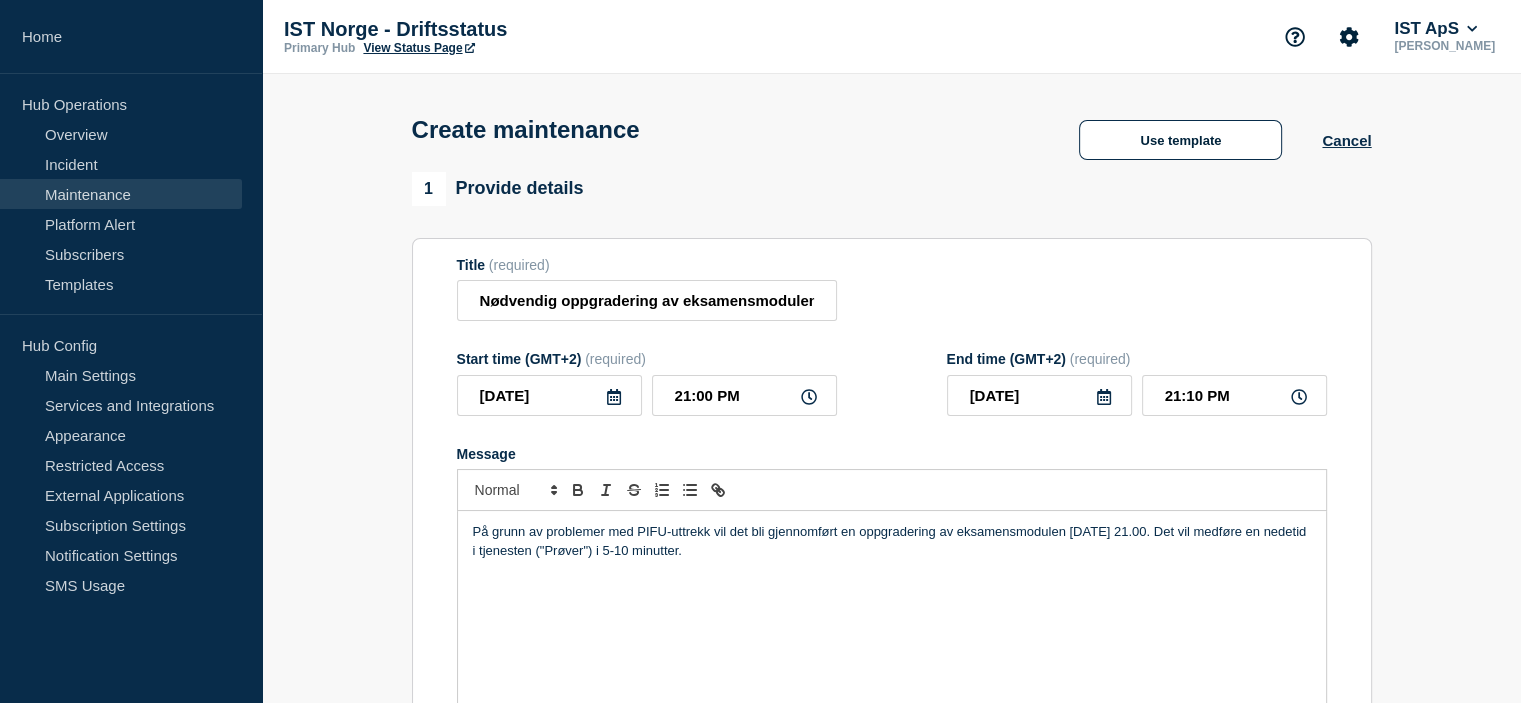type 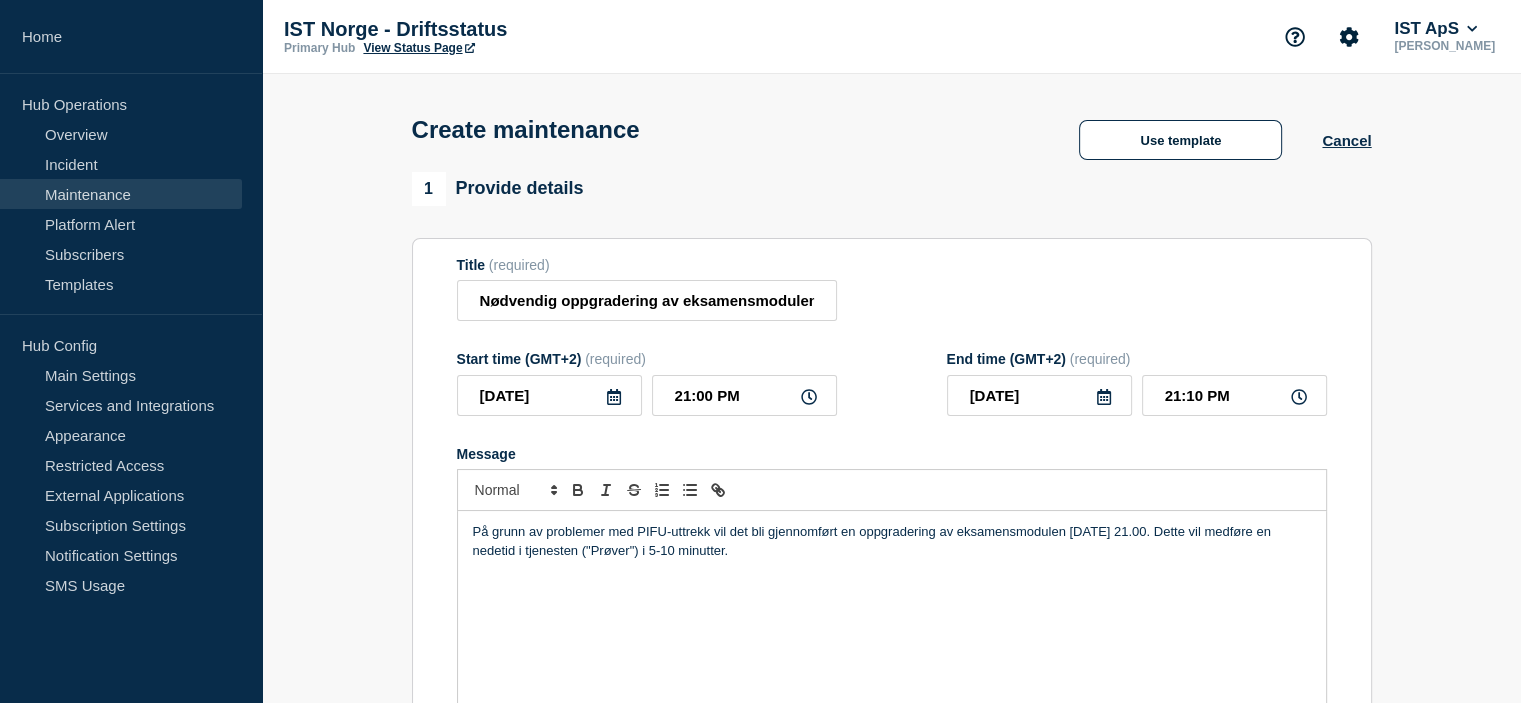 click on "På grunn av problemer med PIFU-uttrekk vil det bli gjennomført en oppgradering av eksamensmodulen [DATE] 21.00. Dette vil medføre en nedetid i tjenesten ("Prøver") i 5-10 minutter." at bounding box center (892, 541) 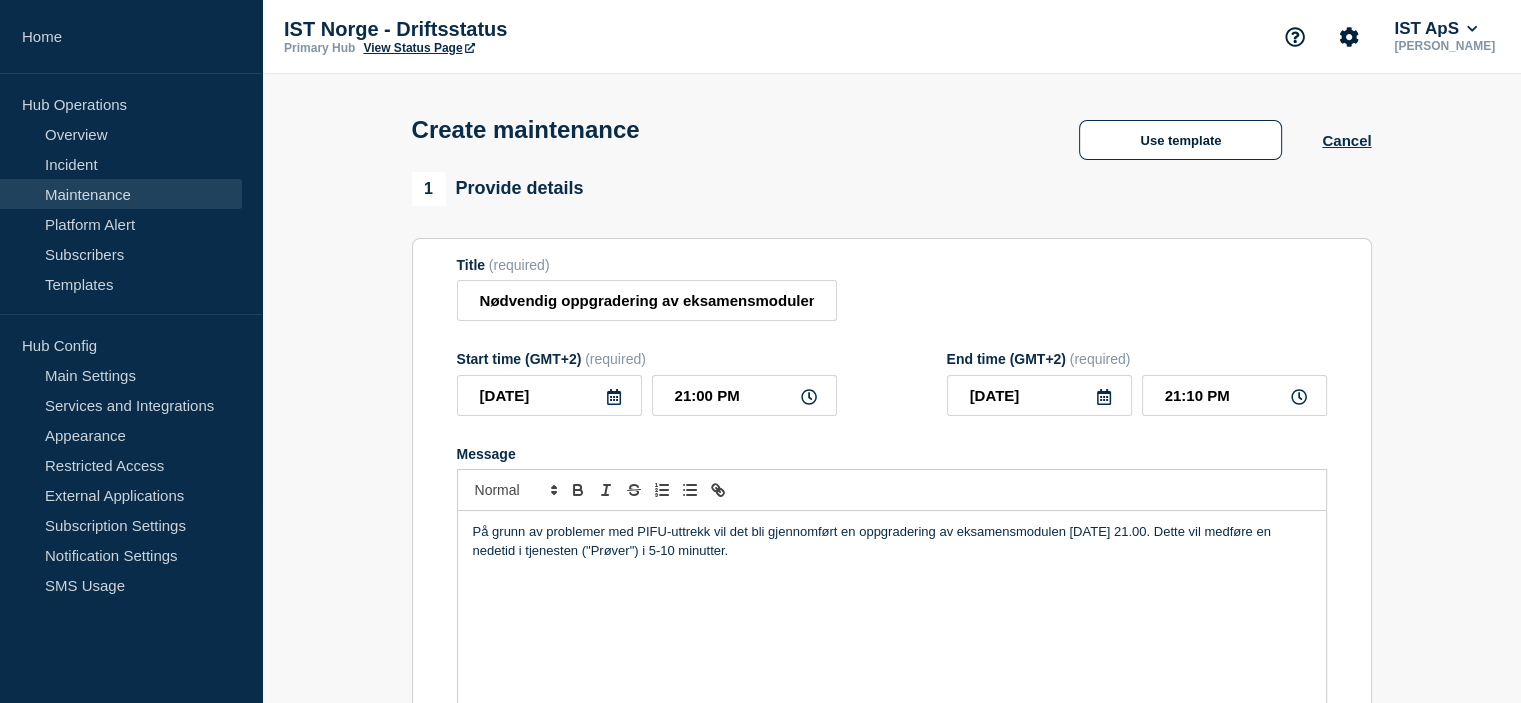 click on "På grunn av problemer med PIFU-uttrekk vil det bli gjennomført en oppgradering av eksamensmodulen [DATE] 21.00. Dette vil medføre en nedetid i tjenesten ("Prøver") i 5-10 minutter." at bounding box center [892, 541] 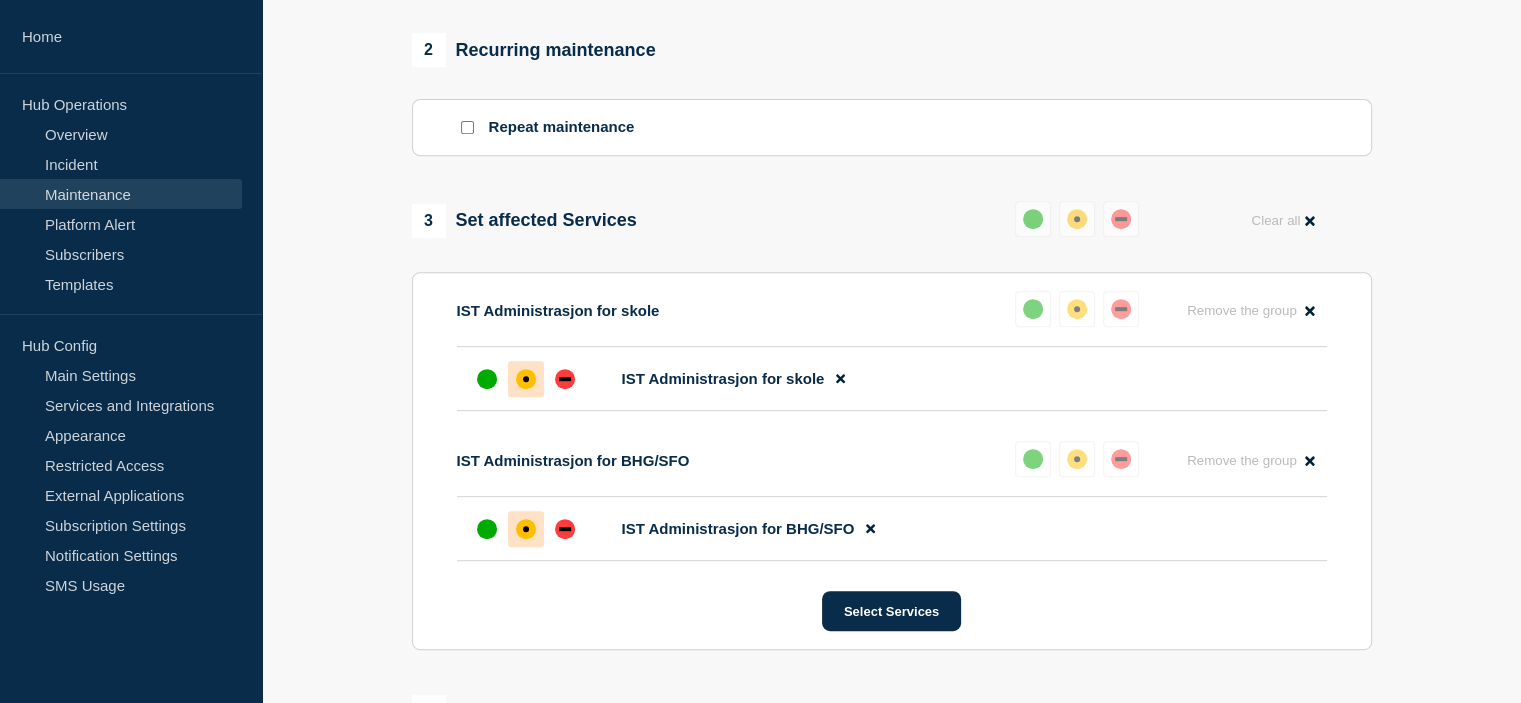 scroll, scrollTop: 833, scrollLeft: 0, axis: vertical 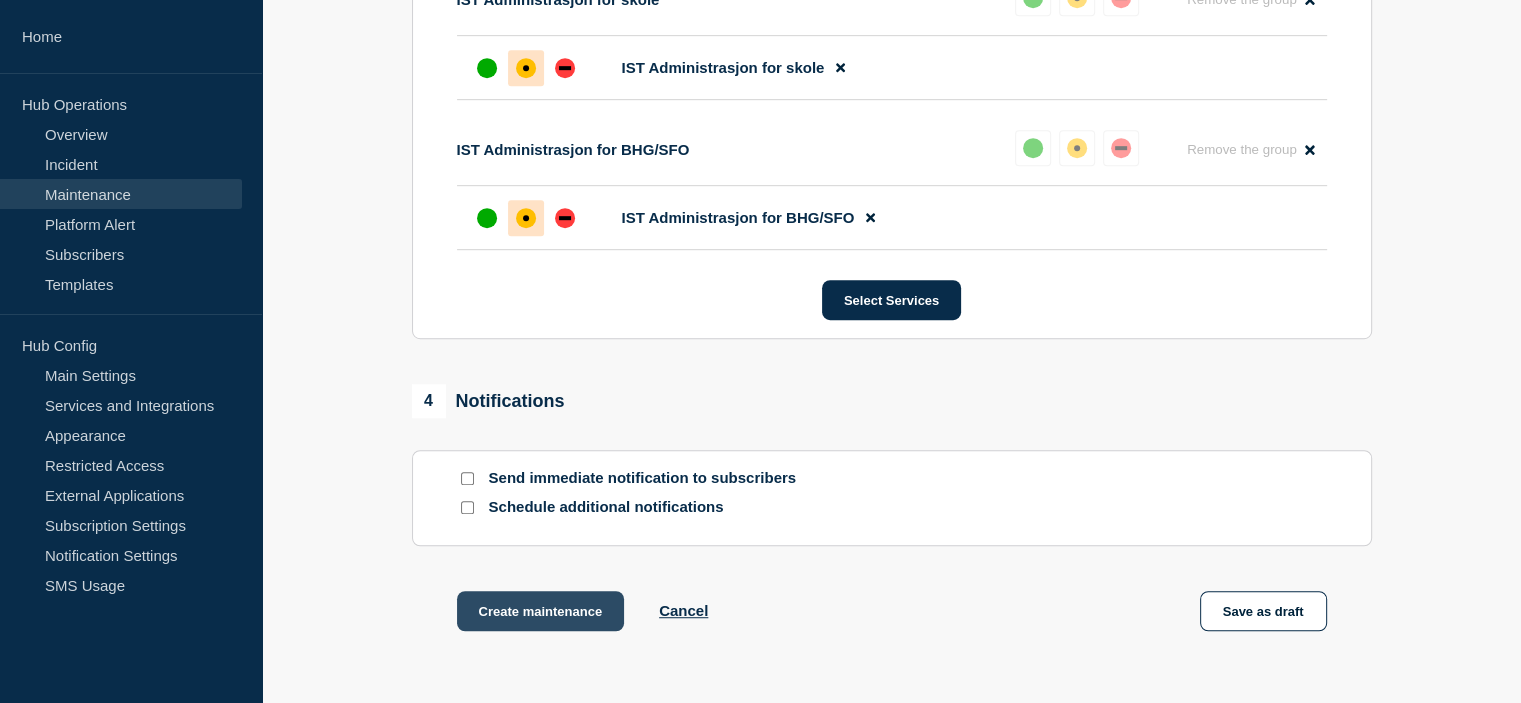 click on "Create maintenance" at bounding box center (541, 611) 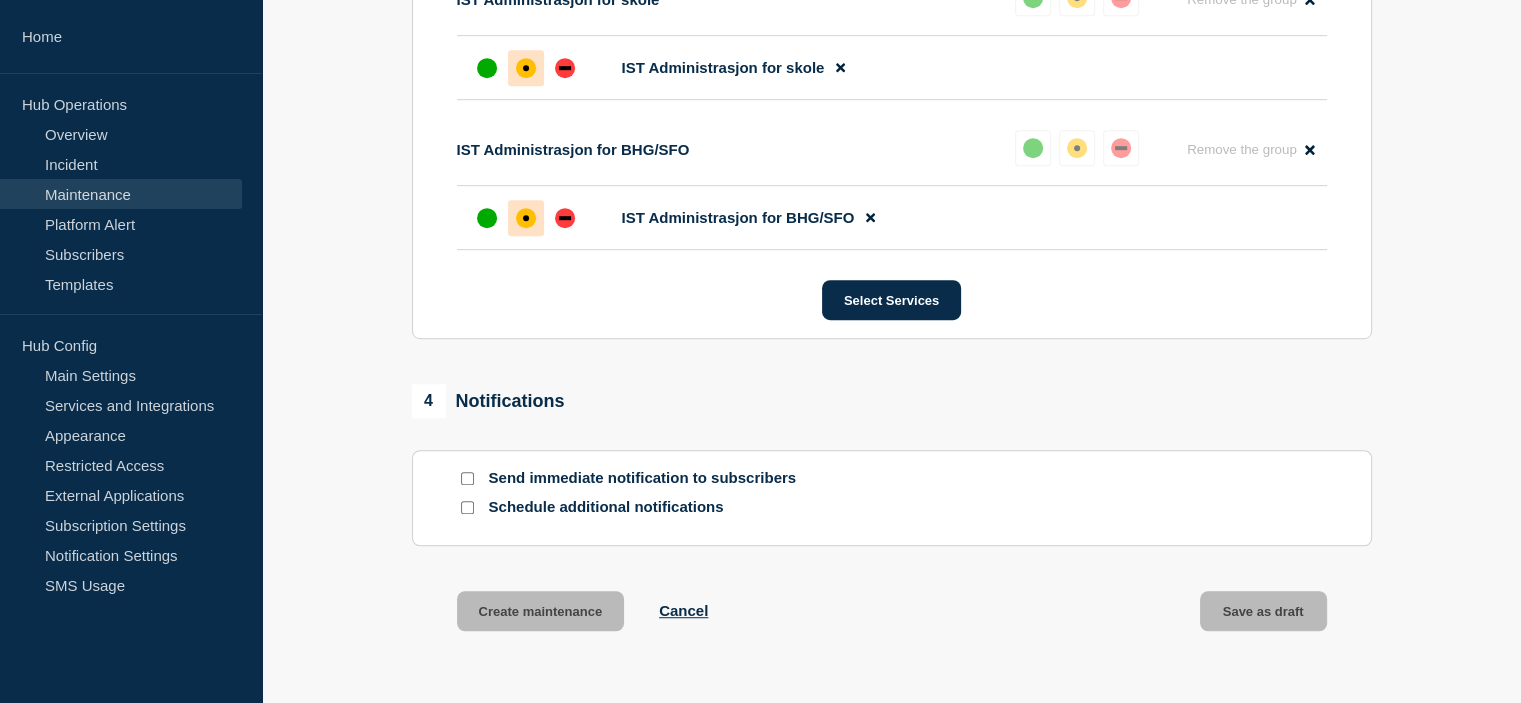 scroll, scrollTop: 0, scrollLeft: 0, axis: both 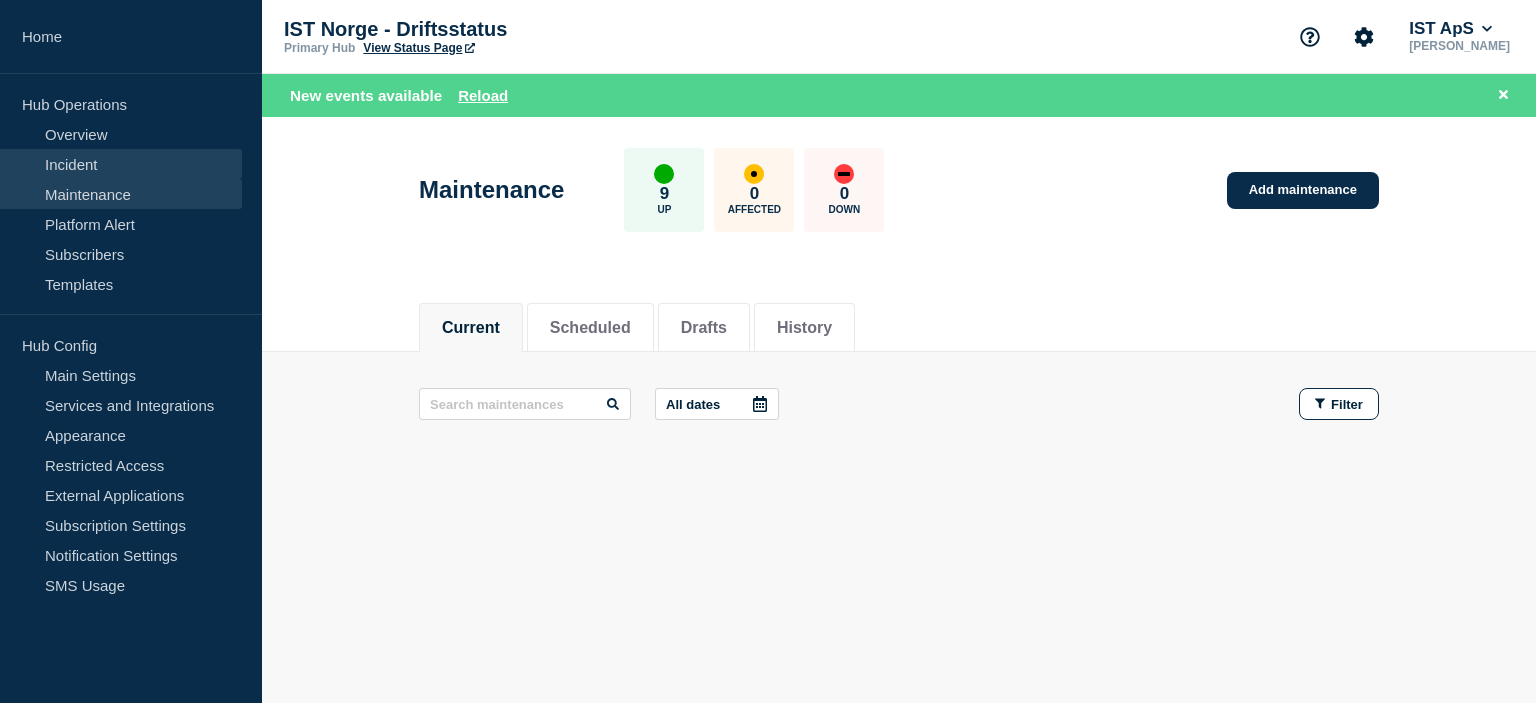 click on "Incident" at bounding box center [121, 164] 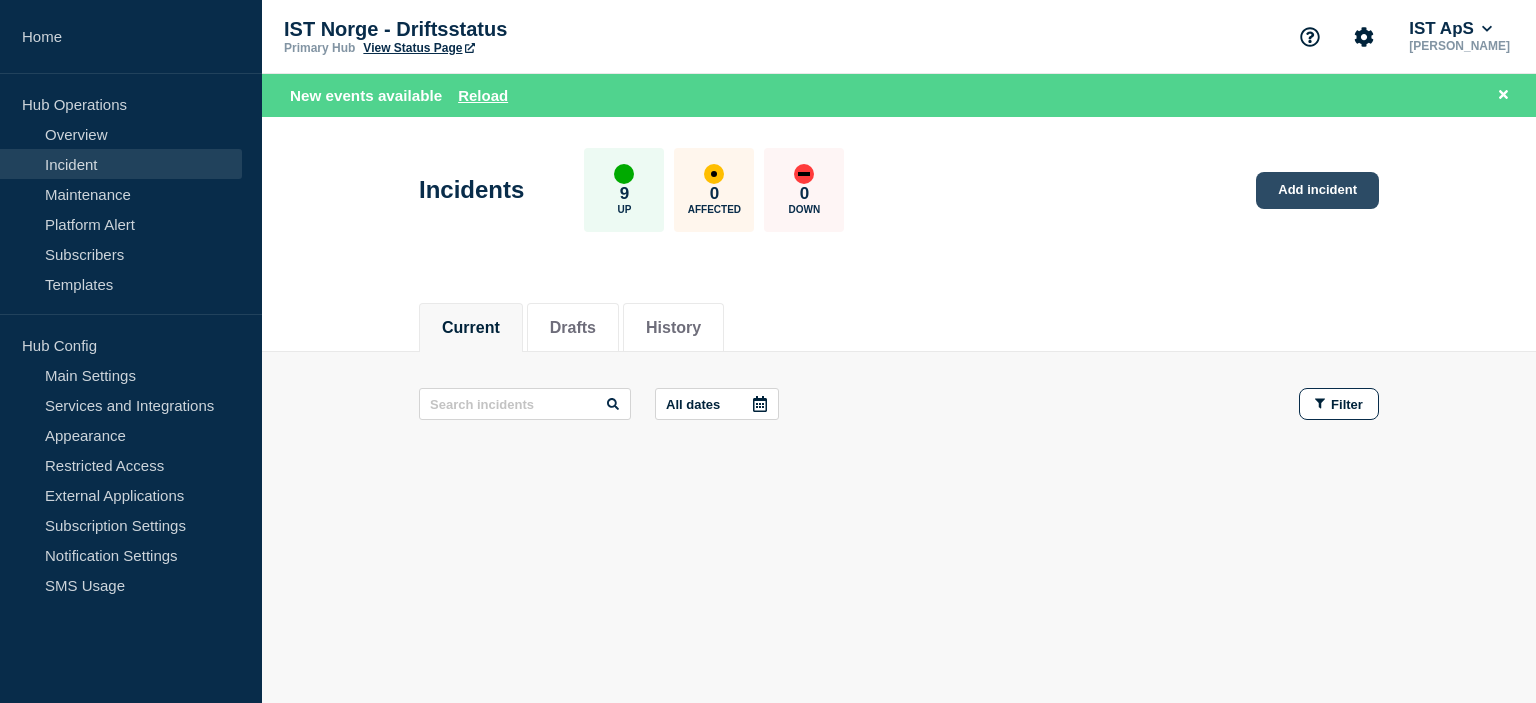 click on "Add incident" 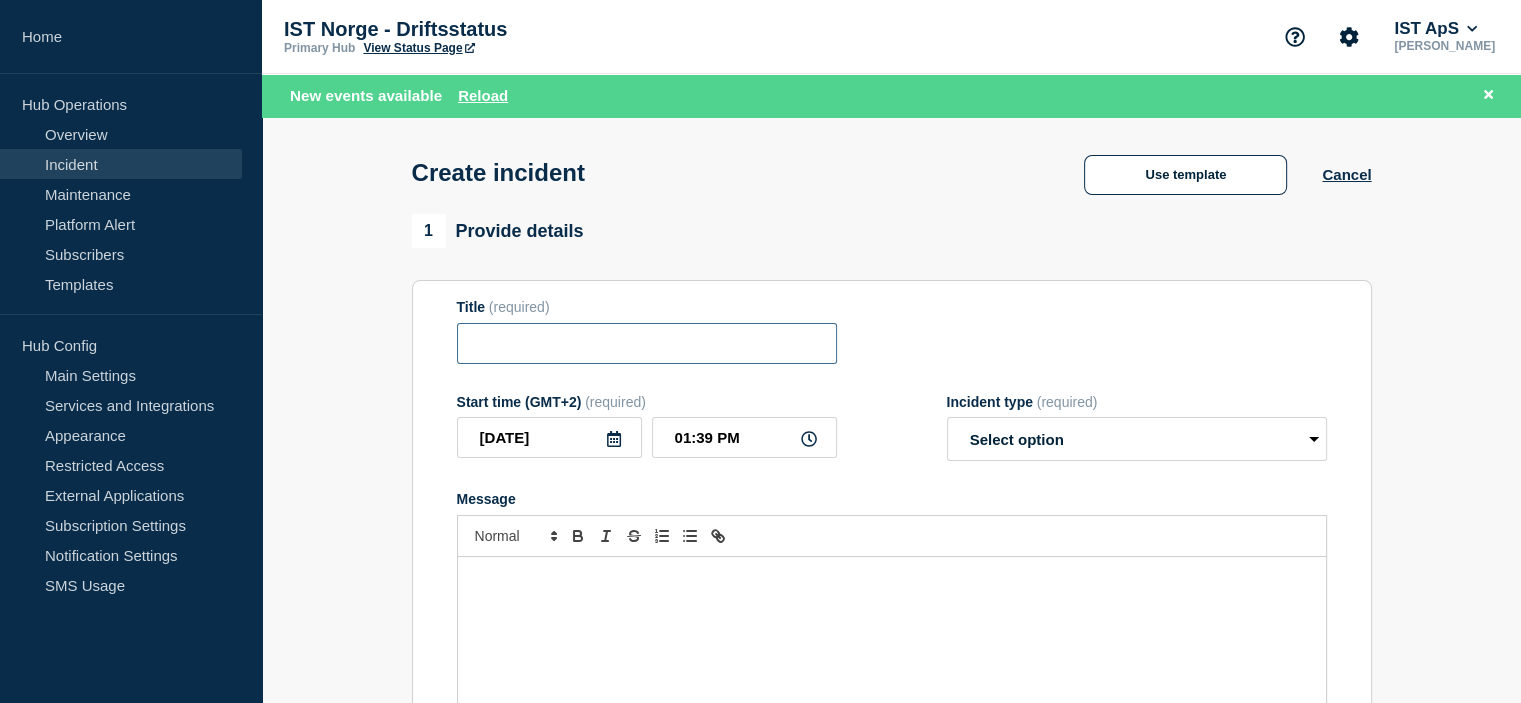 click at bounding box center (647, 343) 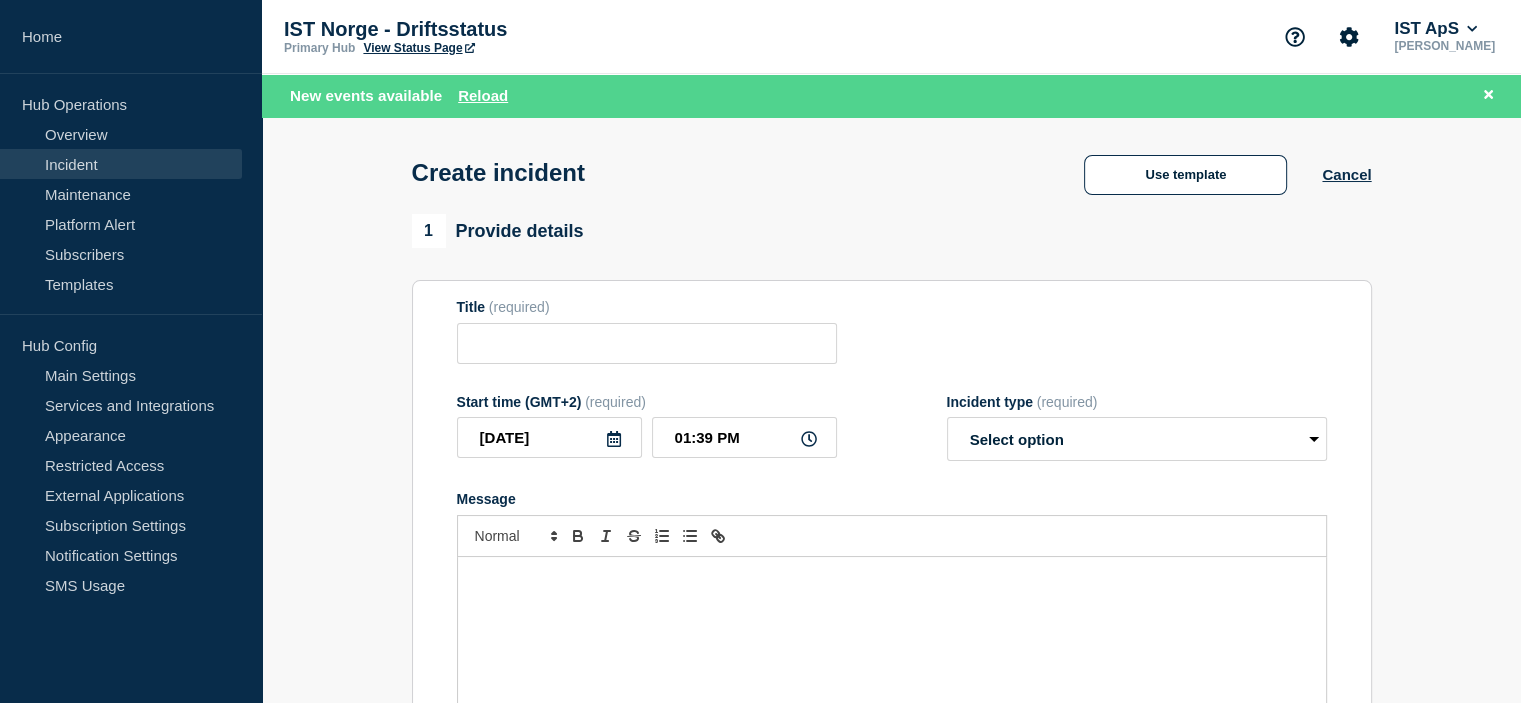 click at bounding box center [892, 677] 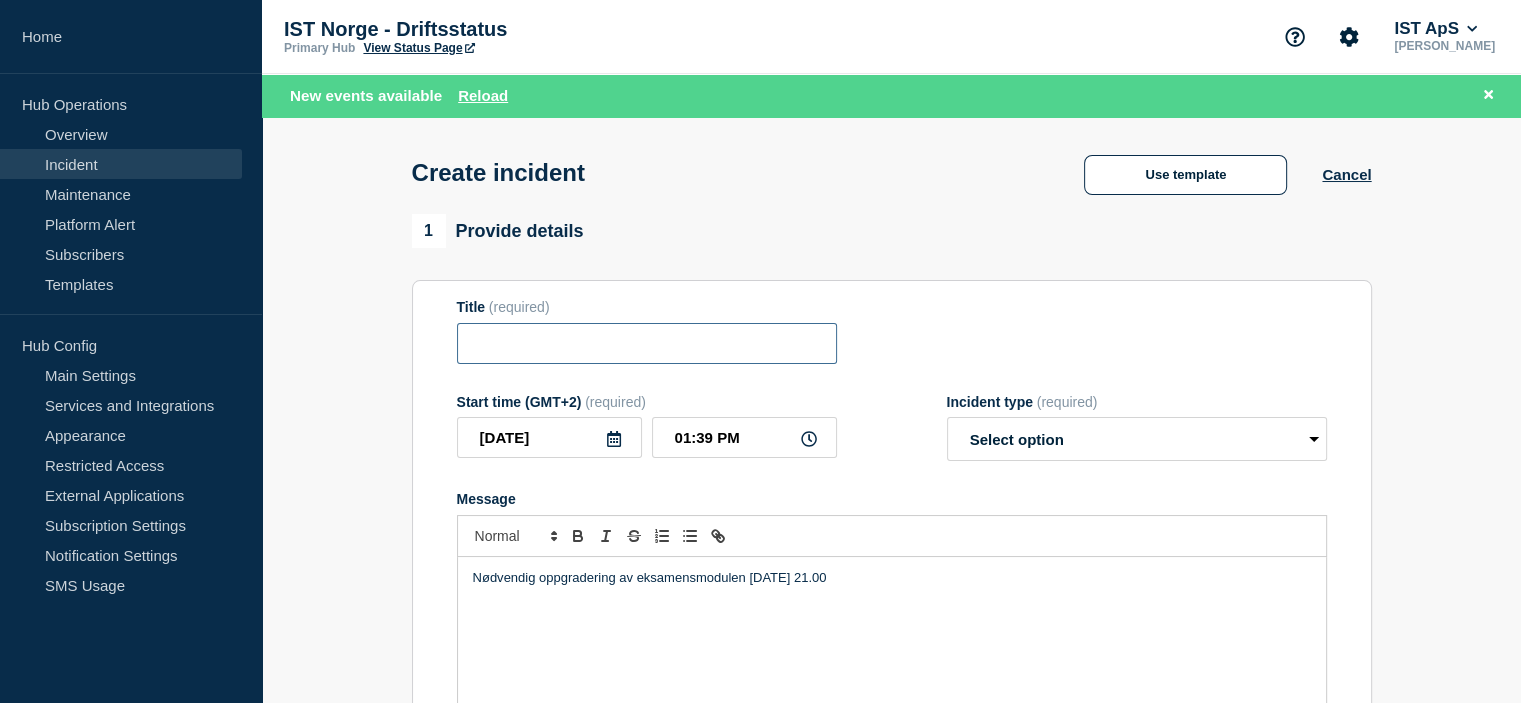 click at bounding box center [647, 343] 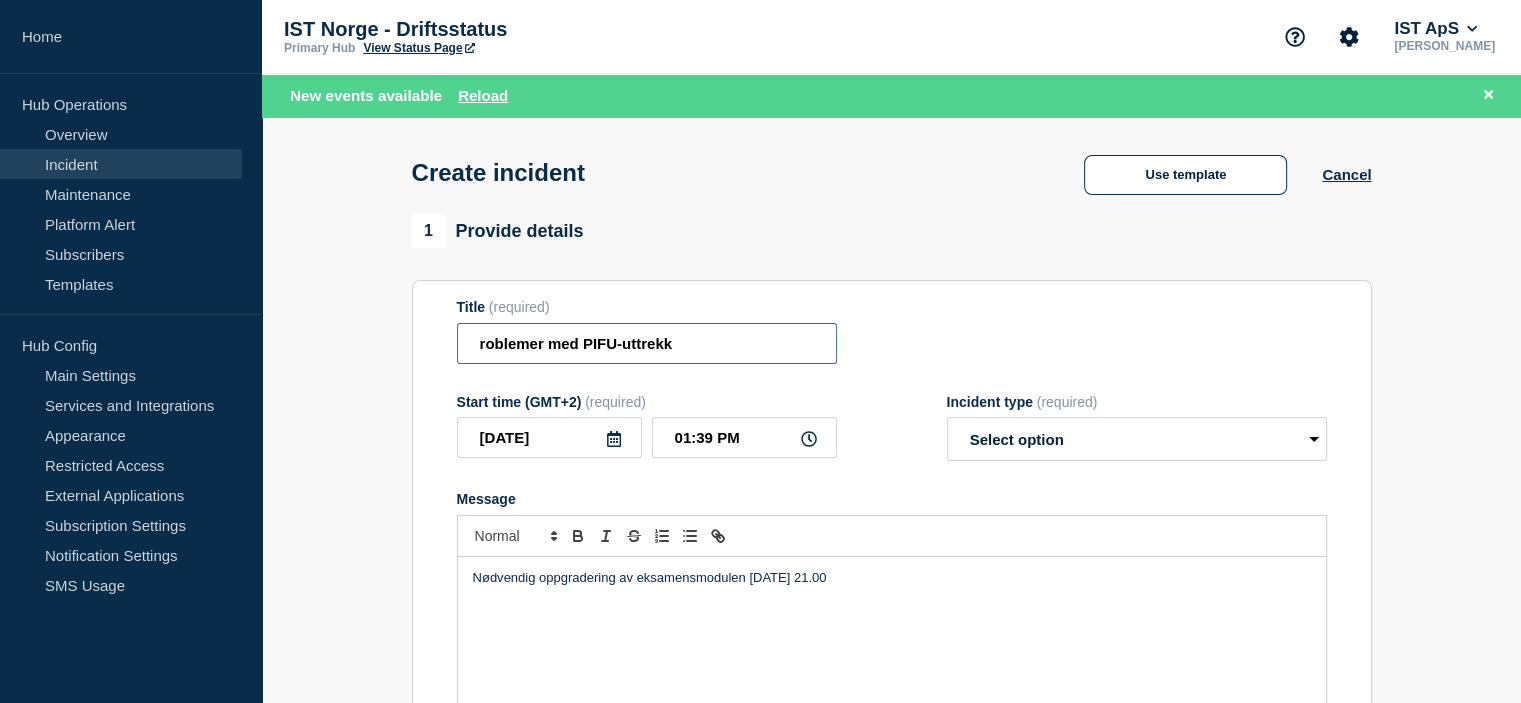 click on "roblemer med PIFU-uttrekk" at bounding box center [647, 343] 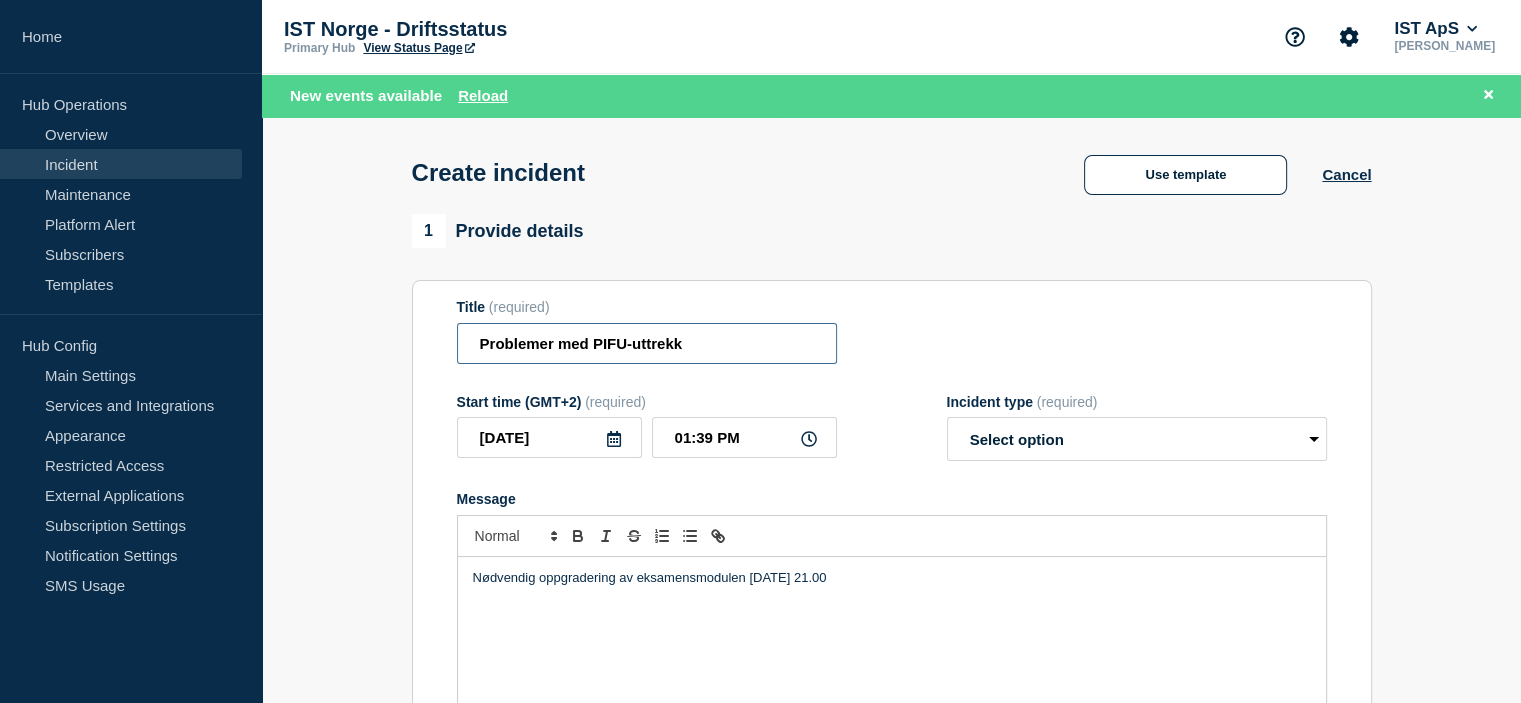 type on "Problemer med PIFU-uttrekk" 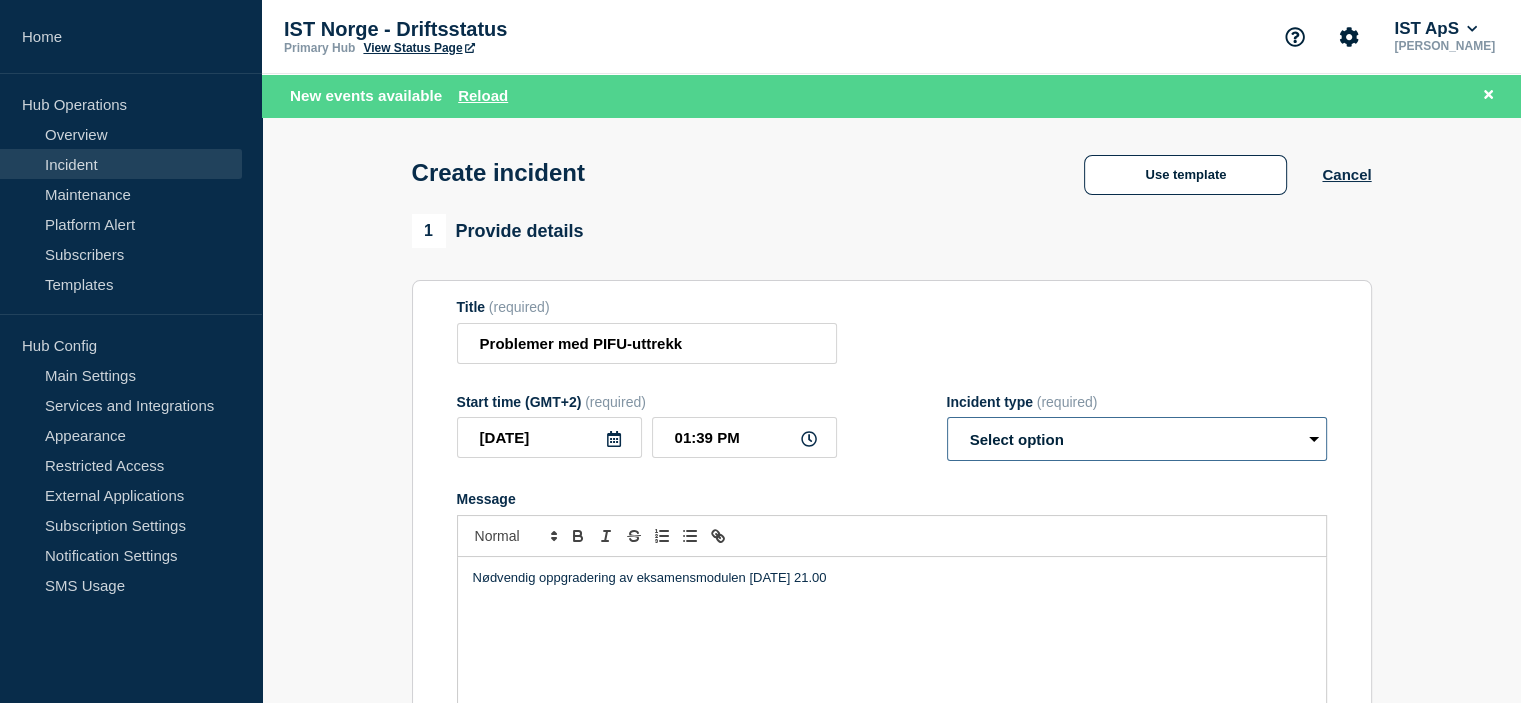 click on "Select option Investigating Identified Monitoring" at bounding box center [1137, 439] 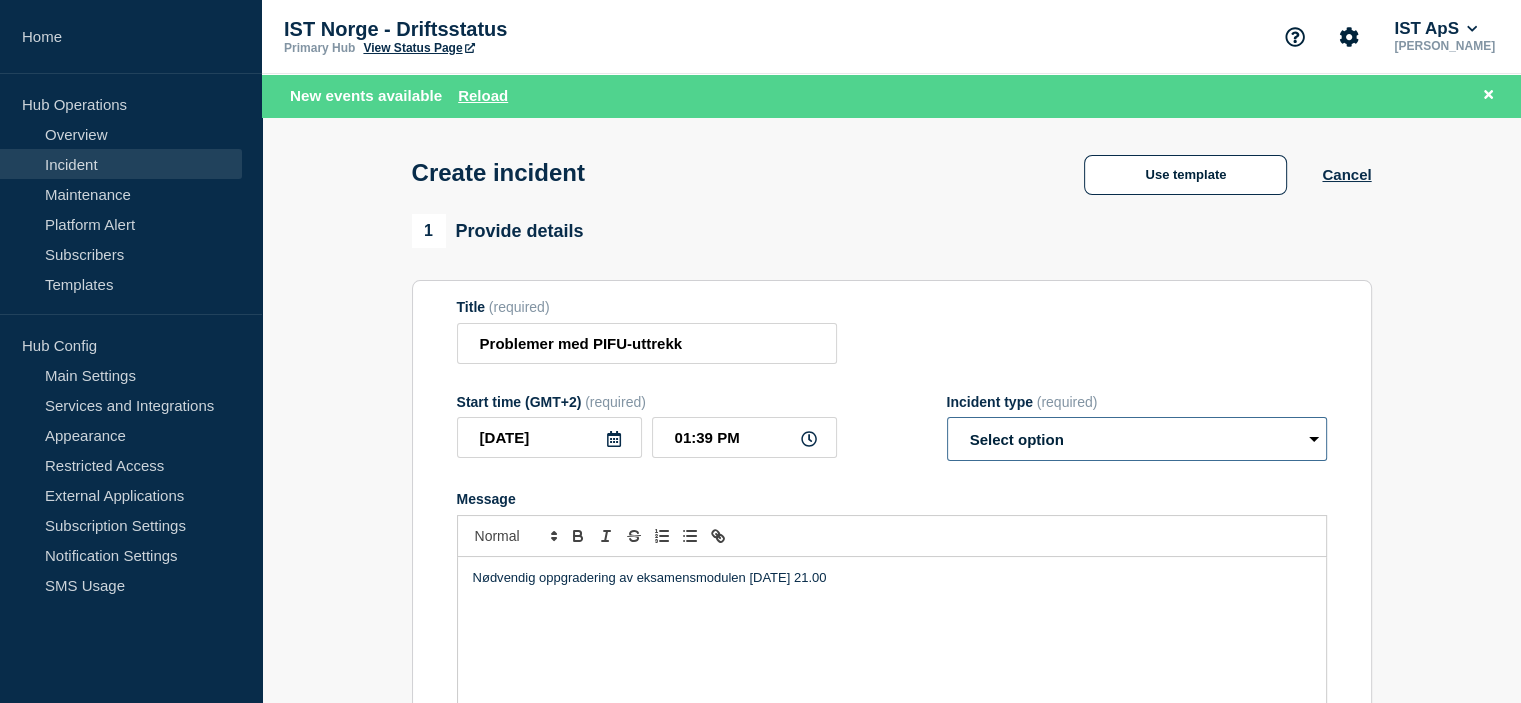 select on "identified" 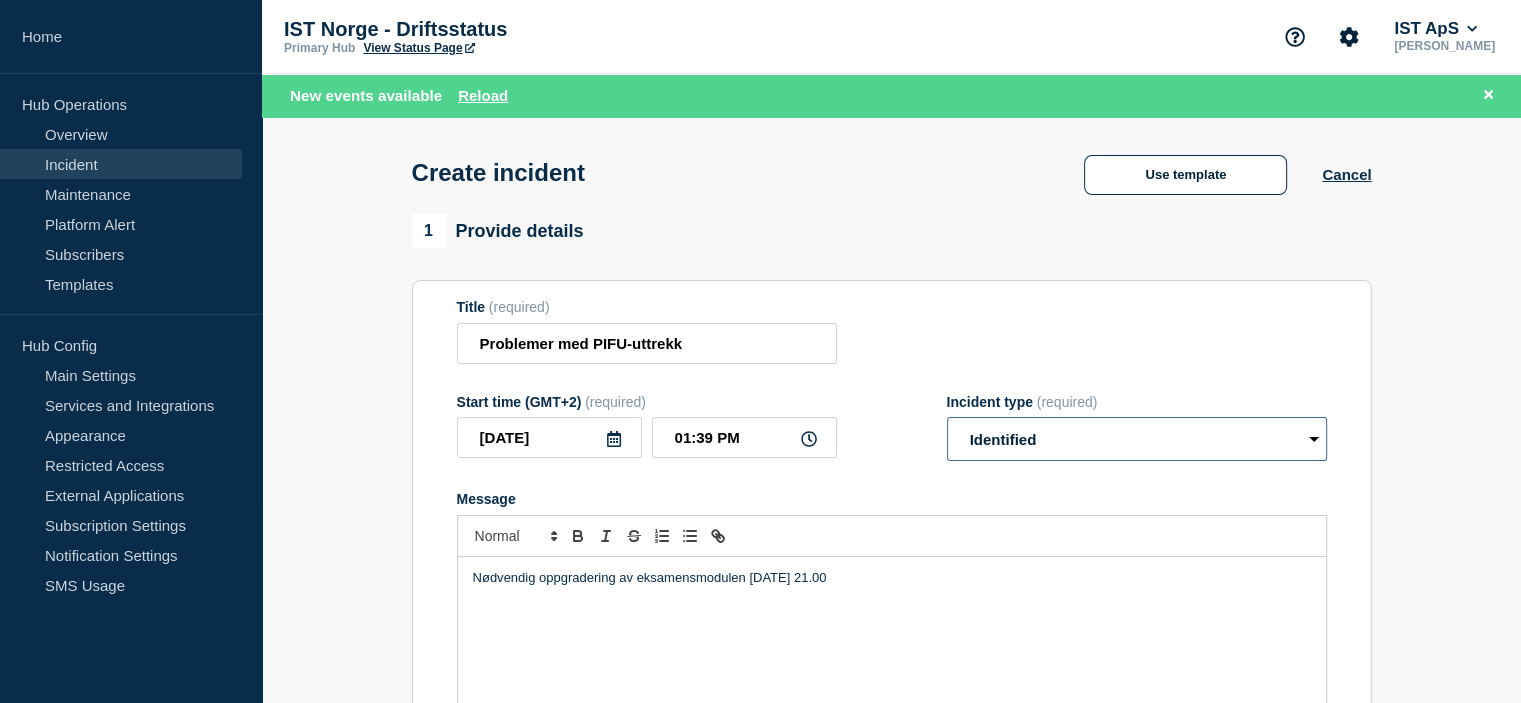 click on "Select option Investigating Identified Monitoring" at bounding box center (1137, 439) 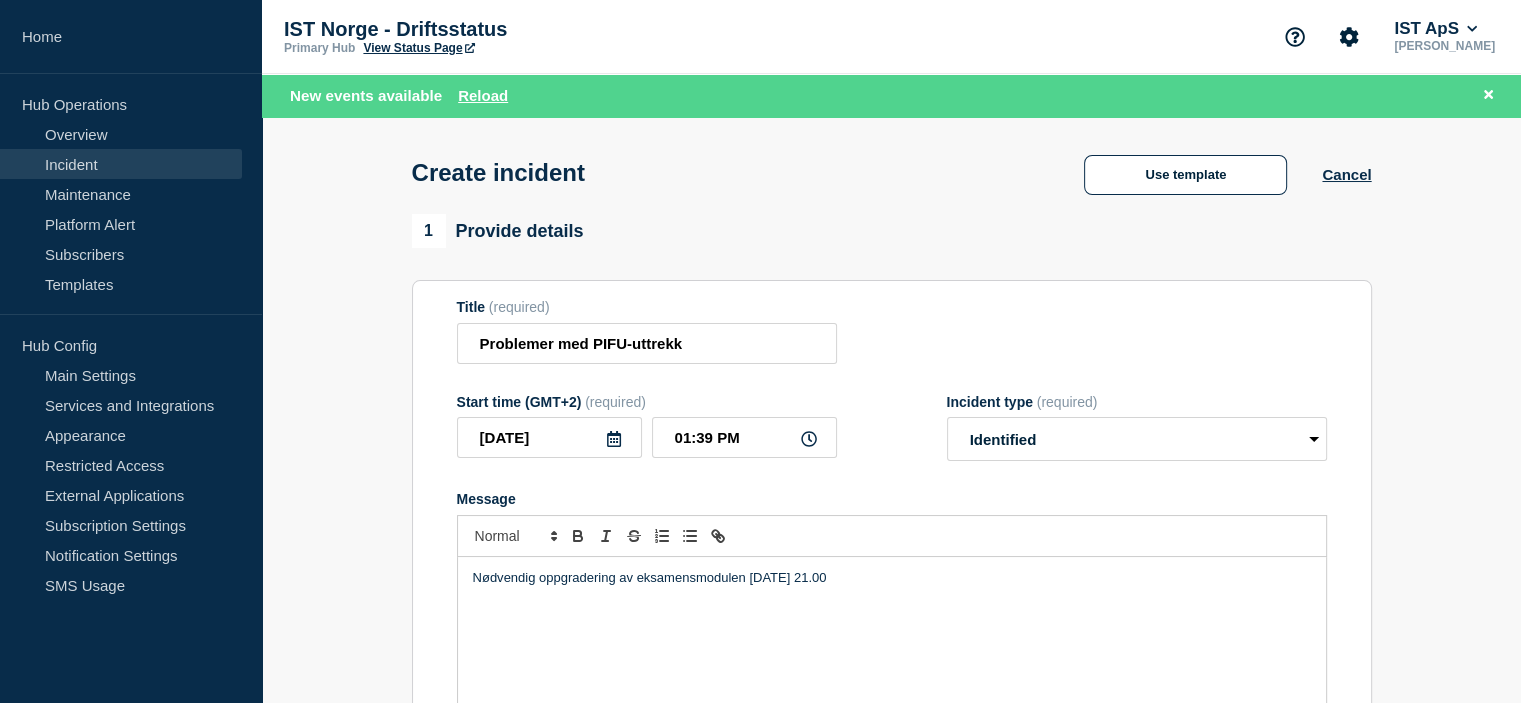 click on "Nødvendig oppgradering av eksamensmodulen [DATE] 21.00" at bounding box center (892, 578) 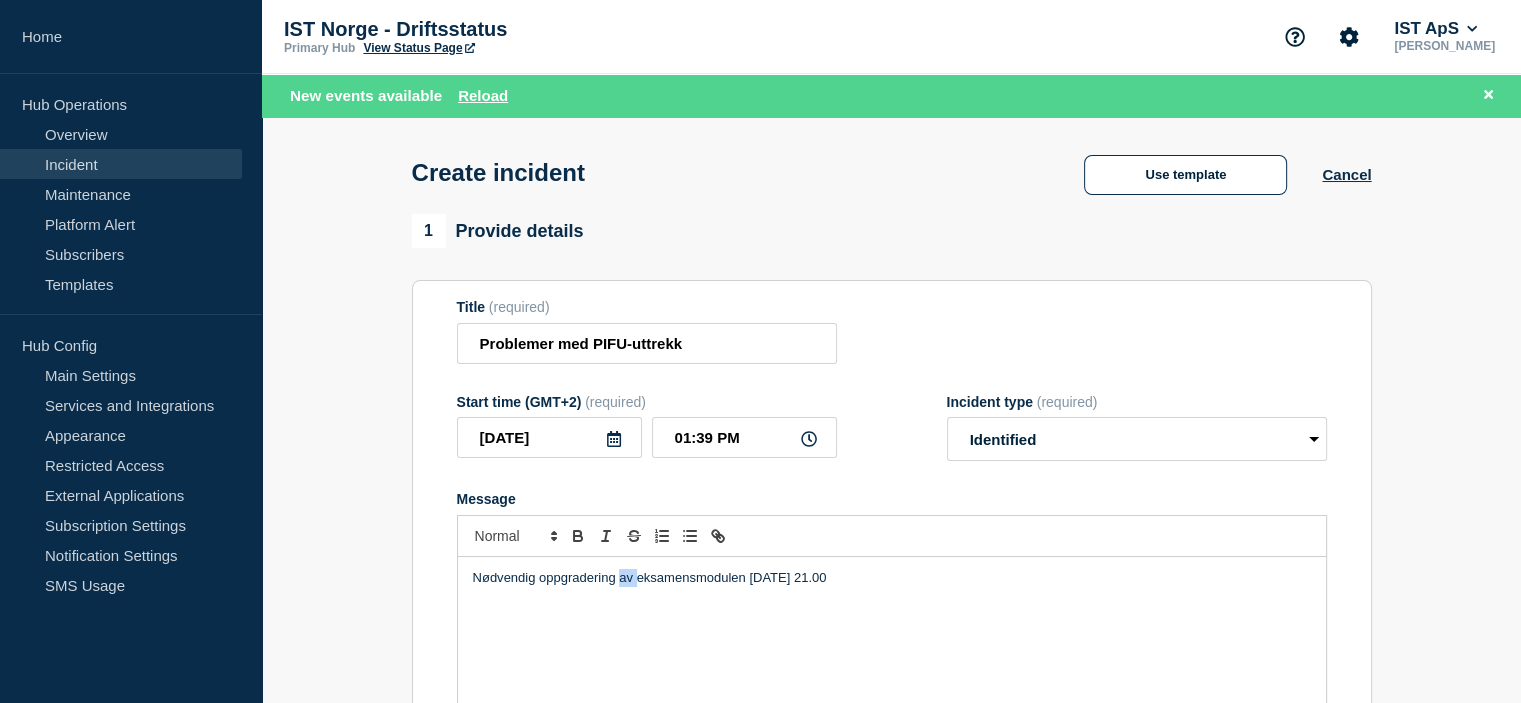 click on "Nødvendig oppgradering av eksamensmodulen [DATE] 21.00" at bounding box center (892, 578) 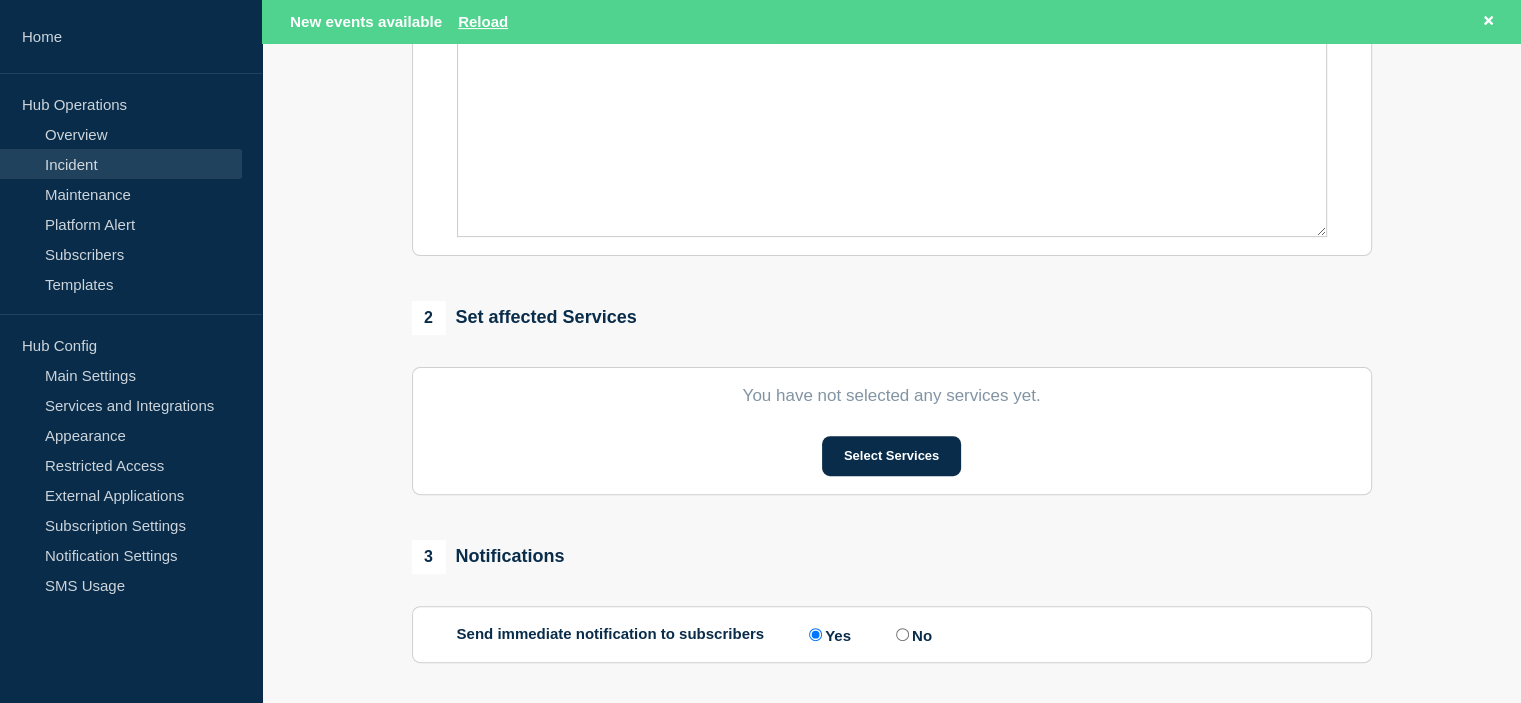 scroll, scrollTop: 566, scrollLeft: 0, axis: vertical 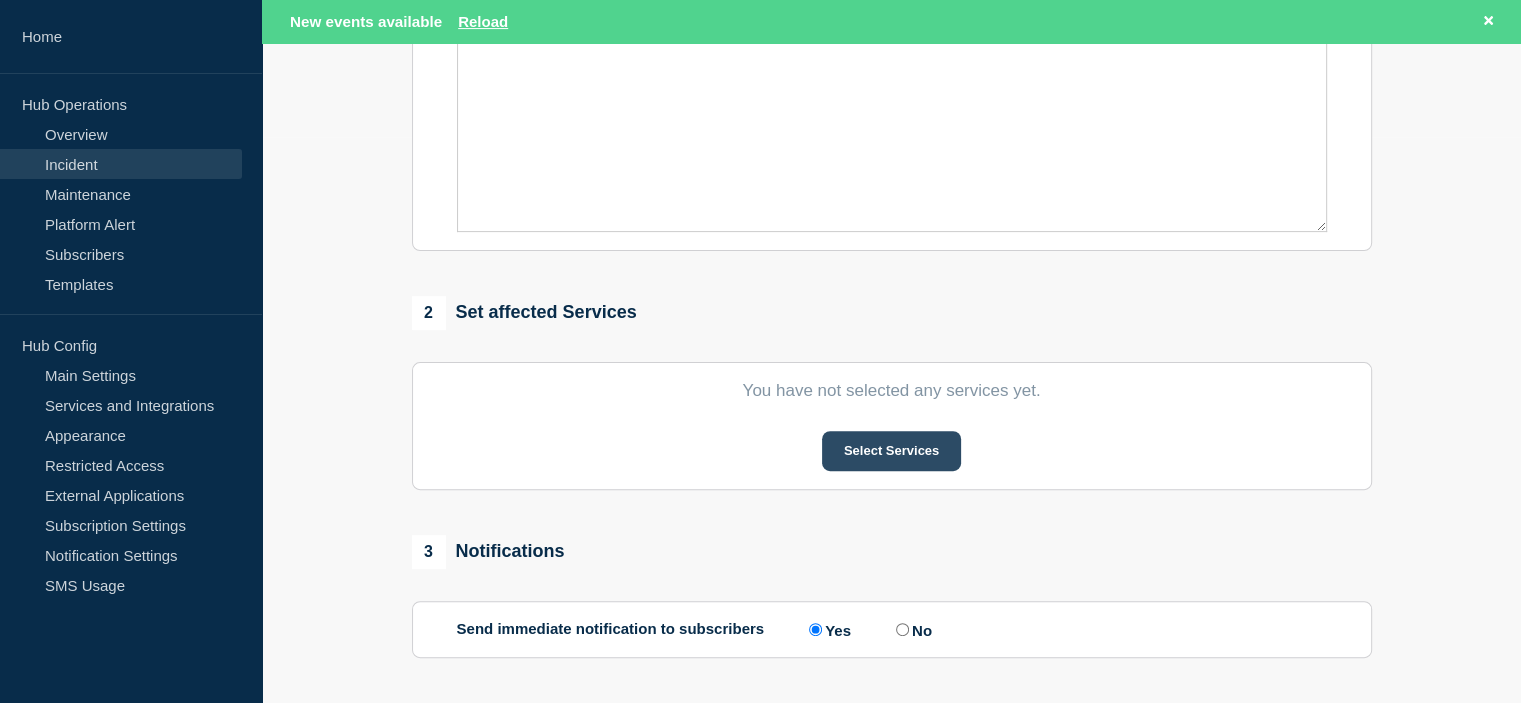 click on "Select Services" at bounding box center [891, 451] 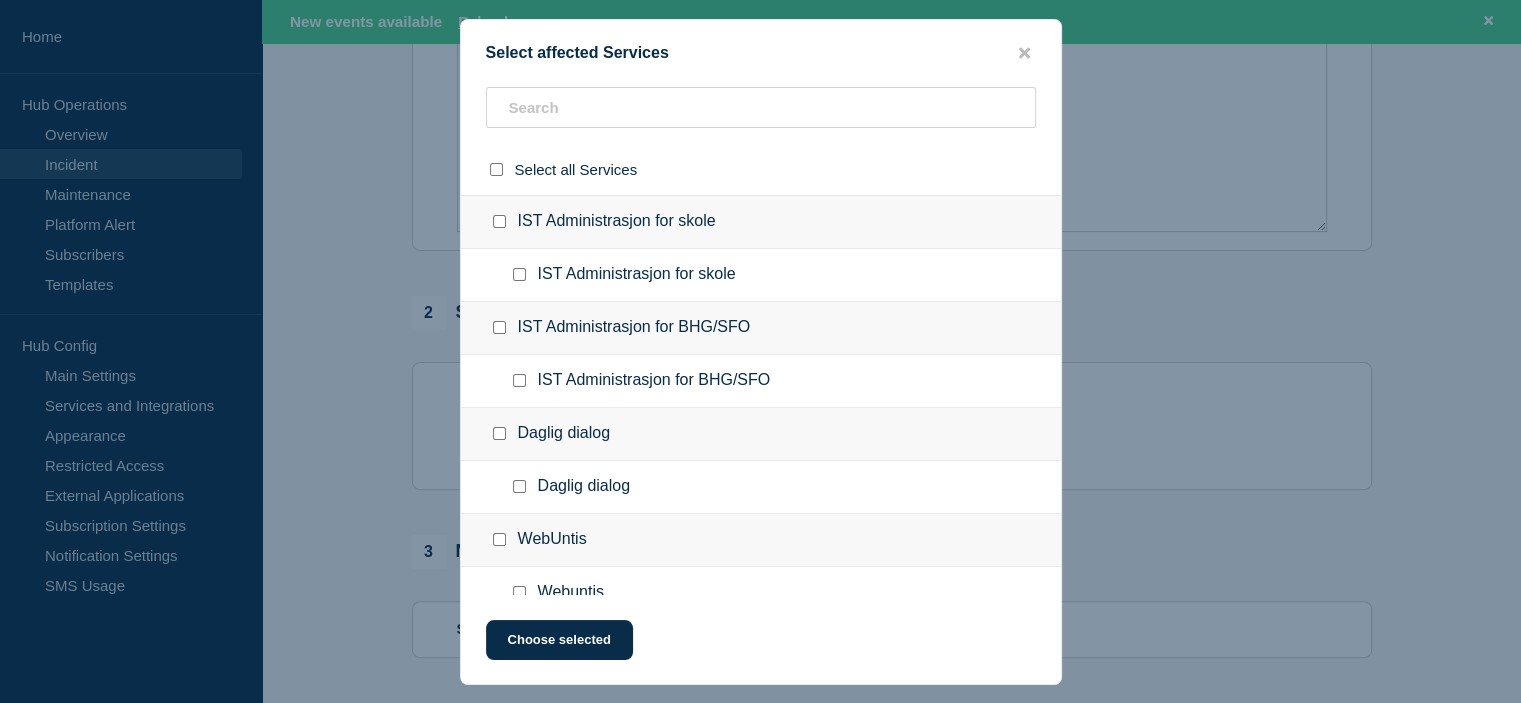 click at bounding box center (499, 221) 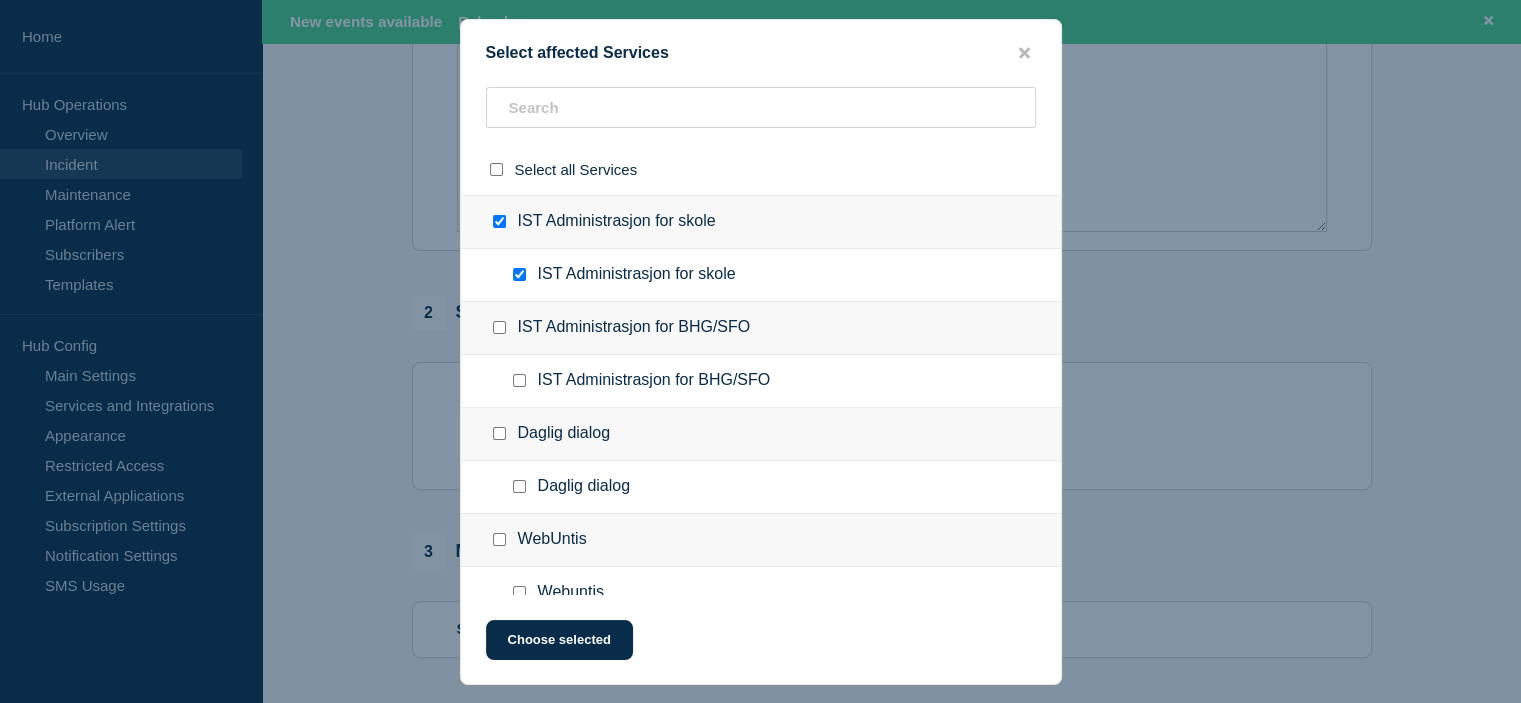 checkbox on "true" 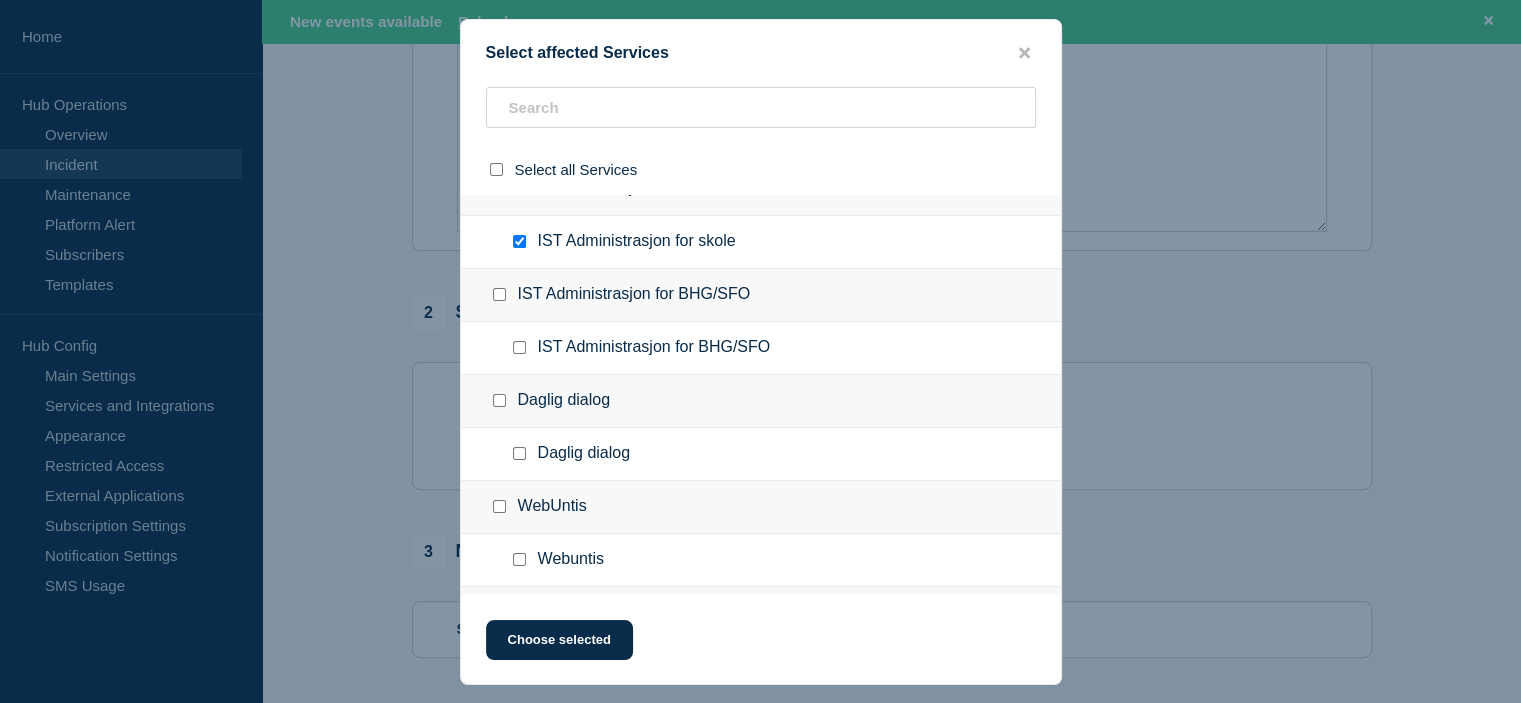 scroll, scrollTop: 0, scrollLeft: 0, axis: both 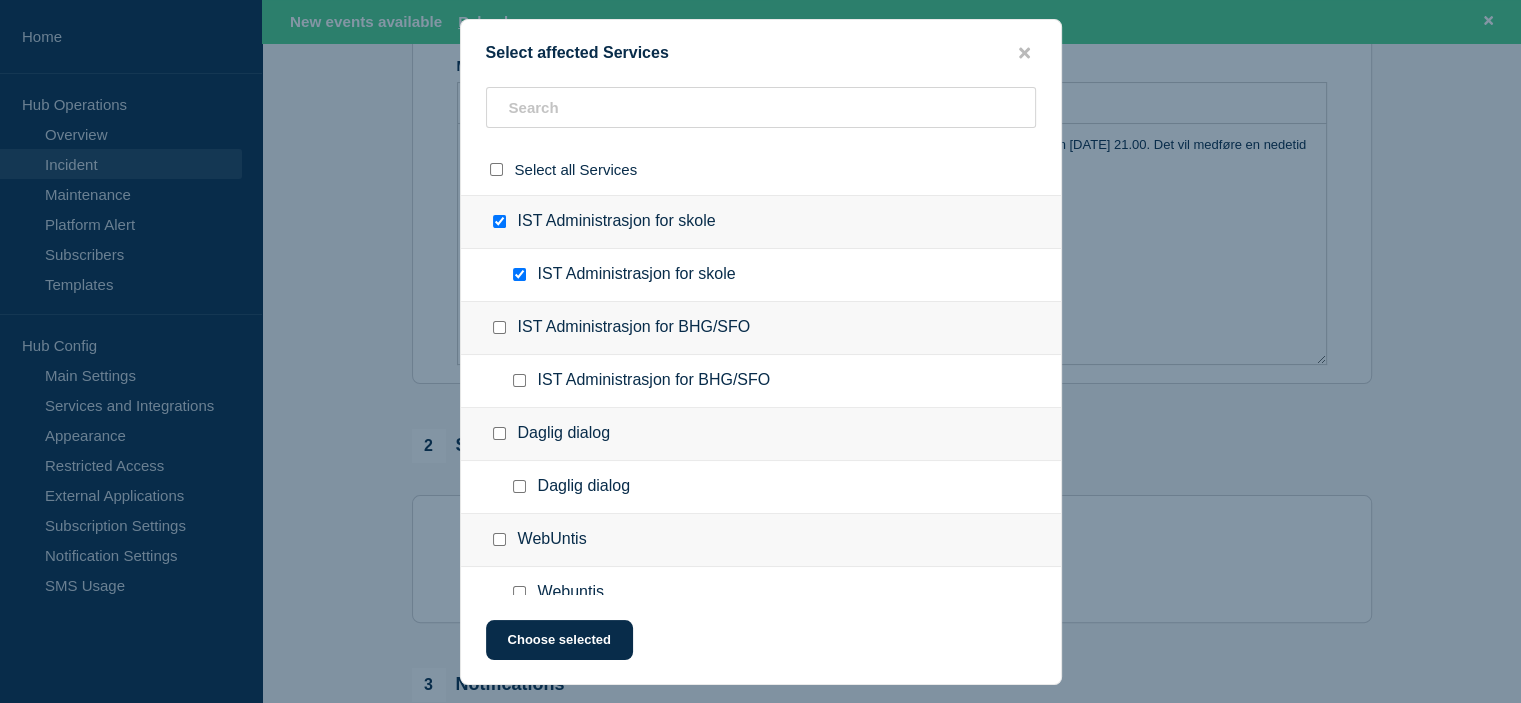 click at bounding box center (499, 327) 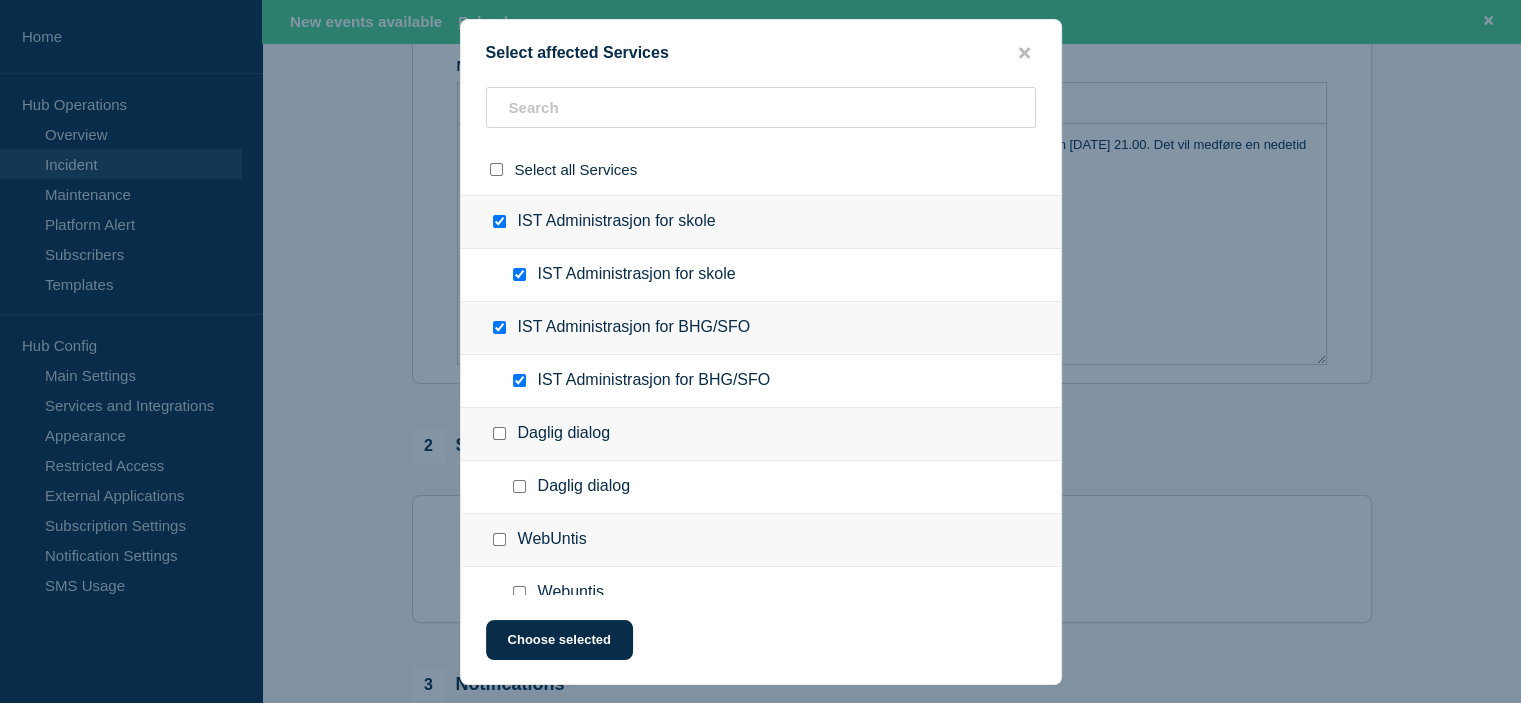 checkbox on "true" 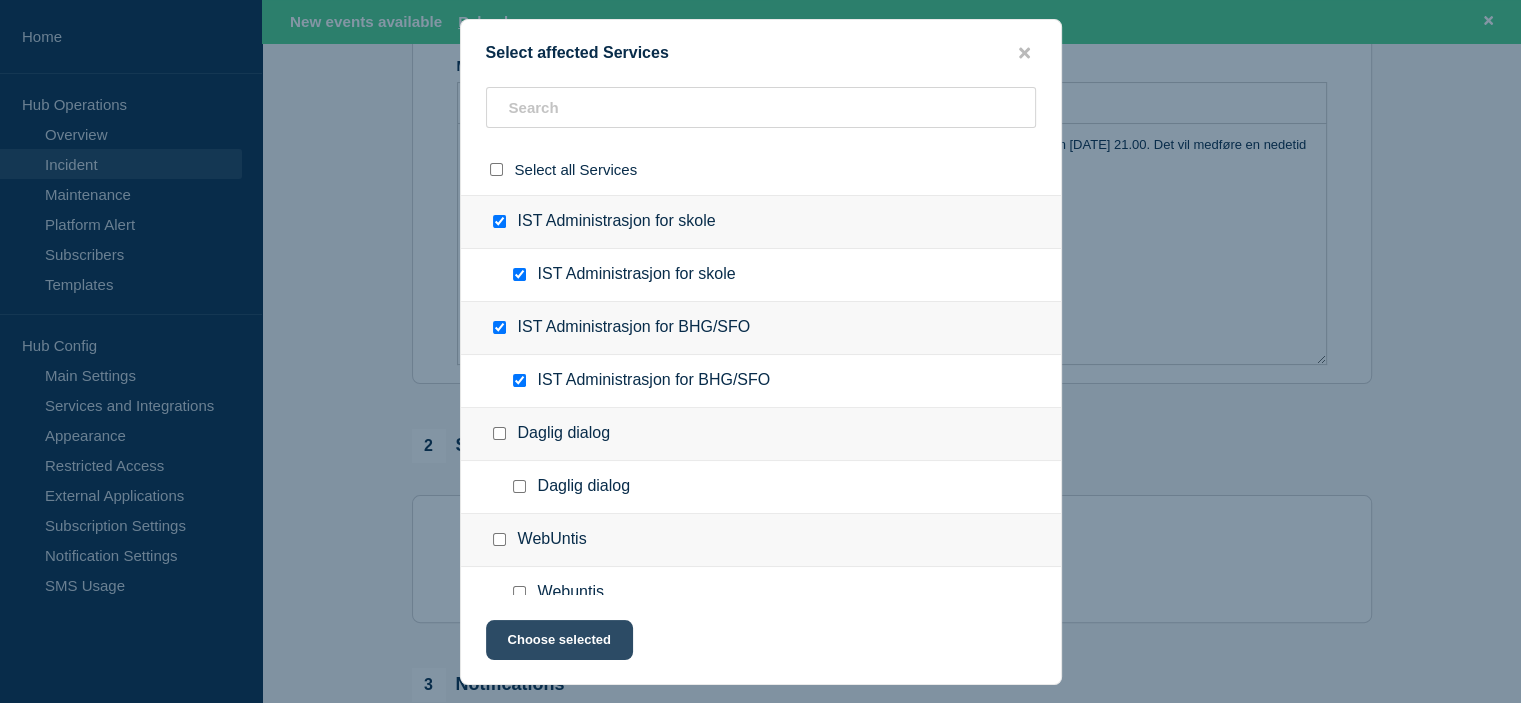 click on "Choose selected" 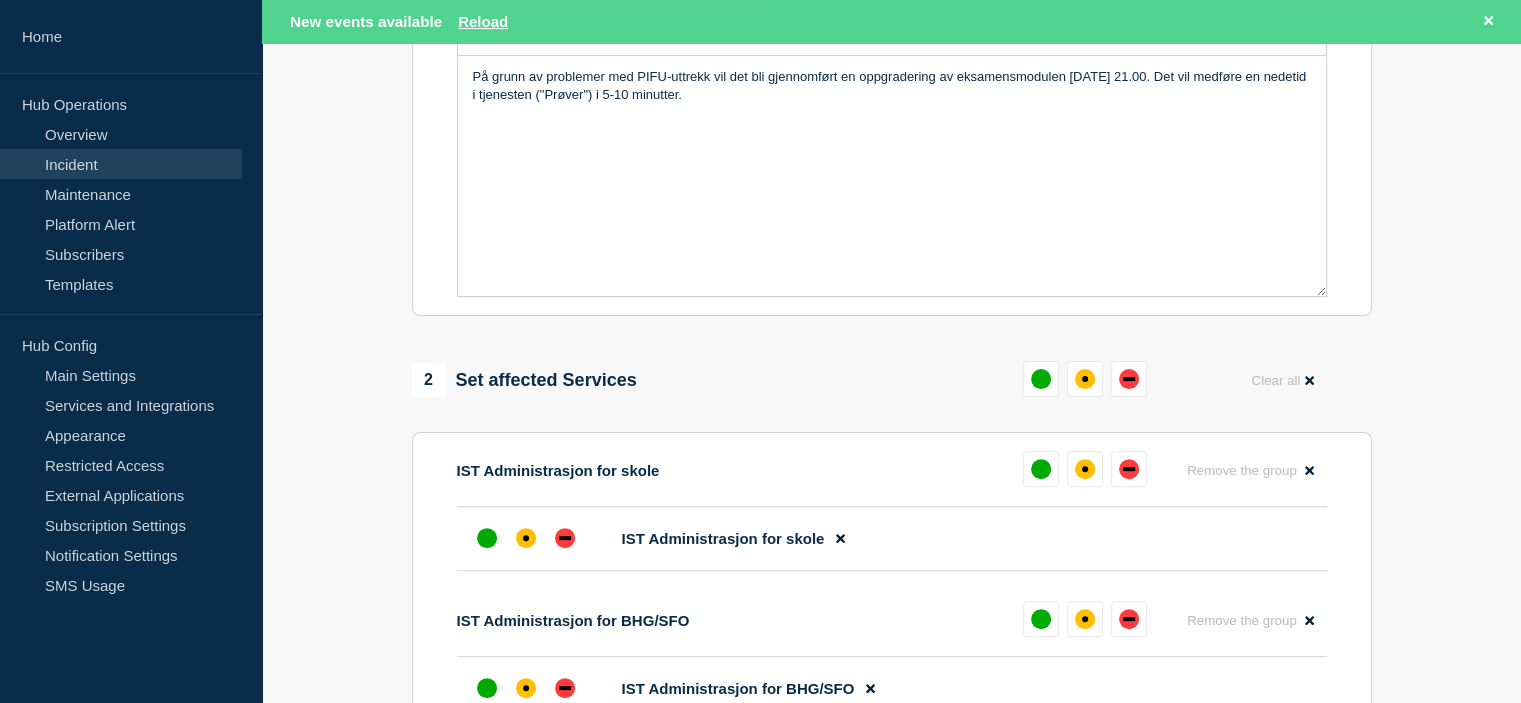 scroll, scrollTop: 600, scrollLeft: 0, axis: vertical 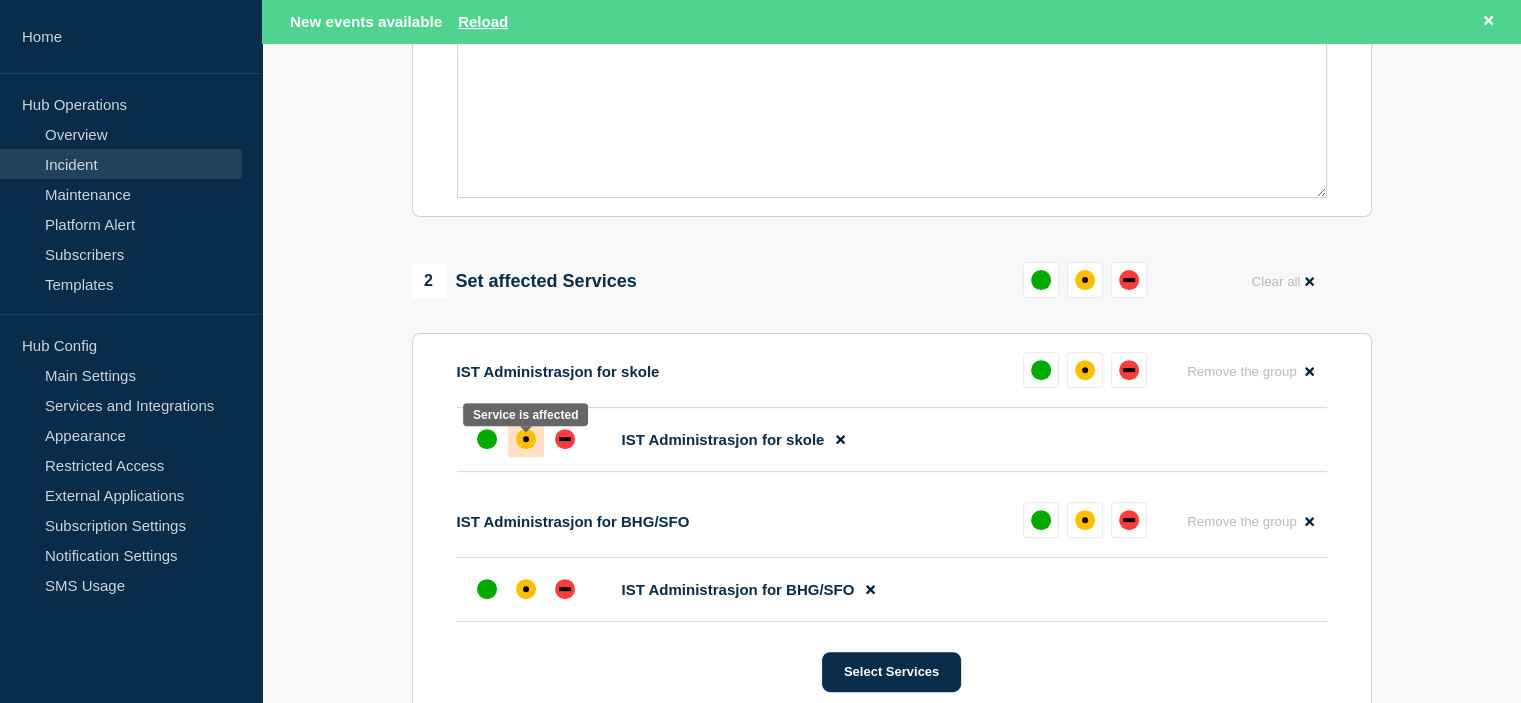 click at bounding box center (526, 439) 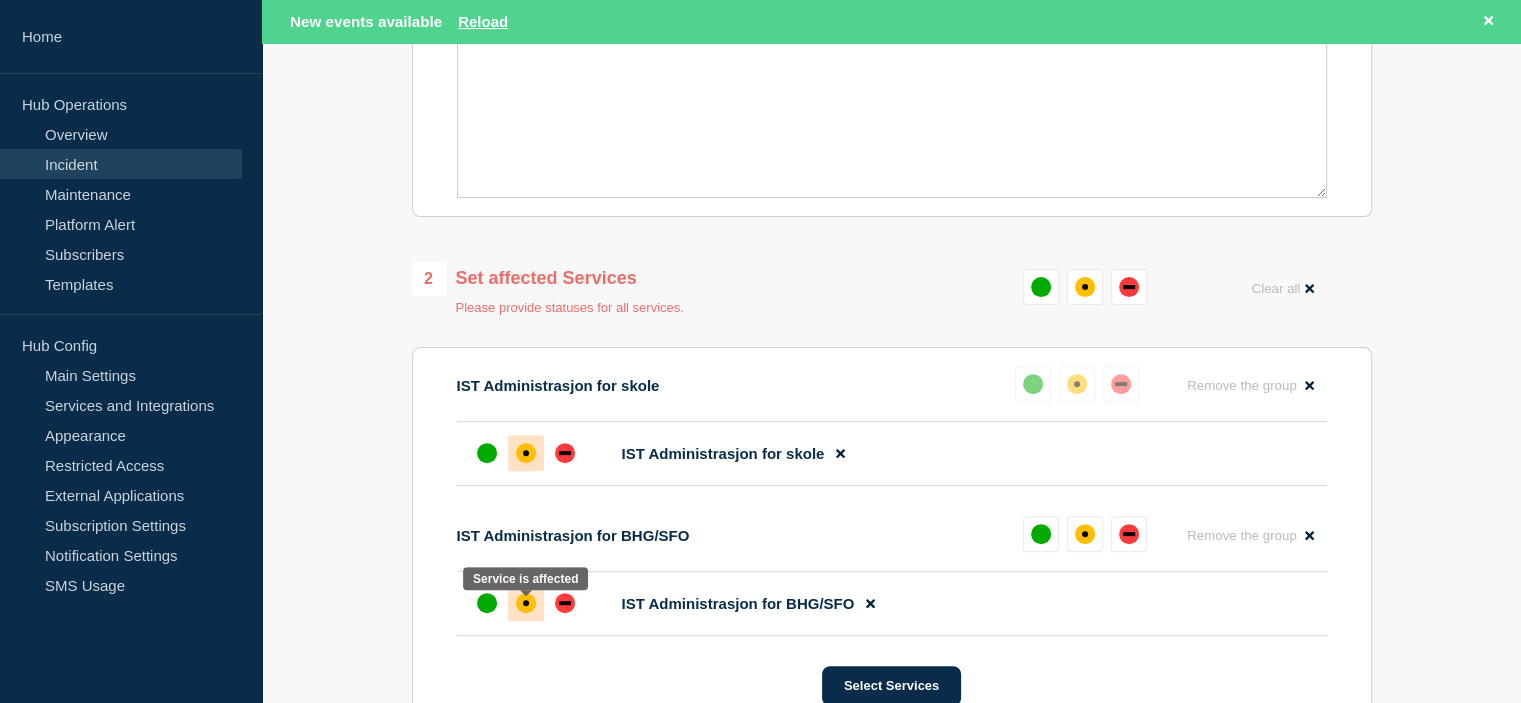click at bounding box center (526, 603) 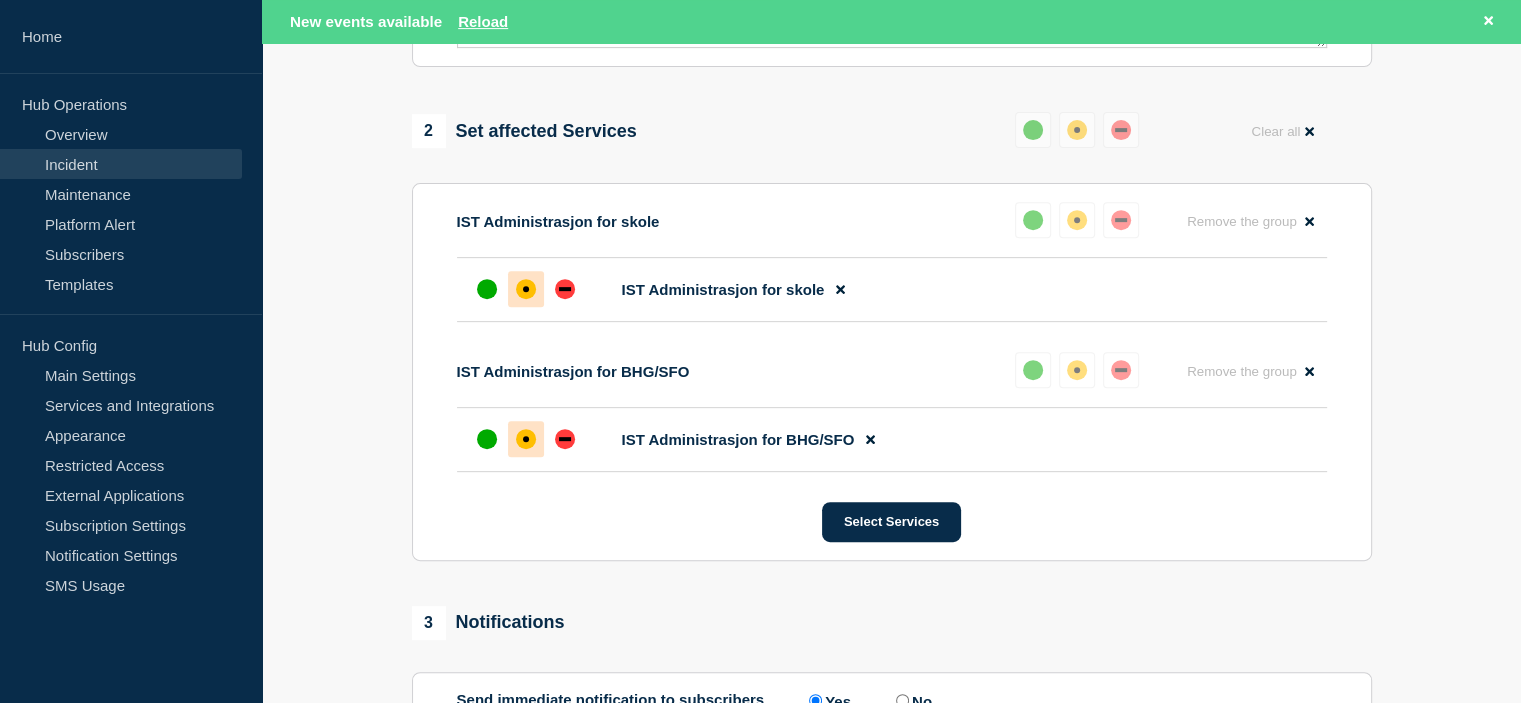 scroll, scrollTop: 766, scrollLeft: 0, axis: vertical 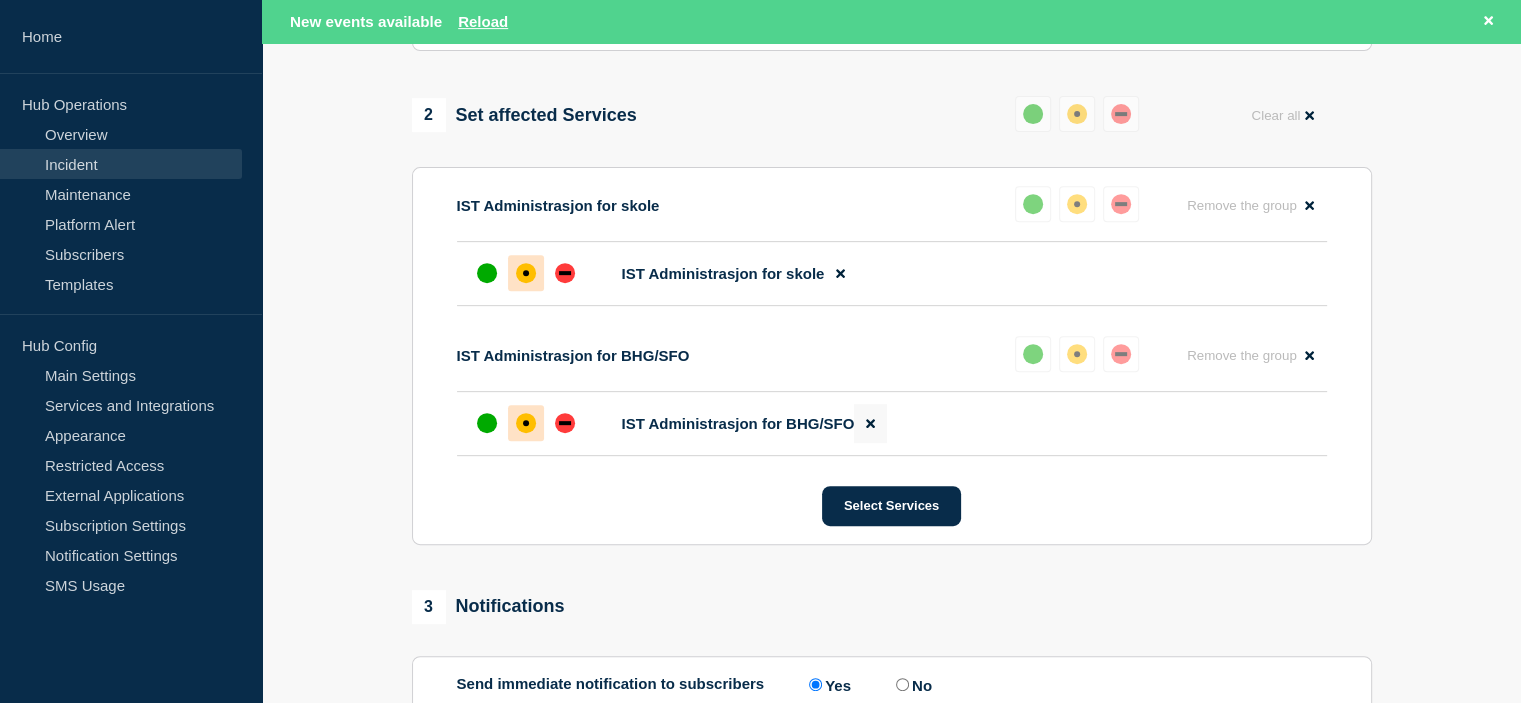 click 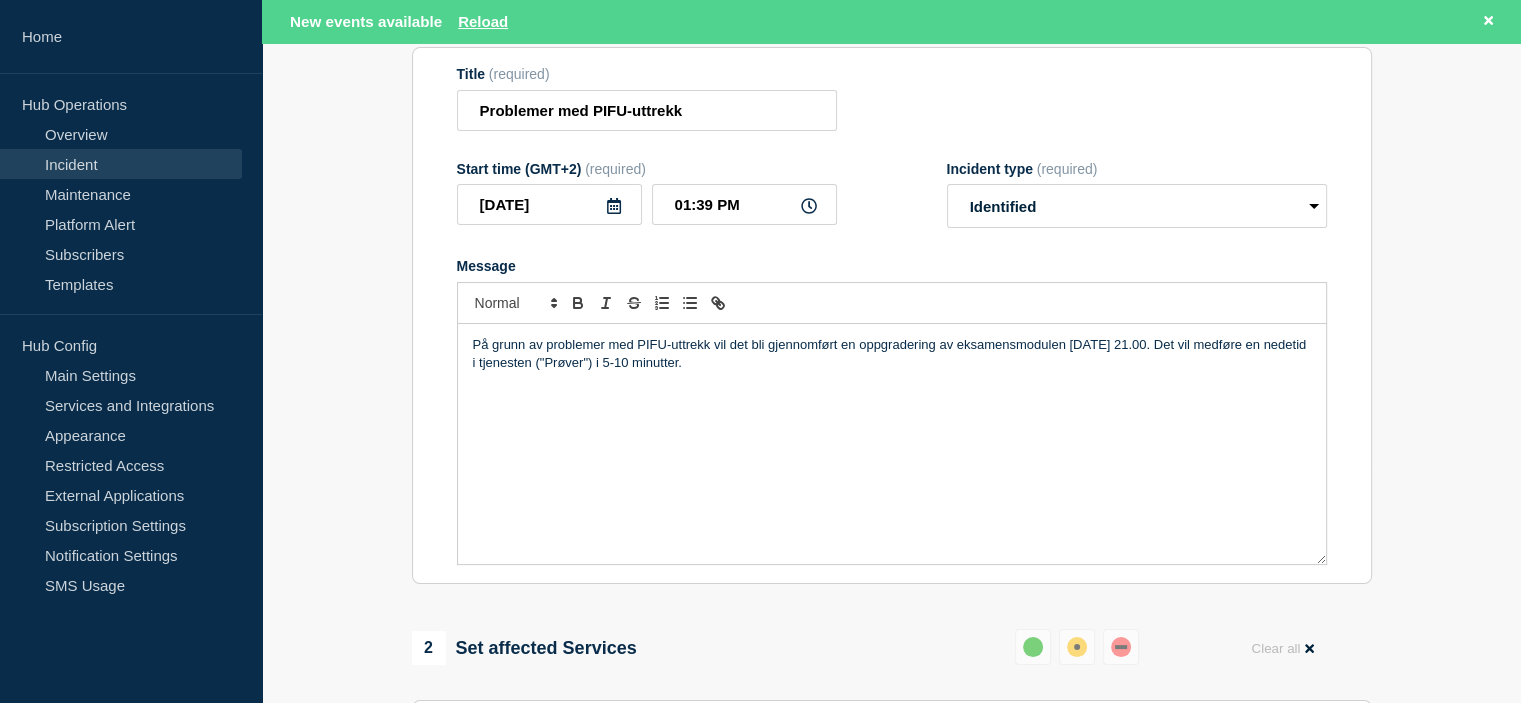 scroll, scrollTop: 200, scrollLeft: 0, axis: vertical 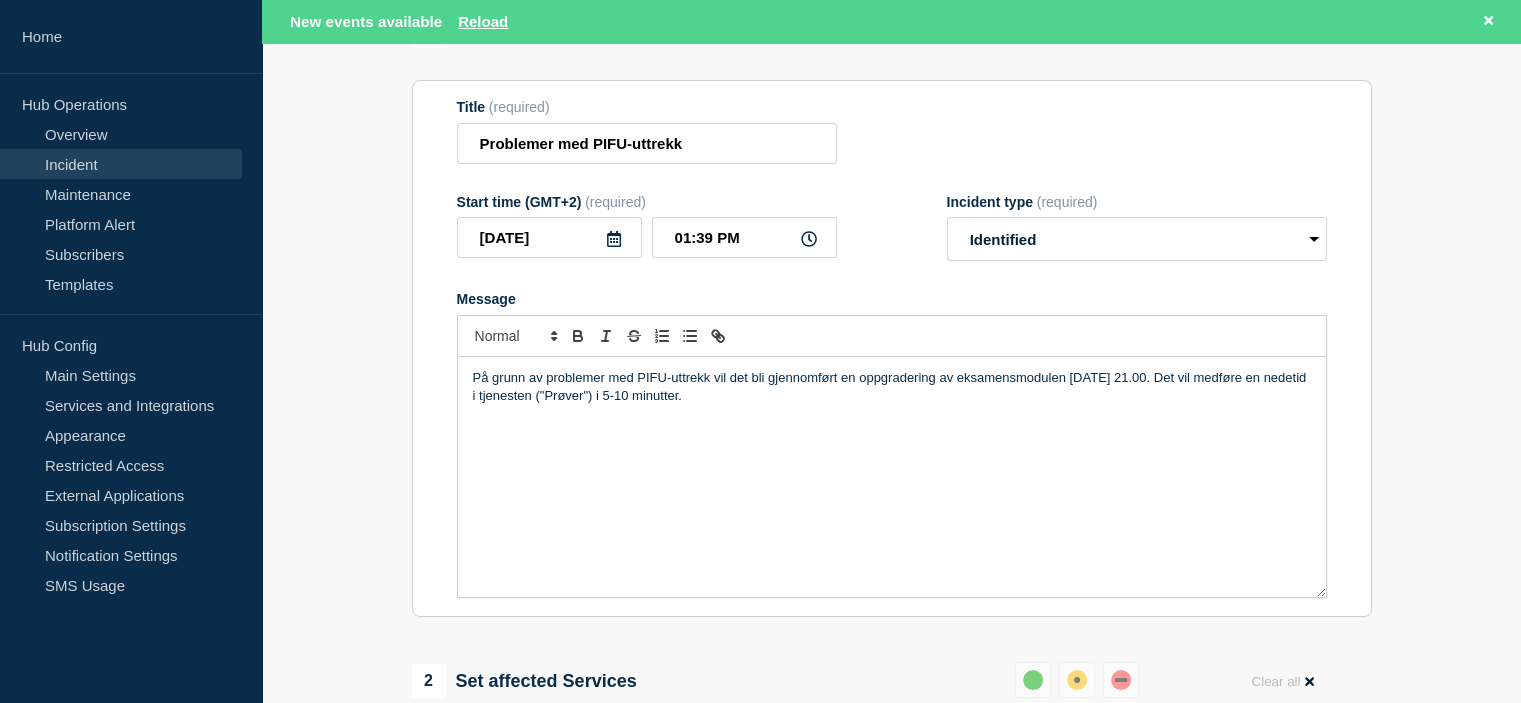 click on "På grunn av problemer med PIFU-uttrekk vil det bli gjennomført en oppgradering av eksamensmodulen onsdag 16. juli kl. 21.00. Det vil medføre en nedetid i tjenesten ("Prøver") i 5-10 minutter." at bounding box center (892, 387) 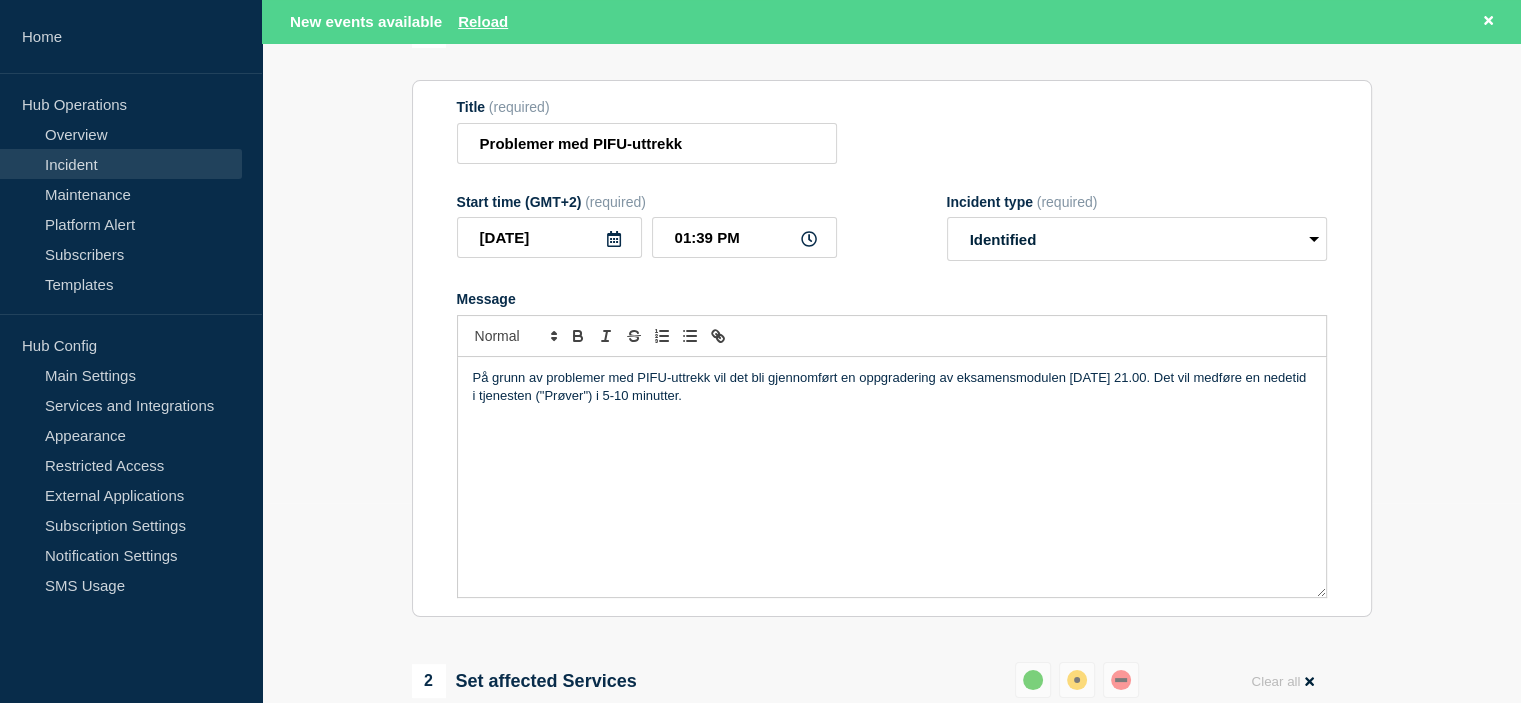 click on "På grunn av problemer med PIFU-uttrekk vil det bli gjennomført en oppgradering av eksamensmodulen onsdag 16. juli kl. 21.00. Det vil medføre en nedetid i tjenesten ("Prøver") i 5-10 minutter." at bounding box center [892, 477] 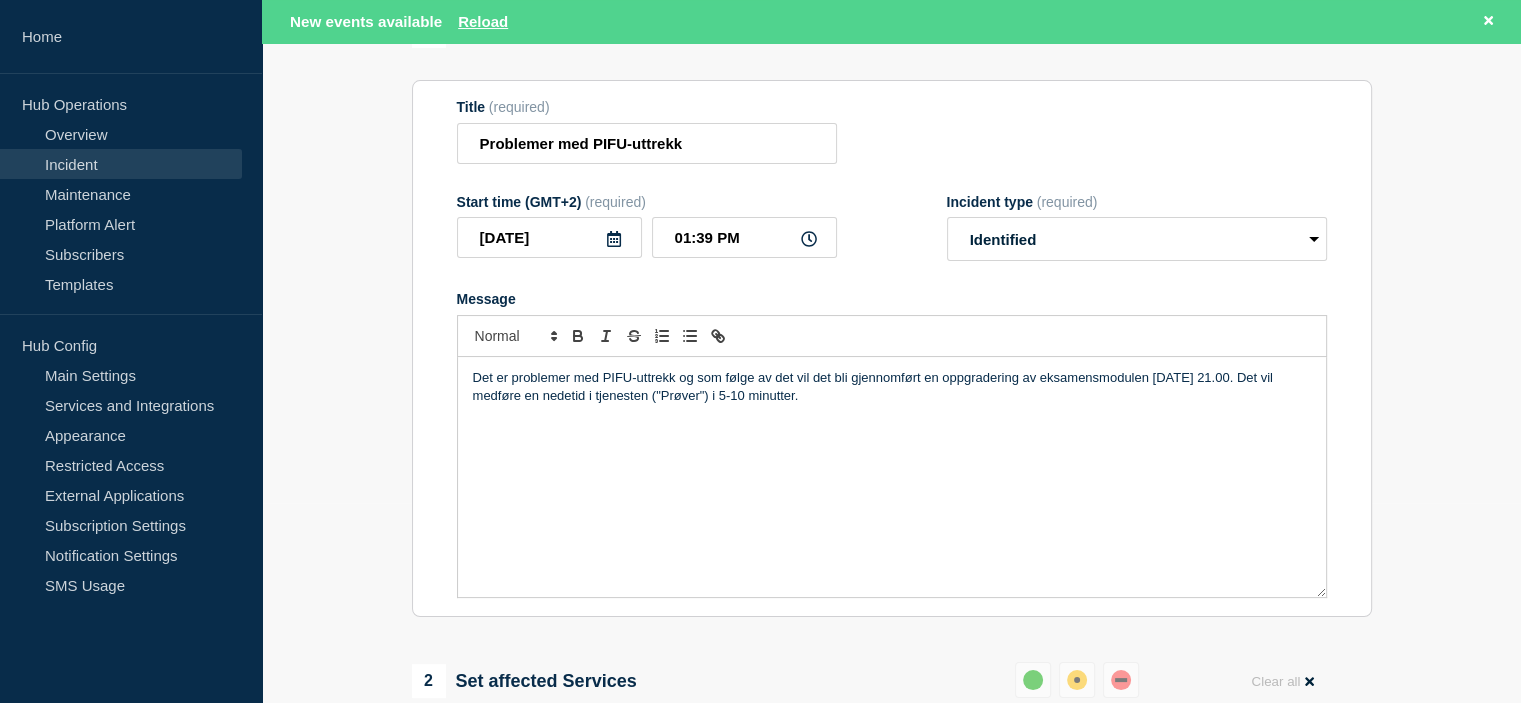 click on "Det er problemer med PIFU-uttrekk og som følge av det vil det bli gjennomført en oppgradering av eksamensmodulen onsdag 16. juli kl. 21.00. Det vil medføre en nedetid i tjenesten ("Prøver") i 5-10 minutter." at bounding box center [892, 387] 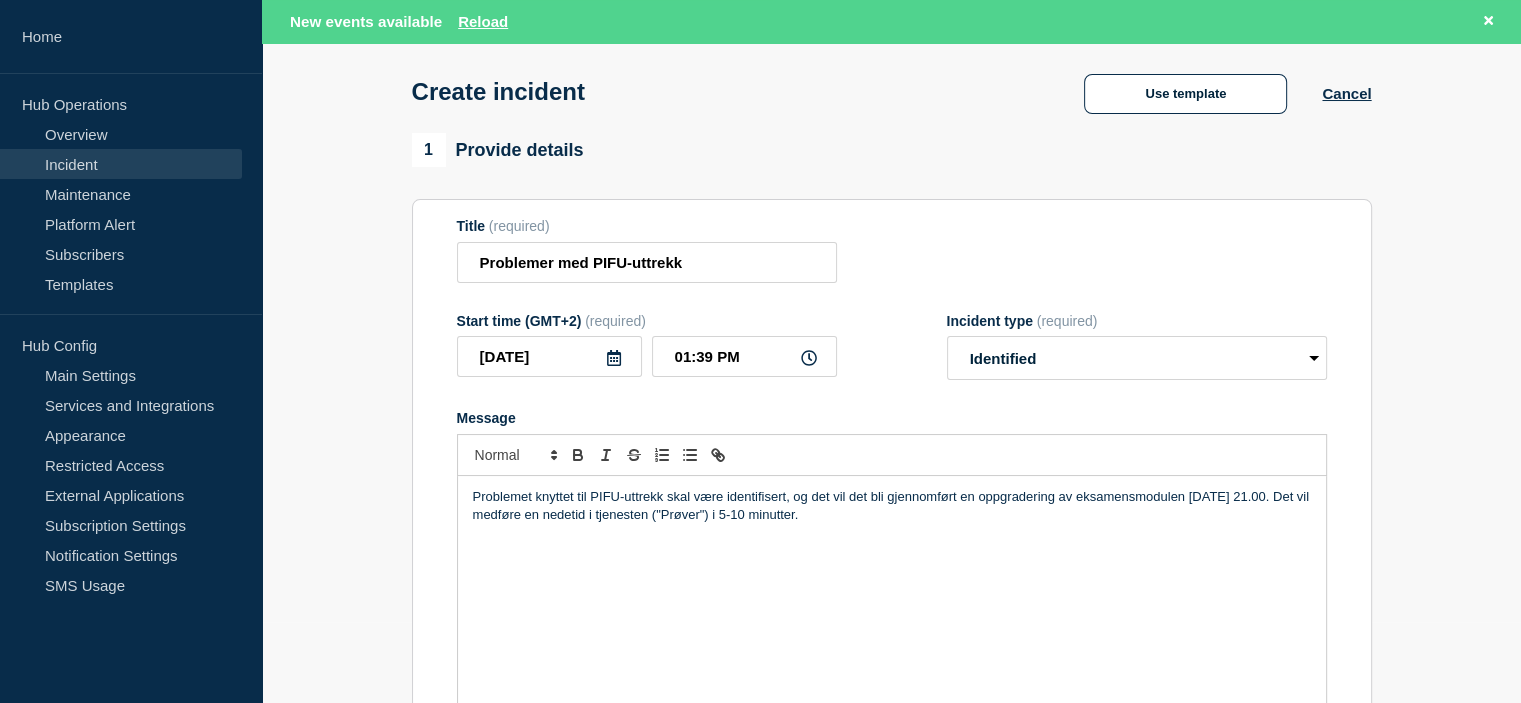 scroll, scrollTop: 66, scrollLeft: 0, axis: vertical 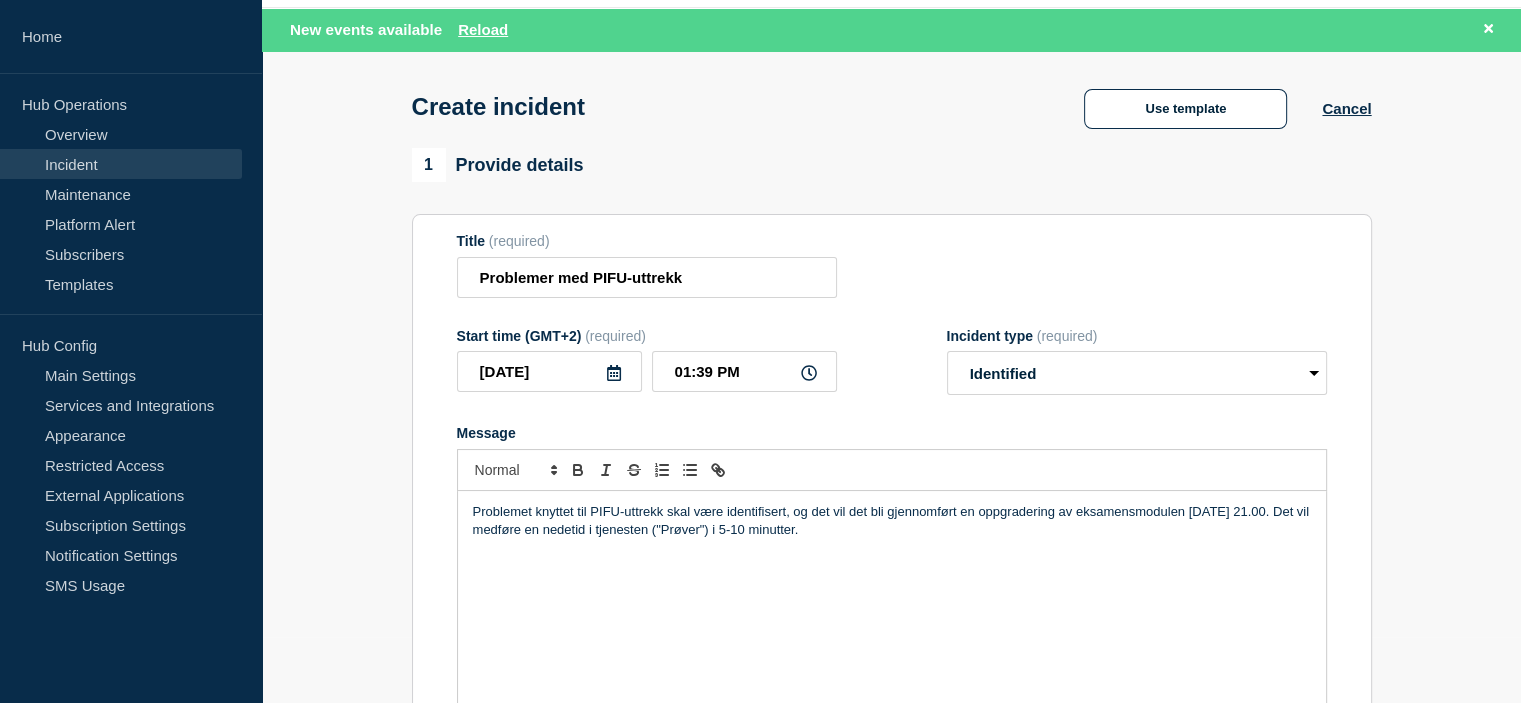 click on "Problemet knyttet til PIFU-uttrekk skal være identifisert, og det vil det bli gjennomført en oppgradering av eksamensmodulen onsdag 16. juli kl. 21.00. Det vil medføre en nedetid i tjenesten ("Prøver") i 5-10 minutter." at bounding box center (892, 521) 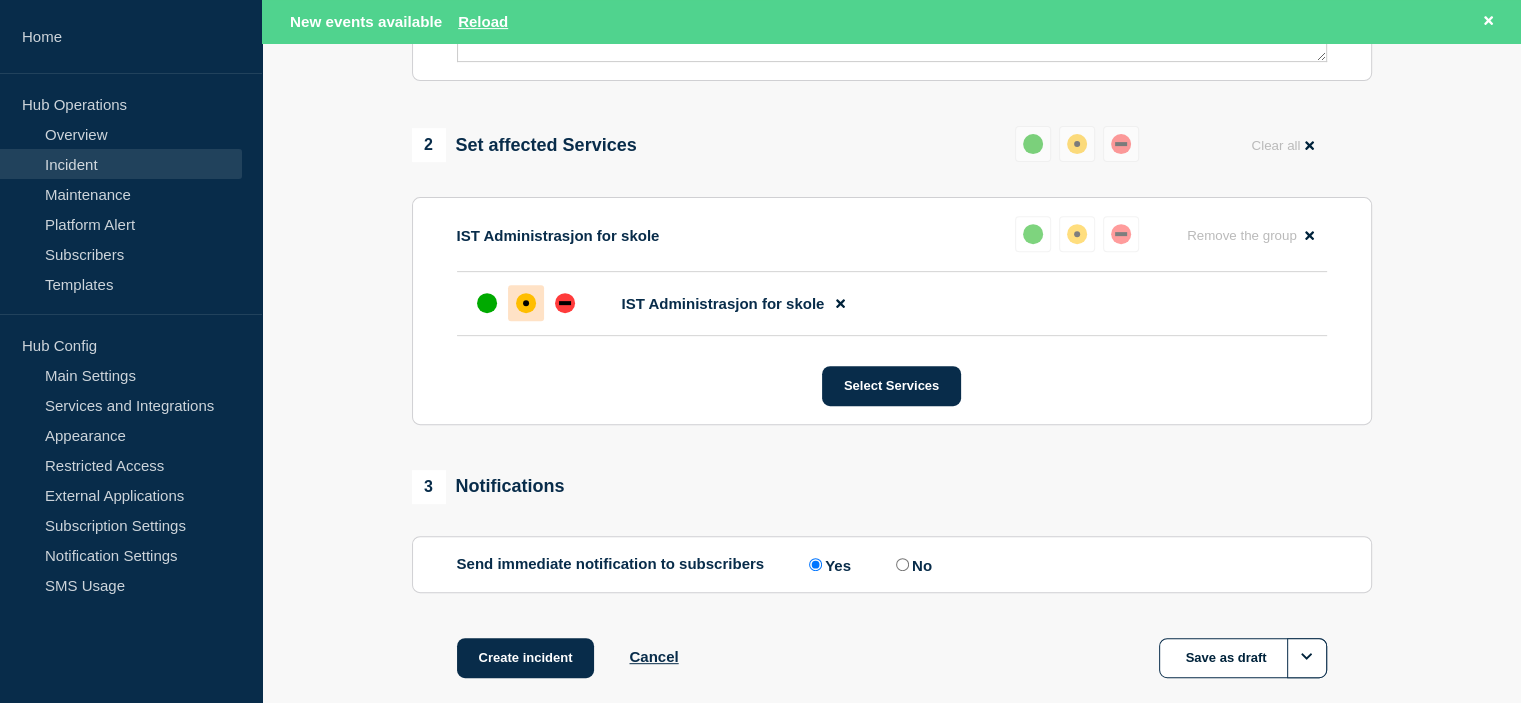 scroll, scrollTop: 833, scrollLeft: 0, axis: vertical 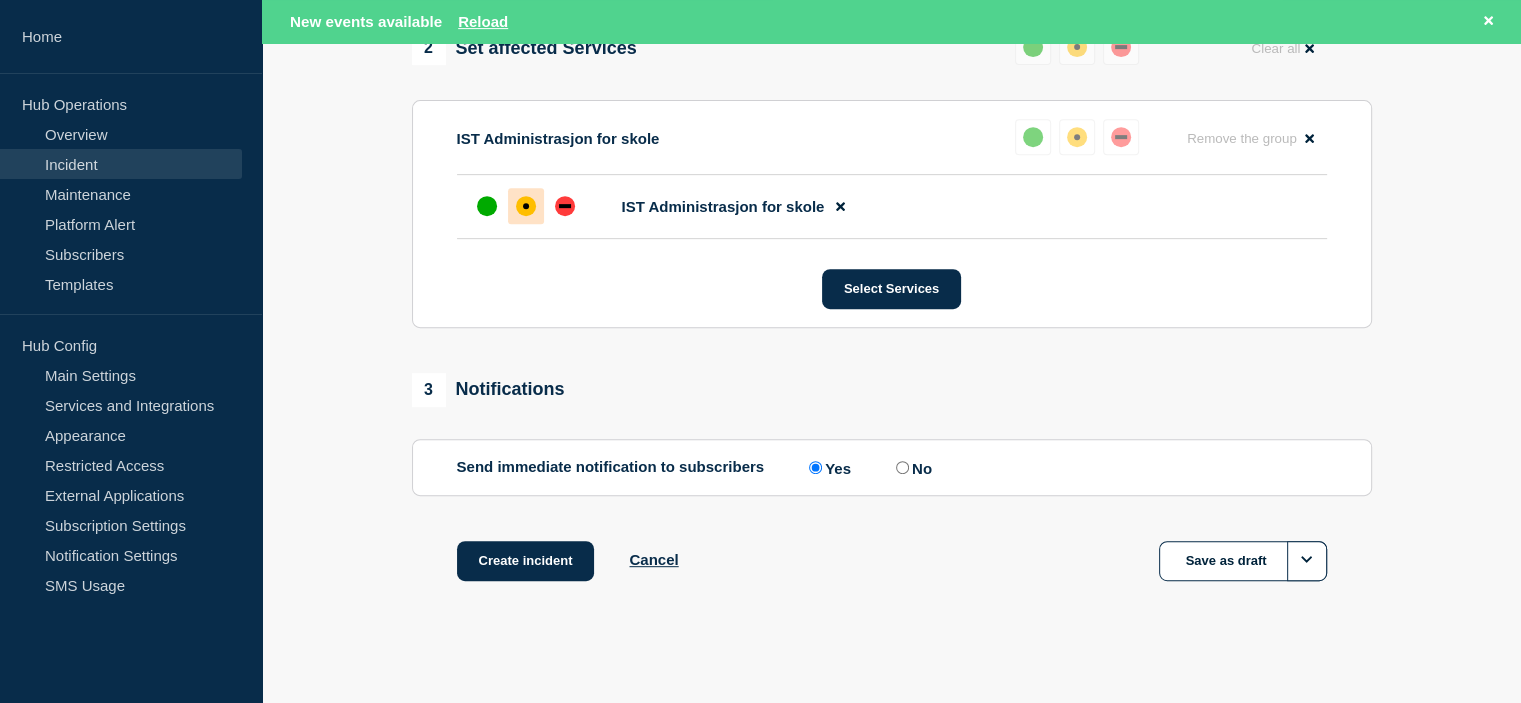 click on "No" 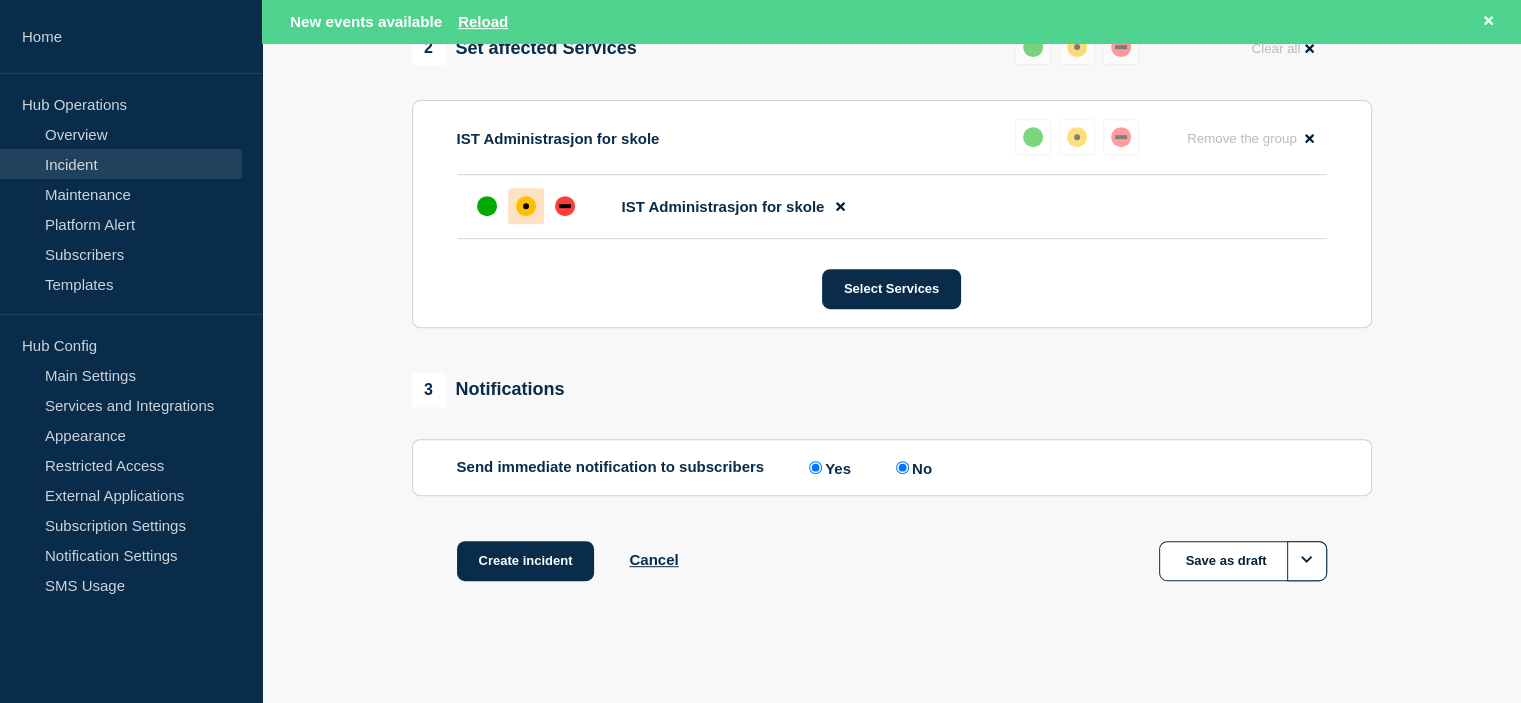radio on "false" 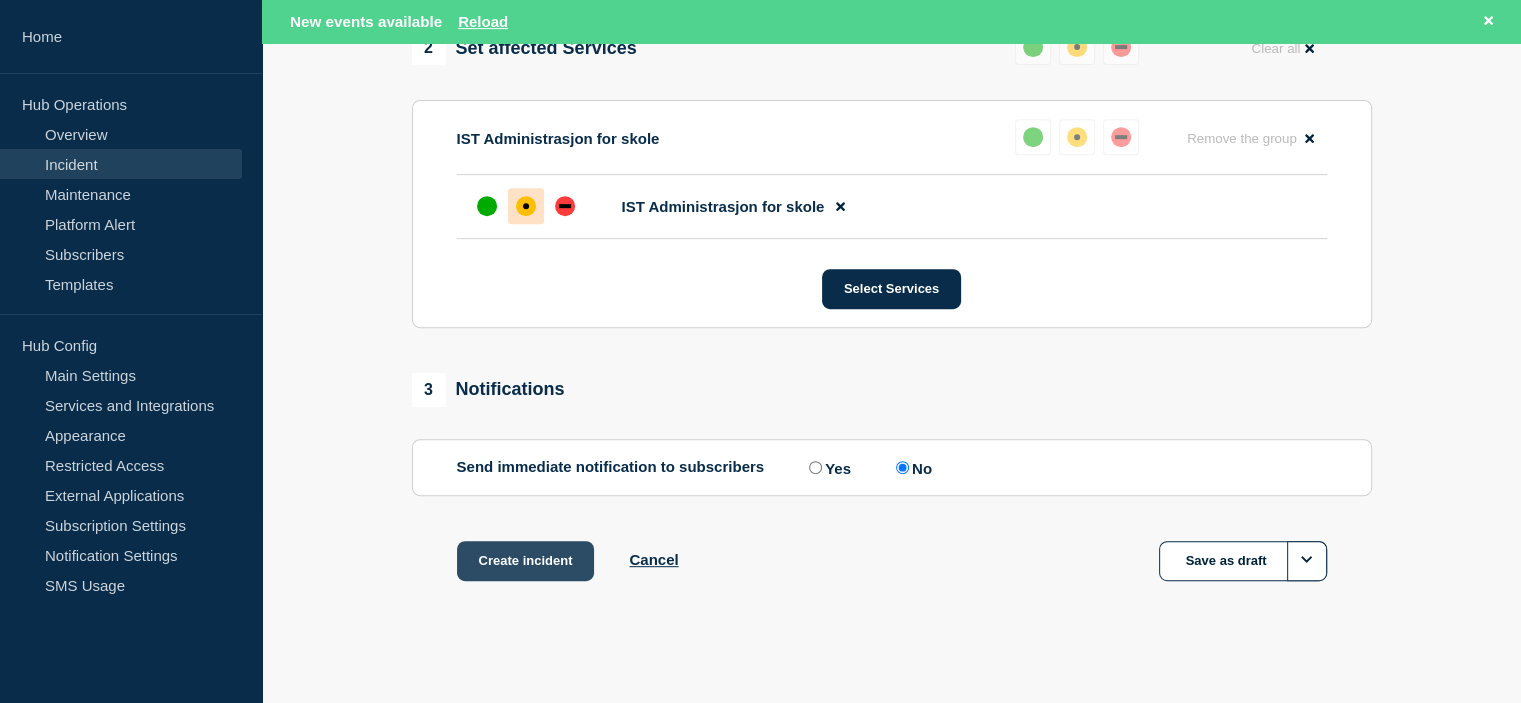 click on "Create incident" at bounding box center (526, 561) 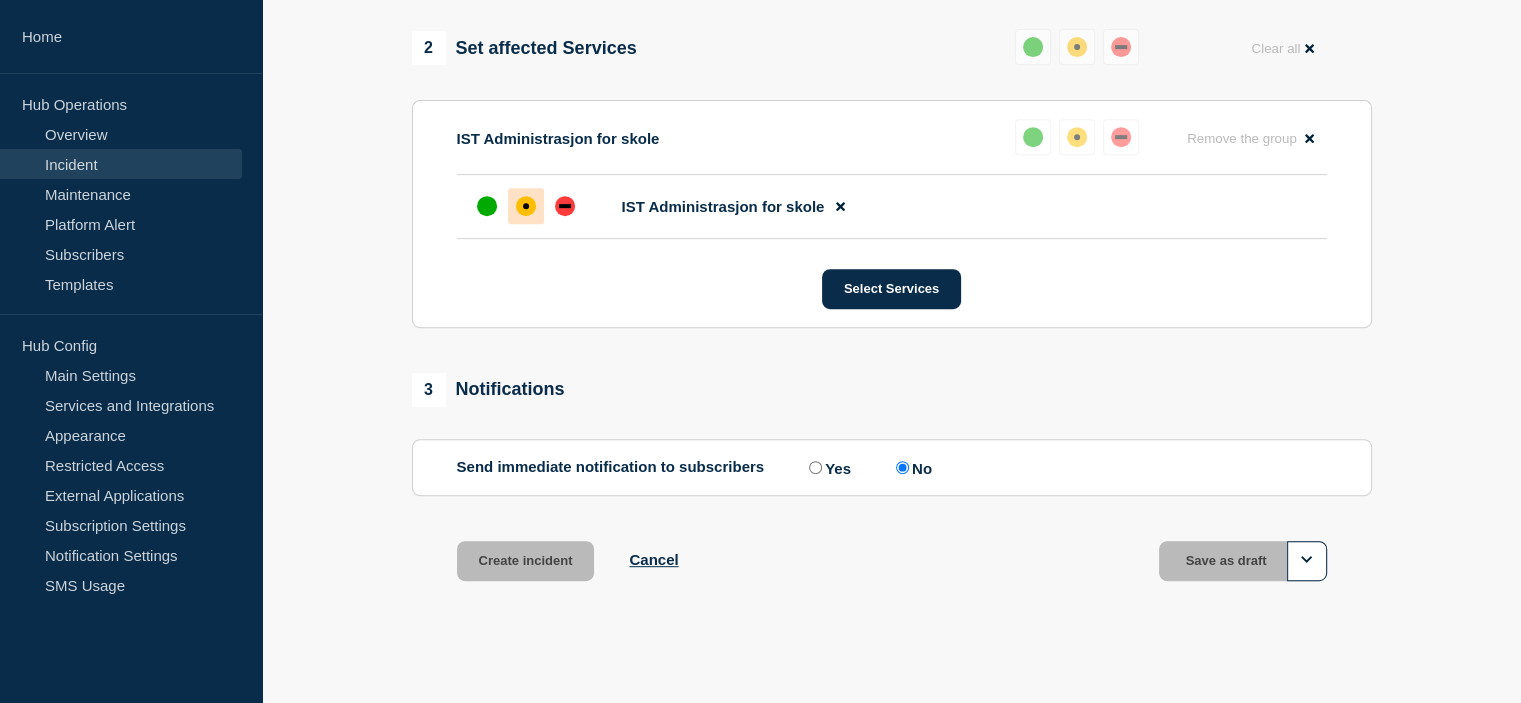 scroll, scrollTop: 0, scrollLeft: 0, axis: both 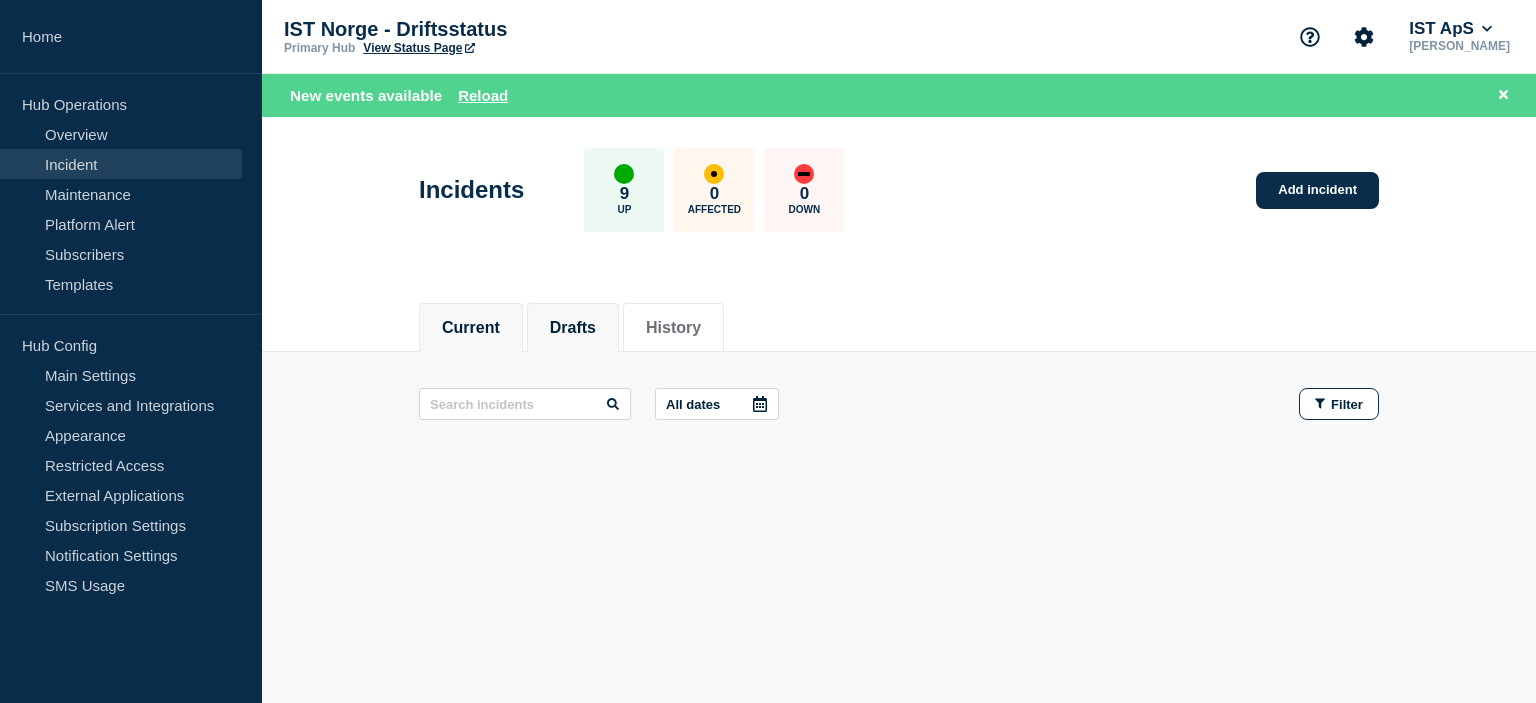 click on "Drafts" at bounding box center (573, 328) 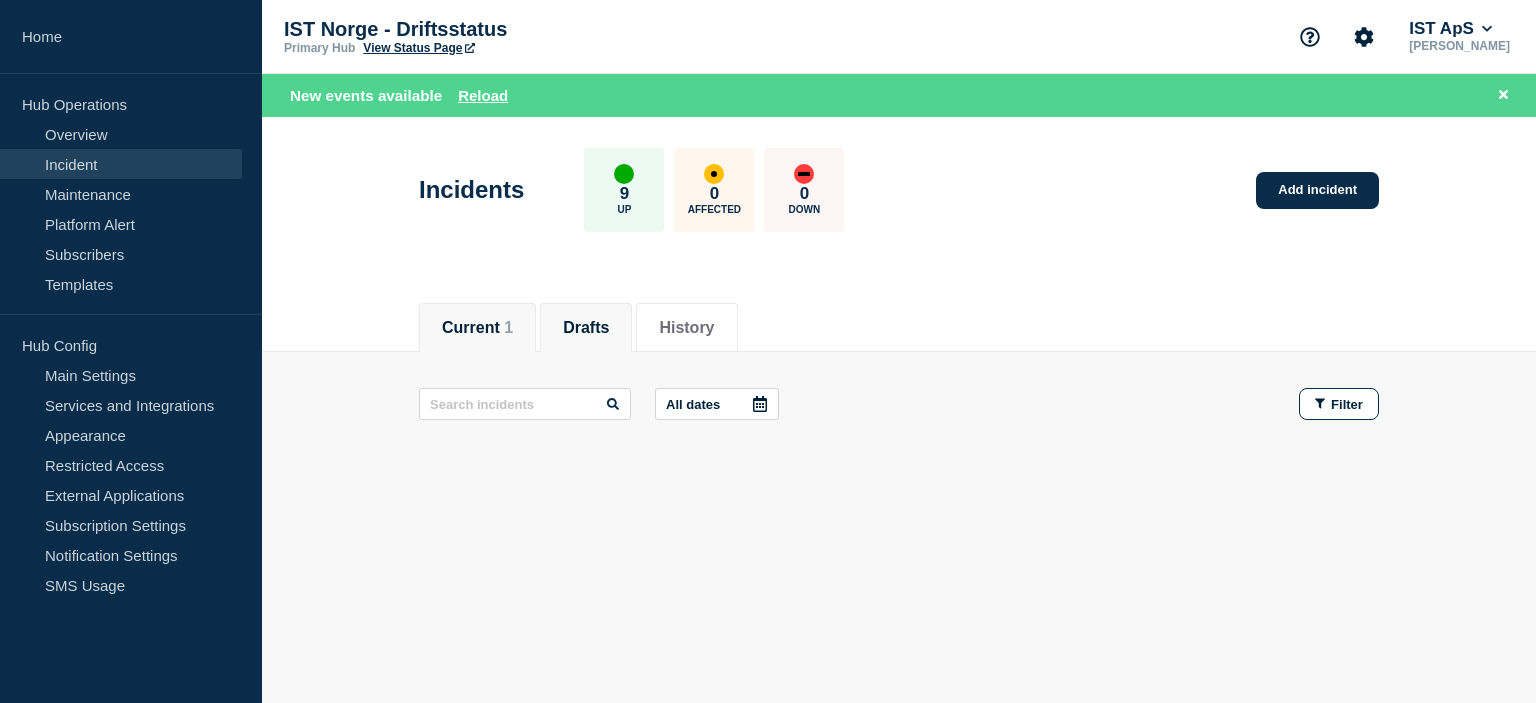 click on "Current    1" at bounding box center (477, 328) 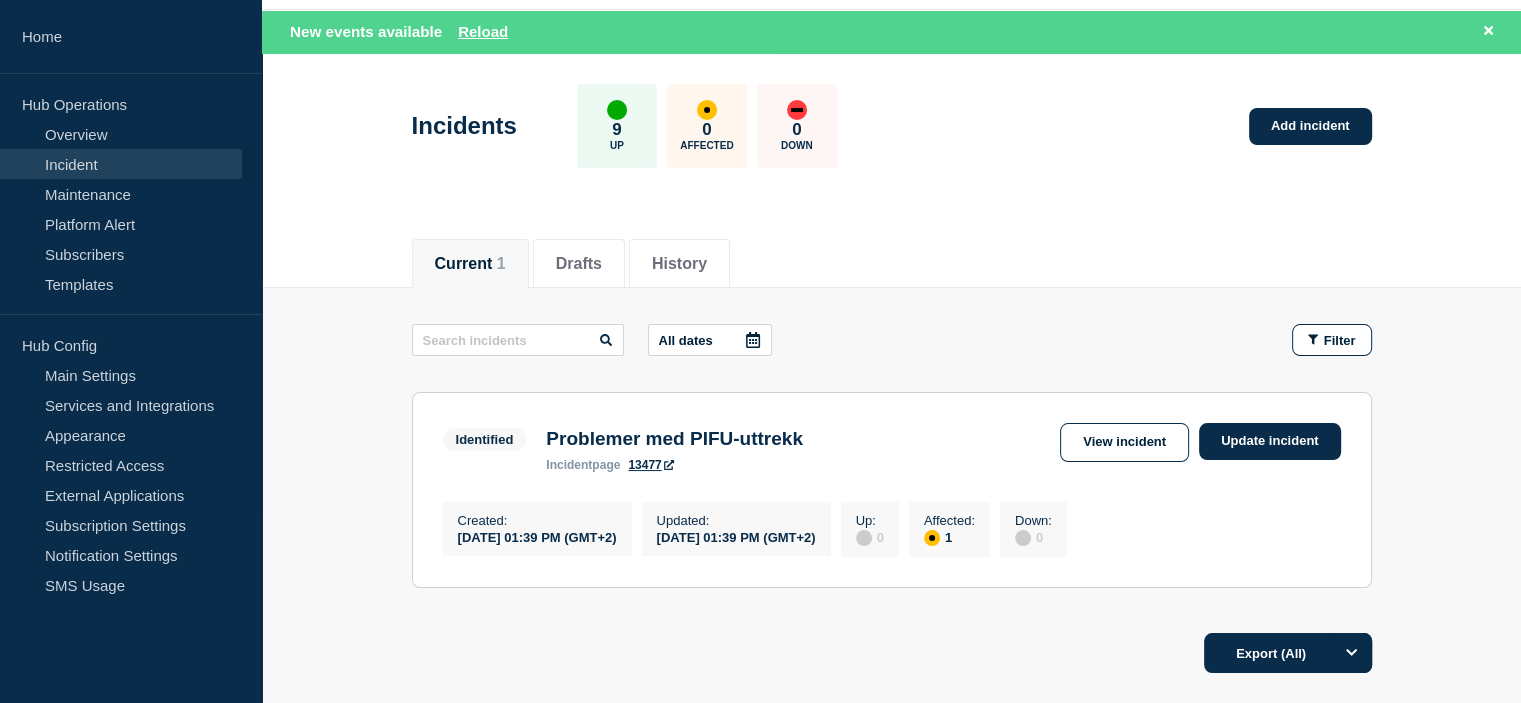 scroll, scrollTop: 66, scrollLeft: 0, axis: vertical 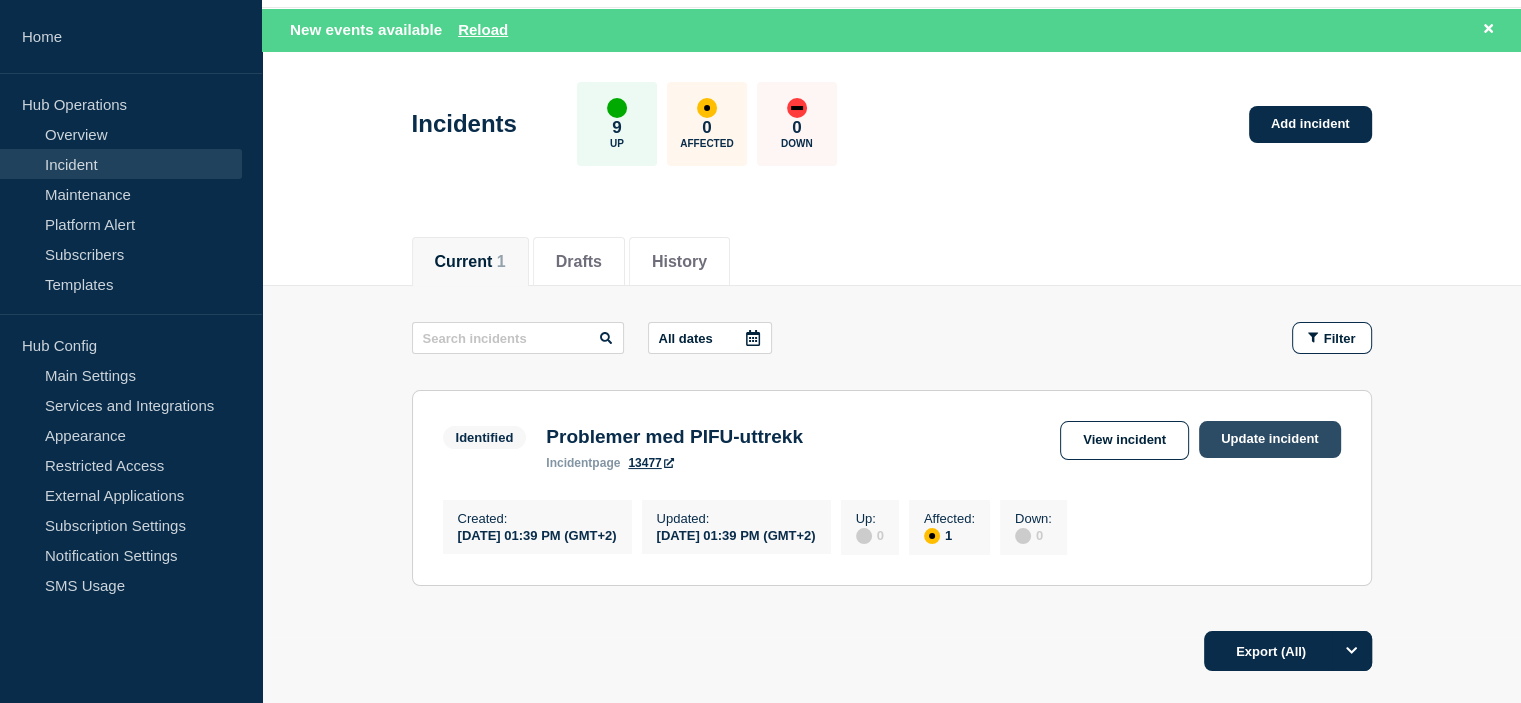 click on "Update incident" at bounding box center (1270, 439) 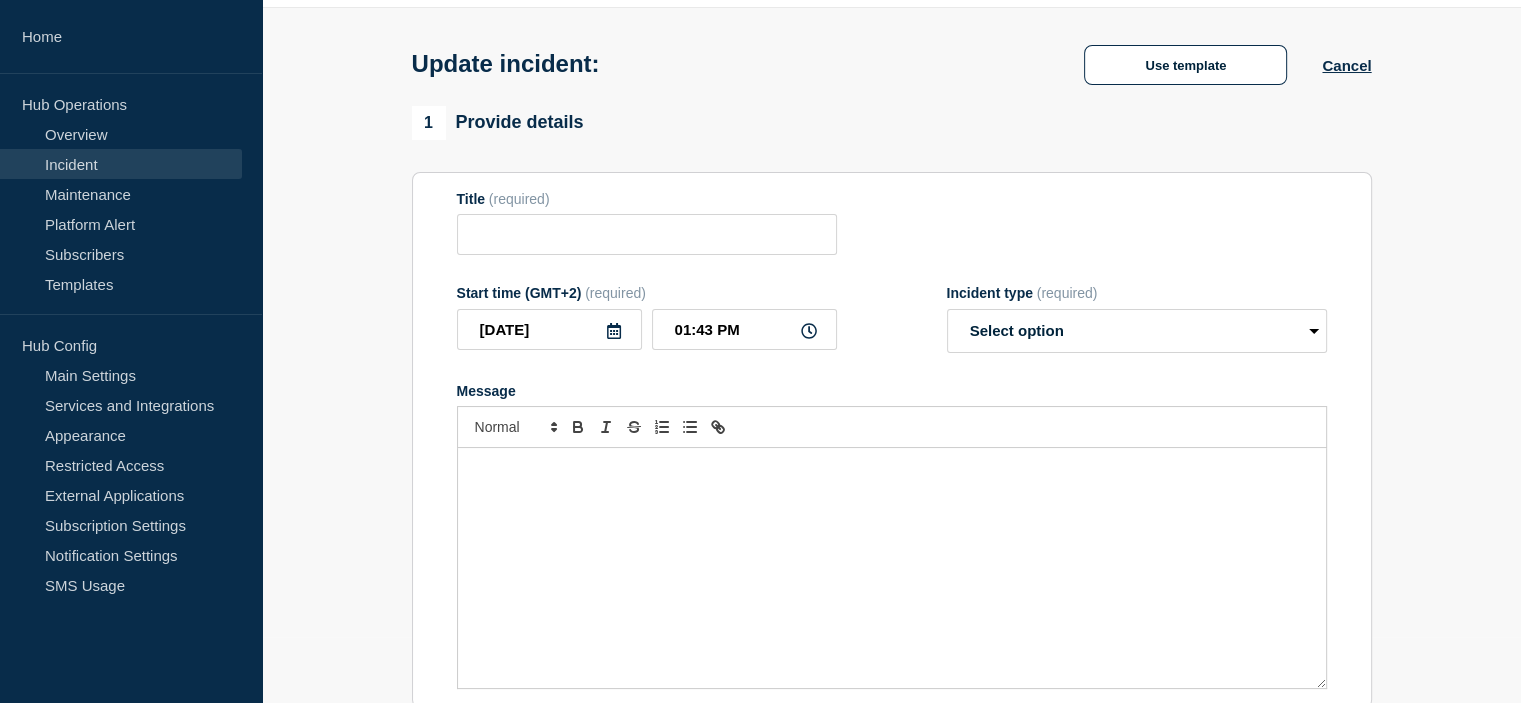 type on "Problemer med PIFU-uttrekk" 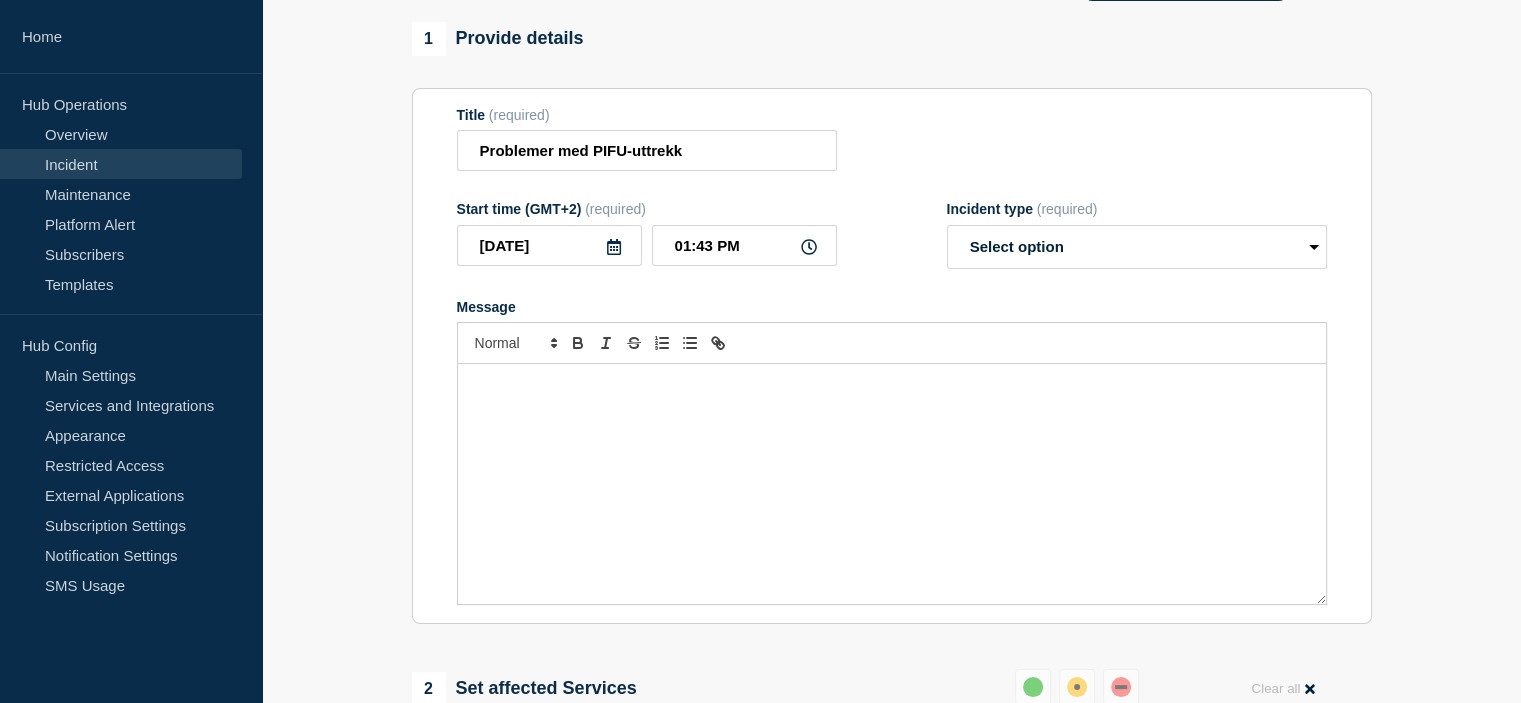 scroll, scrollTop: 100, scrollLeft: 0, axis: vertical 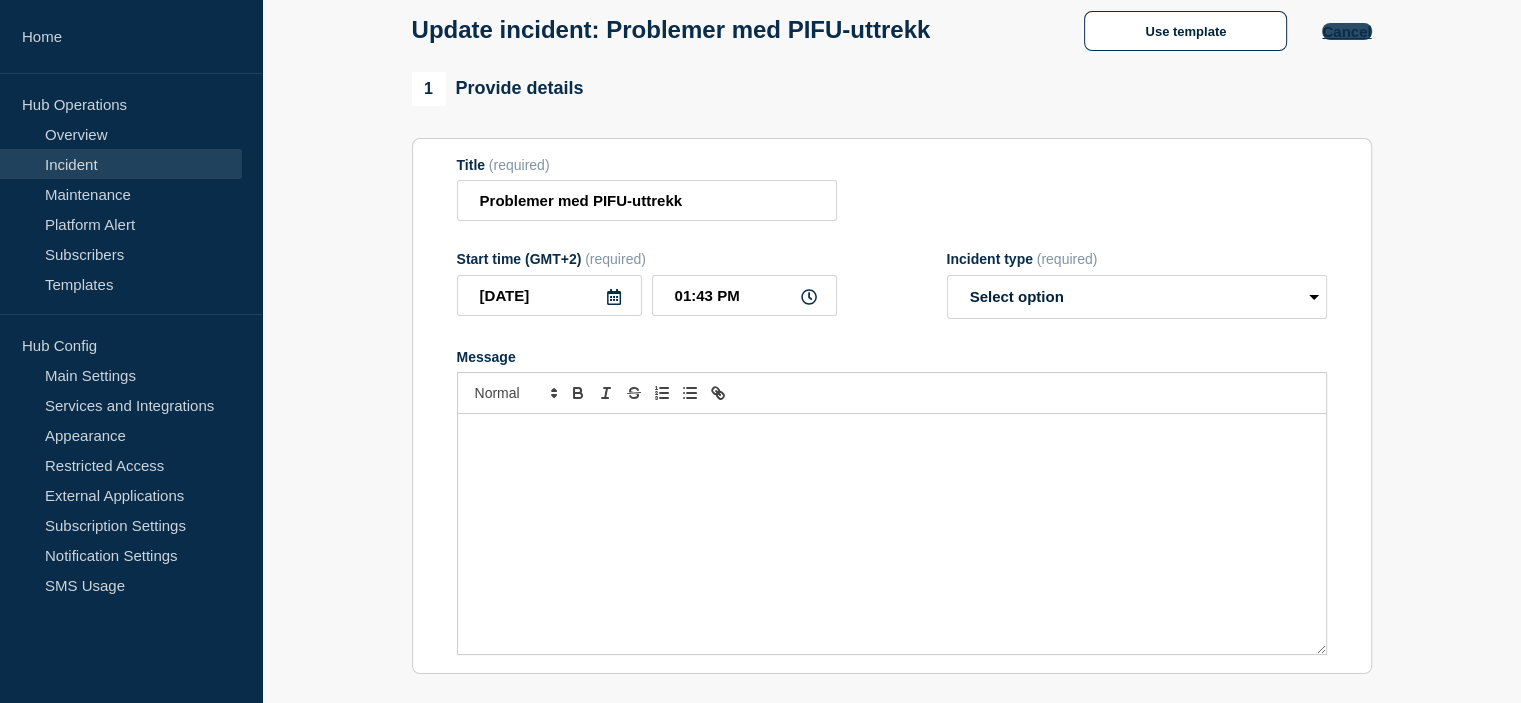 click on "Cancel" at bounding box center [1346, 31] 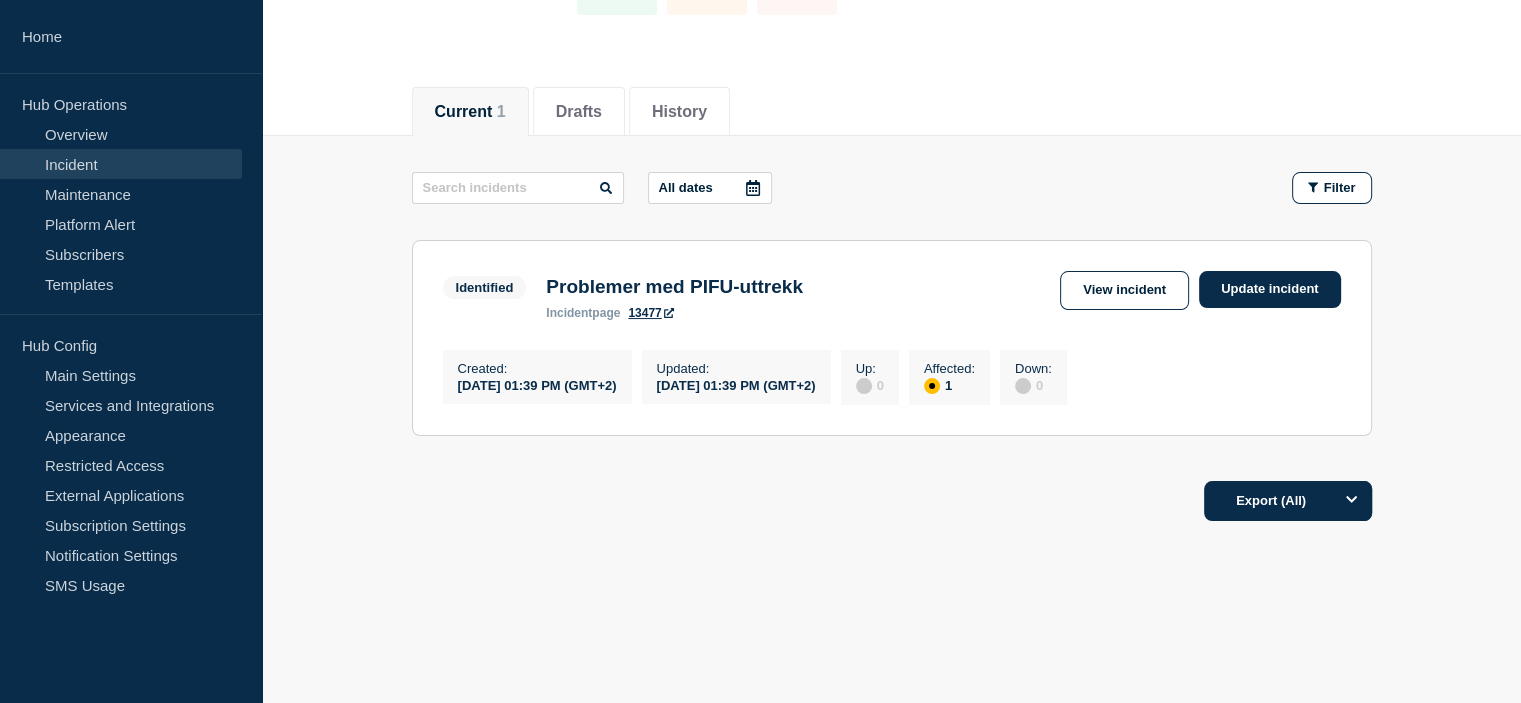 scroll, scrollTop: 179, scrollLeft: 0, axis: vertical 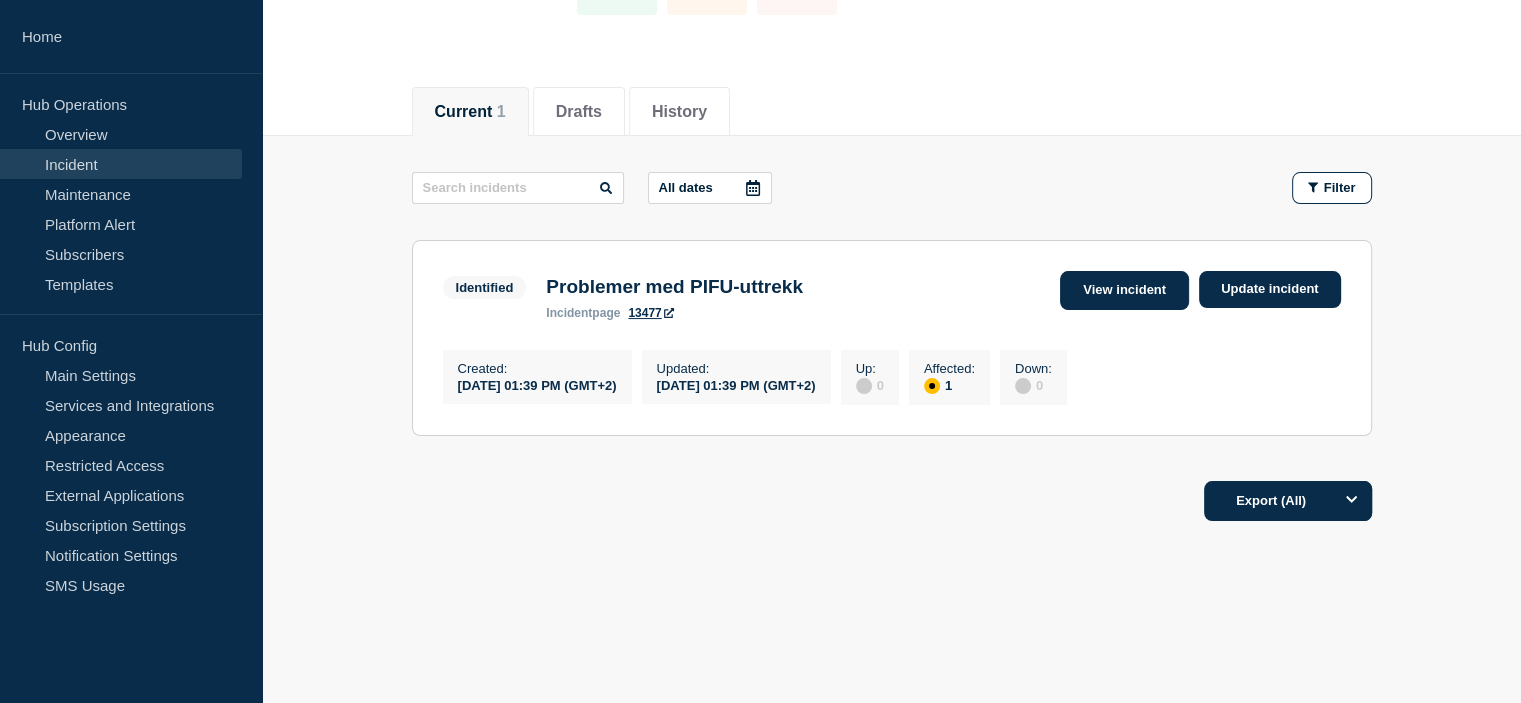 click on "View incident" at bounding box center (1124, 290) 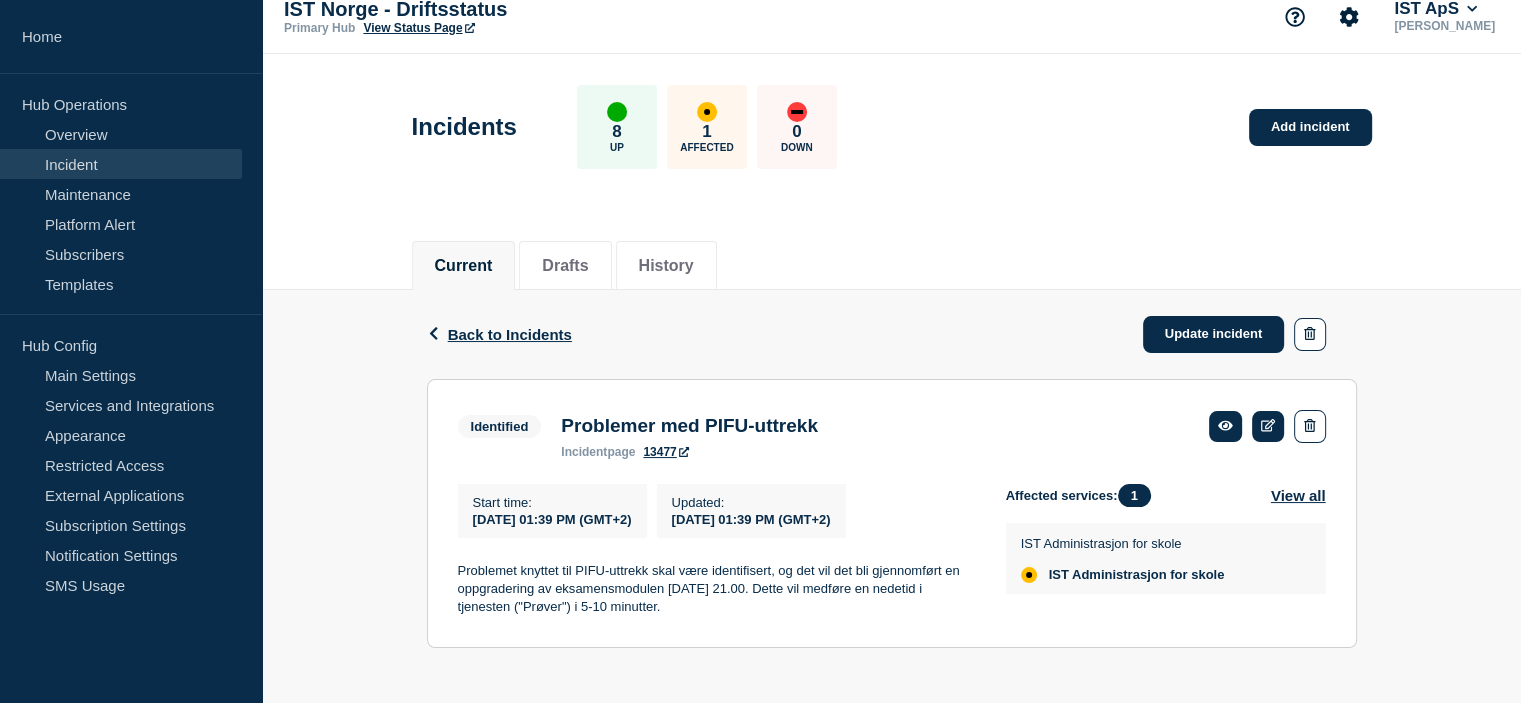 scroll, scrollTop: 32, scrollLeft: 0, axis: vertical 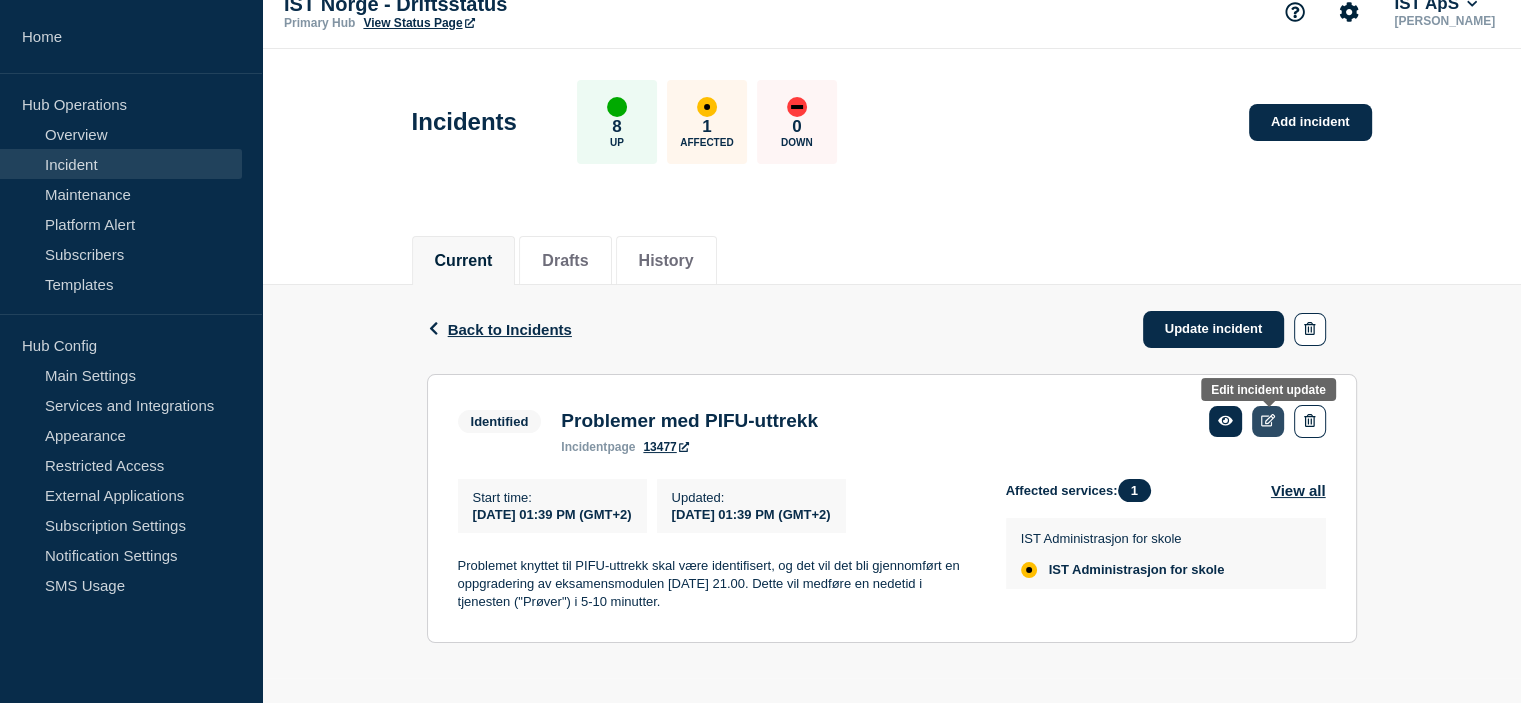 click 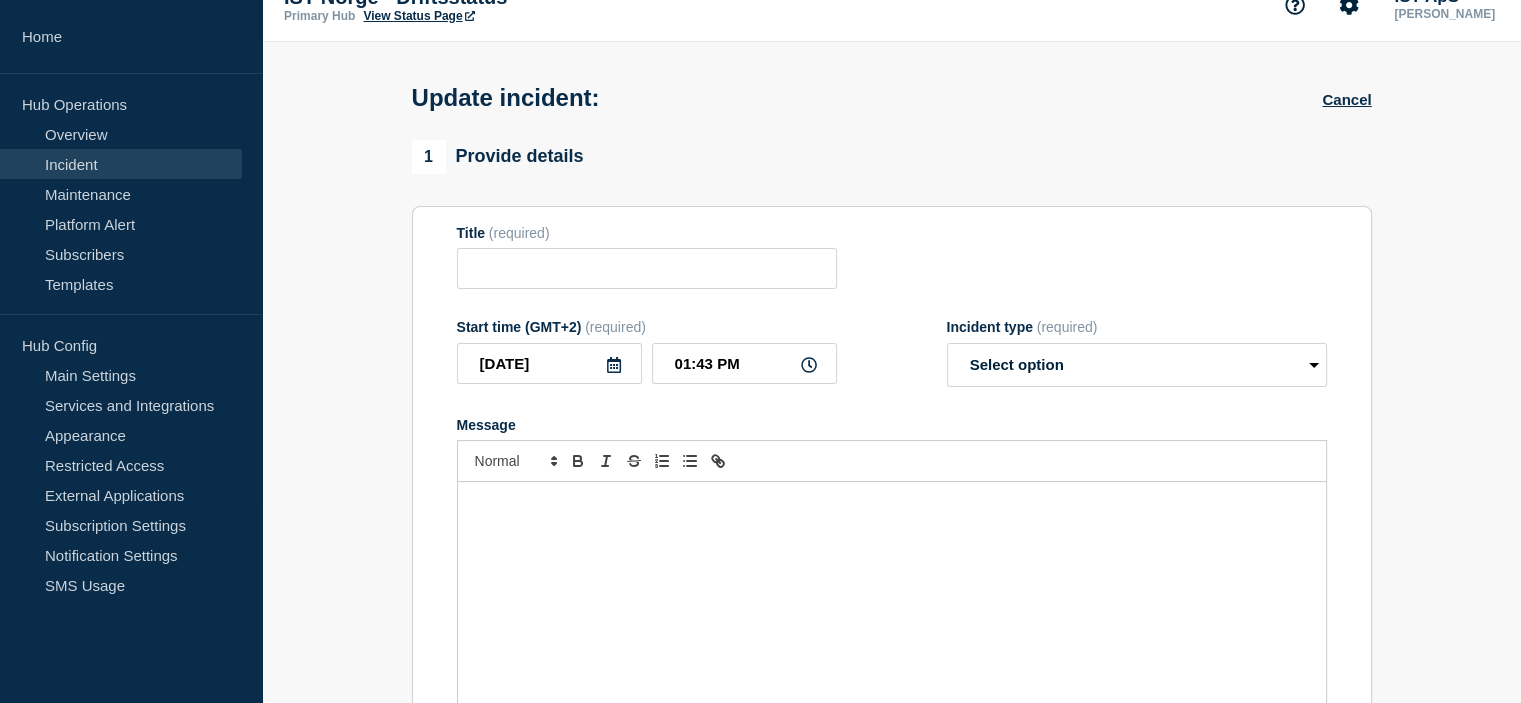 type on "Problemer med PIFU-uttrekk" 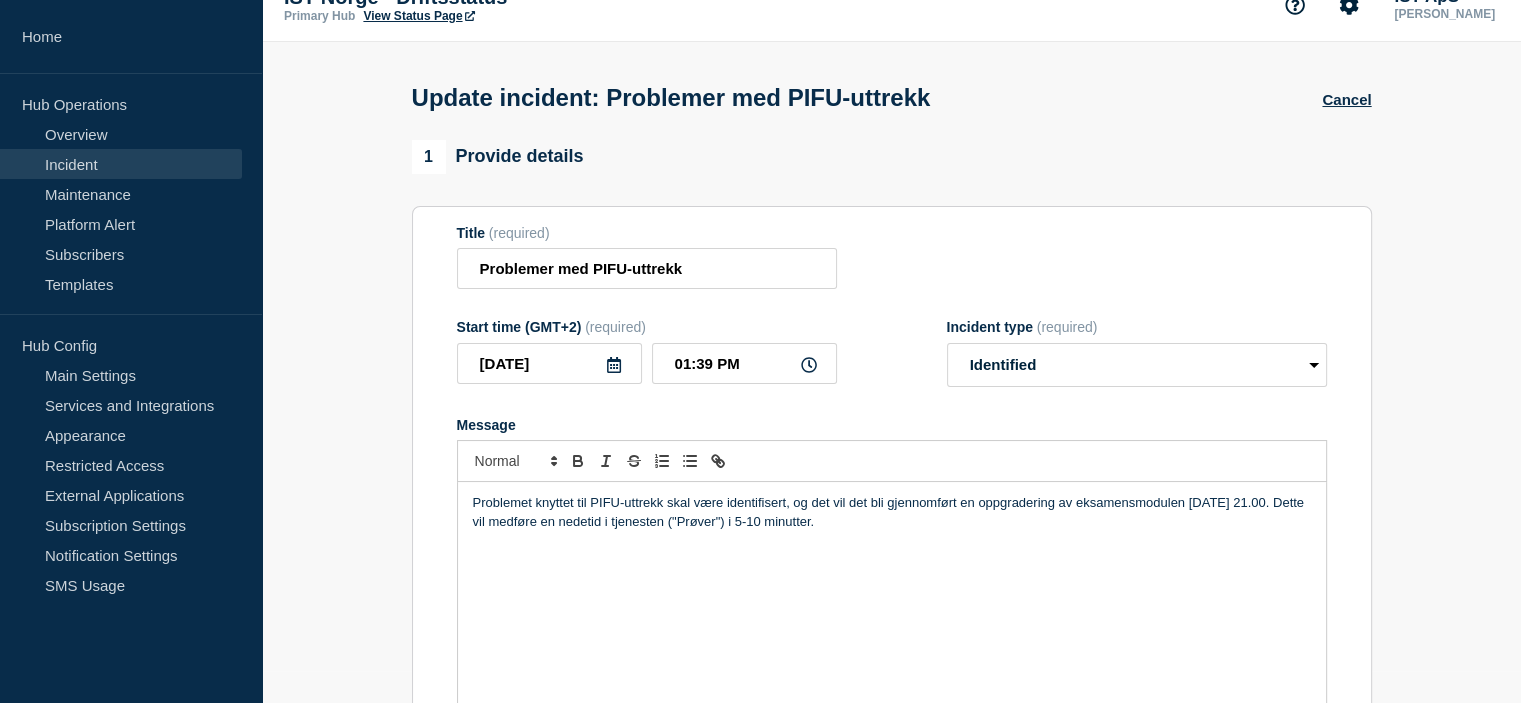 click on "Problemet knyttet til PIFU-uttrekk skal være identifisert, og det vil det bli gjennomført en oppgradering av eksamensmodulen onsdag 16. juli kl. 21.00. Dette vil medføre en nedetid i tjenesten ("Prøver") i 5-10 minutter." at bounding box center (892, 512) 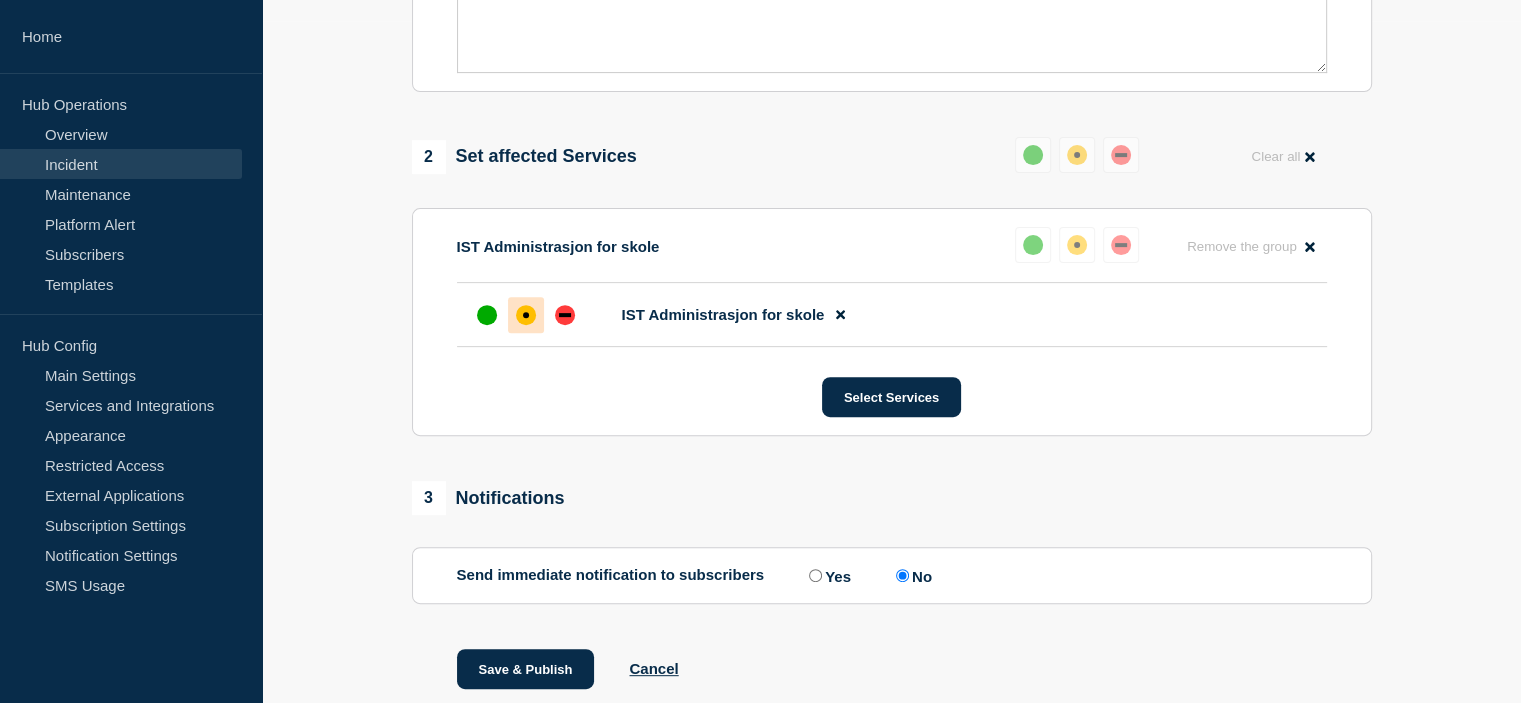 scroll, scrollTop: 698, scrollLeft: 0, axis: vertical 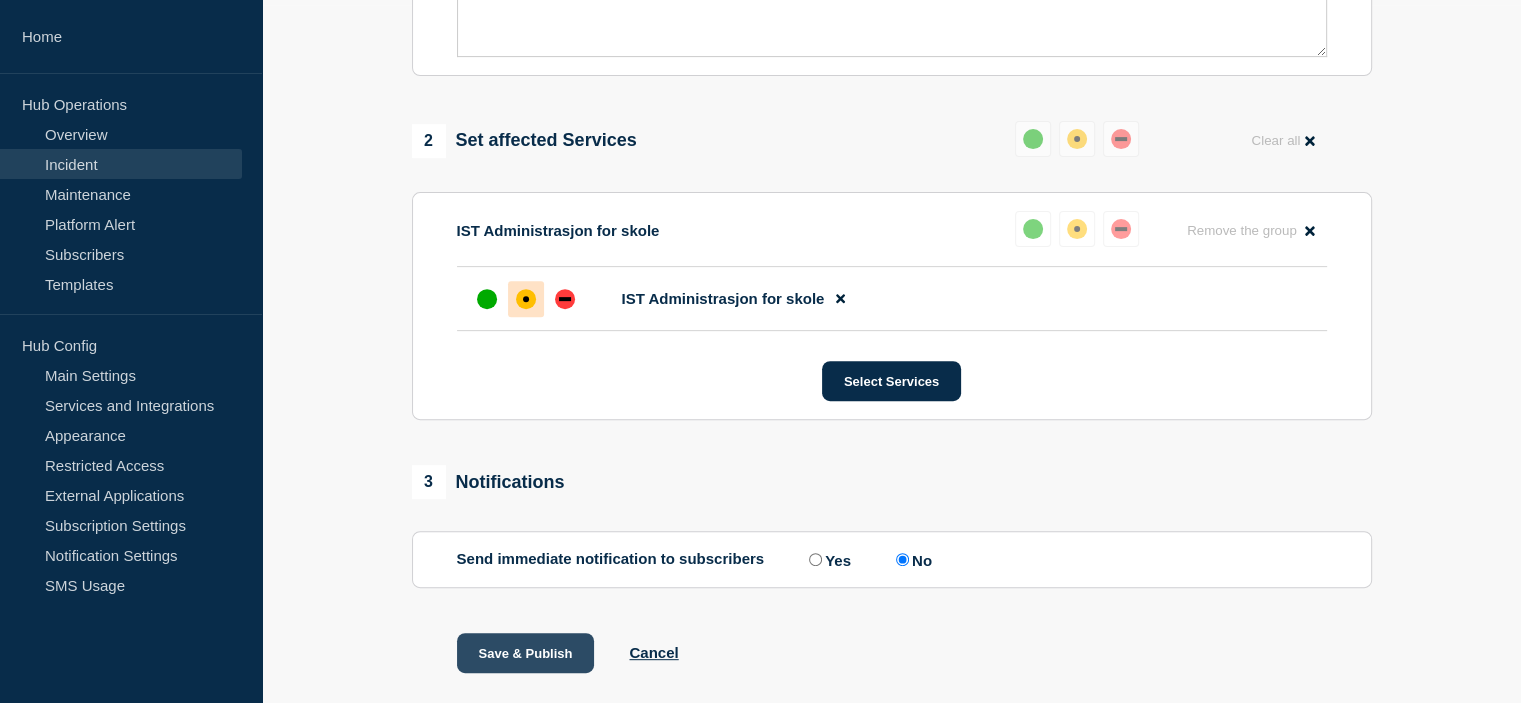 click on "Save & Publish" at bounding box center [526, 653] 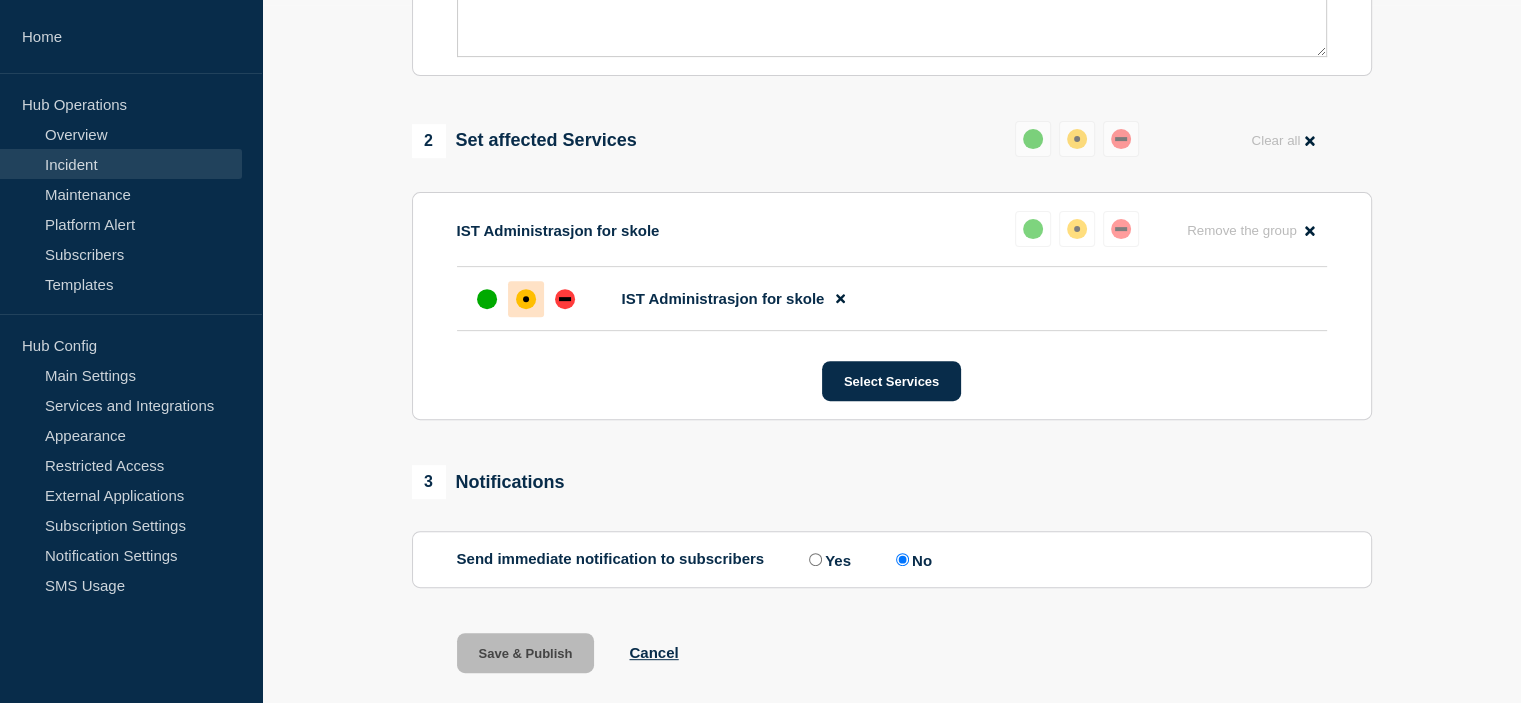 scroll, scrollTop: 0, scrollLeft: 0, axis: both 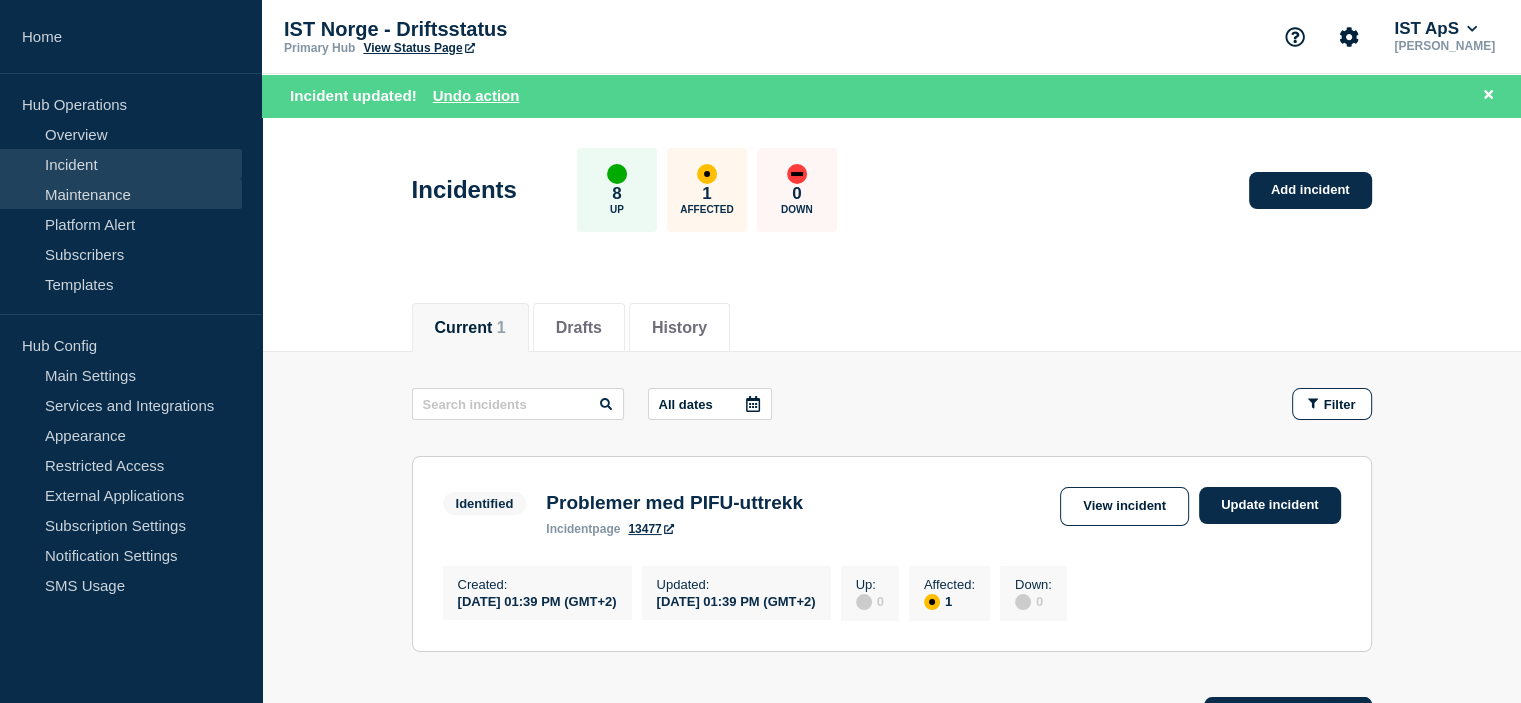 drag, startPoint x: 60, startPoint y: 197, endPoint x: 76, endPoint y: 194, distance: 16.27882 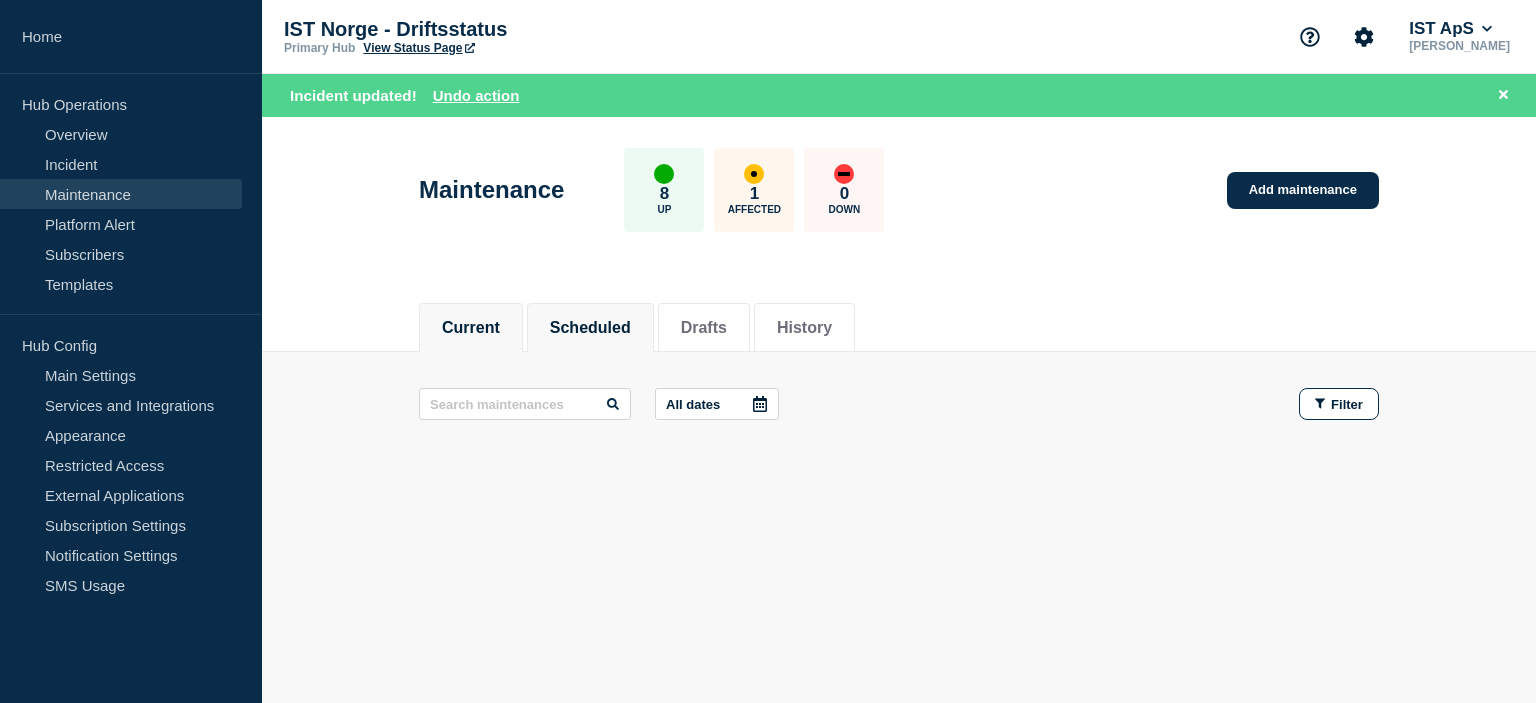 click on "Scheduled" at bounding box center [590, 328] 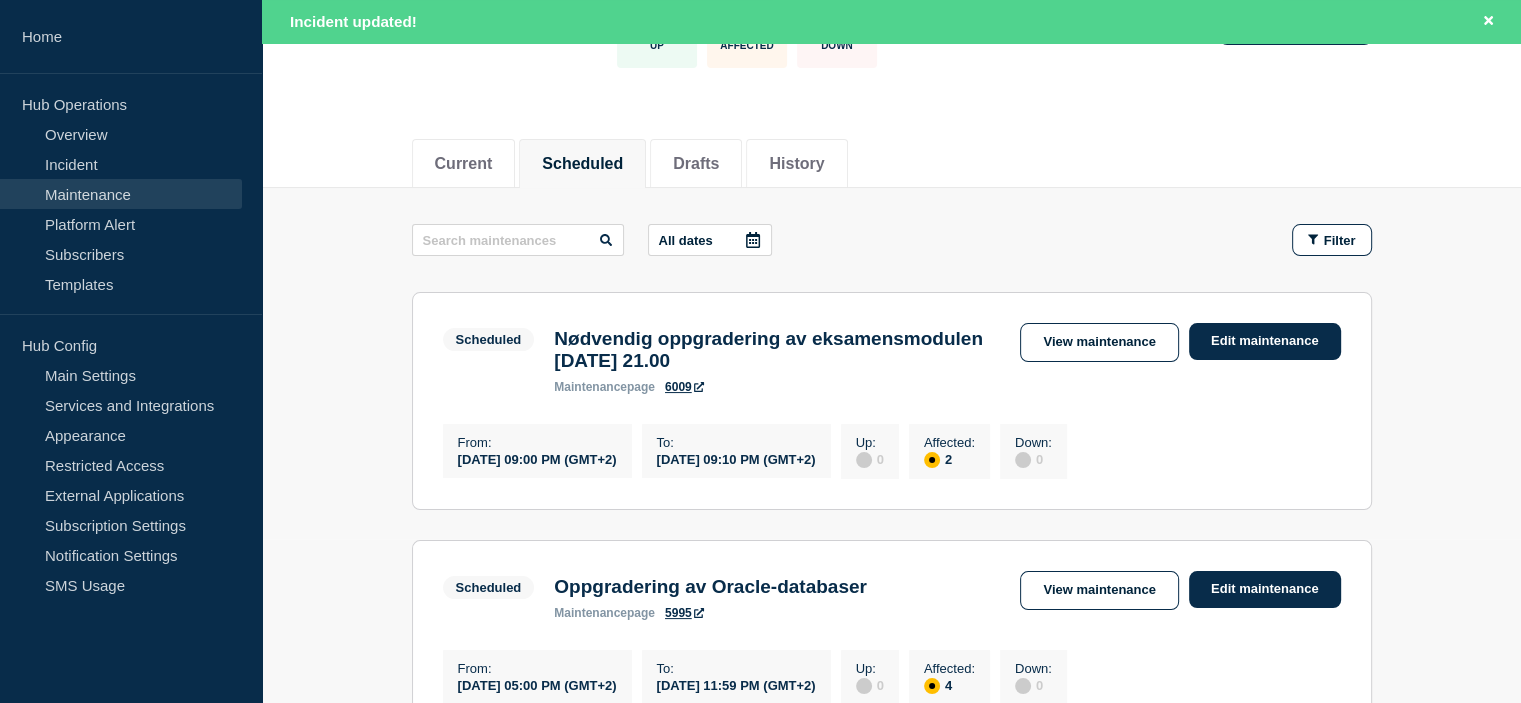scroll, scrollTop: 166, scrollLeft: 0, axis: vertical 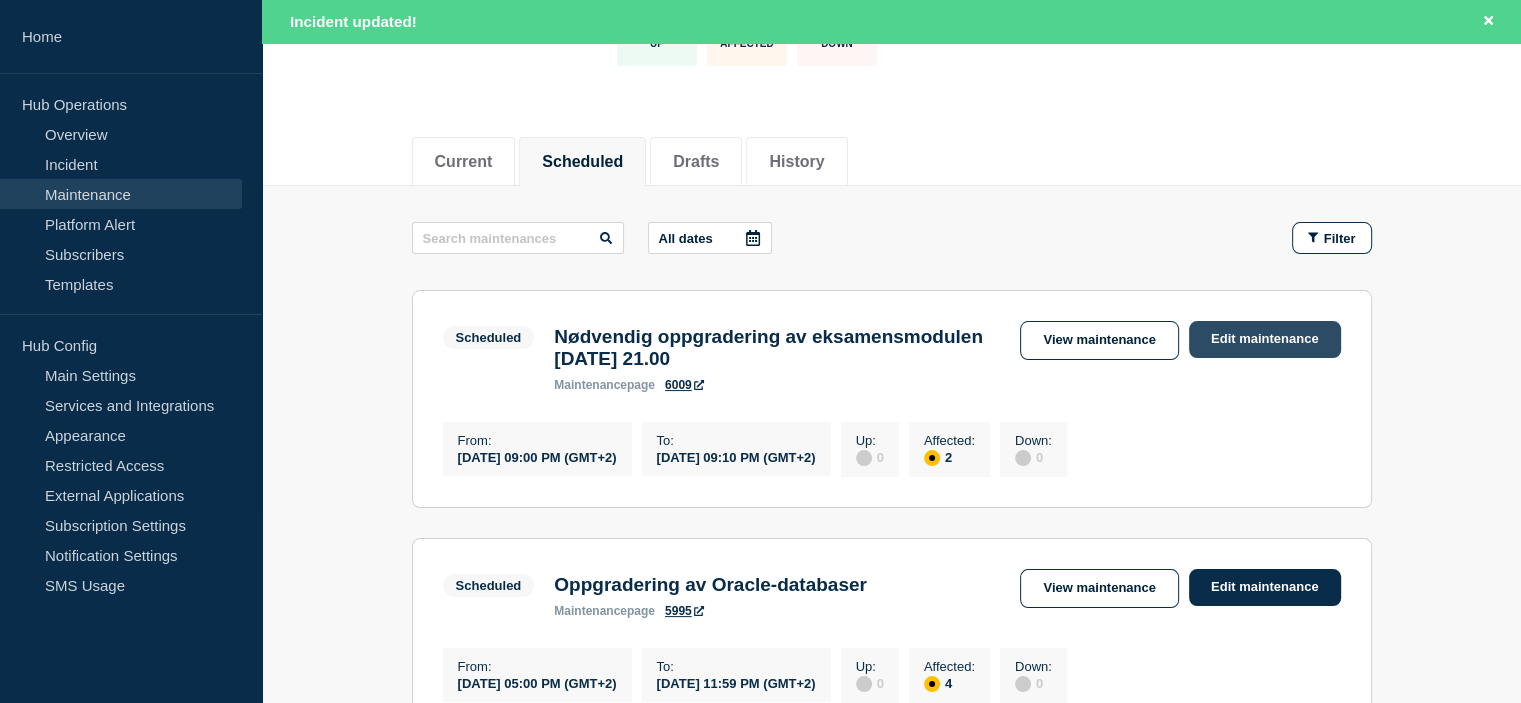 click on "Edit maintenance" at bounding box center [1265, 339] 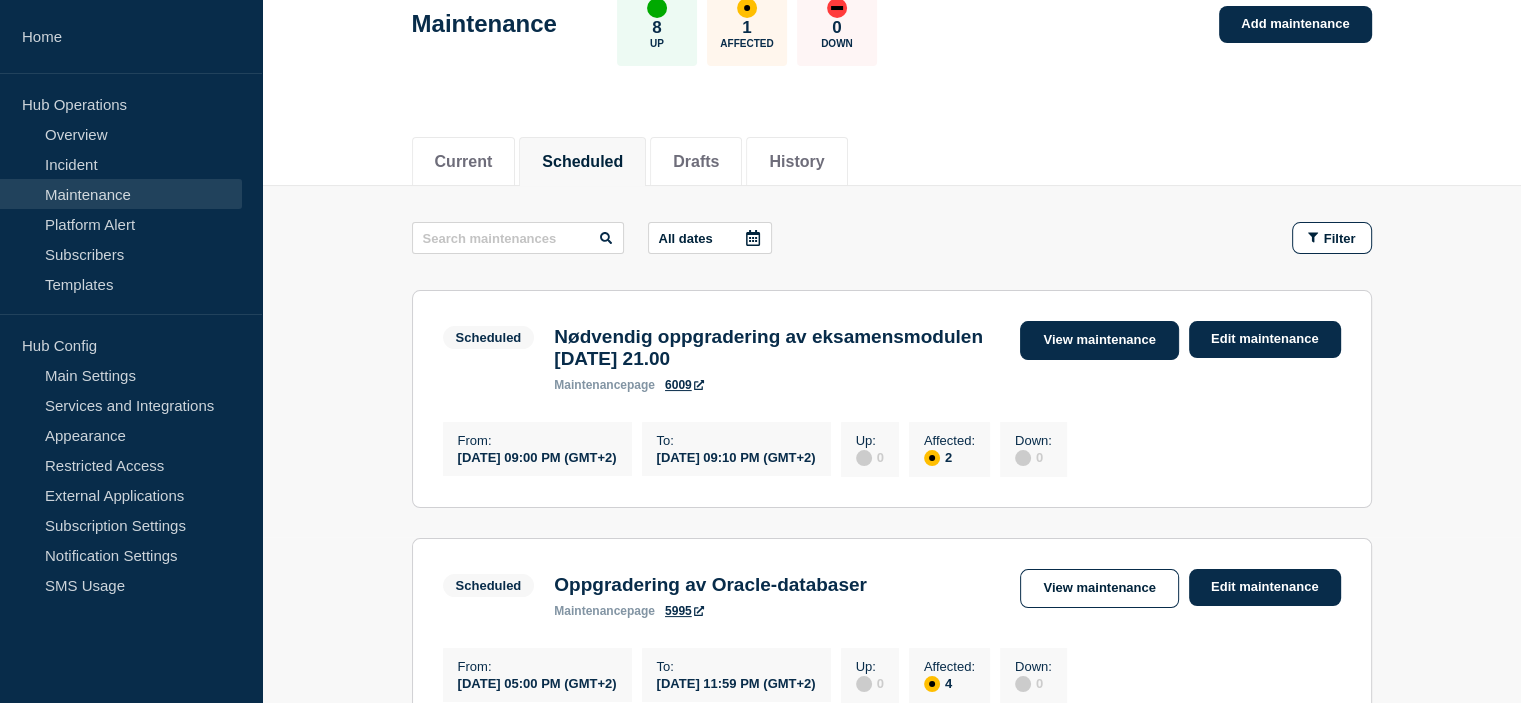 scroll, scrollTop: 124, scrollLeft: 0, axis: vertical 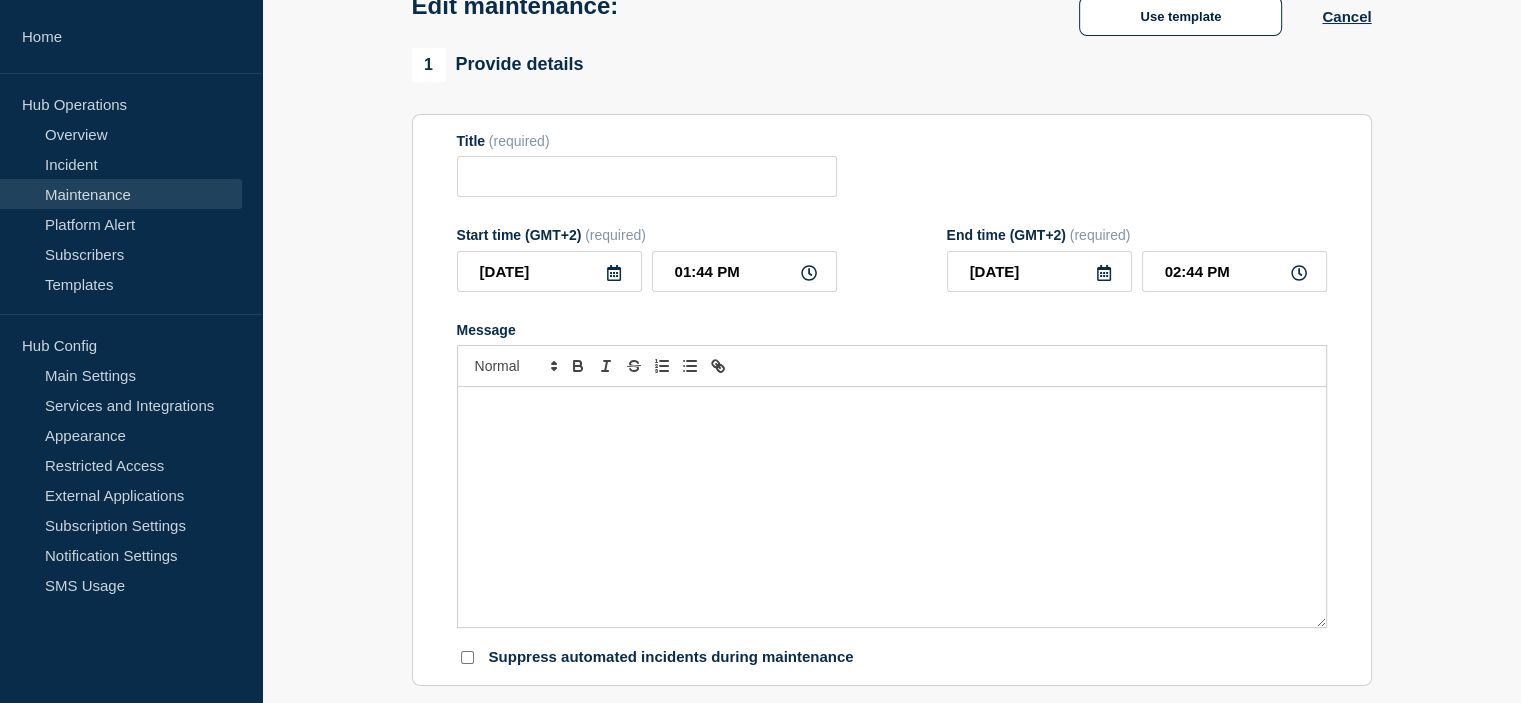 type on "Nødvendig oppgradering av eksamensmodulen [DATE] 21.00" 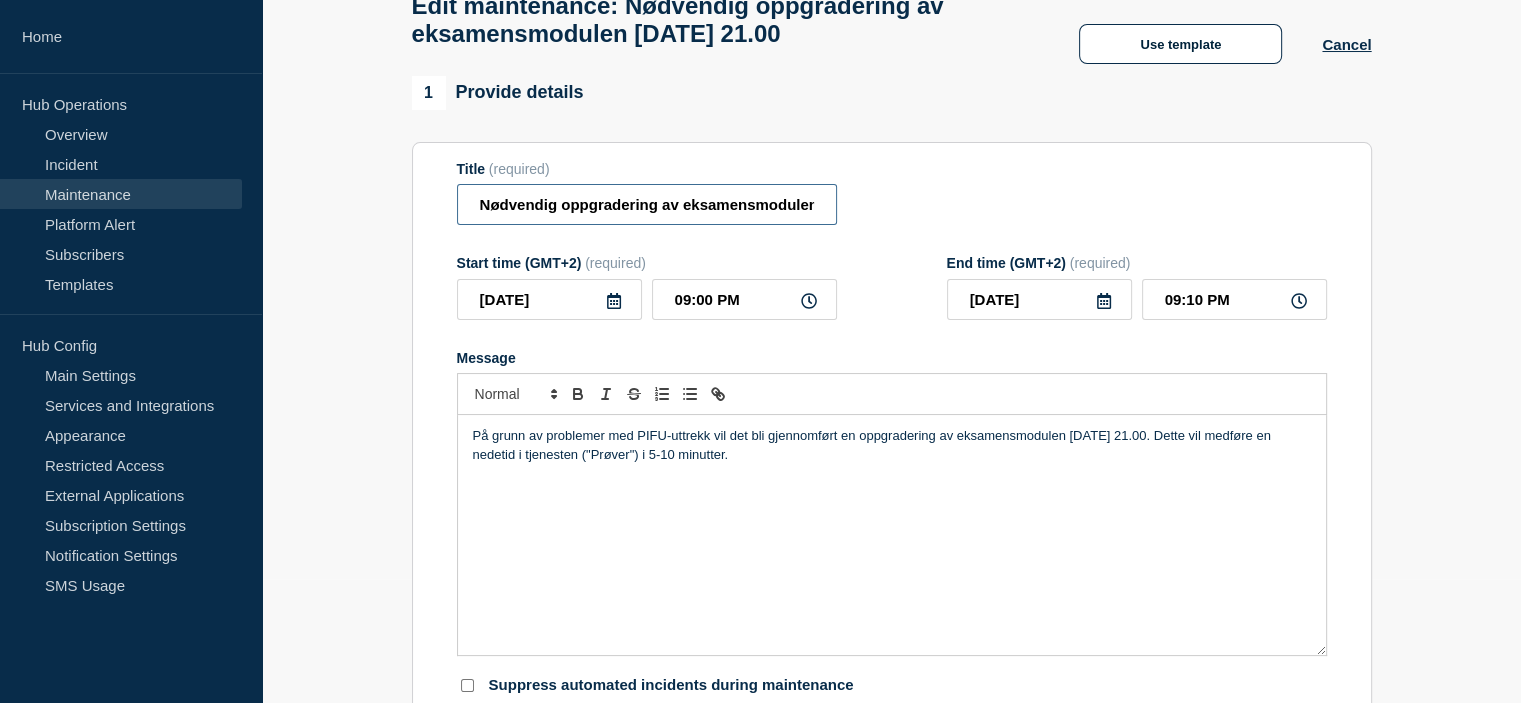 scroll, scrollTop: 0, scrollLeft: 117, axis: horizontal 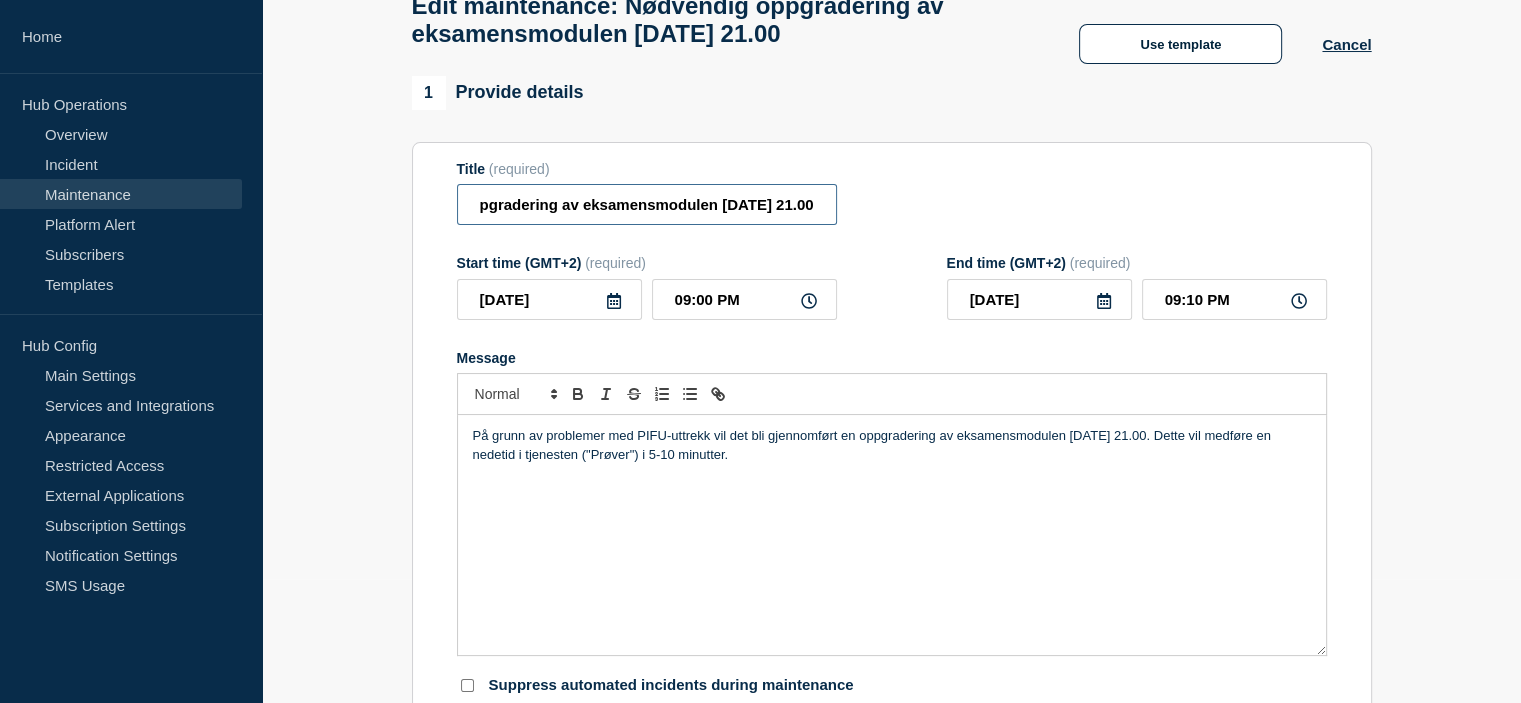 drag, startPoint x: 808, startPoint y: 214, endPoint x: 979, endPoint y: 218, distance: 171.04678 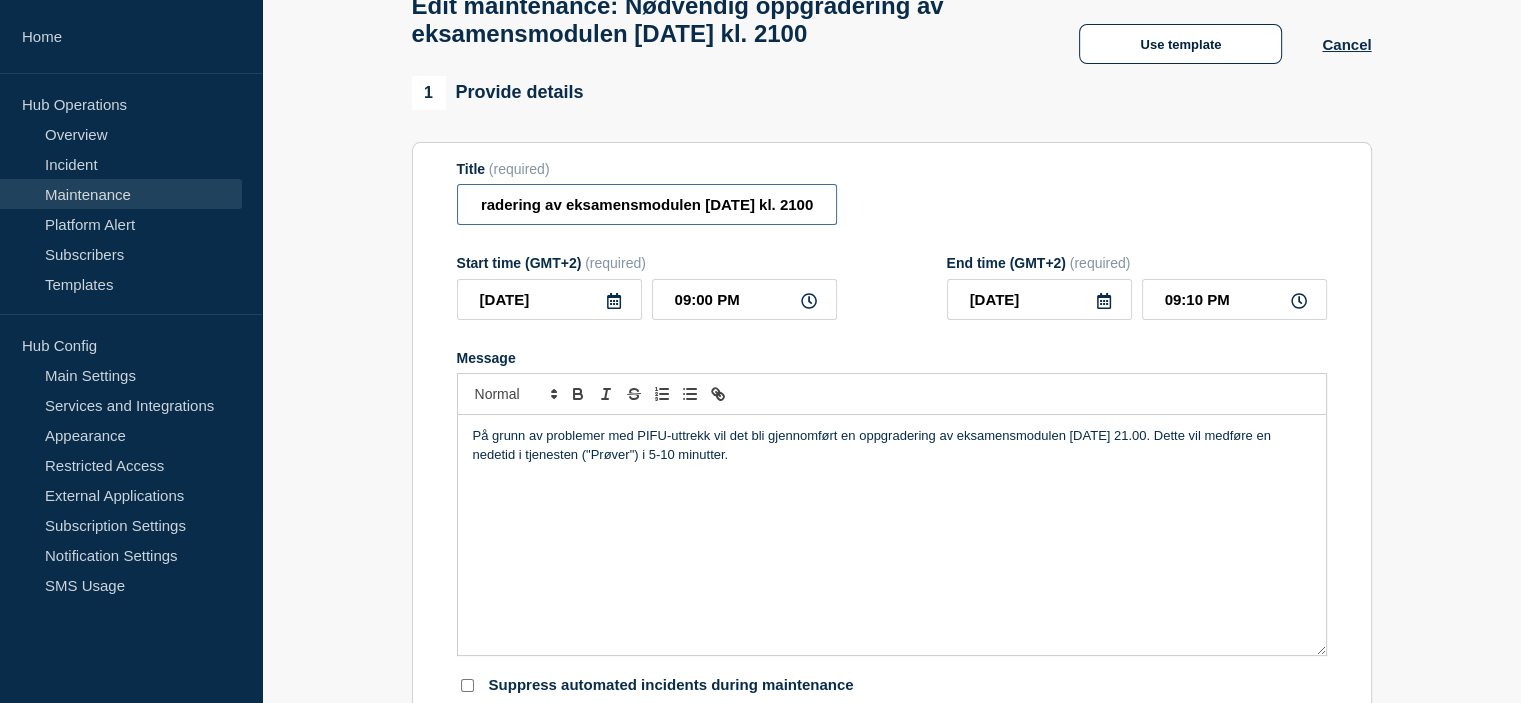 scroll, scrollTop: 0, scrollLeft: 113, axis: horizontal 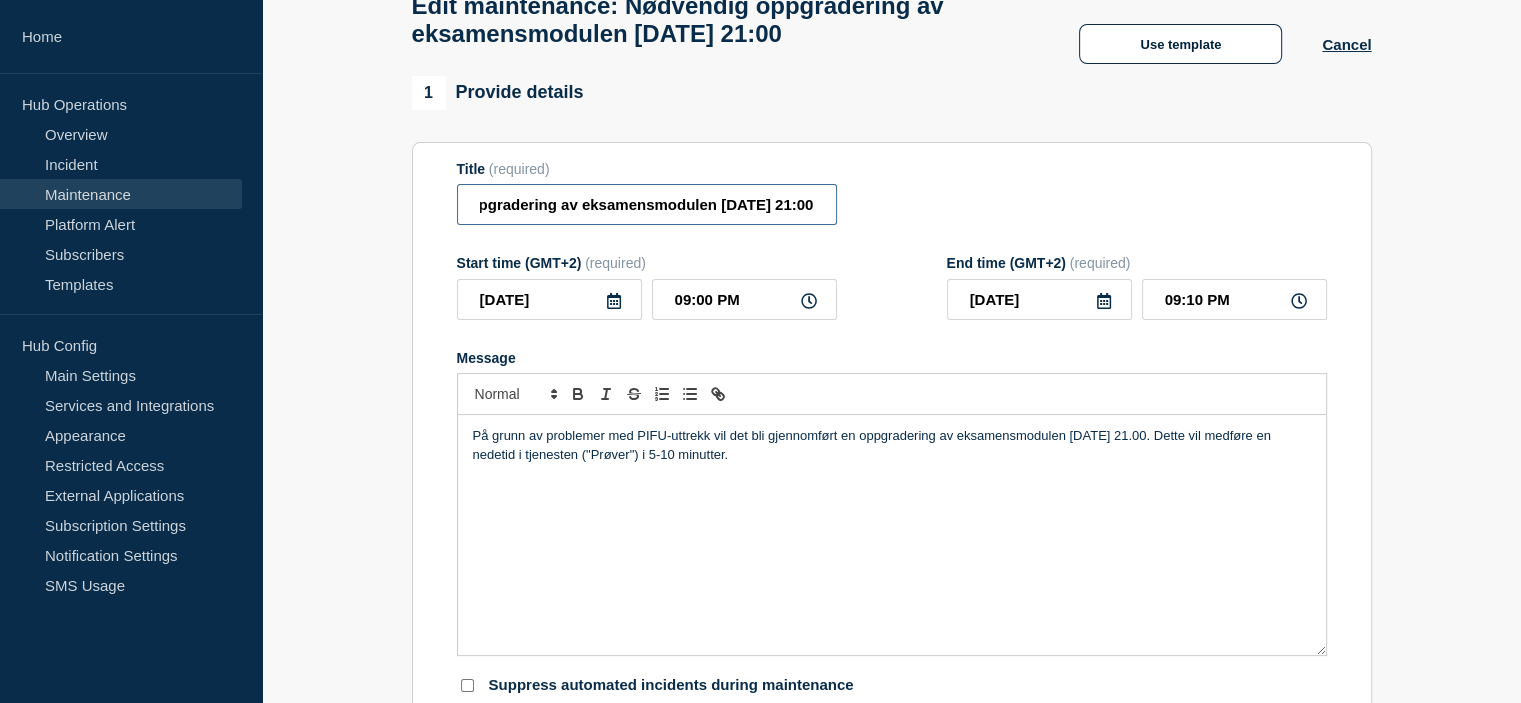 type on "Nødvendig oppgradering av eksamensmodulen [DATE] 21:00" 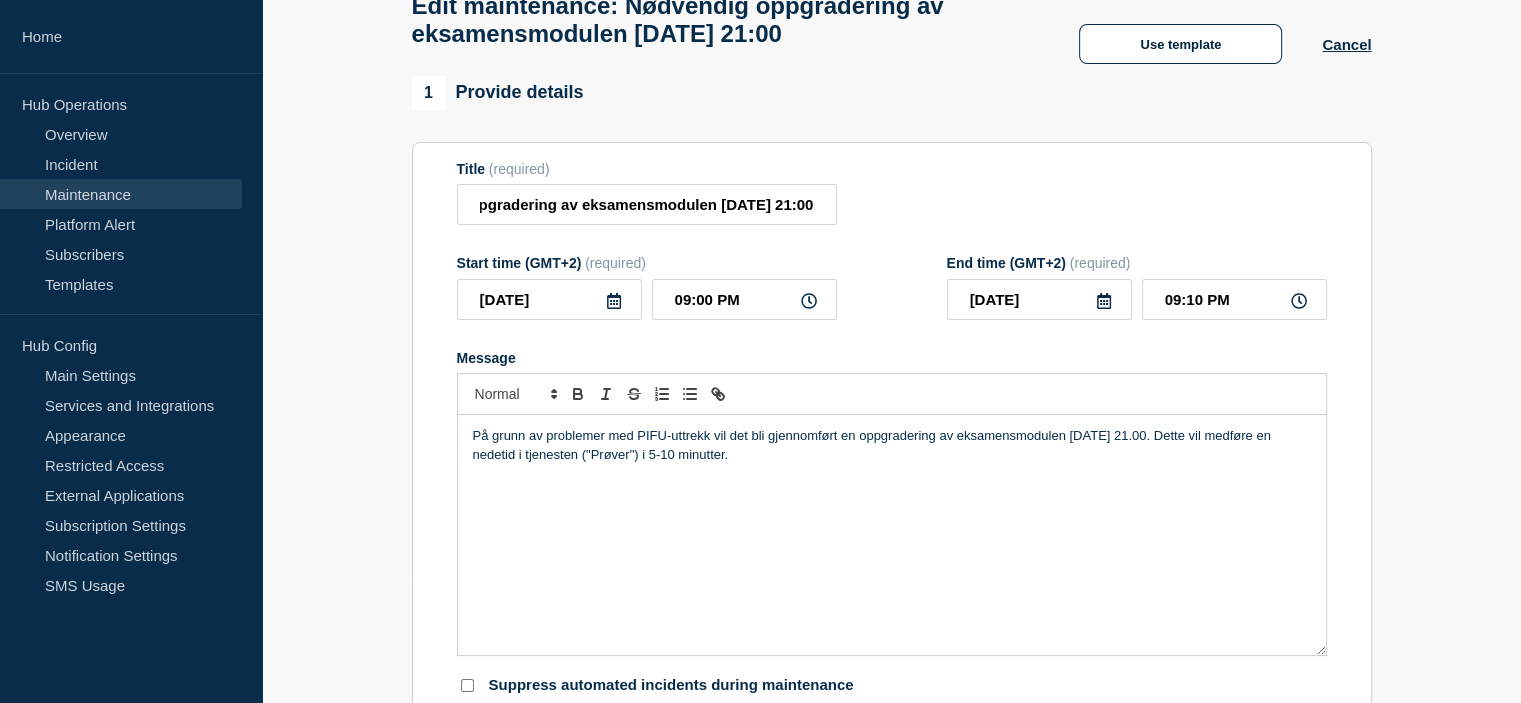 scroll, scrollTop: 0, scrollLeft: 0, axis: both 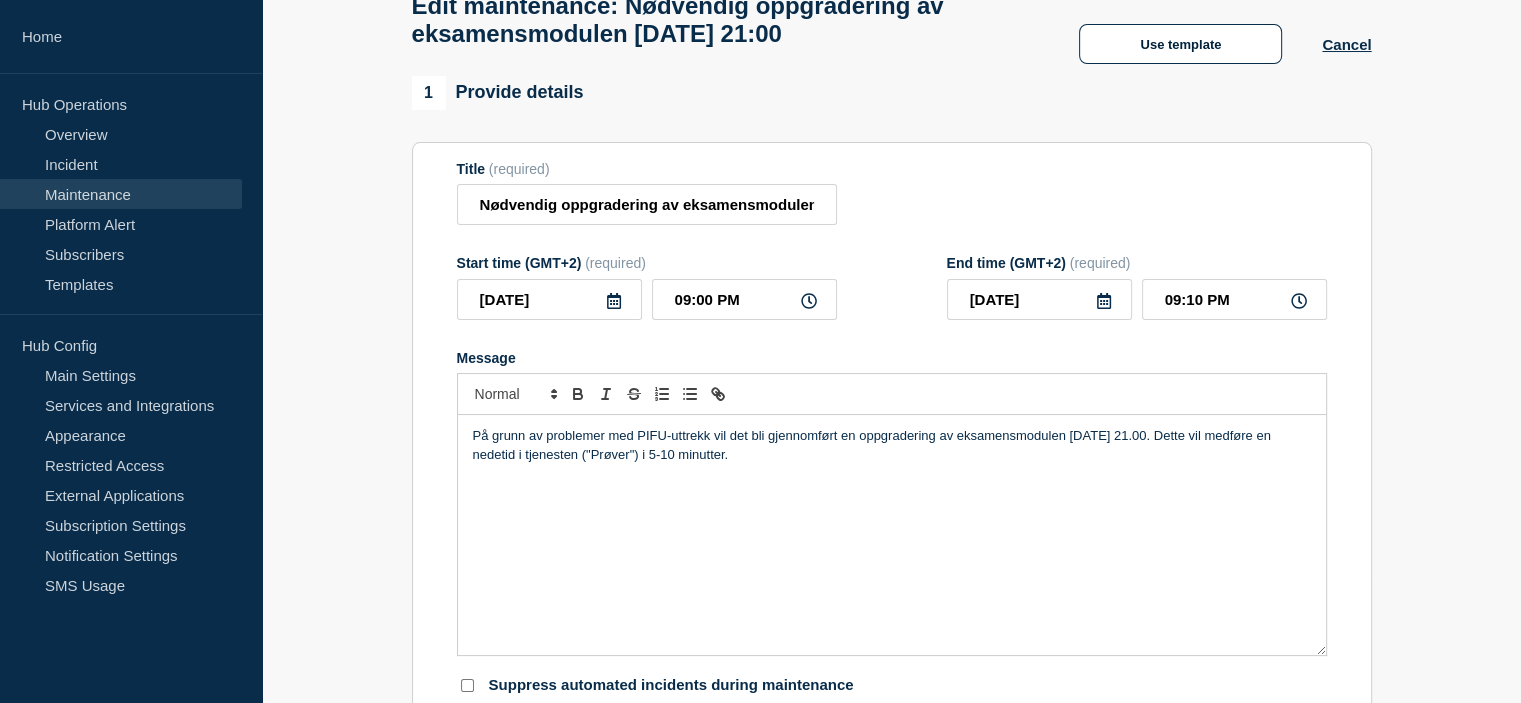 click on "På grunn av problemer med PIFU-uttrekk vil det bli gjennomført en oppgradering av eksamensmodulen [DATE] 21.00. Dette vil medføre en nedetid i tjenesten ("Prøver") i 5-10 minutter." at bounding box center [892, 445] 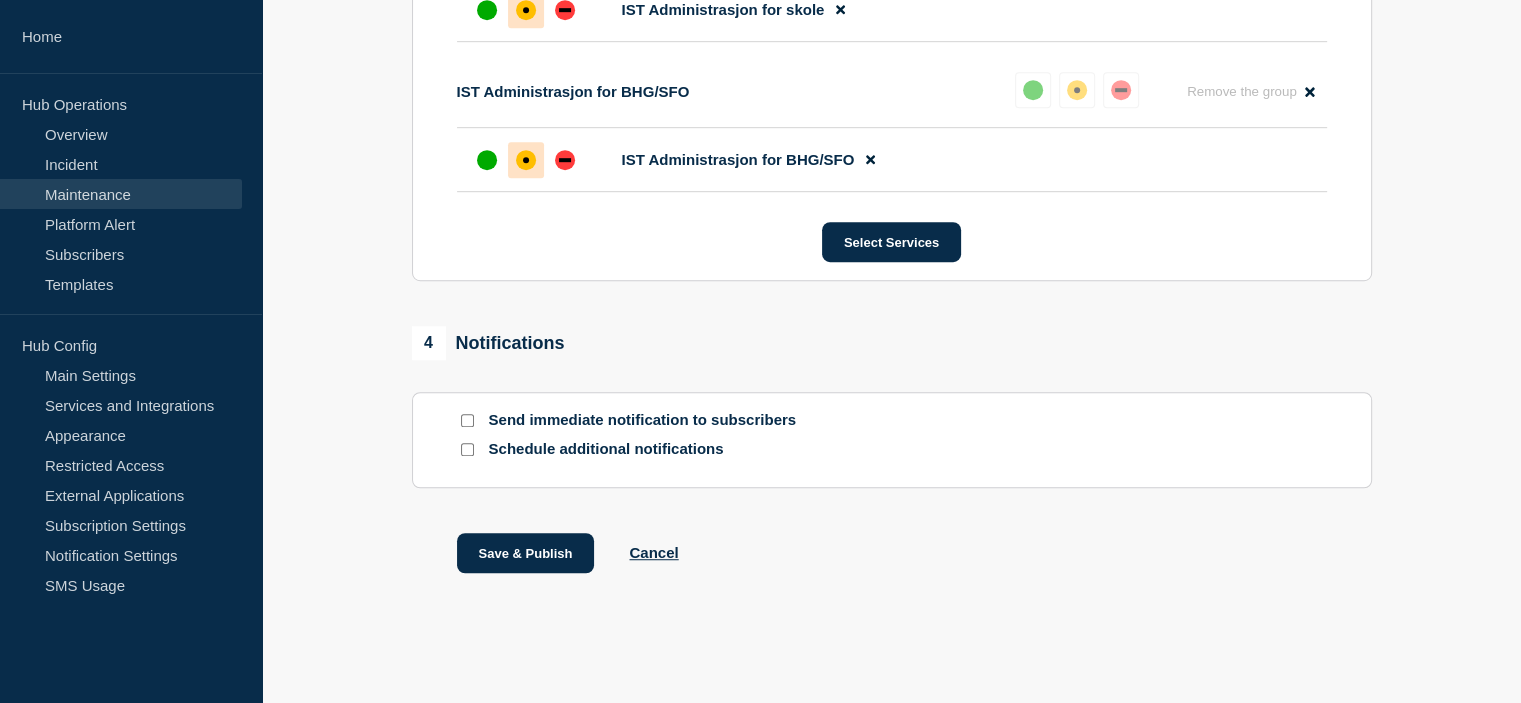 scroll, scrollTop: 1236, scrollLeft: 0, axis: vertical 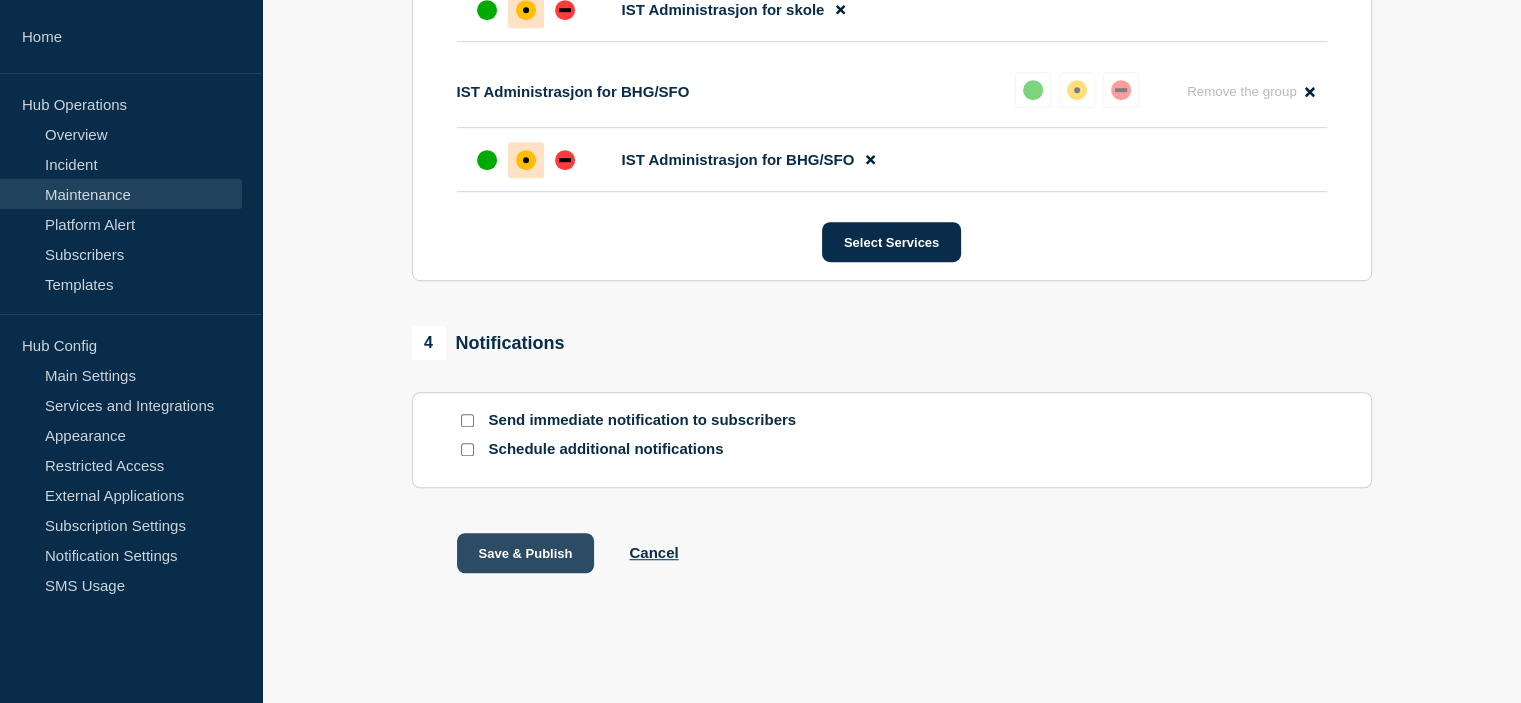 click on "Save & Publish" at bounding box center (526, 553) 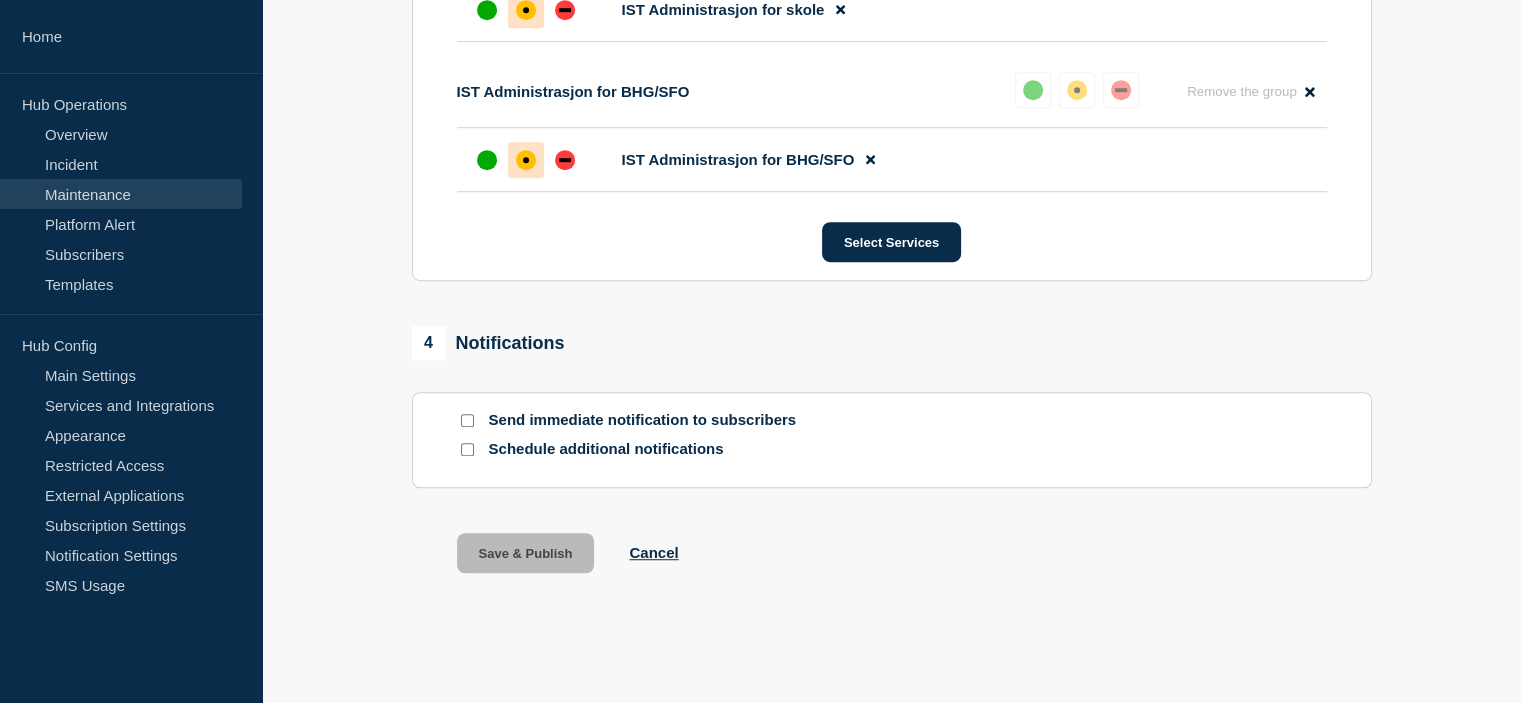 scroll, scrollTop: 0, scrollLeft: 0, axis: both 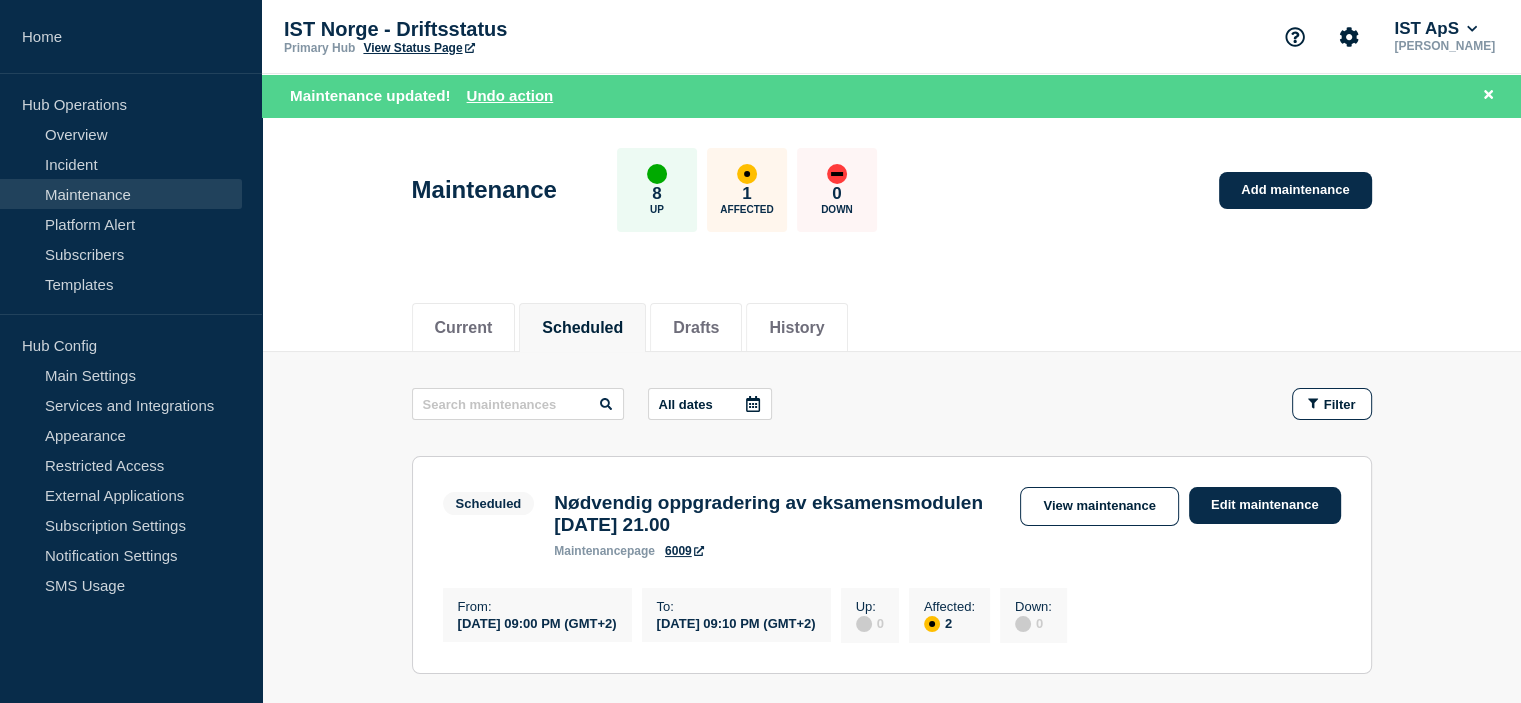 drag, startPoint x: 748, startPoint y: 523, endPoint x: 911, endPoint y: 535, distance: 163.44112 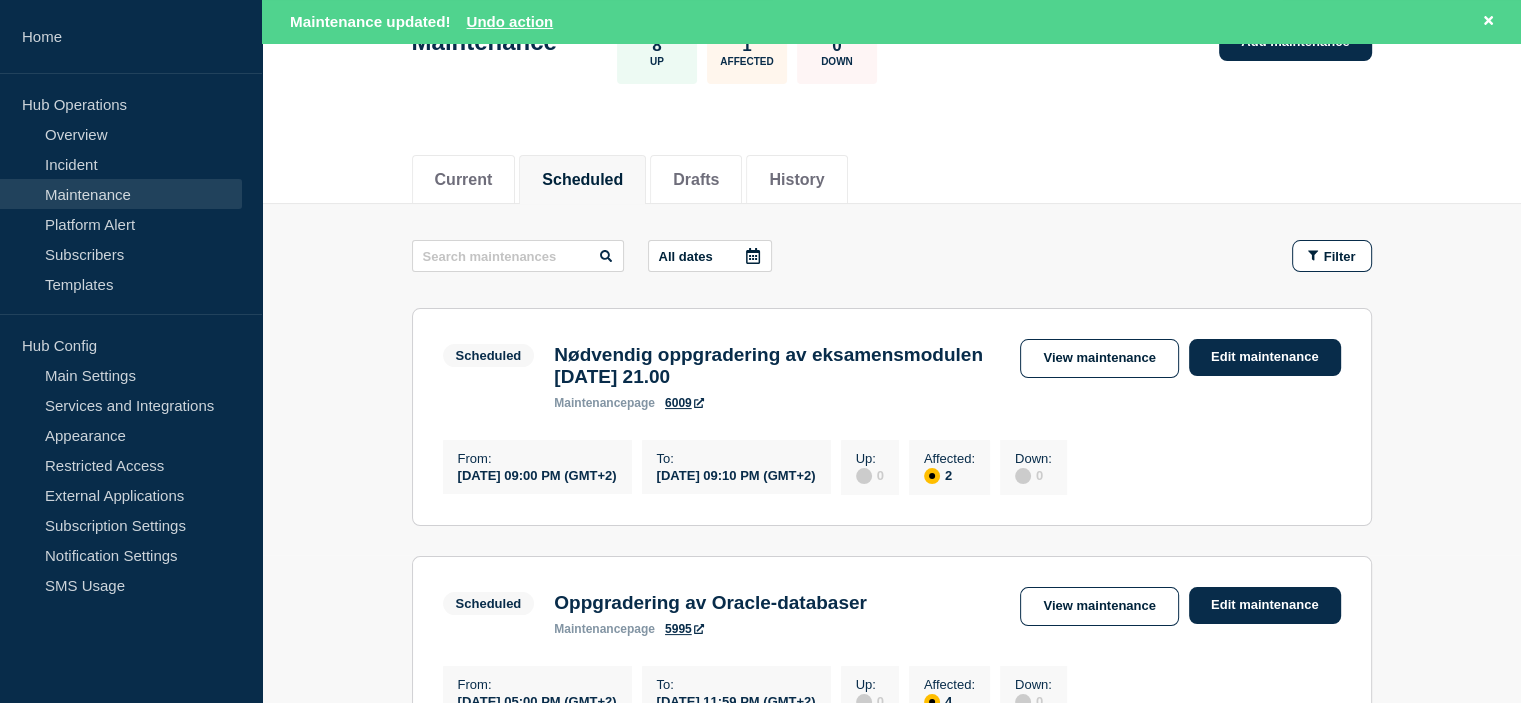 scroll, scrollTop: 166, scrollLeft: 0, axis: vertical 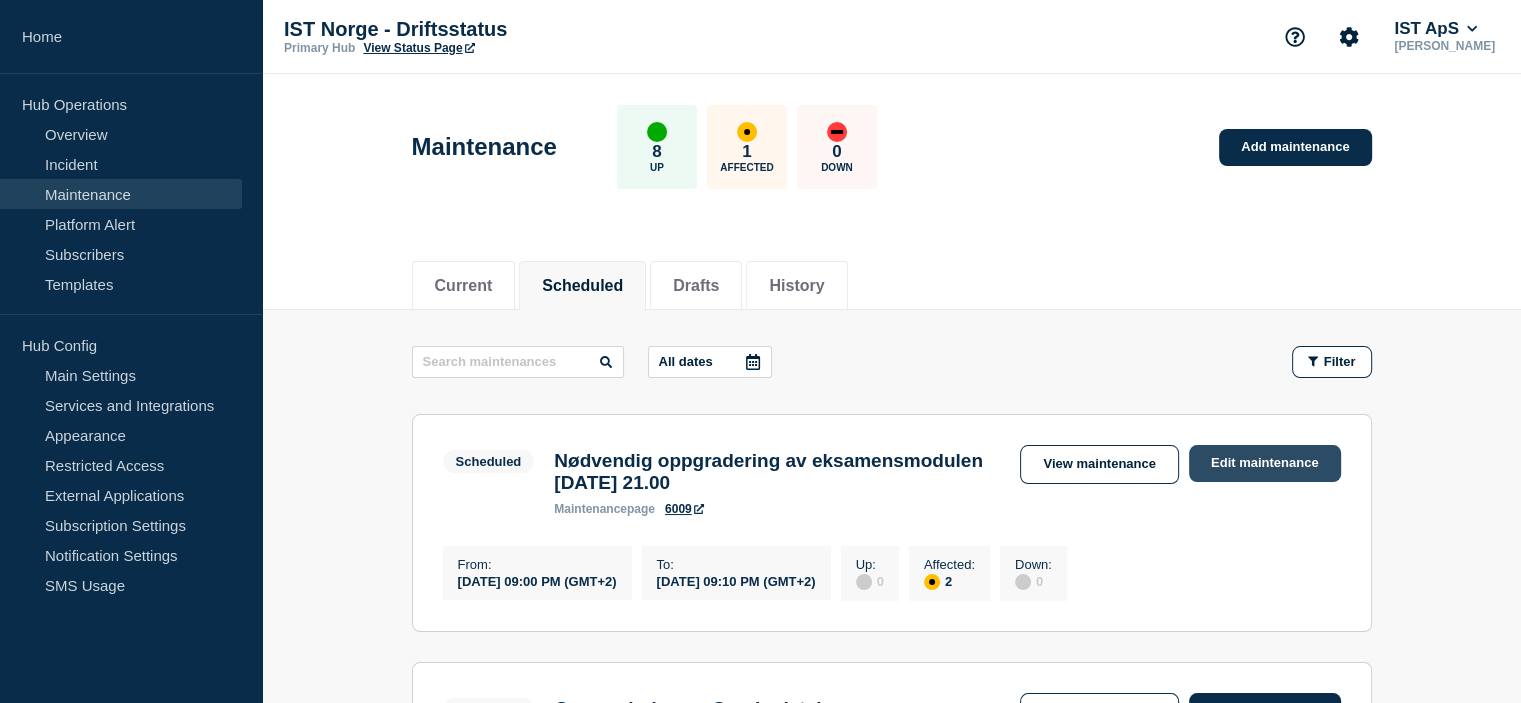 click on "Edit maintenance" at bounding box center (1265, 463) 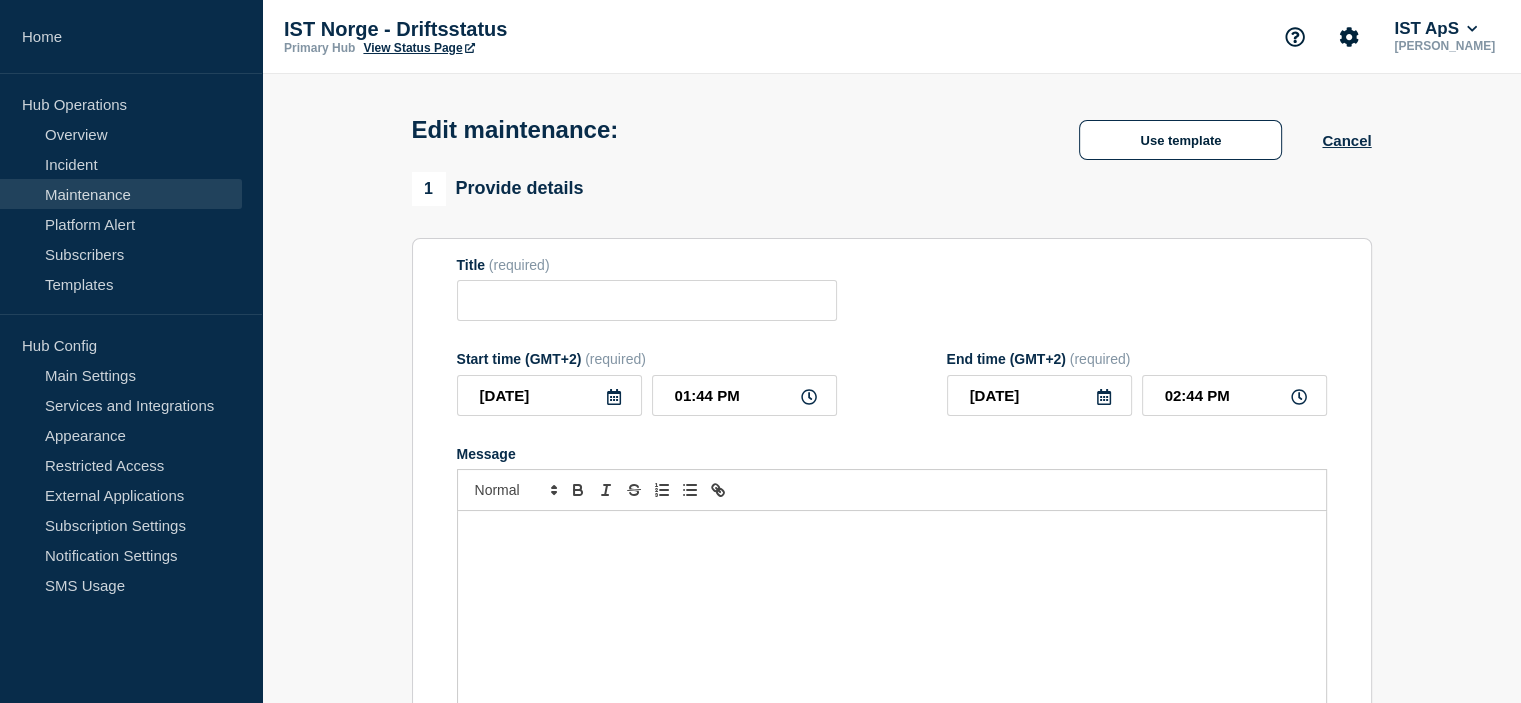 type on "Nødvendig oppgradering av eksamensmodulen [DATE] 21.00" 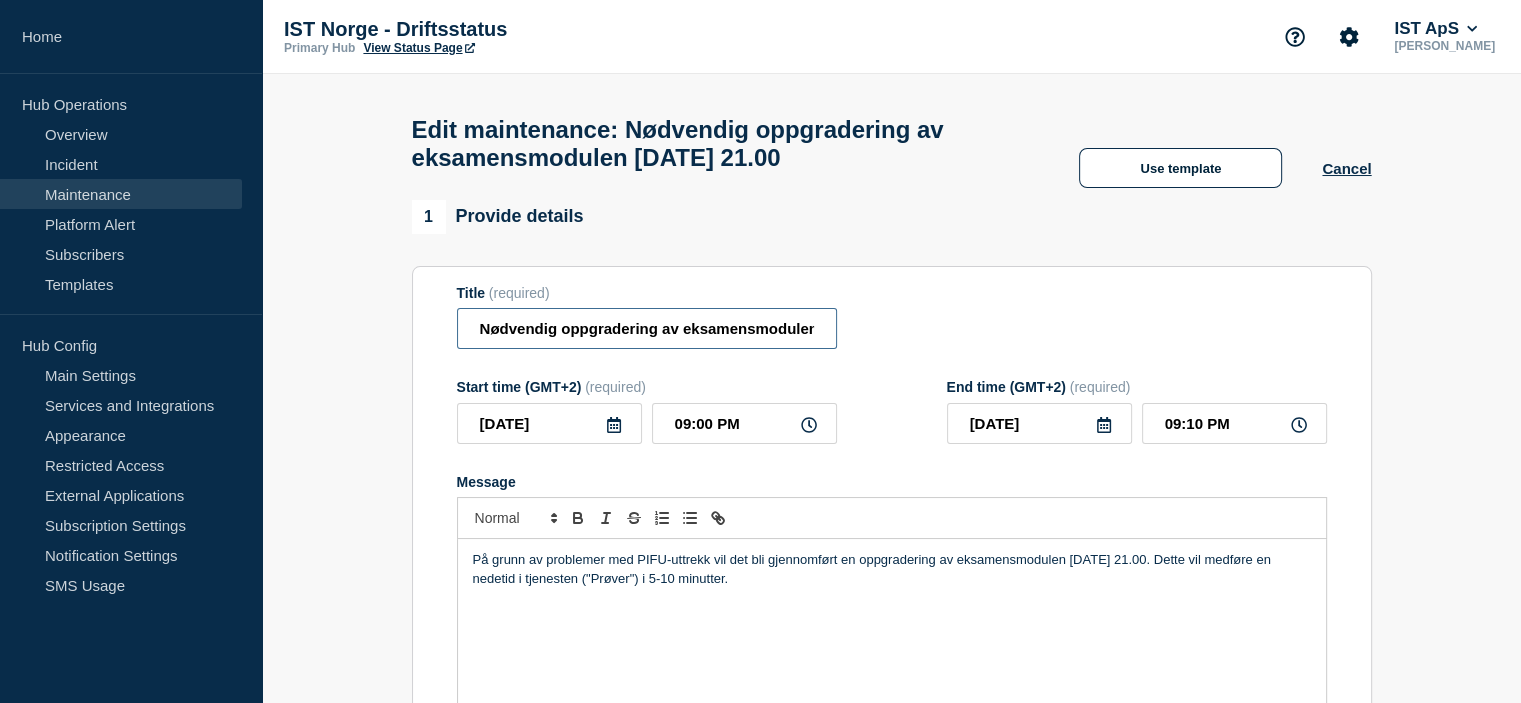 scroll, scrollTop: 0, scrollLeft: 117, axis: horizontal 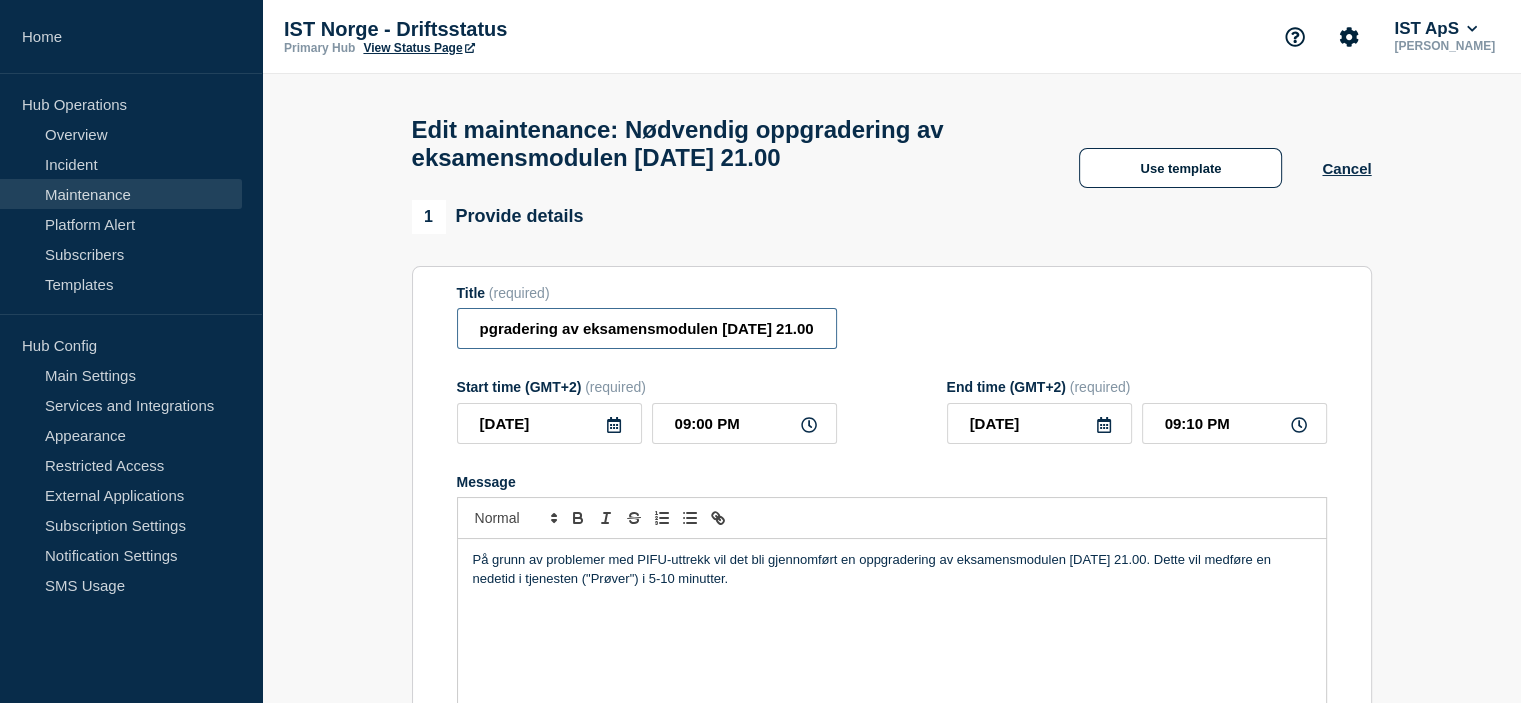 drag, startPoint x: 711, startPoint y: 344, endPoint x: 980, endPoint y: 343, distance: 269.00186 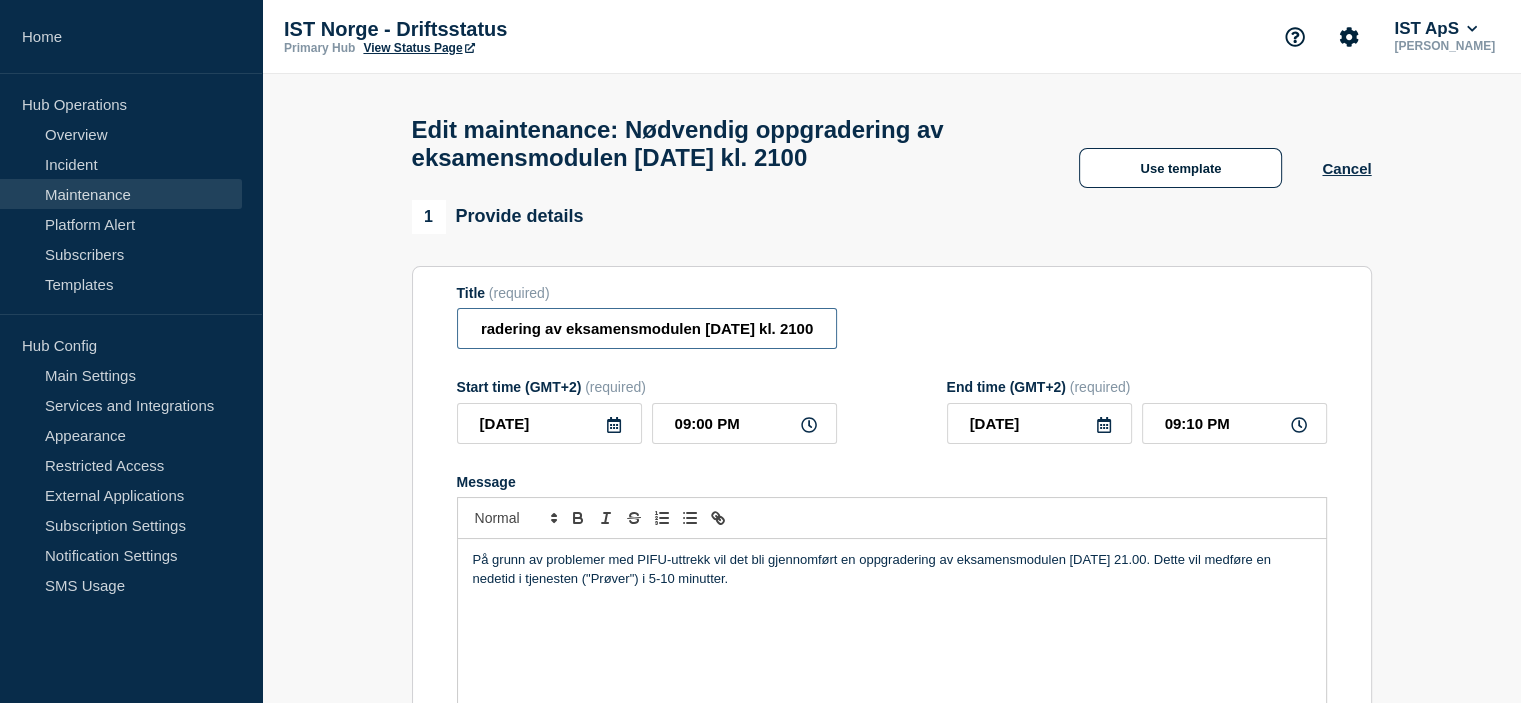scroll, scrollTop: 0, scrollLeft: 113, axis: horizontal 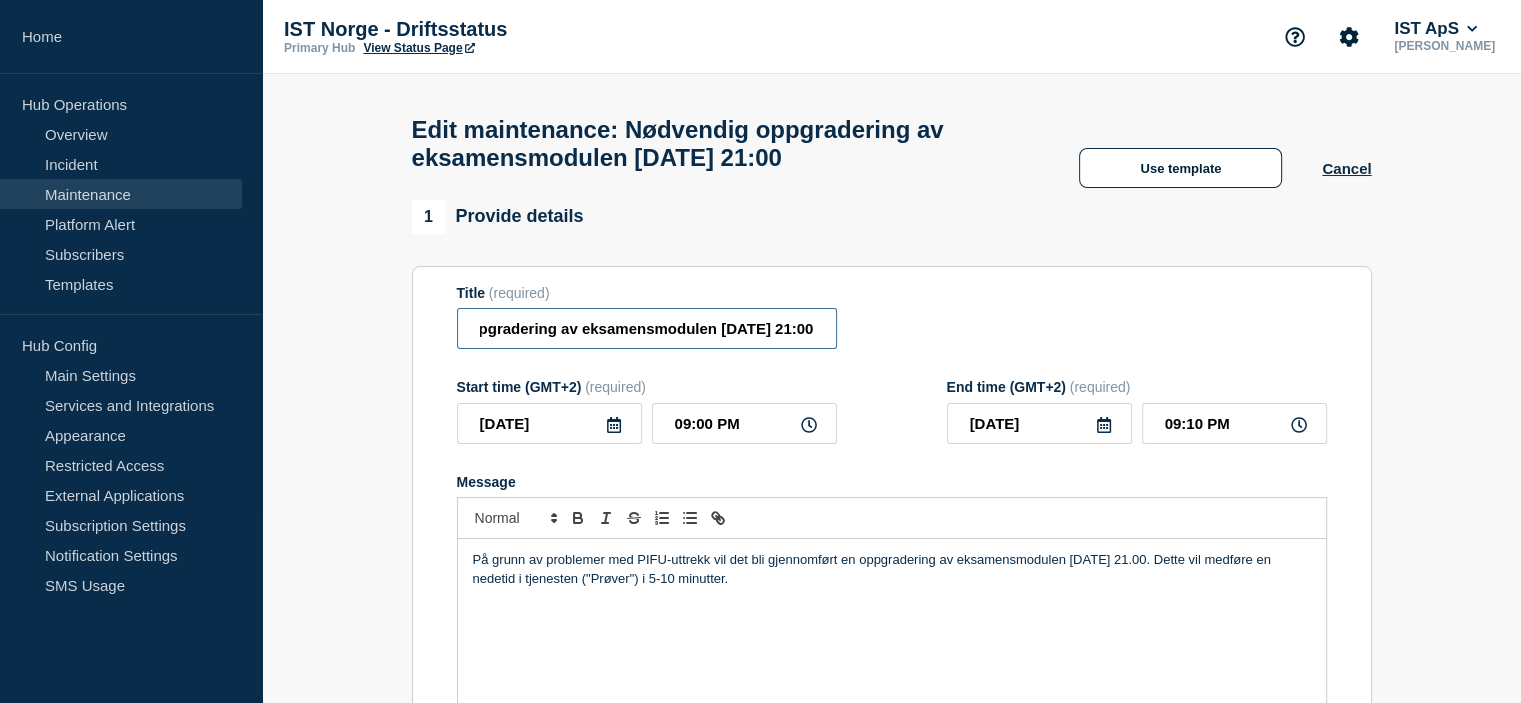 type on "Nødvendig oppgradering av eksamensmodulen [DATE] 21:00" 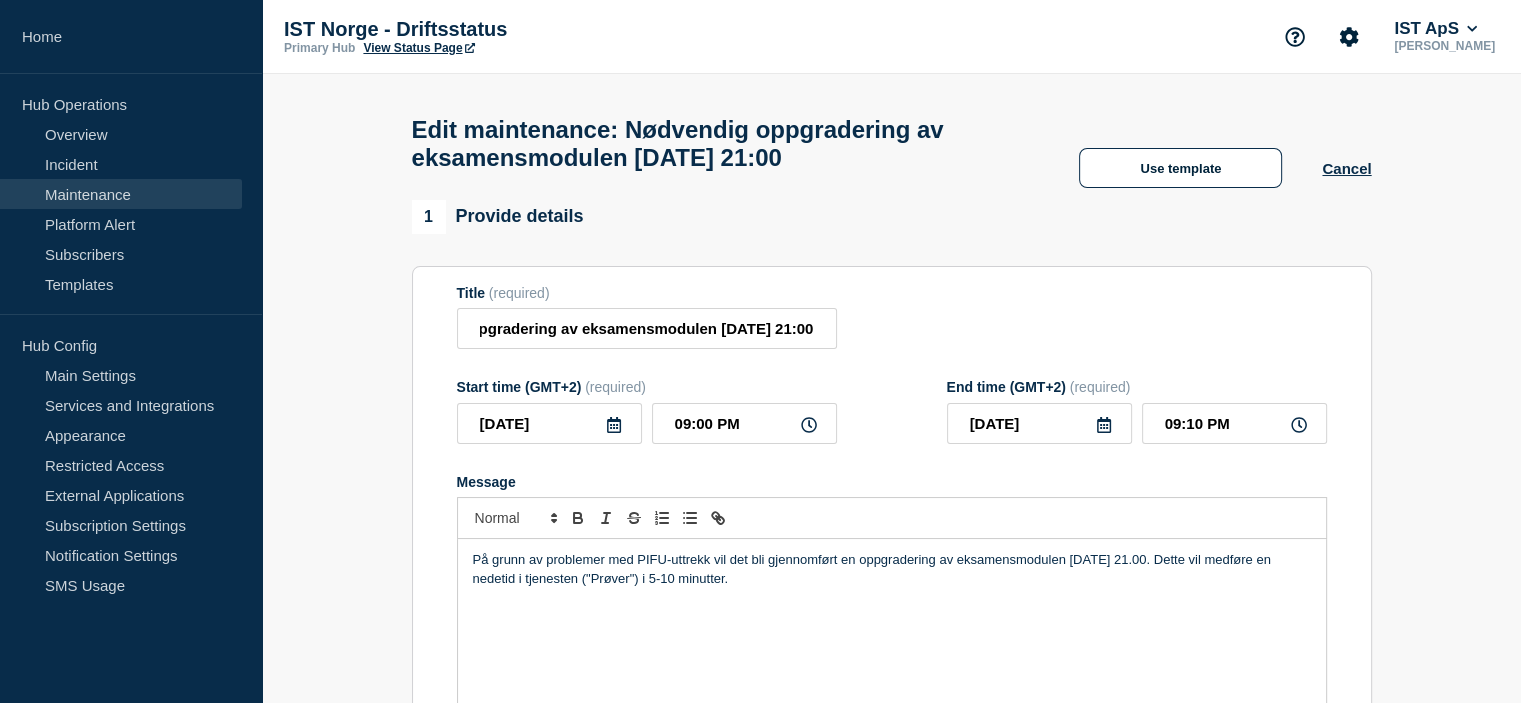 click on "På grunn av problemer med PIFU-uttrekk vil det bli gjennomført en oppgradering av eksamensmodulen [DATE] 21.00. Dette vil medføre en nedetid i tjenesten ("Prøver") i 5-10 minutter." at bounding box center [892, 569] 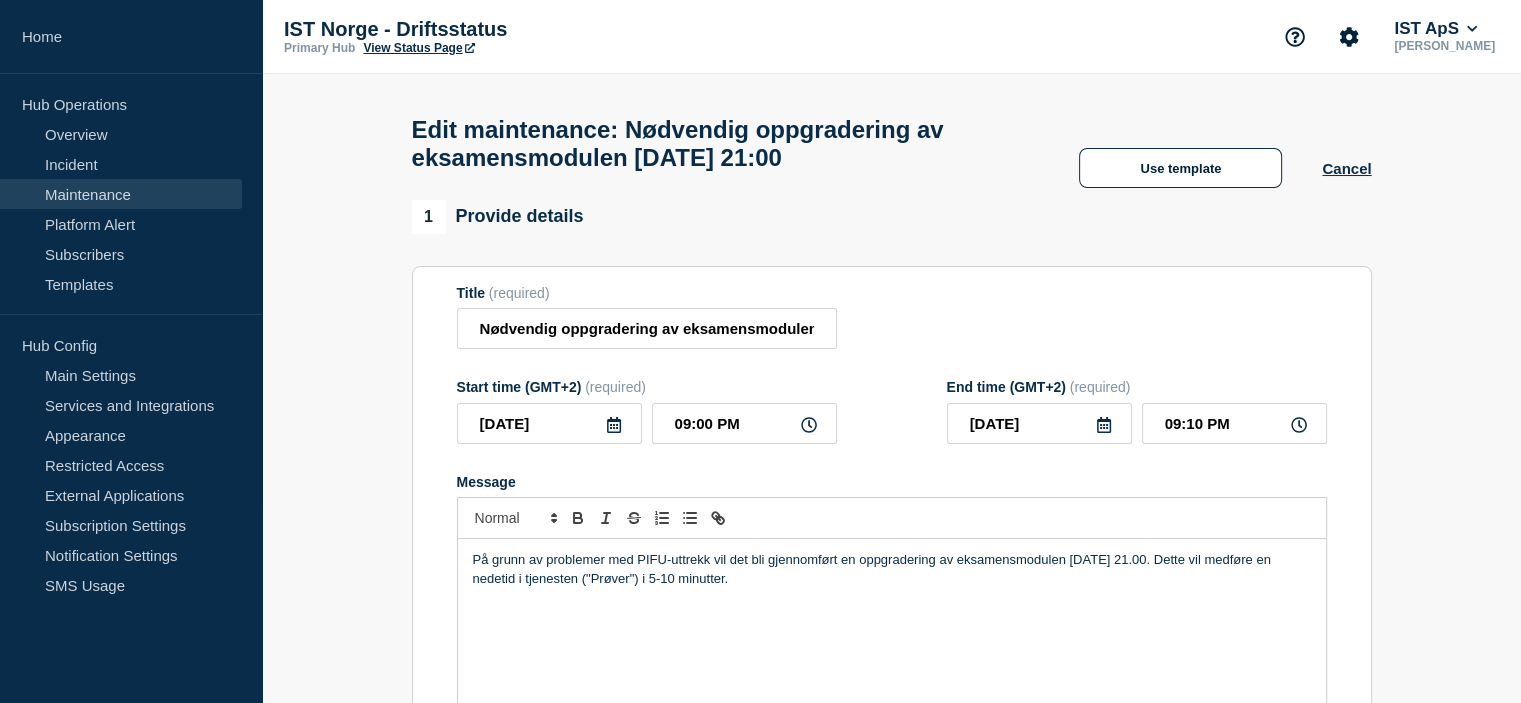 type 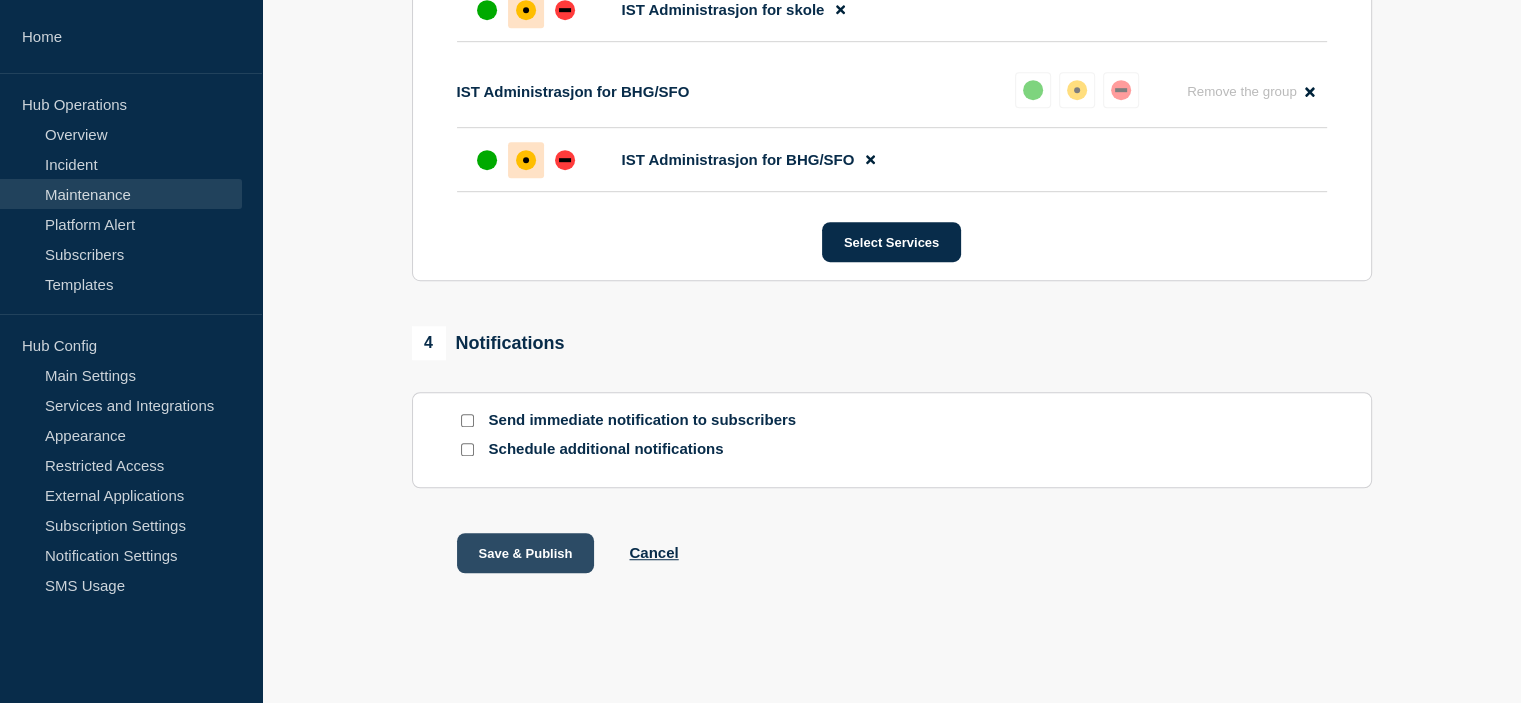 scroll, scrollTop: 1236, scrollLeft: 0, axis: vertical 